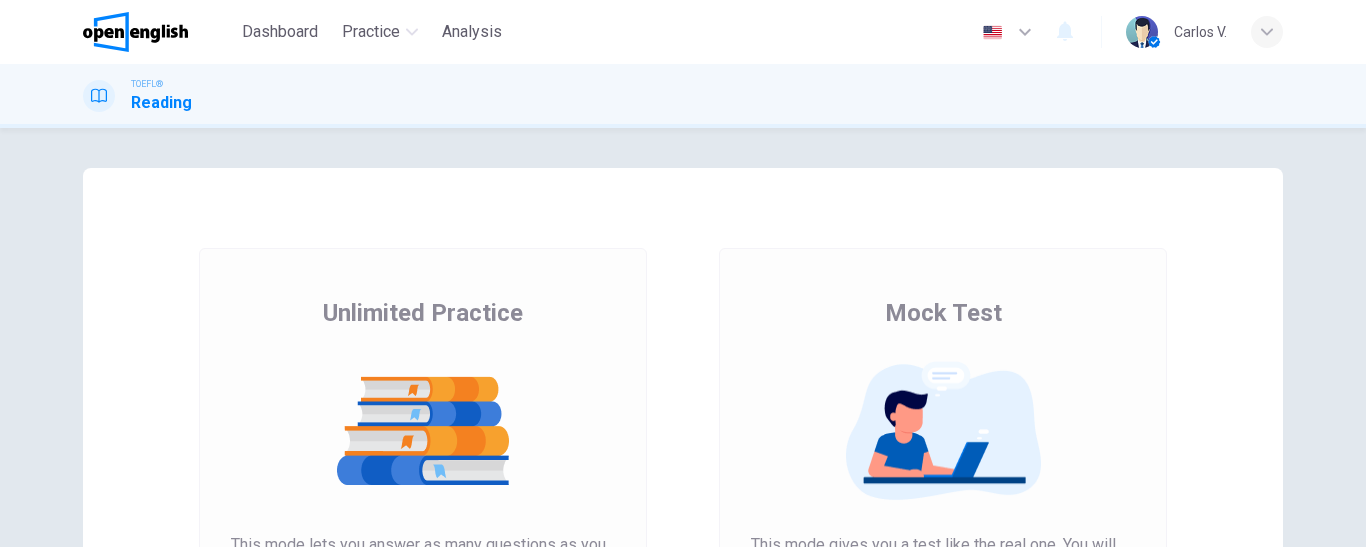 scroll, scrollTop: 0, scrollLeft: 0, axis: both 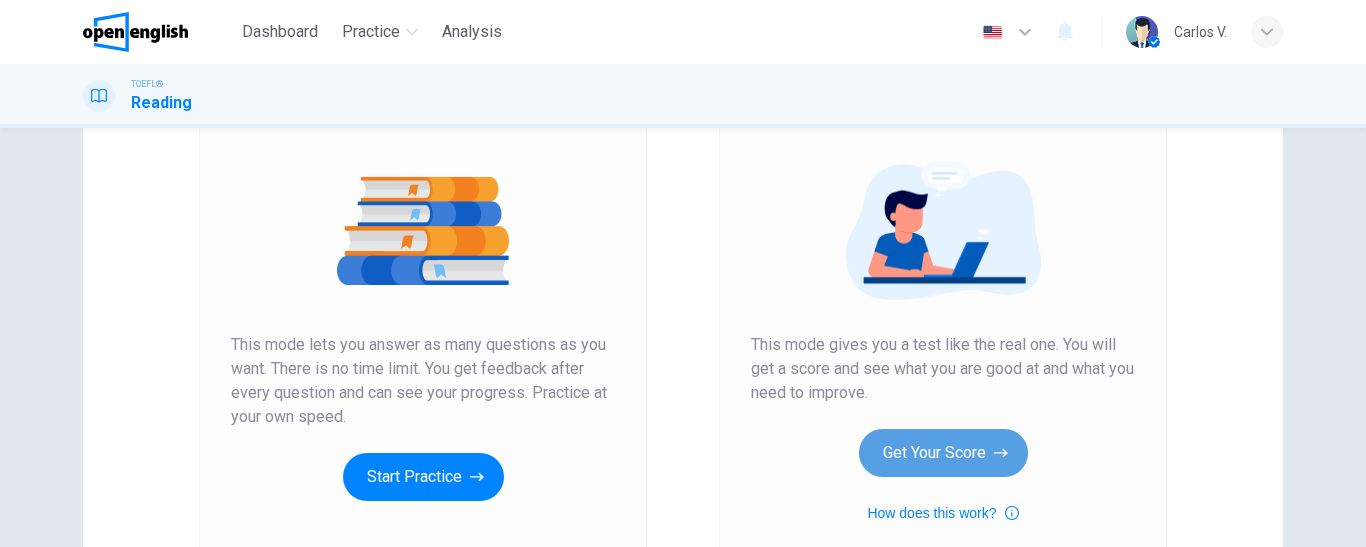 click on "Get Your Score" at bounding box center (943, 453) 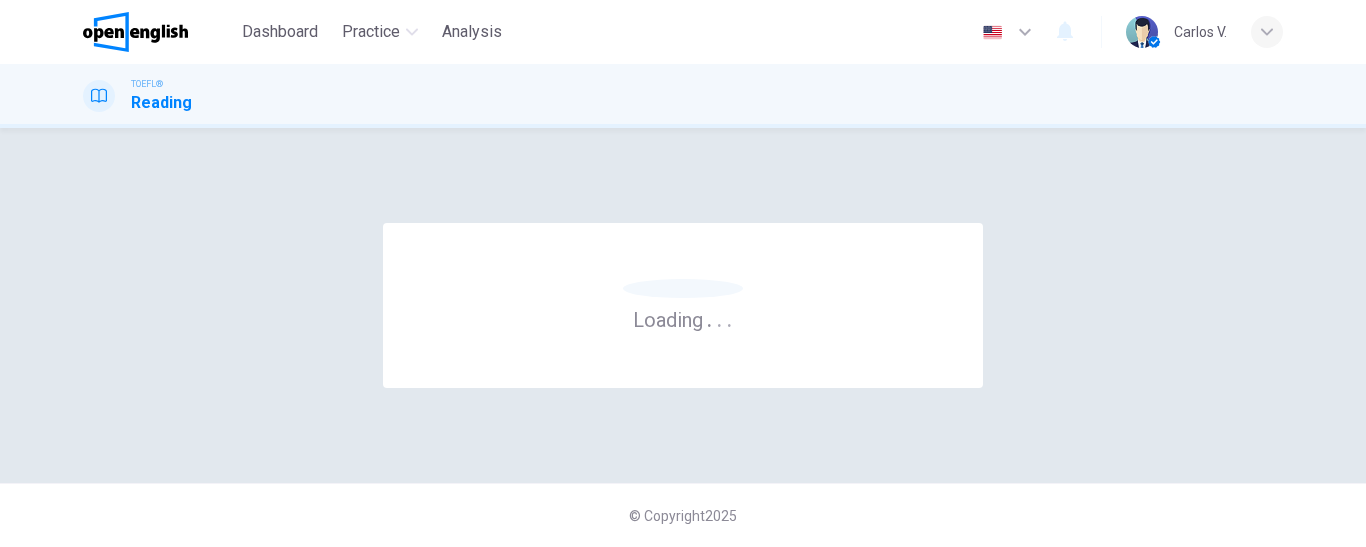 scroll, scrollTop: 0, scrollLeft: 0, axis: both 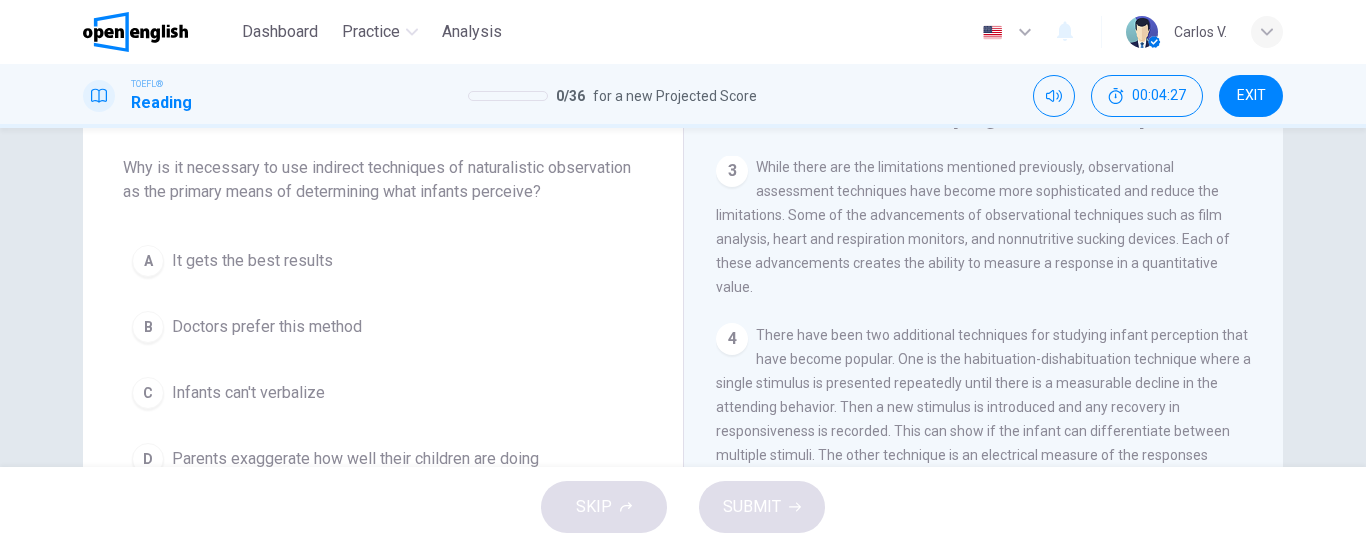 click on "It gets the best results" at bounding box center [252, 261] 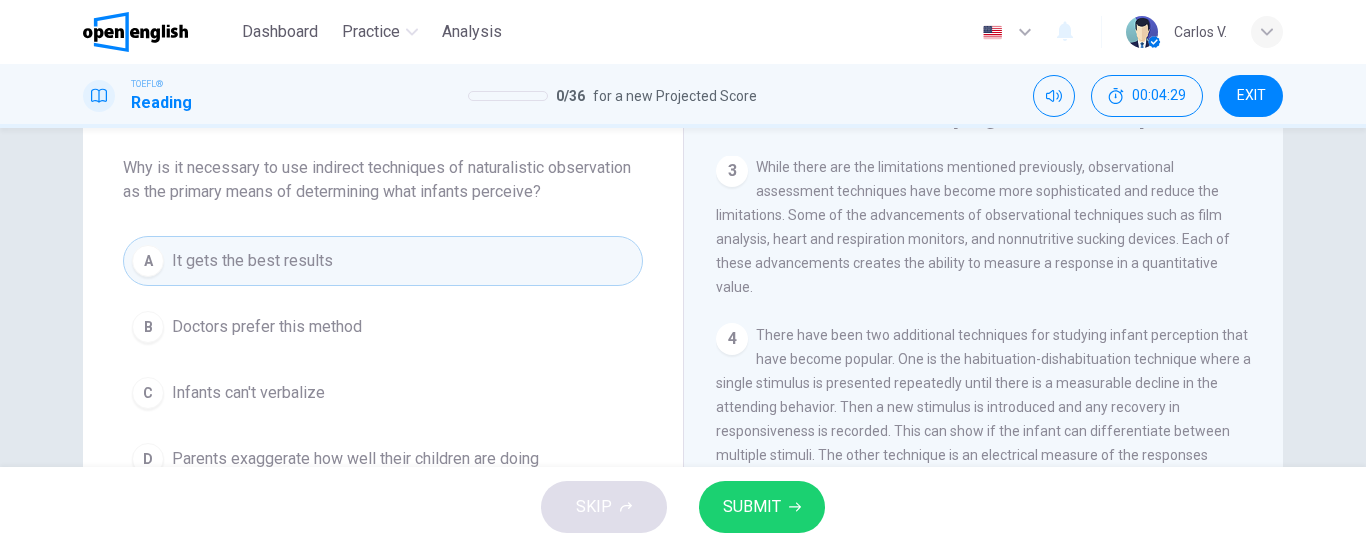 click on "SUBMIT" at bounding box center (752, 507) 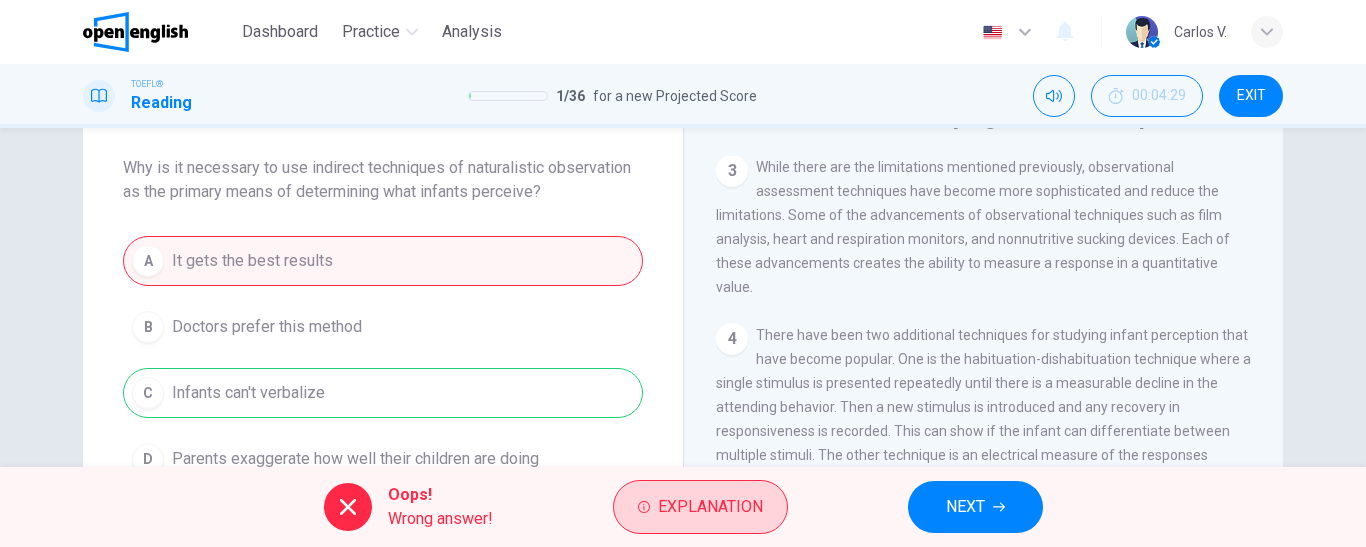 click on "Explanation" at bounding box center [710, 507] 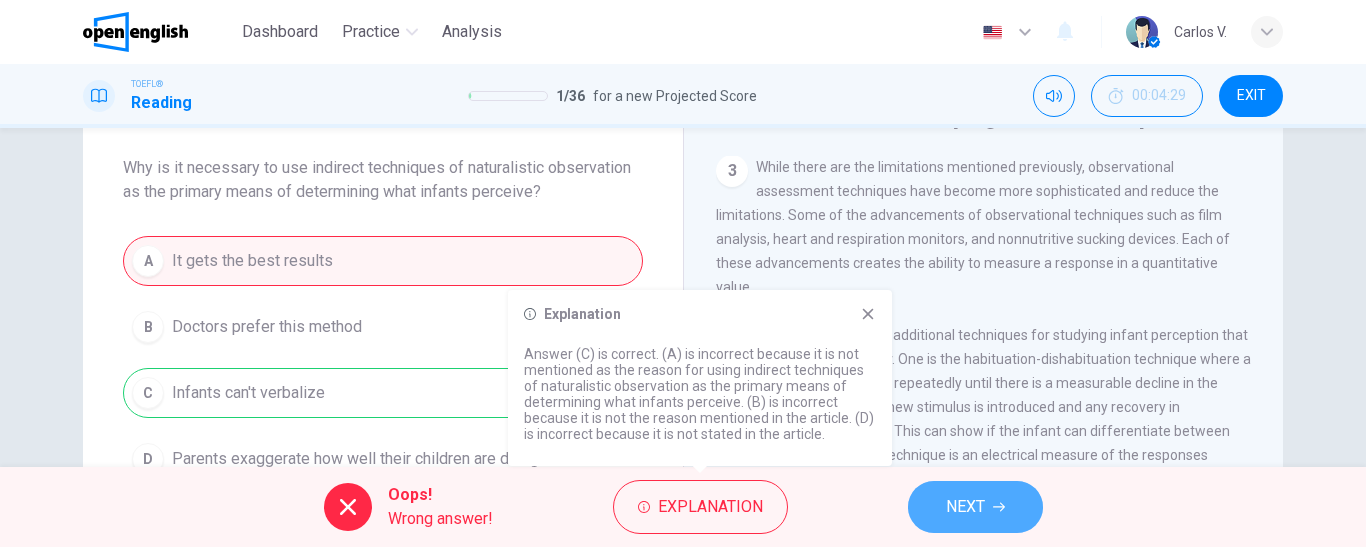 click on "NEXT" at bounding box center (965, 507) 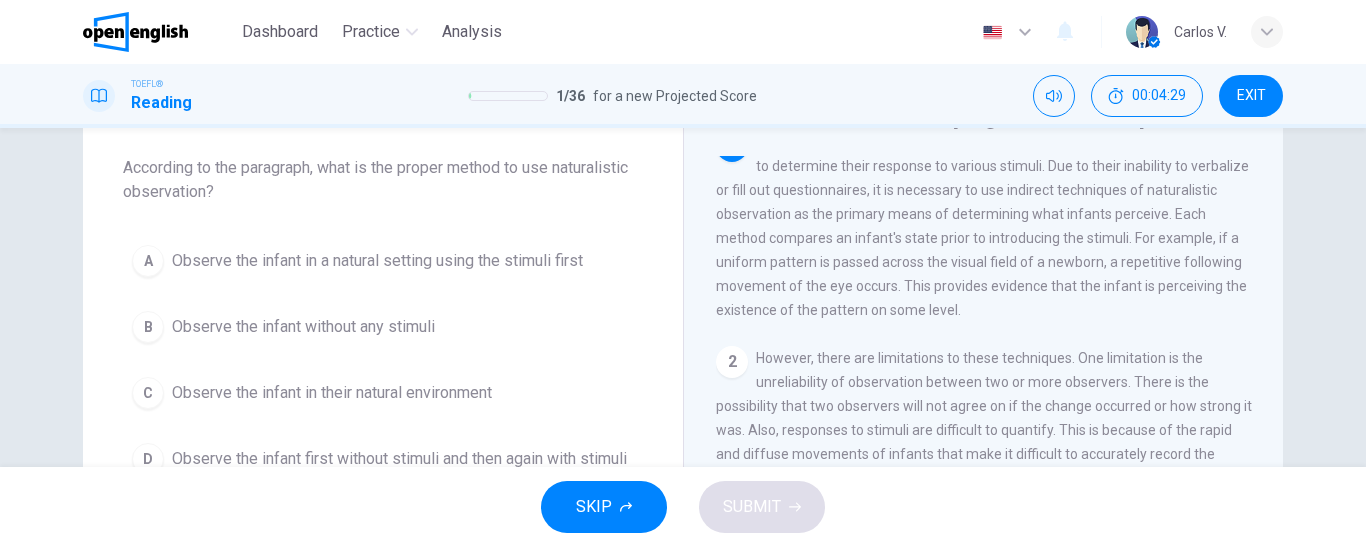 scroll, scrollTop: 0, scrollLeft: 0, axis: both 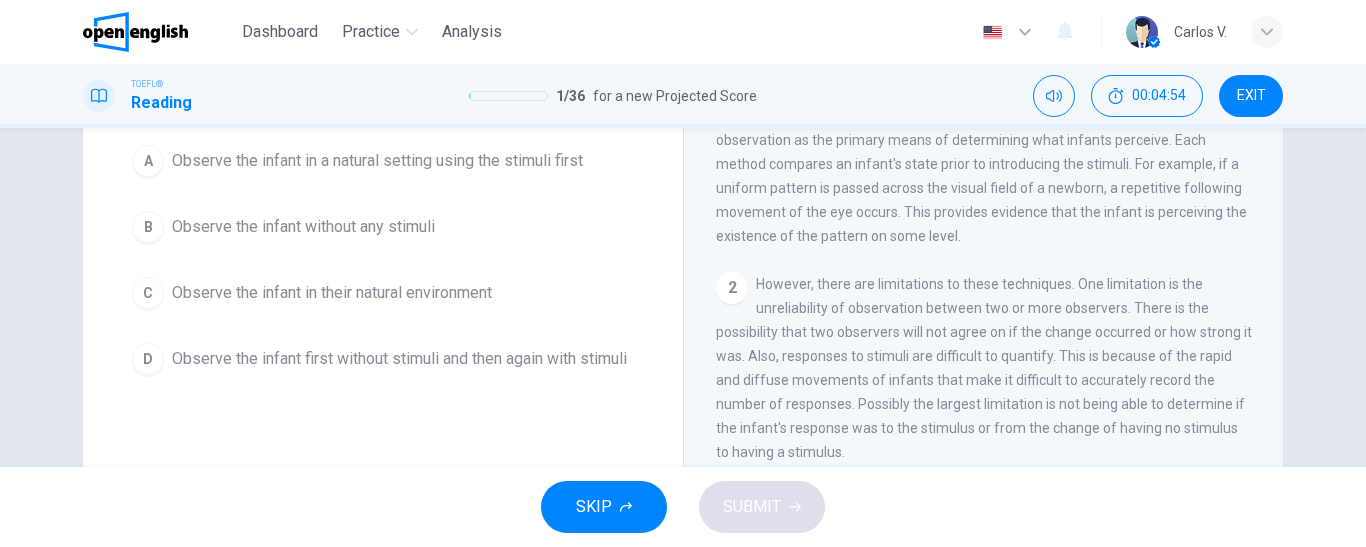 click on "Observe the infant first without stimuli and then again with stimuli" at bounding box center [399, 359] 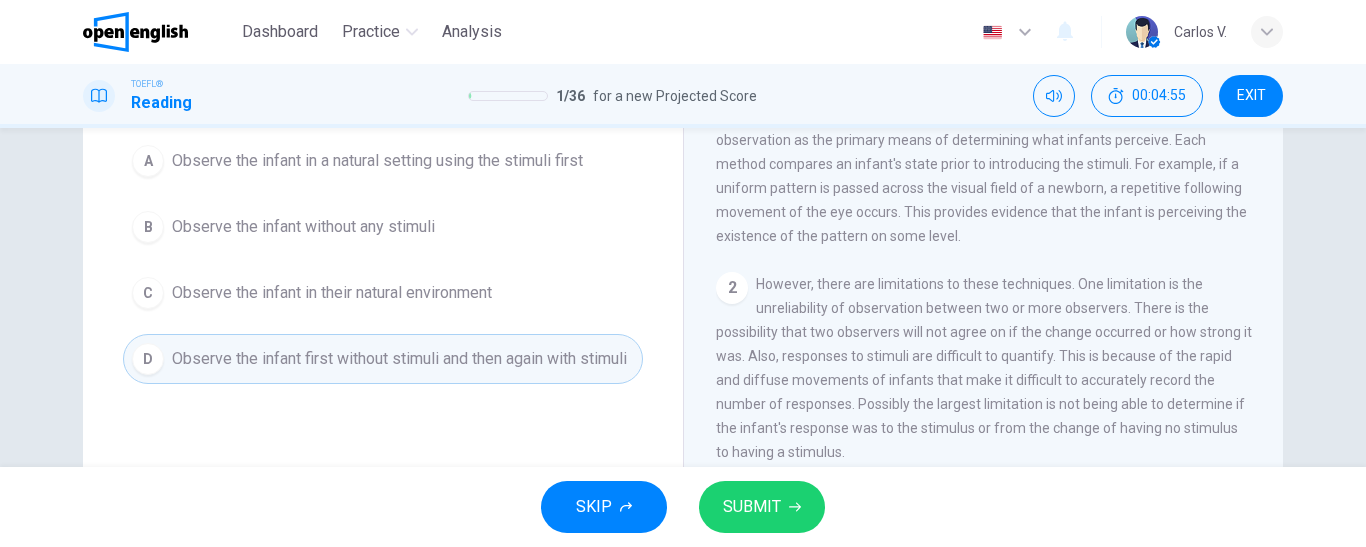 click on "SUBMIT" at bounding box center (752, 507) 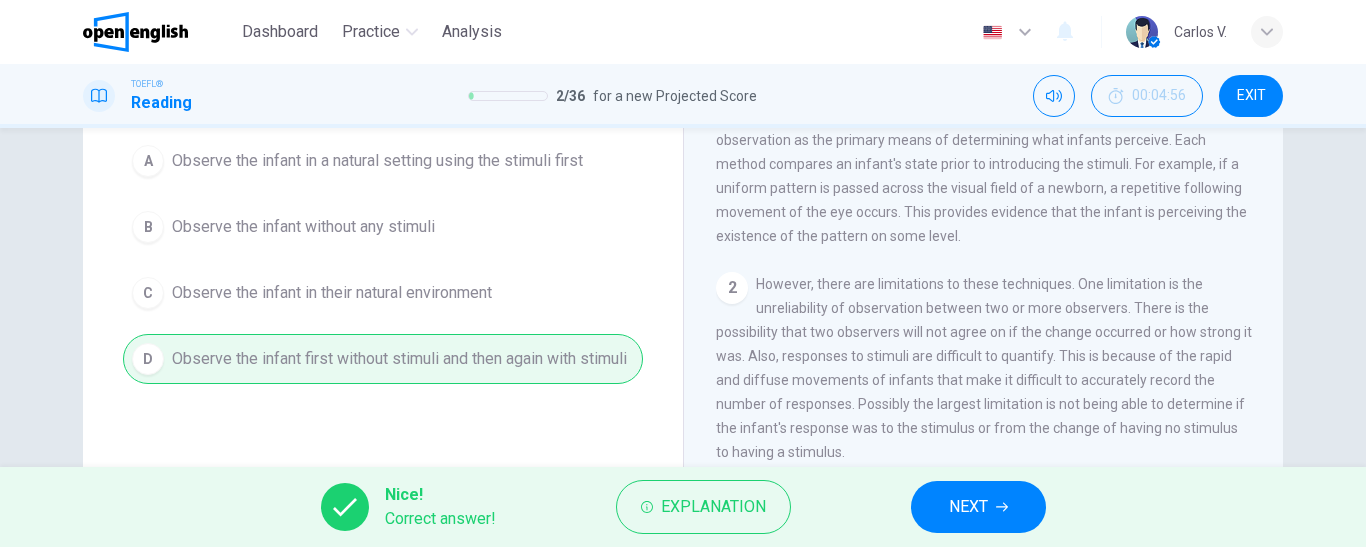 click on "NEXT" at bounding box center (968, 507) 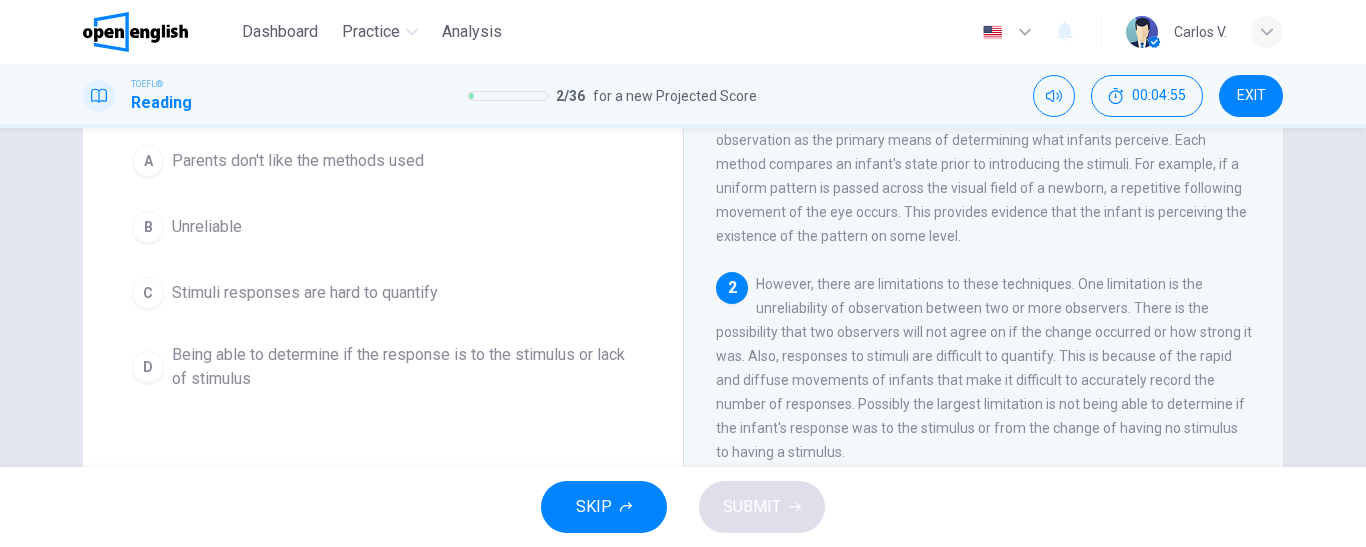scroll, scrollTop: 49, scrollLeft: 0, axis: vertical 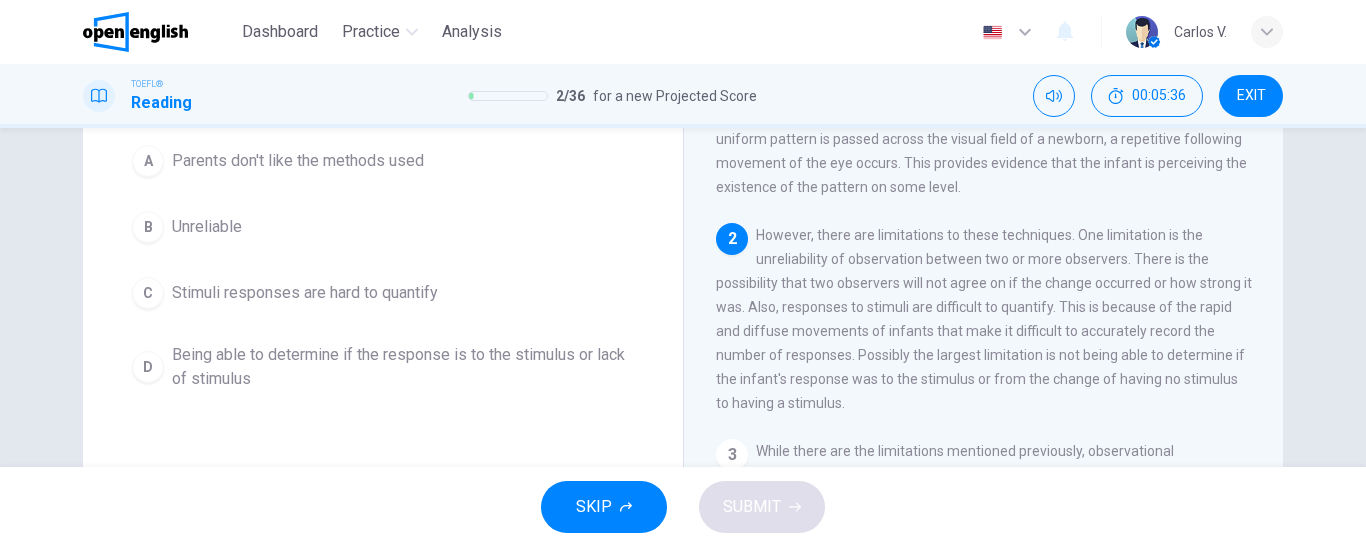click on "Being able to determine if the response is to the stimulus or lack of stimulus" at bounding box center [403, 367] 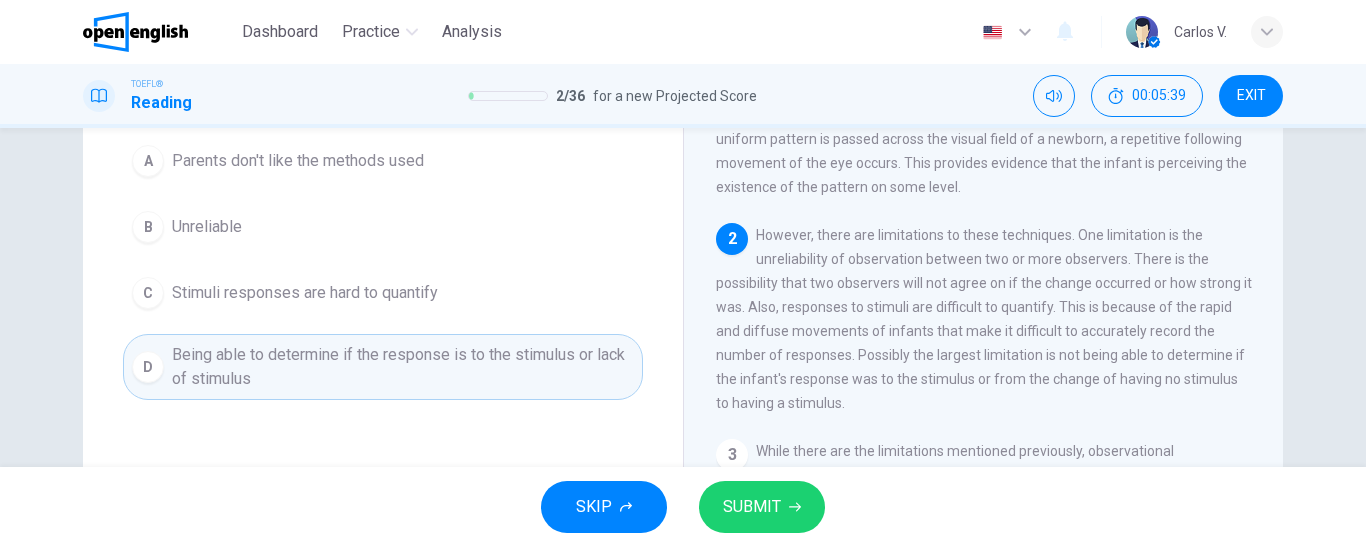 click on "SUBMIT" at bounding box center (752, 507) 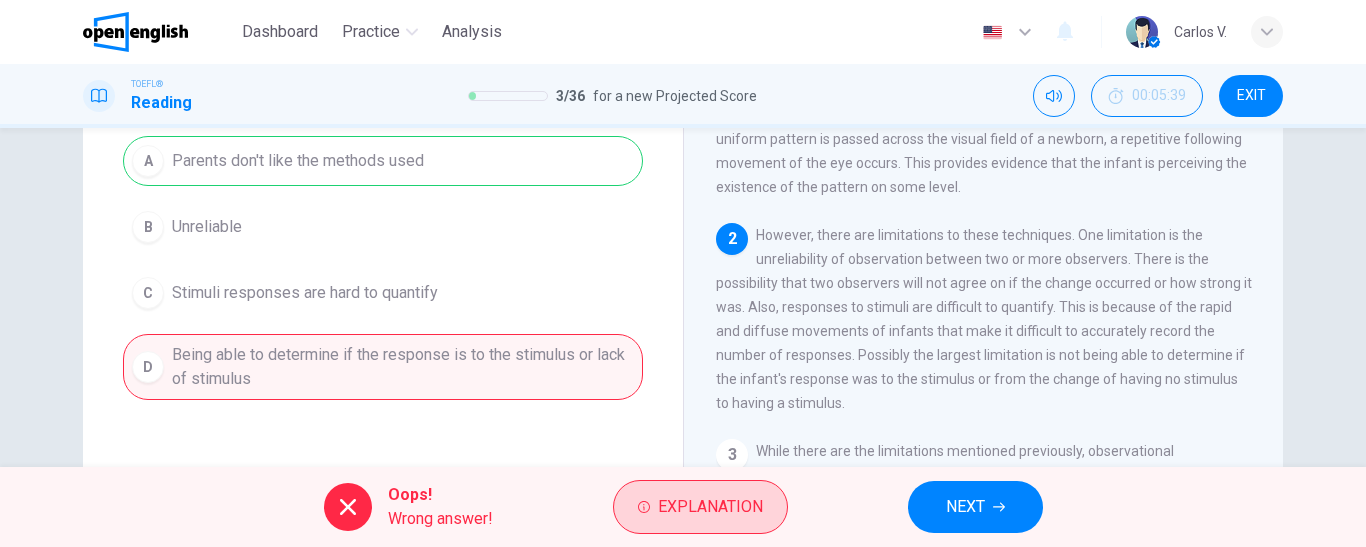 click on "Explanation" at bounding box center (700, 507) 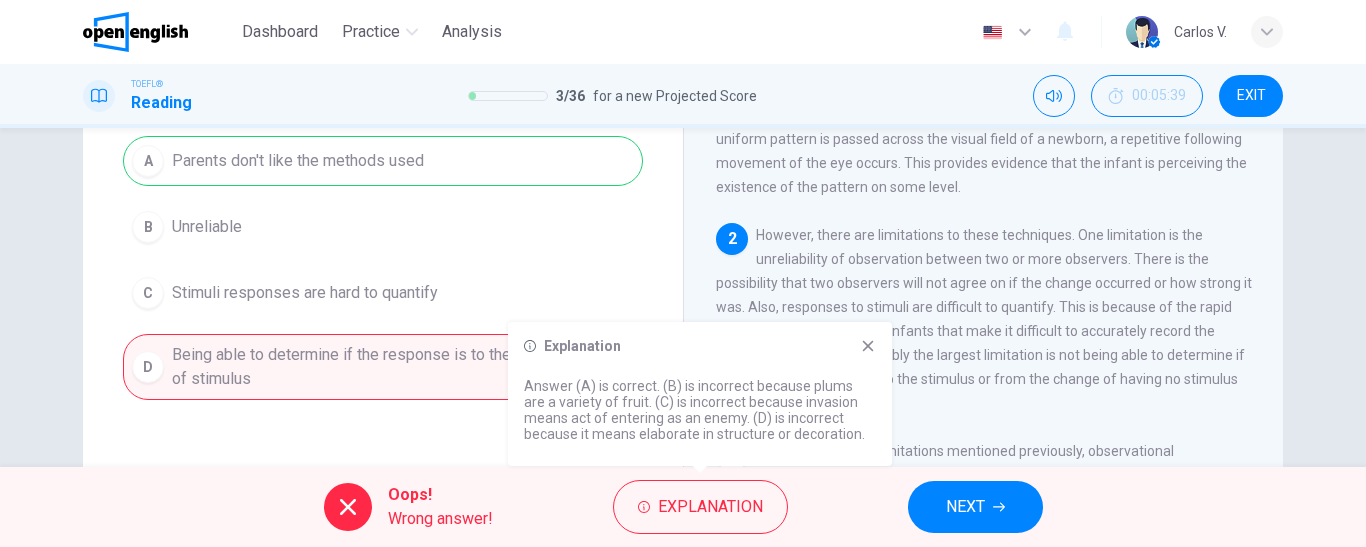 click on "NEXT" at bounding box center (965, 507) 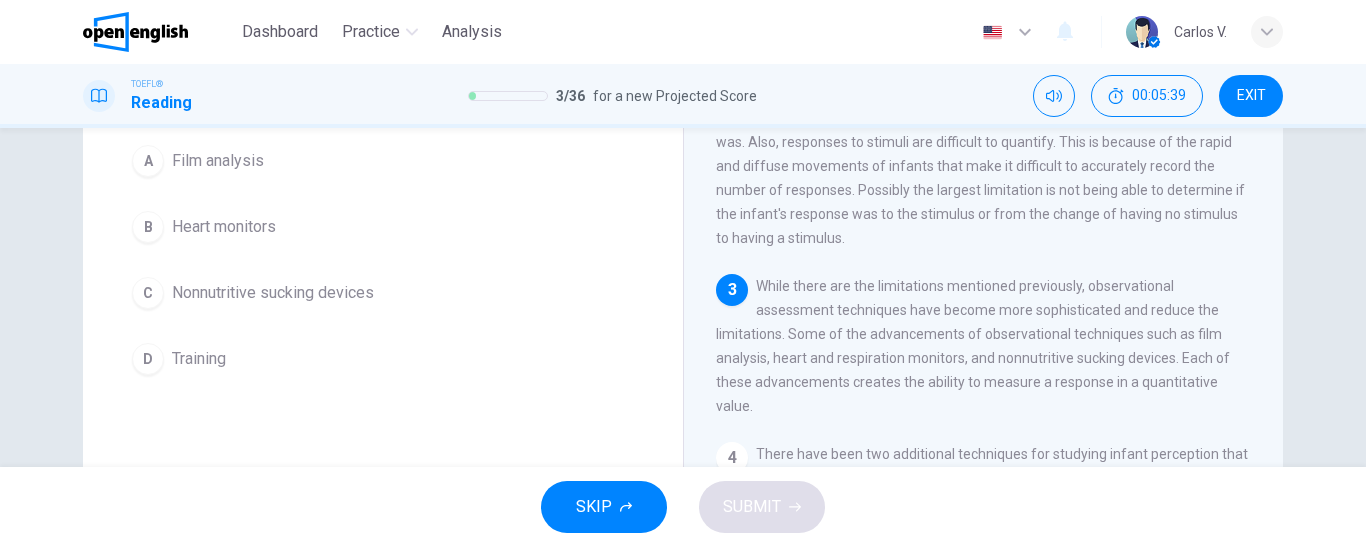 scroll, scrollTop: 223, scrollLeft: 0, axis: vertical 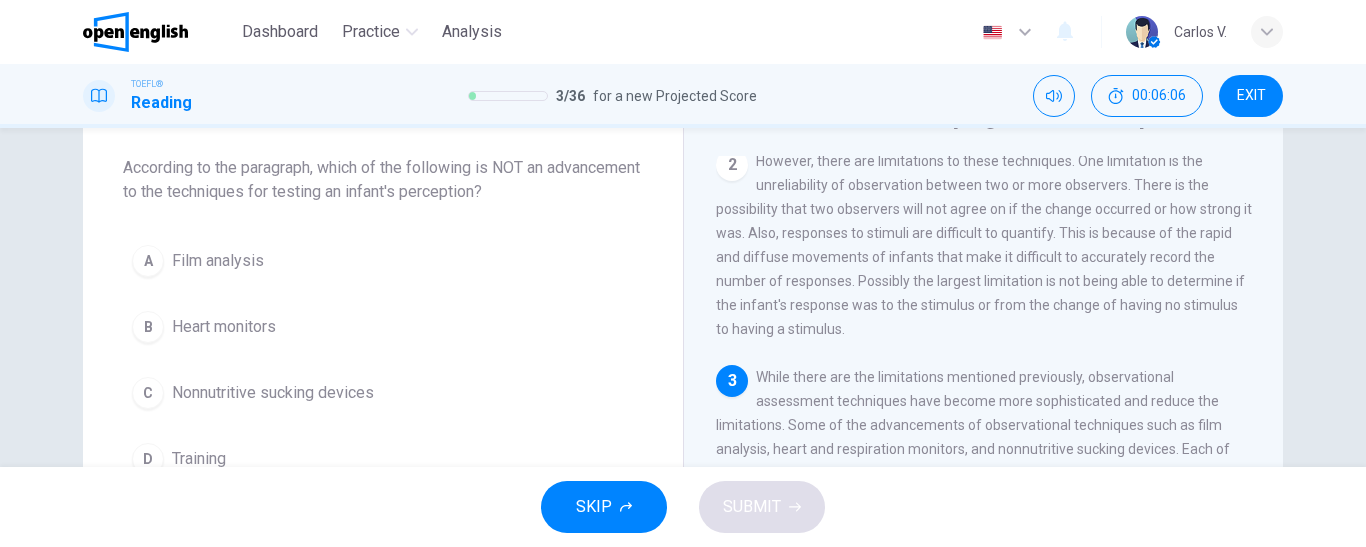 click on "Heart monitors" at bounding box center [224, 327] 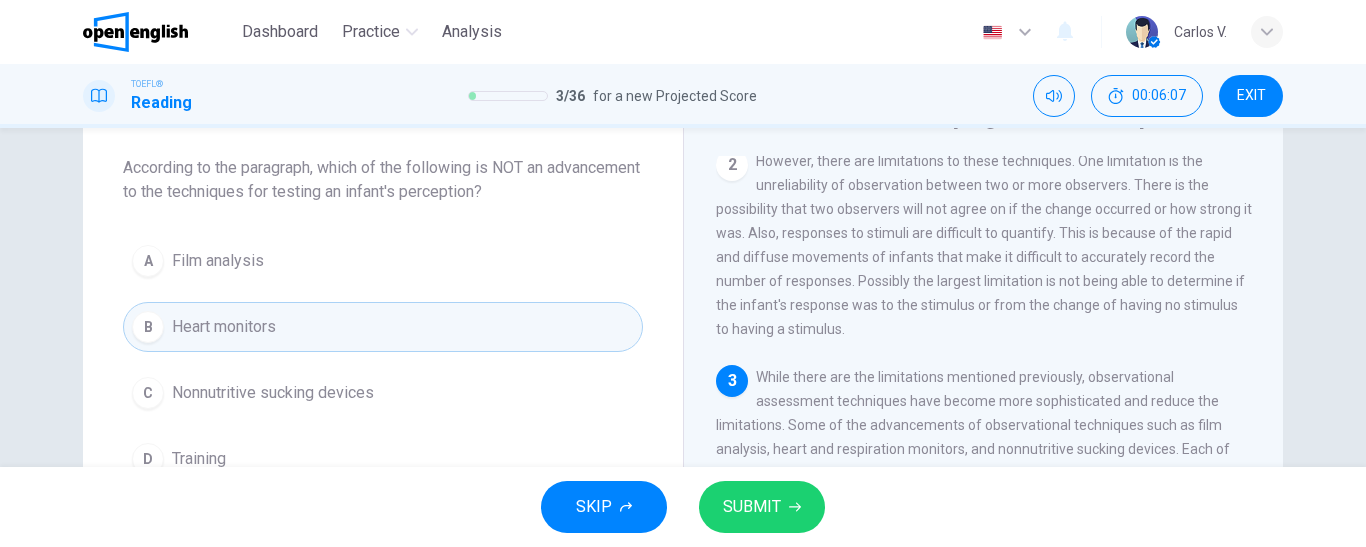 click on "SUBMIT" at bounding box center (752, 507) 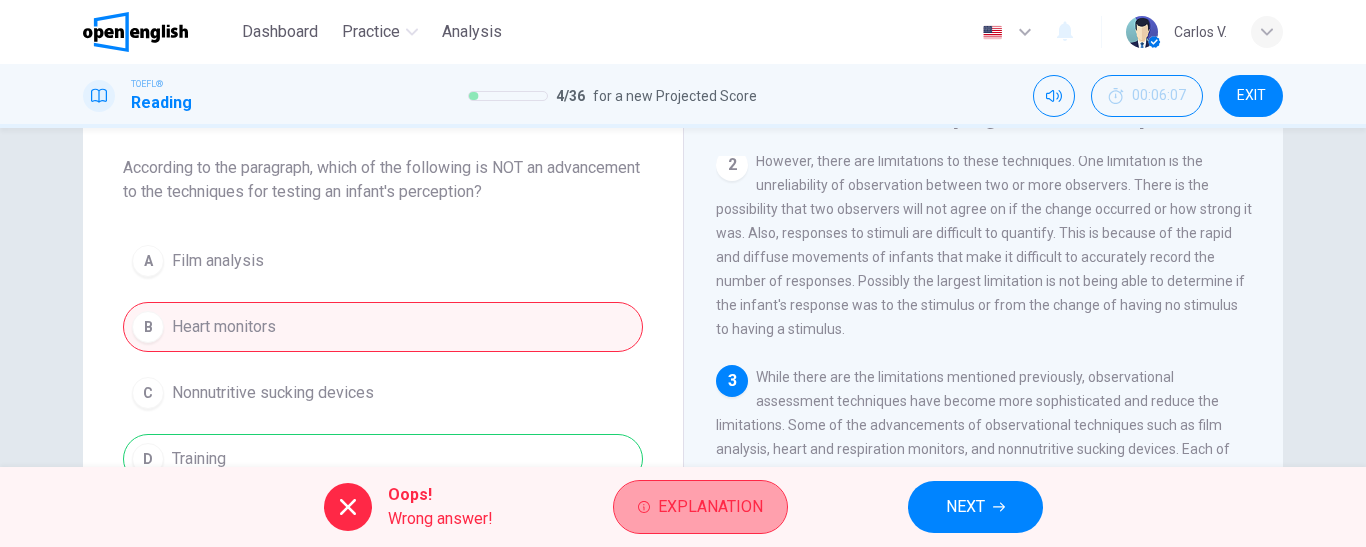 click on "Explanation" at bounding box center (710, 507) 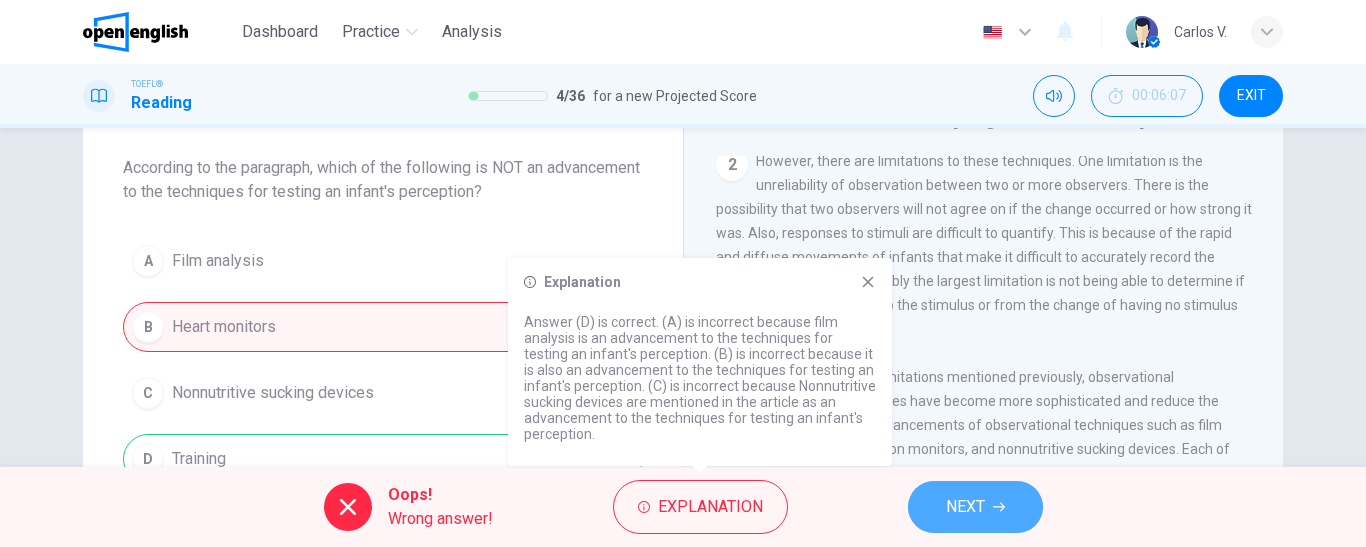 click on "NEXT" at bounding box center (975, 507) 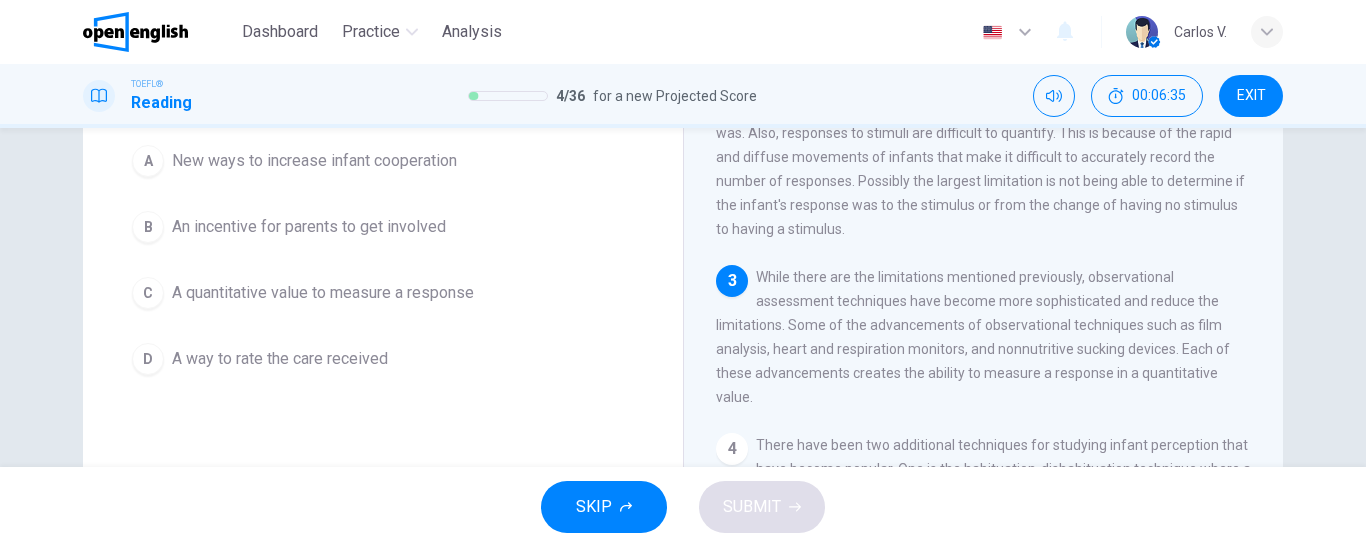 scroll, scrollTop: 100, scrollLeft: 0, axis: vertical 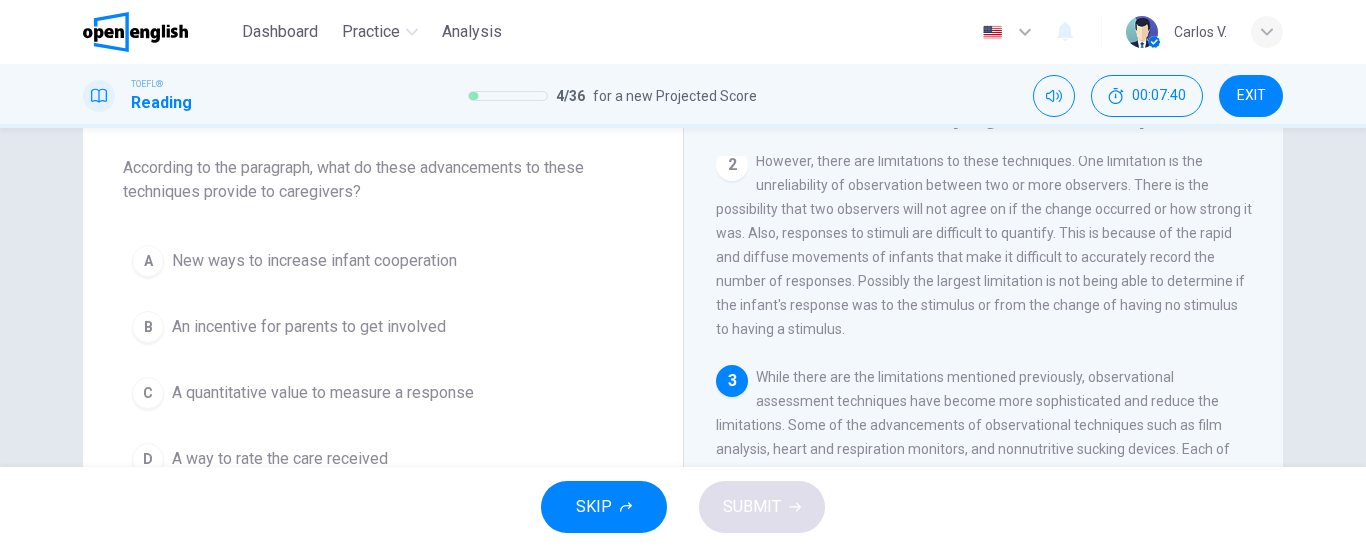 click on "New ways to increase infant cooperation" at bounding box center [314, 261] 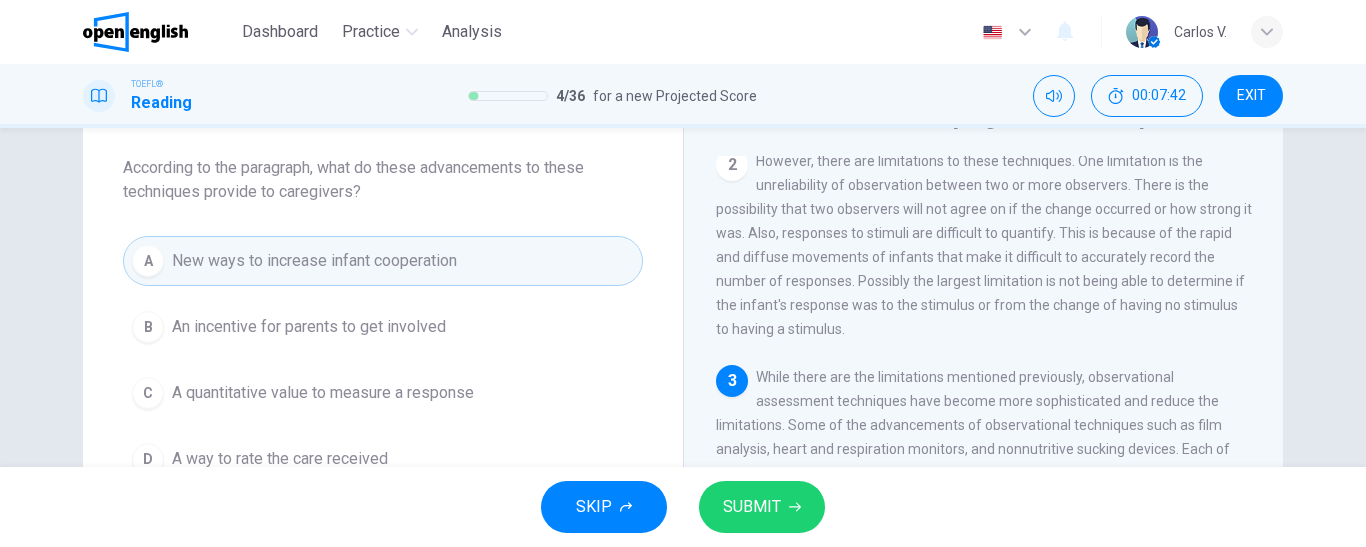 click on "SUBMIT" at bounding box center (752, 507) 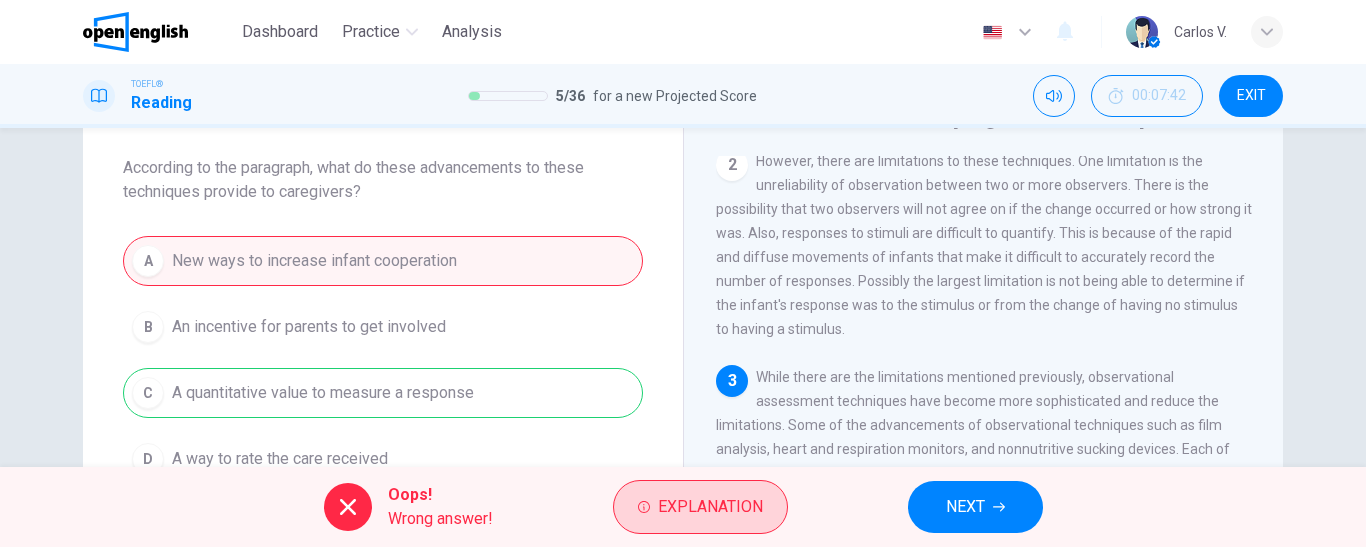 click on "Explanation" at bounding box center (710, 507) 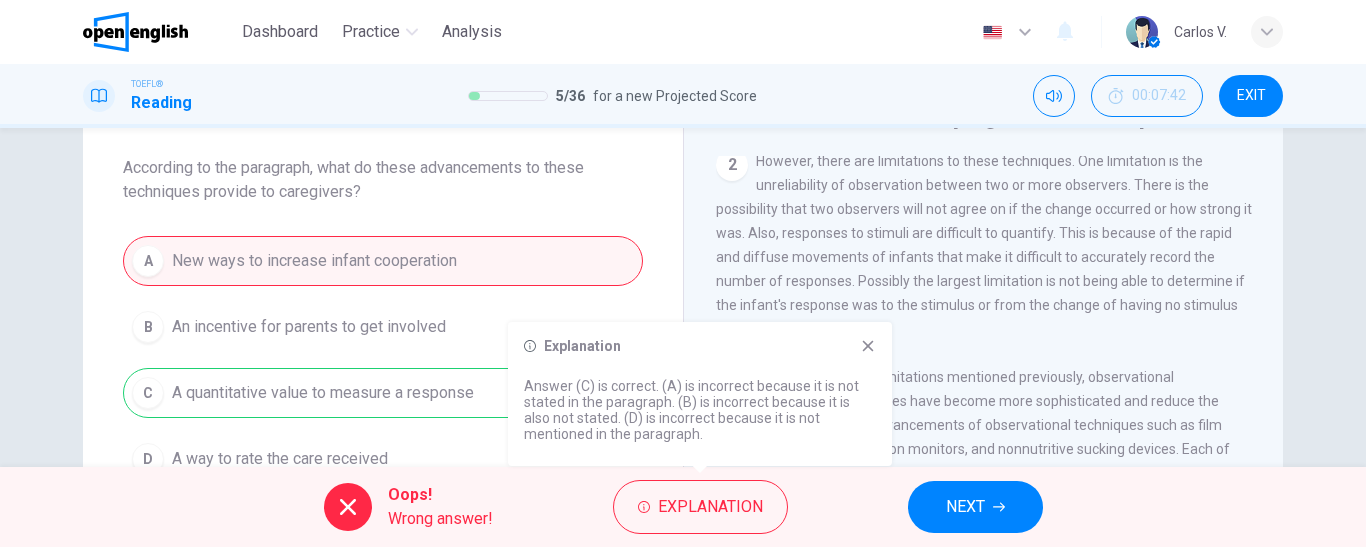 click on "NEXT" at bounding box center (965, 507) 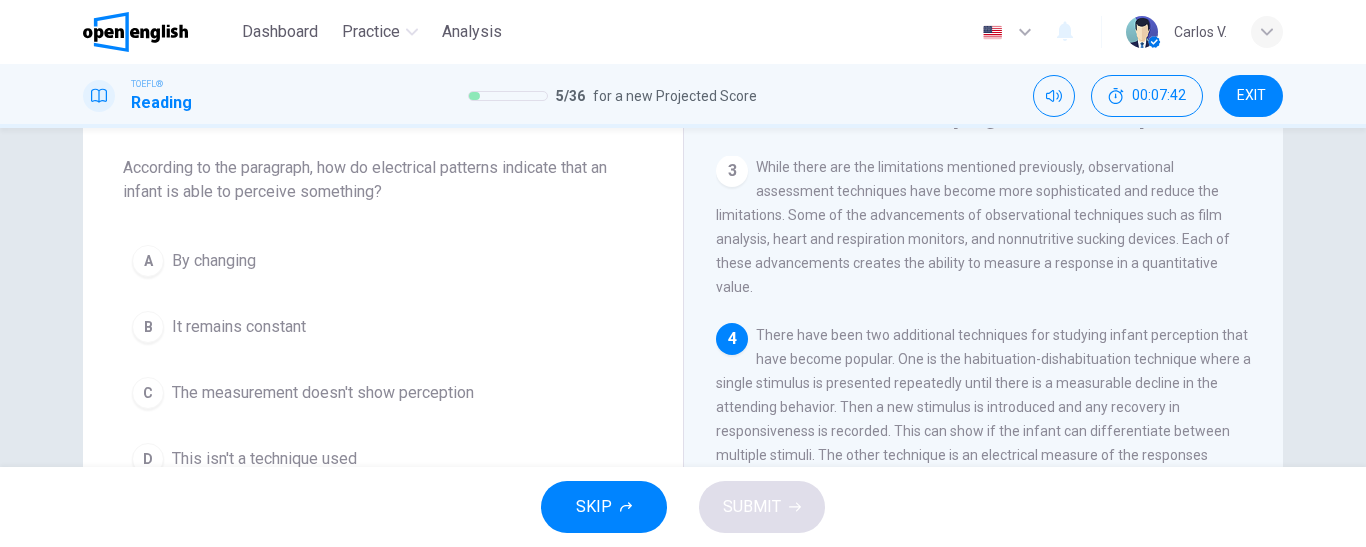 scroll, scrollTop: 470, scrollLeft: 0, axis: vertical 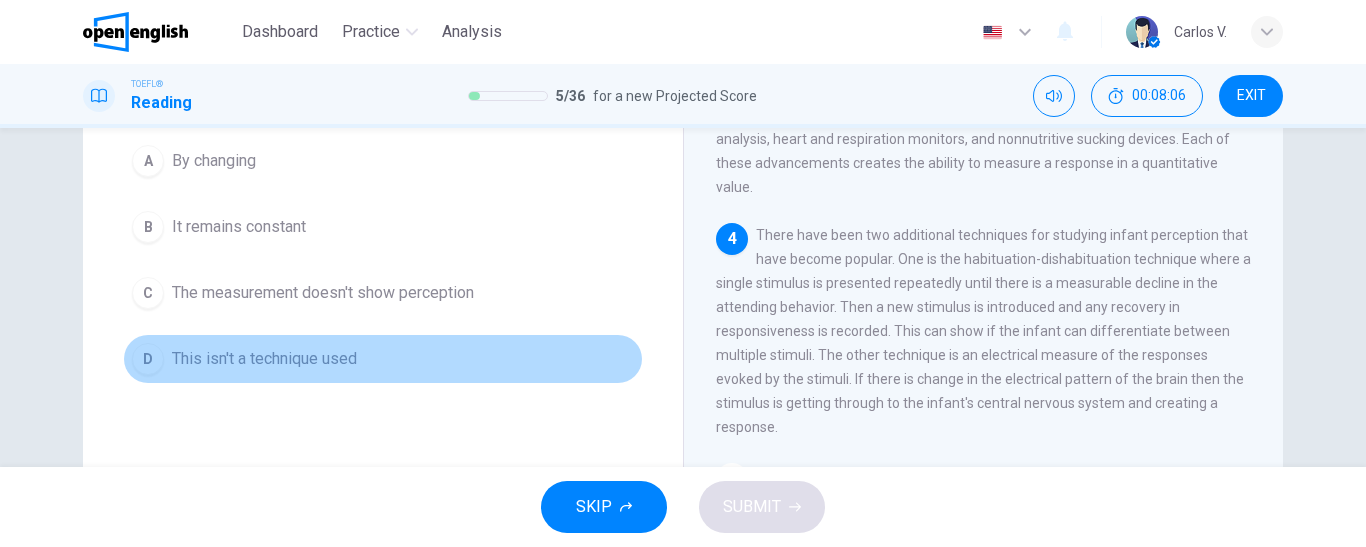 click on "This isn't a technique used" at bounding box center (264, 359) 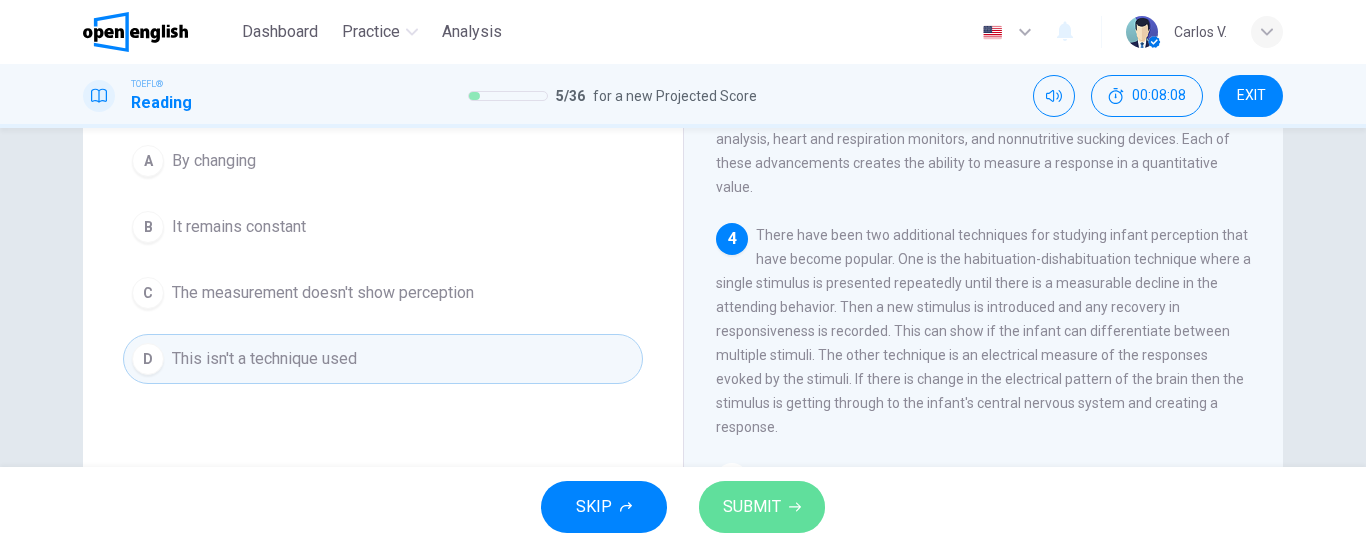 click on "SUBMIT" at bounding box center (752, 507) 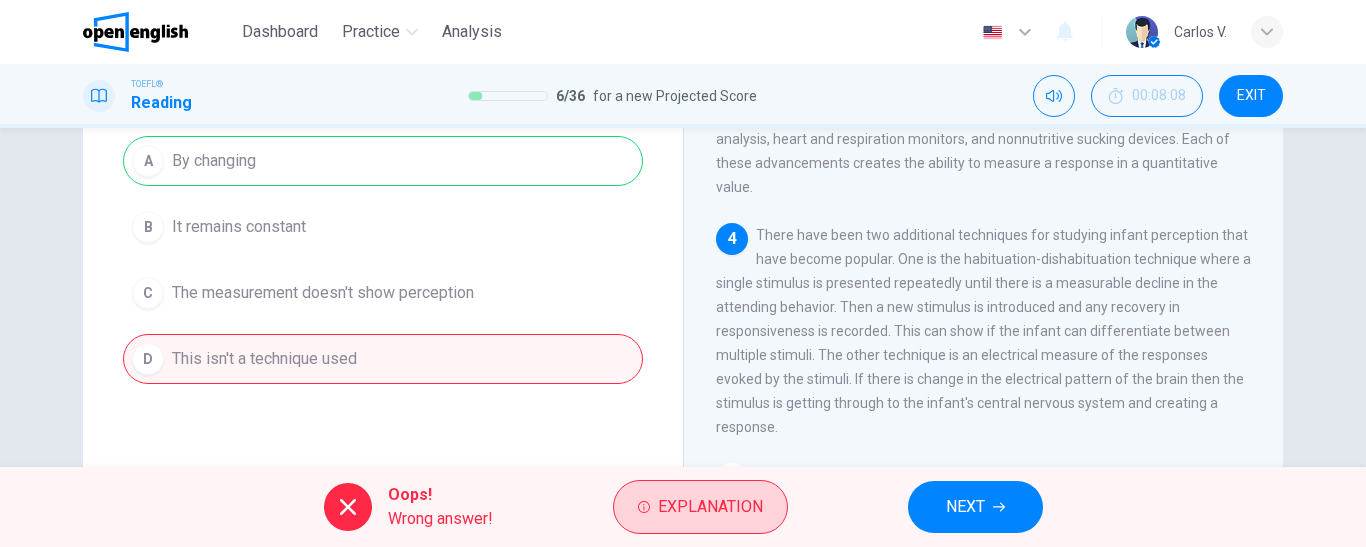 click on "Explanation" at bounding box center [710, 507] 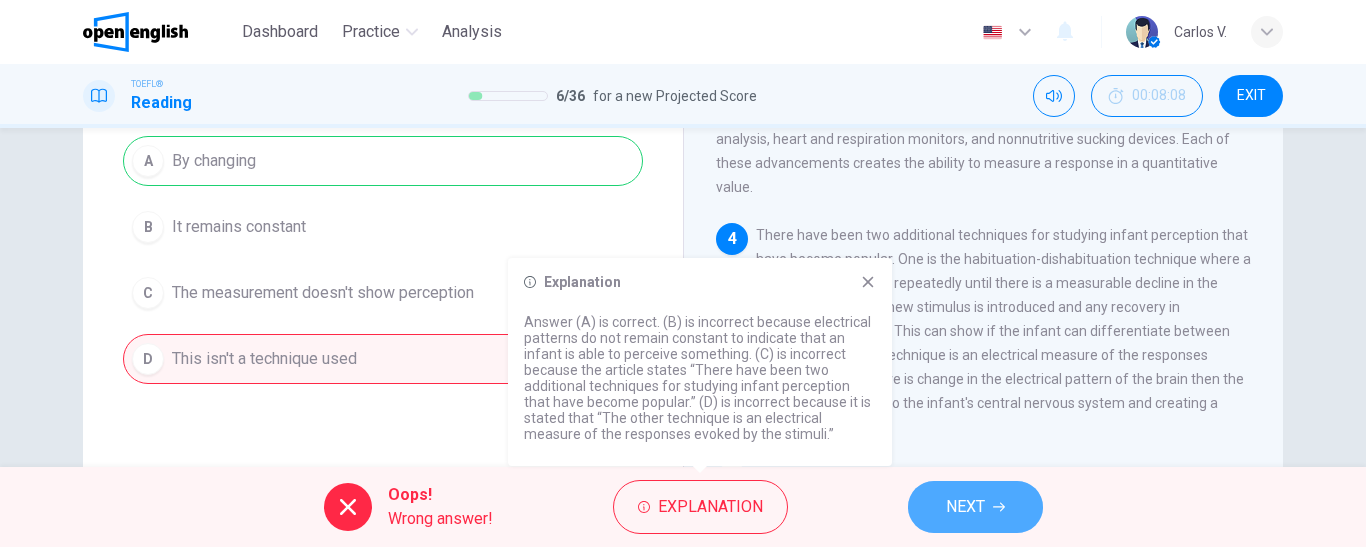 click on "NEXT" at bounding box center (965, 507) 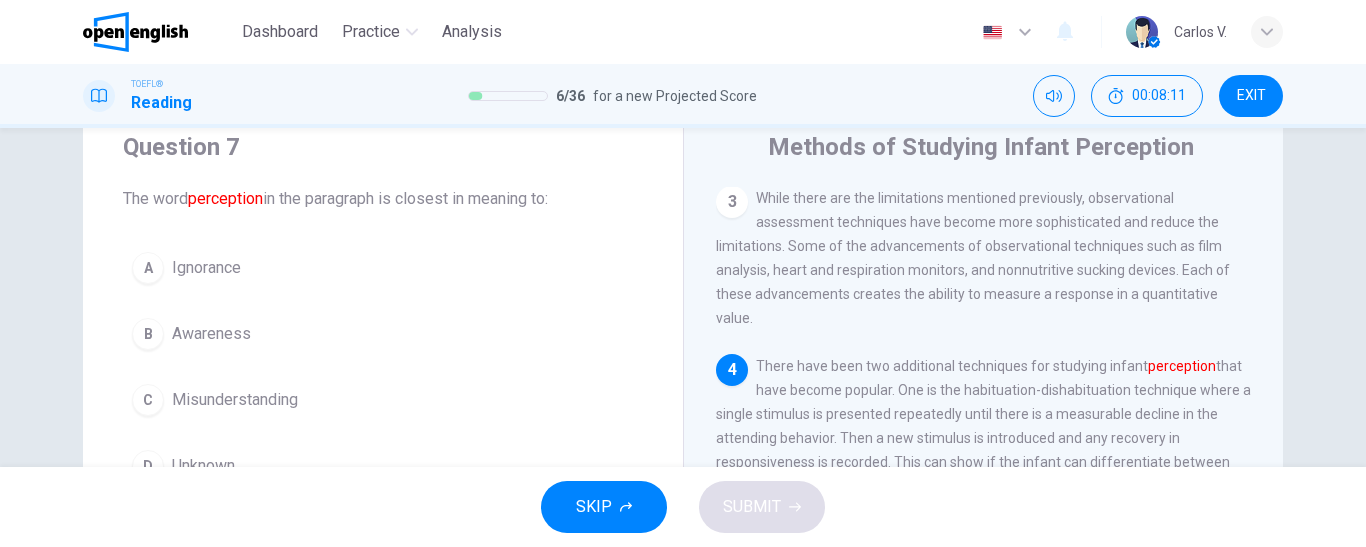 scroll, scrollTop: 100, scrollLeft: 0, axis: vertical 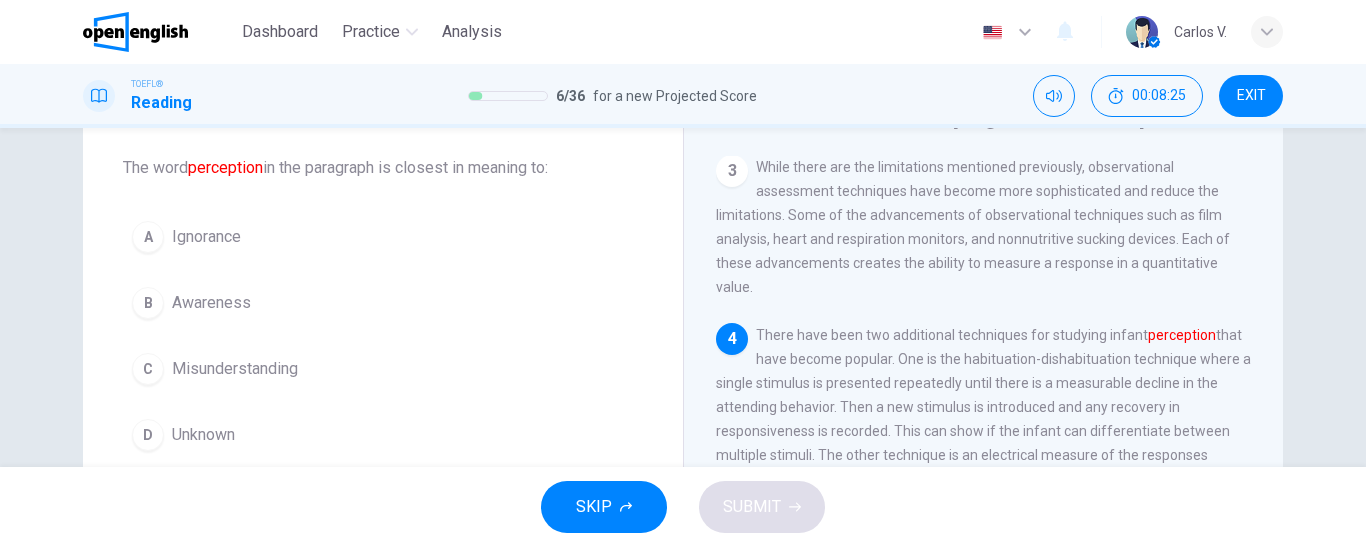 click on "Awareness" at bounding box center [211, 303] 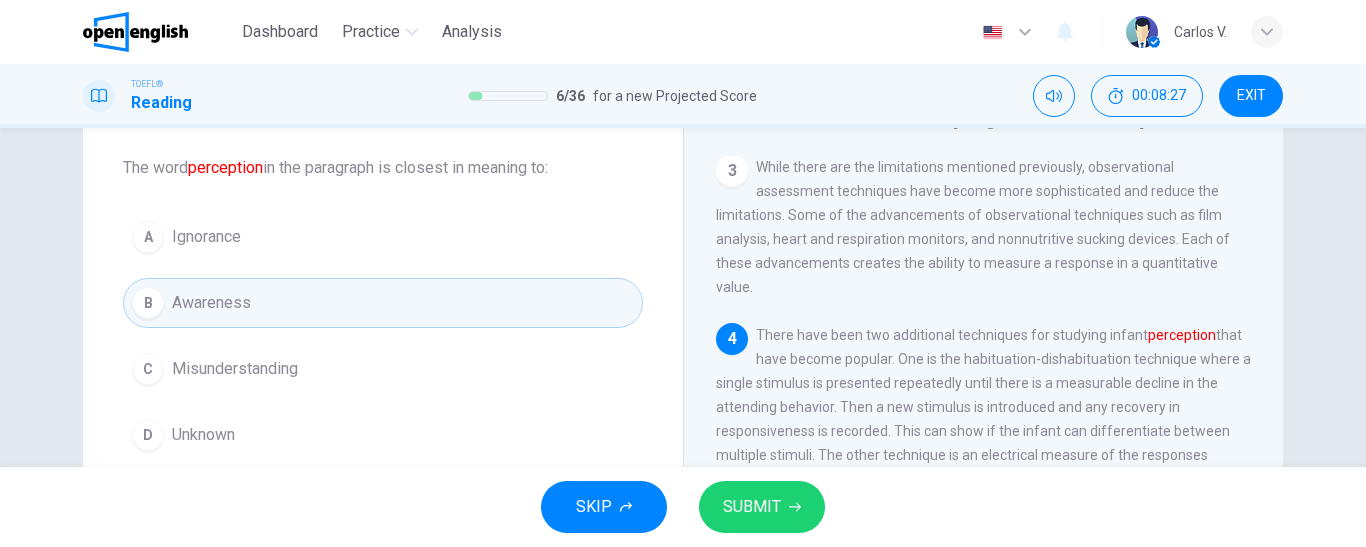 click on "SUBMIT" at bounding box center (752, 507) 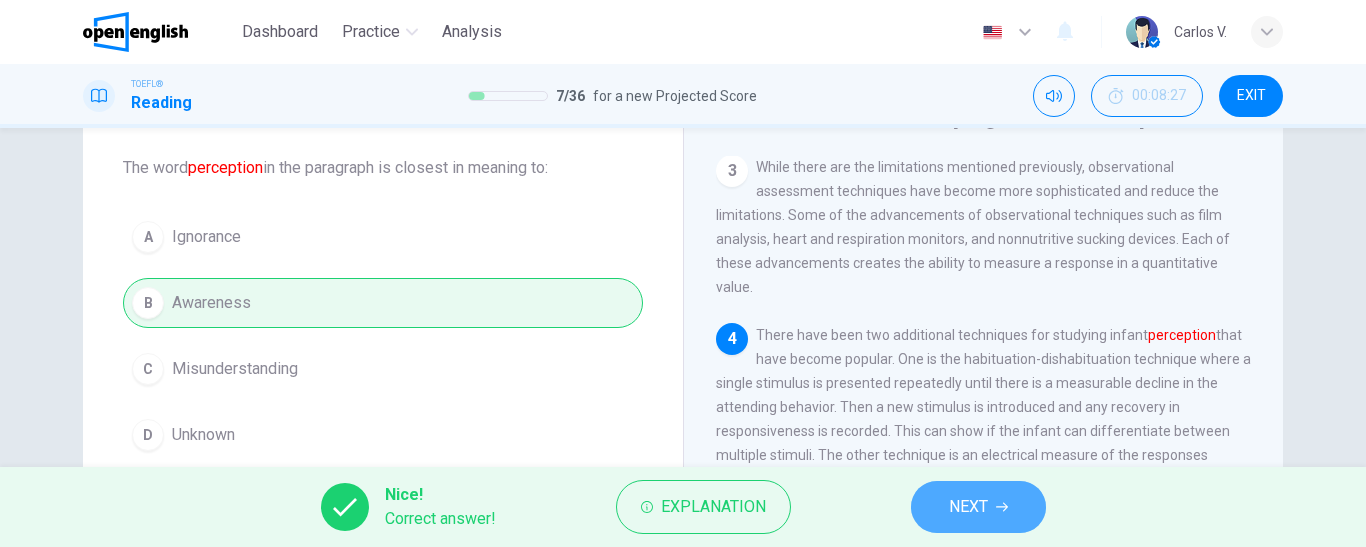 click on "NEXT" at bounding box center [968, 507] 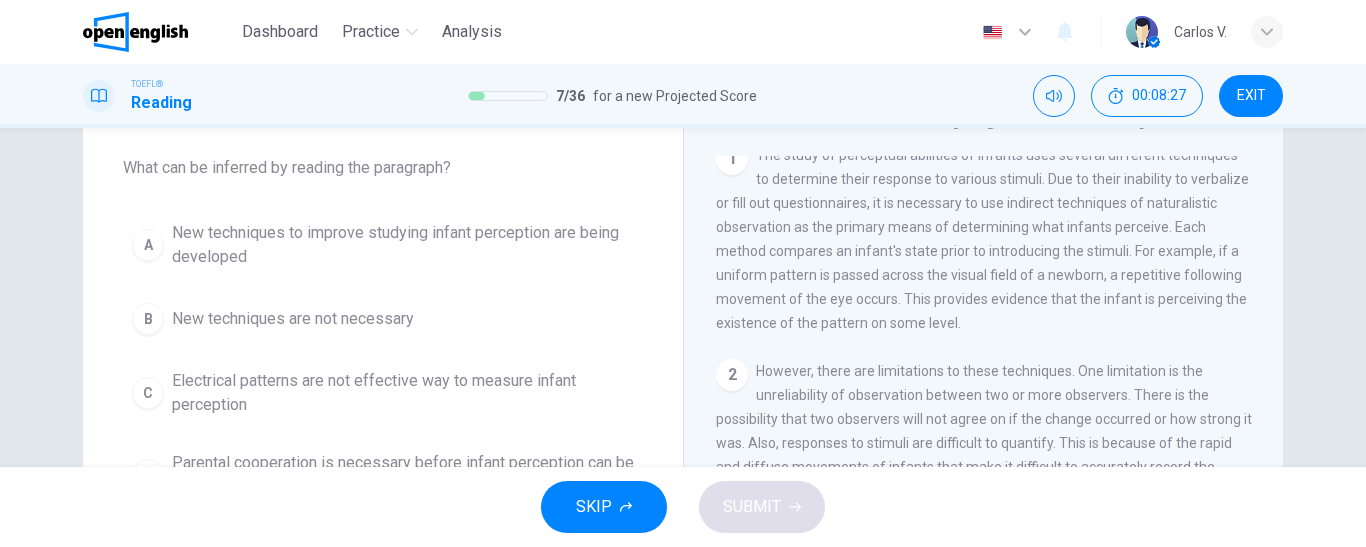 scroll, scrollTop: 0, scrollLeft: 0, axis: both 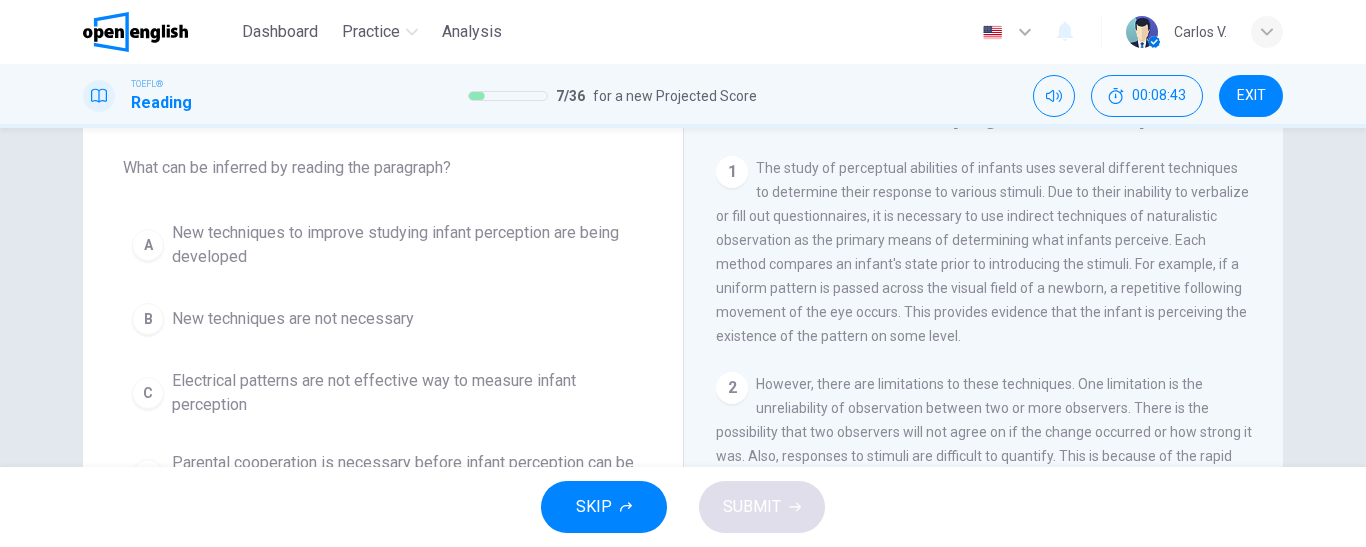 click on "New techniques to improve studying infant perception are being developed" at bounding box center [403, 245] 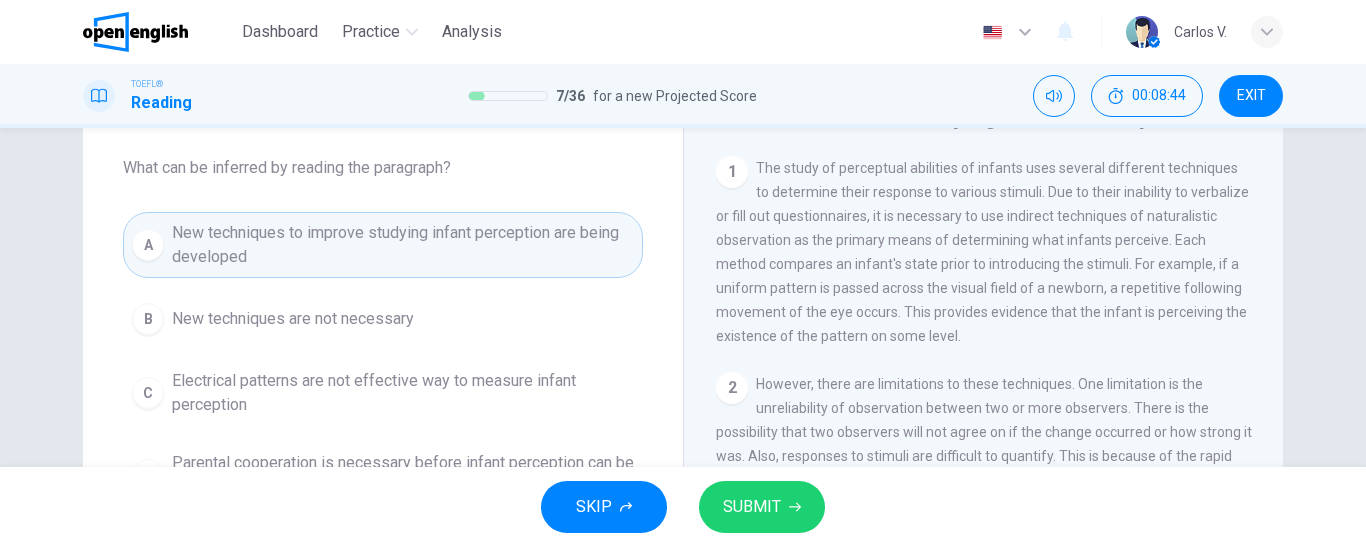 click on "SKIP SUBMIT" at bounding box center (683, 507) 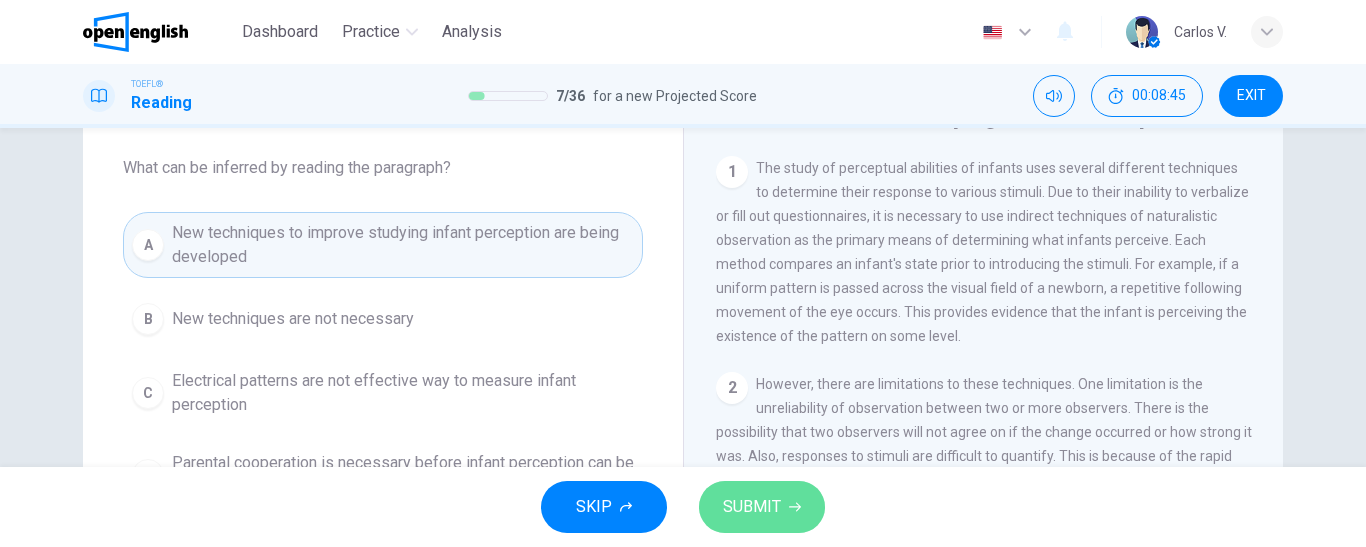 click on "SUBMIT" at bounding box center (762, 507) 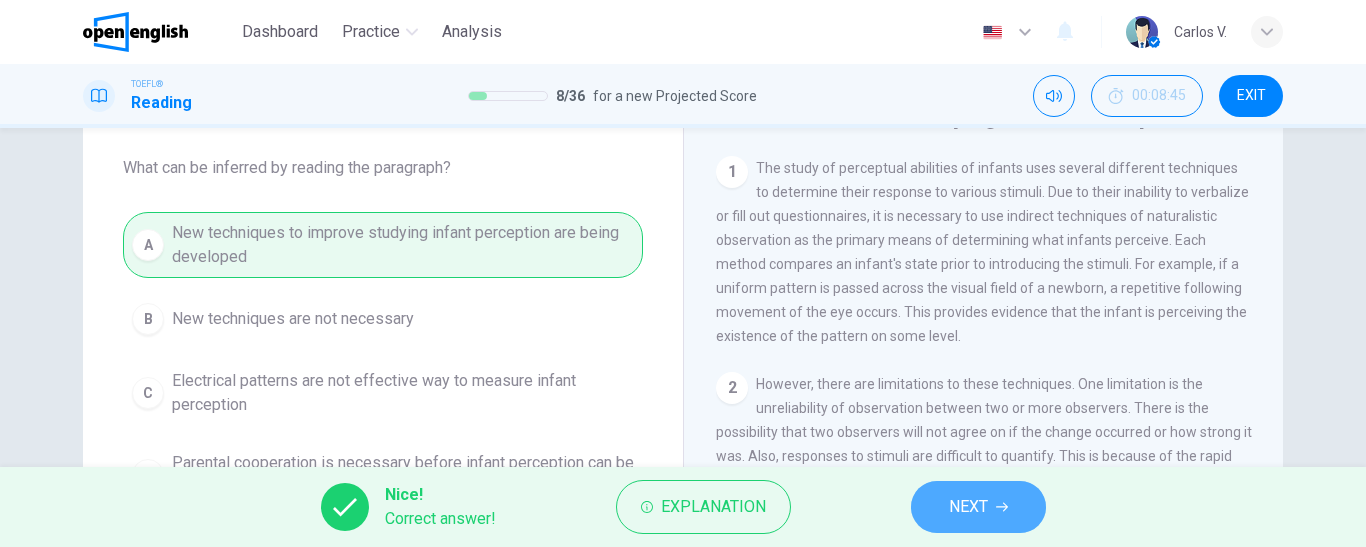 click on "NEXT" at bounding box center [968, 507] 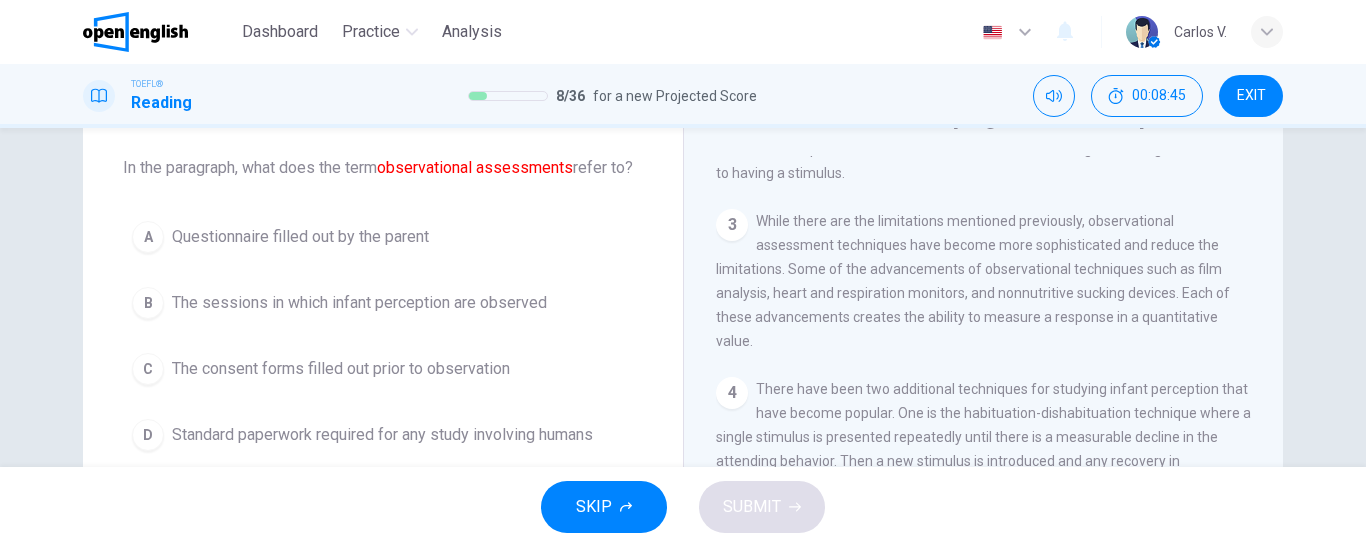 scroll, scrollTop: 470, scrollLeft: 0, axis: vertical 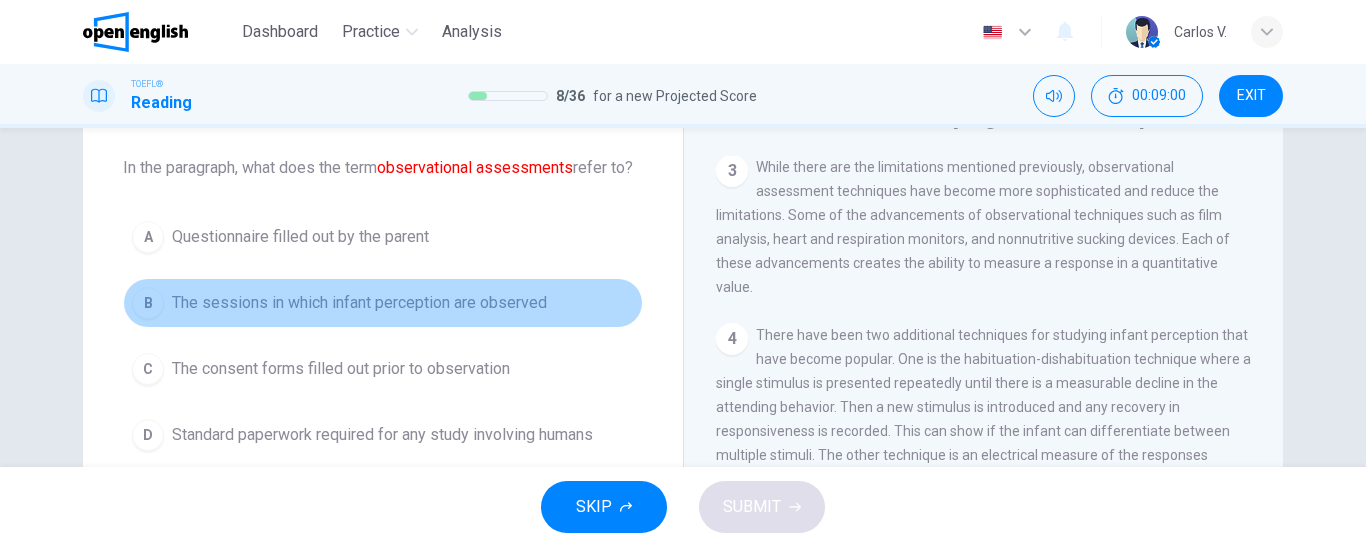 click on "The sessions in which infant perception are observed" at bounding box center [359, 303] 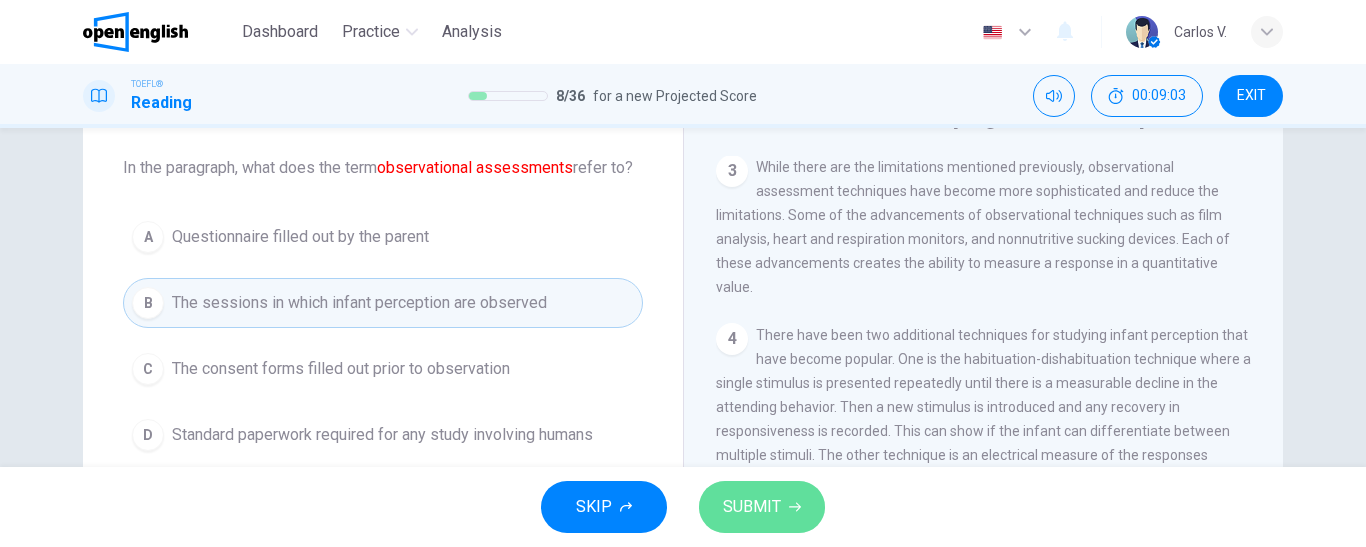 click on "SUBMIT" at bounding box center (752, 507) 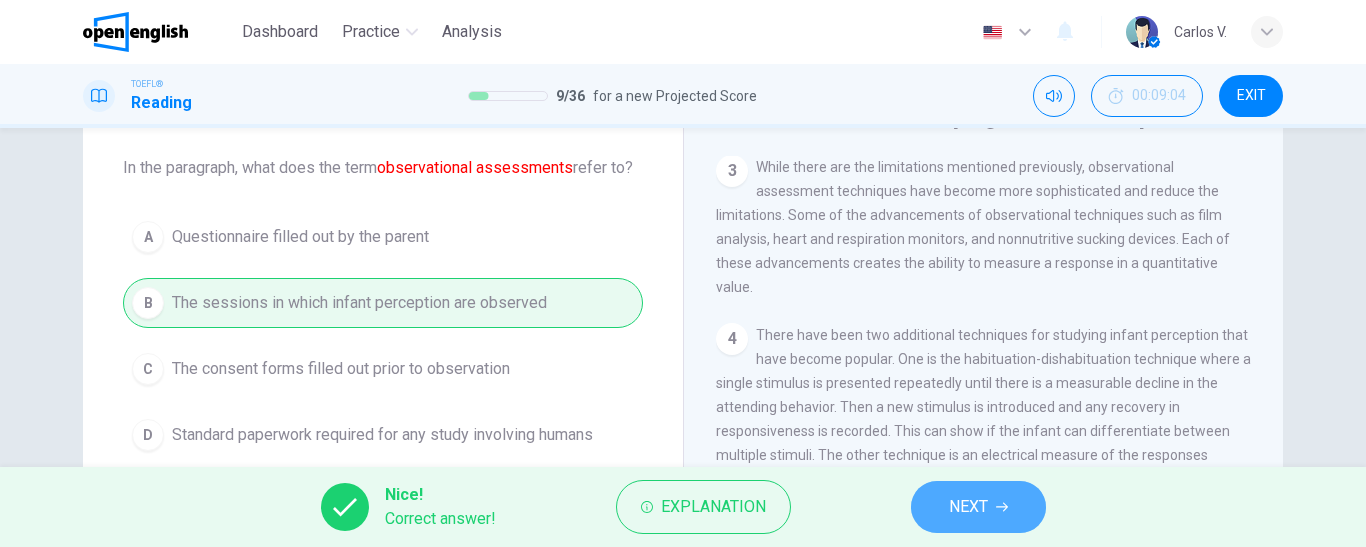click on "NEXT" at bounding box center [968, 507] 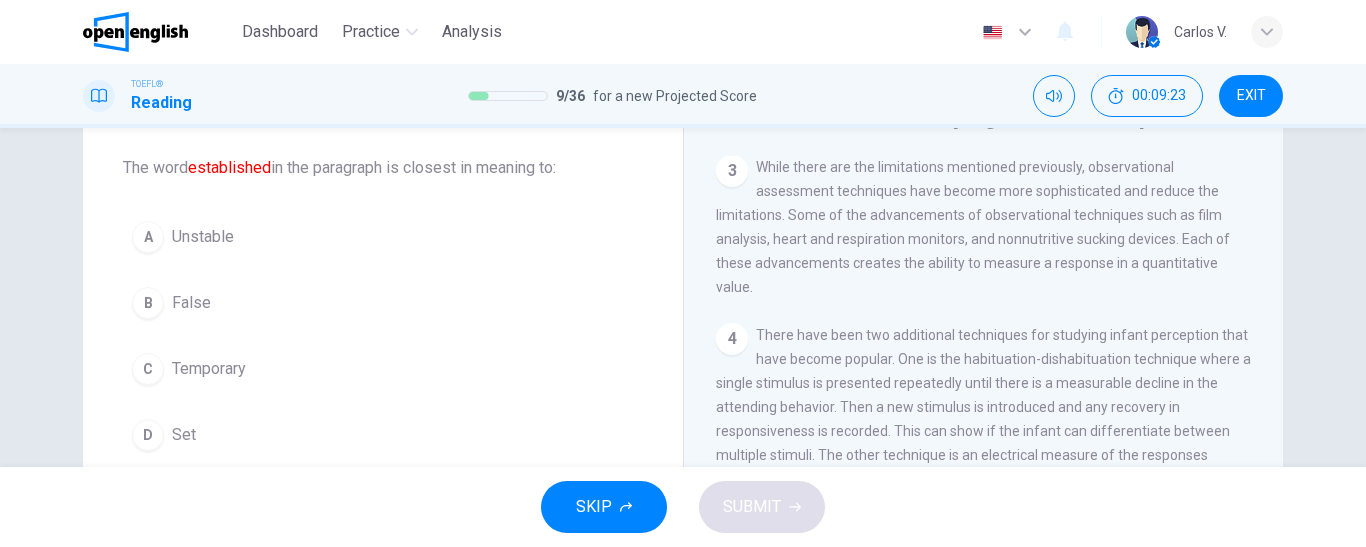 click on "Set" at bounding box center (184, 435) 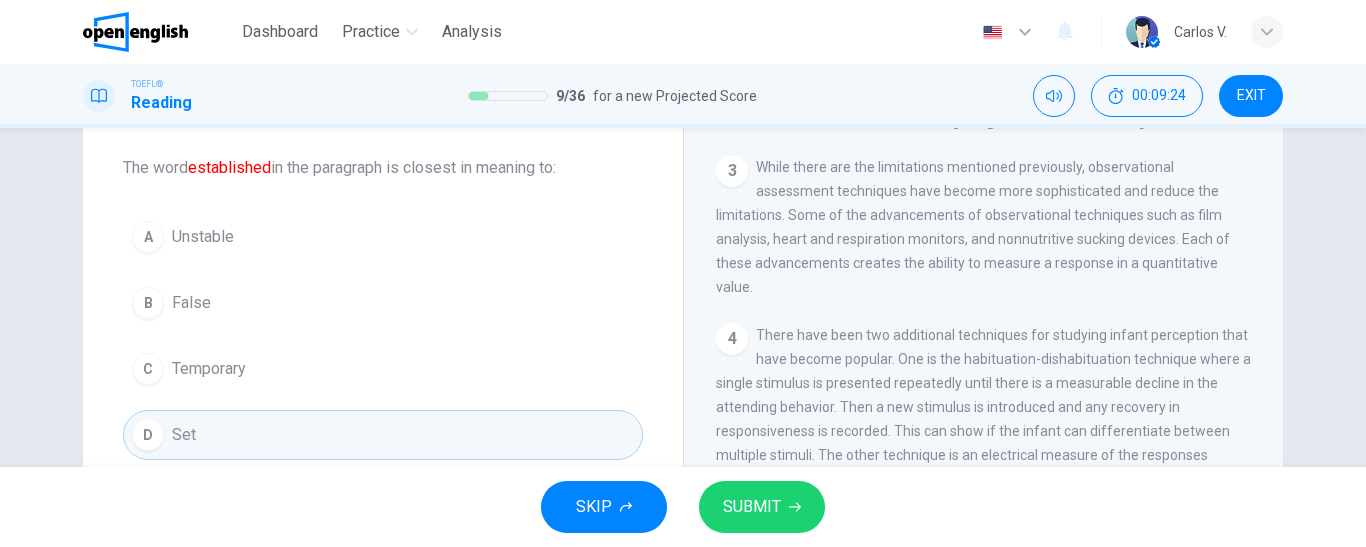 click on "SUBMIT" at bounding box center [752, 507] 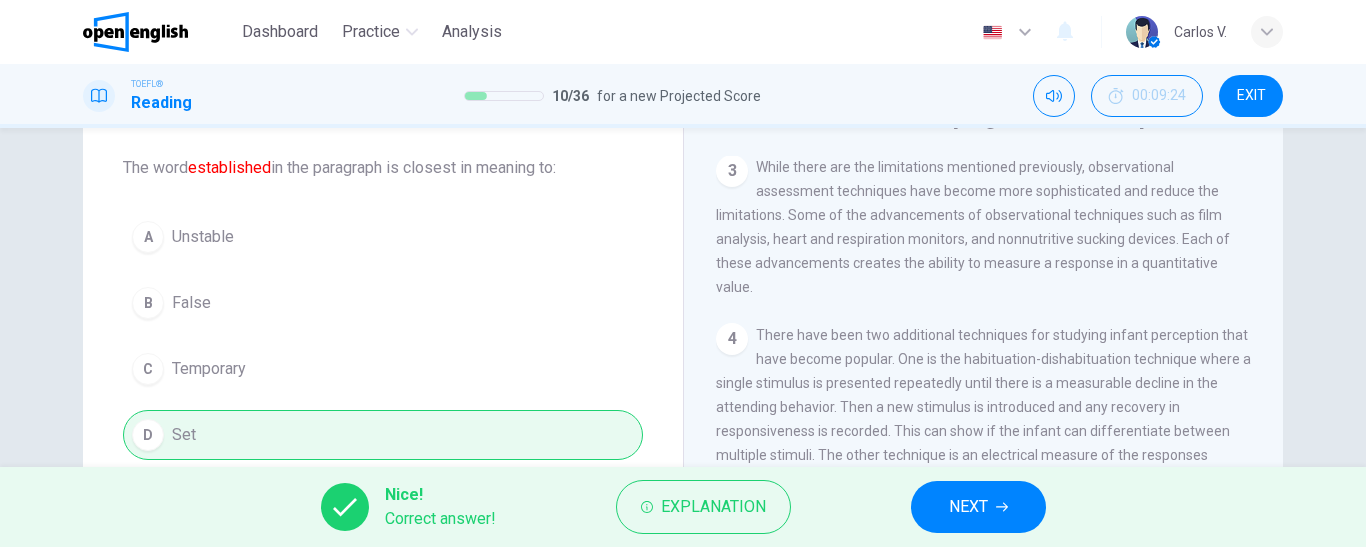 click on "NEXT" at bounding box center [968, 507] 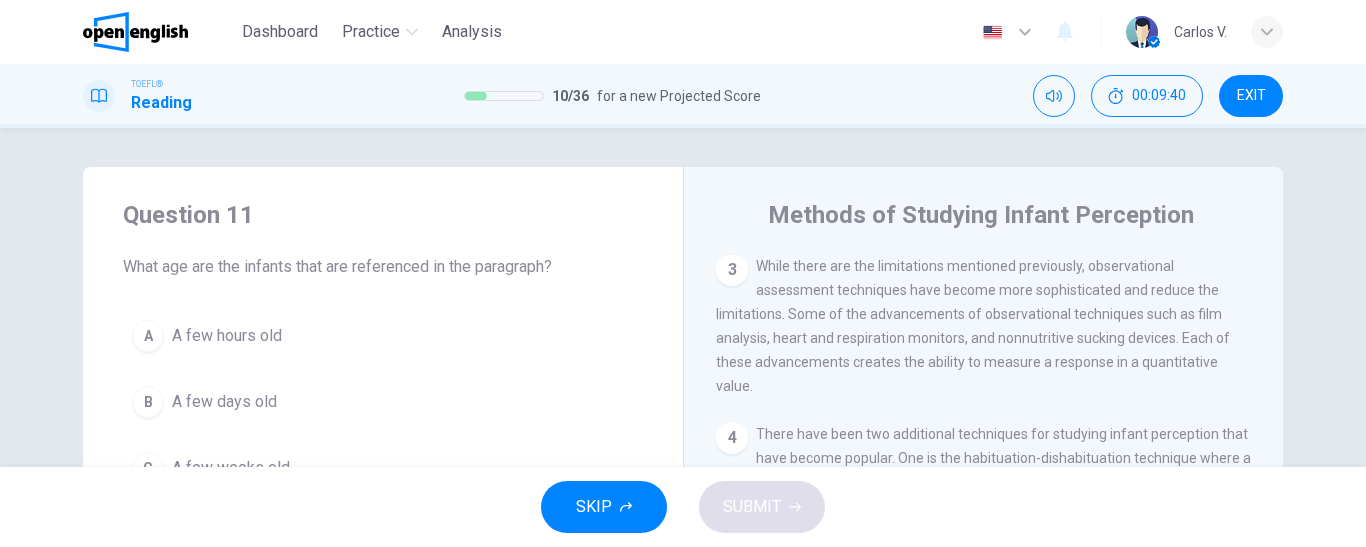 scroll, scrollTop: 0, scrollLeft: 0, axis: both 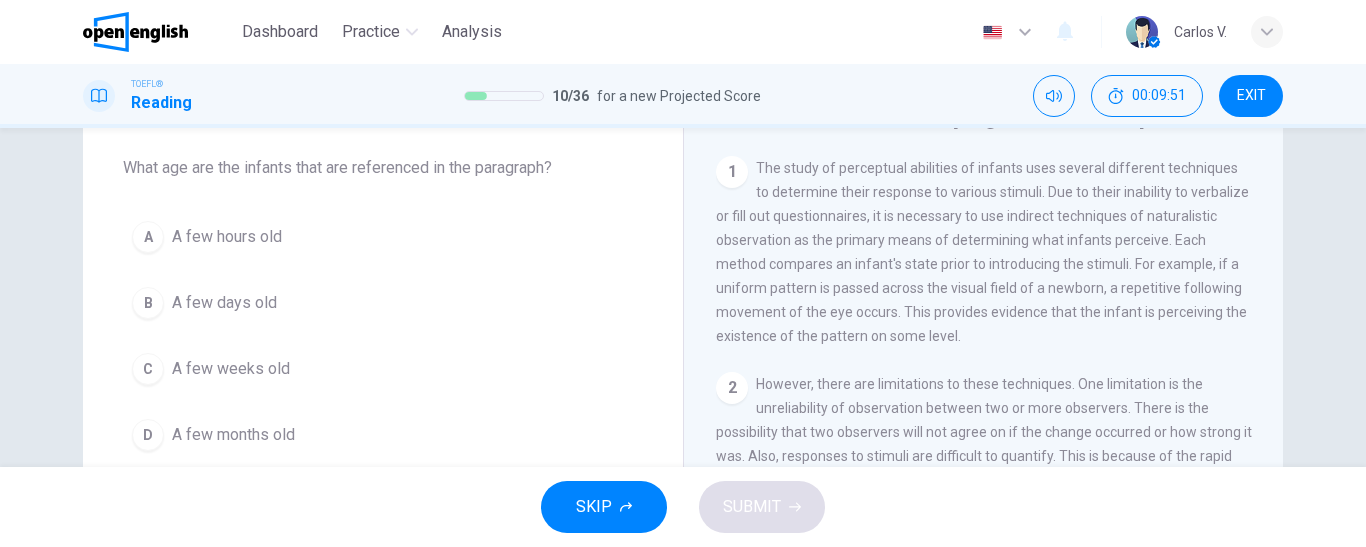click on "A few months old" at bounding box center [233, 435] 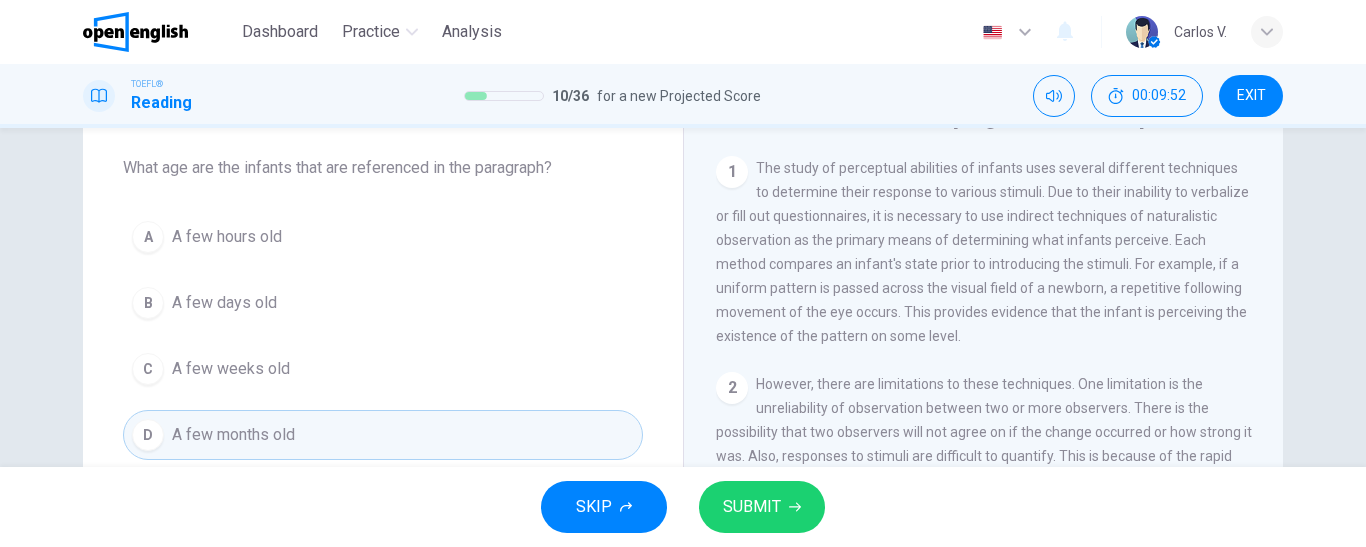 click on "SUBMIT" at bounding box center [752, 507] 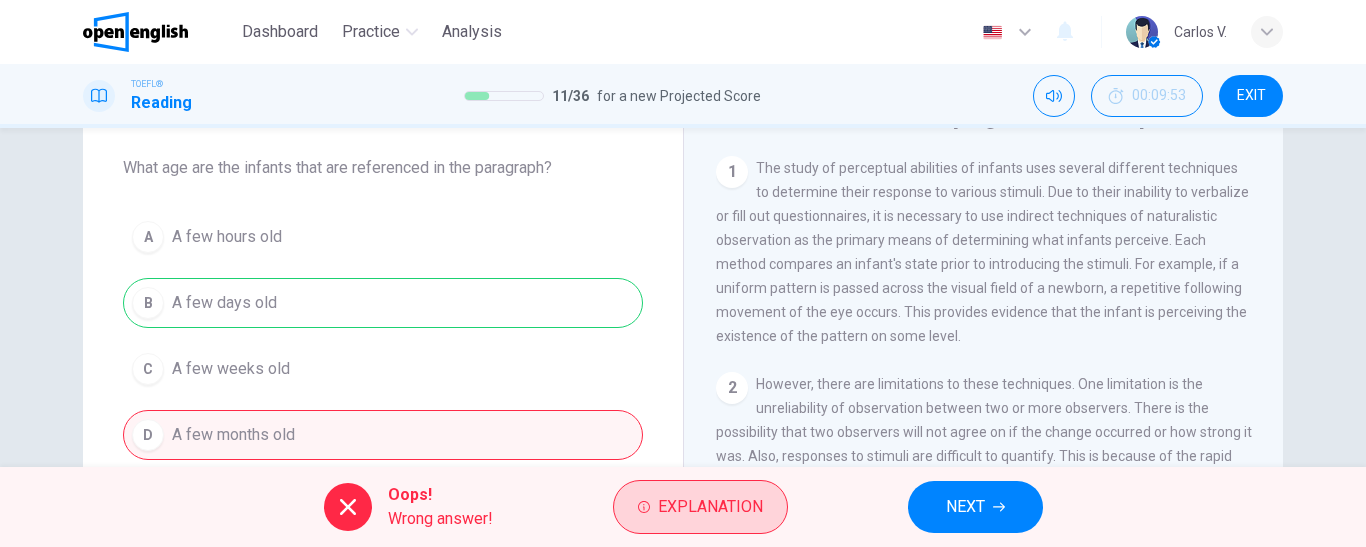 click 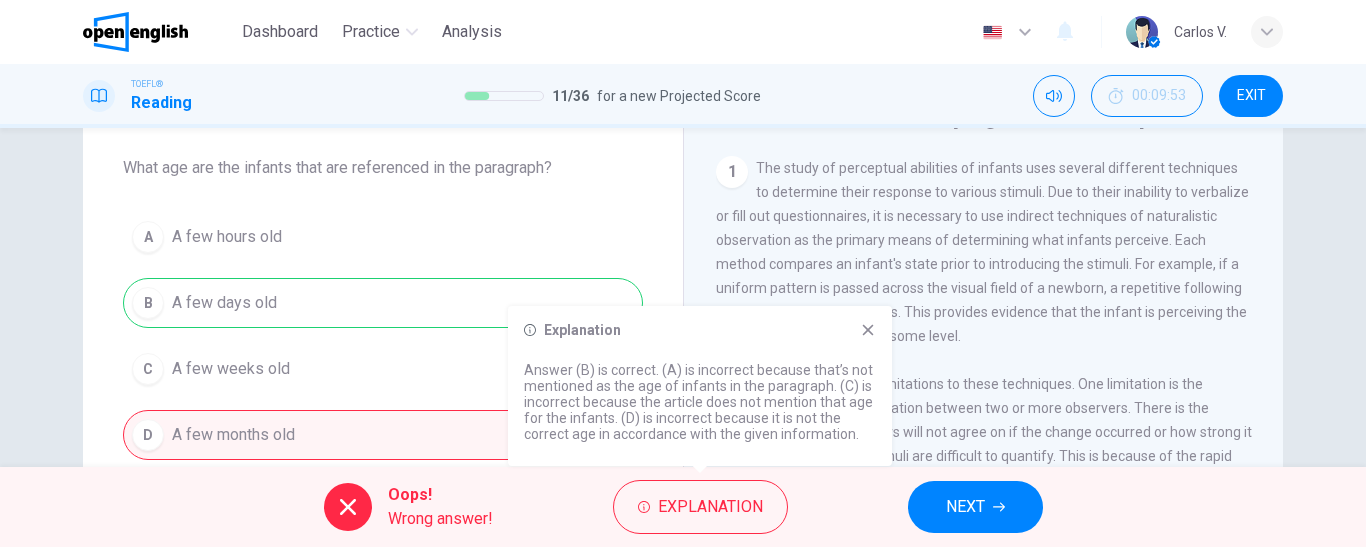 click on "NEXT" at bounding box center (965, 507) 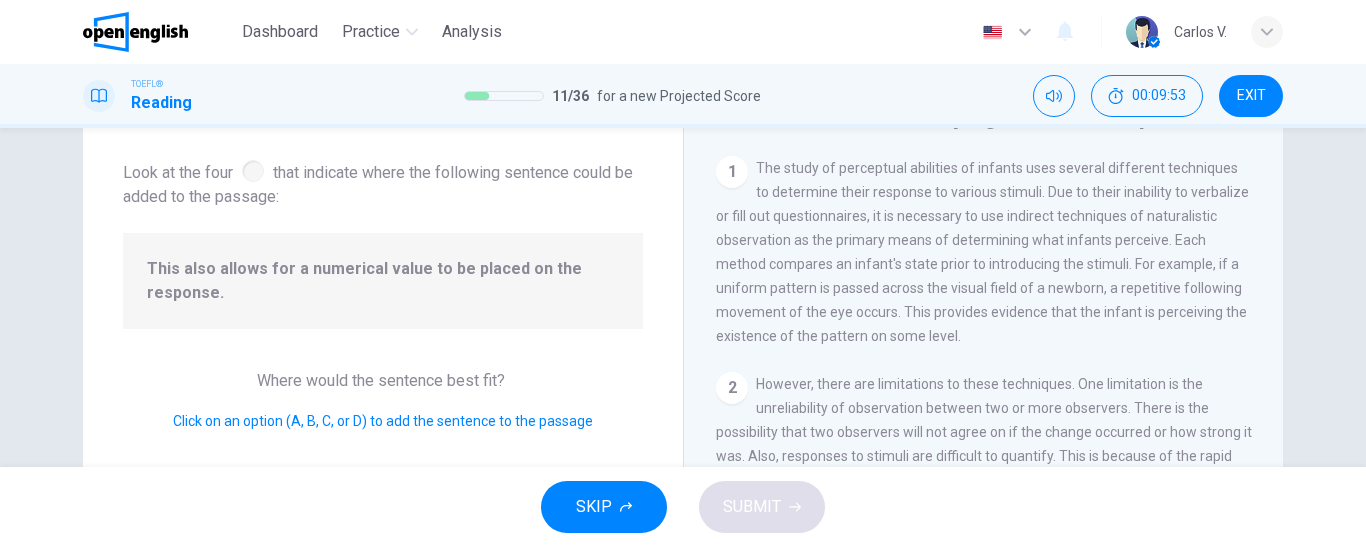 scroll, scrollTop: 250, scrollLeft: 0, axis: vertical 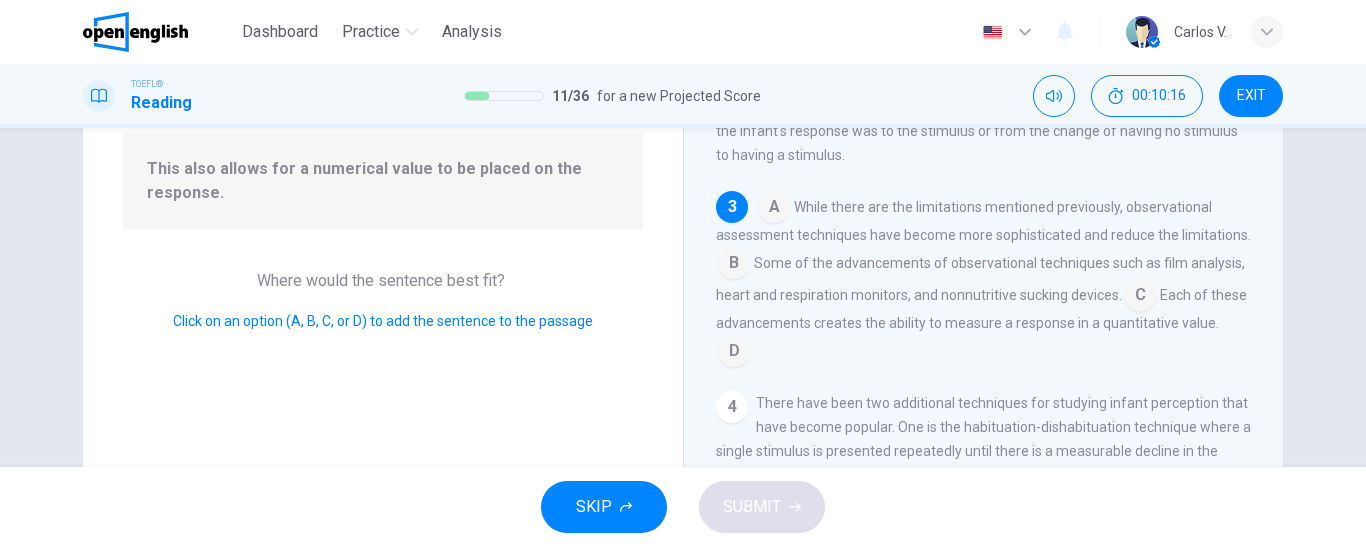 click on "3" at bounding box center (732, 207) 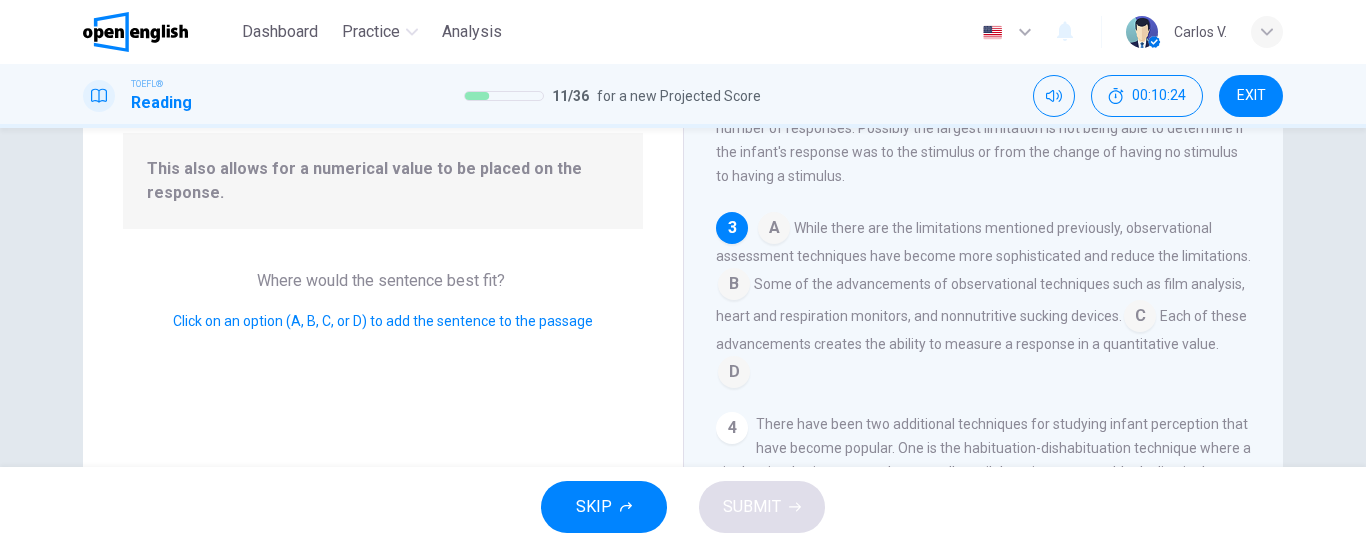 scroll, scrollTop: 297, scrollLeft: 0, axis: vertical 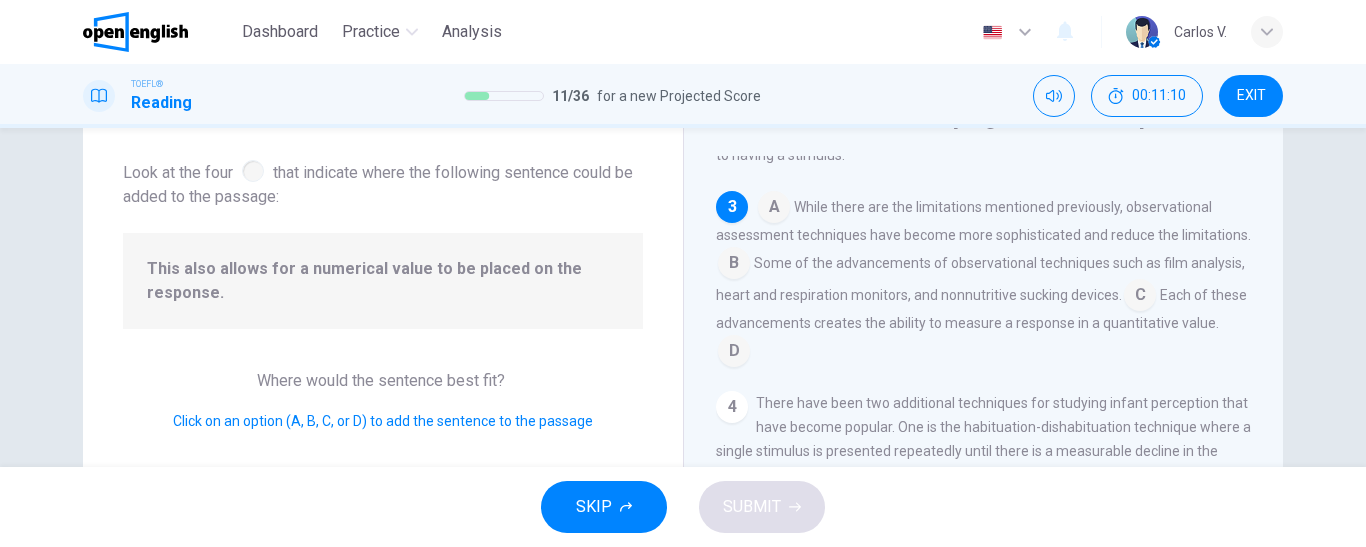 click at bounding box center (734, 353) 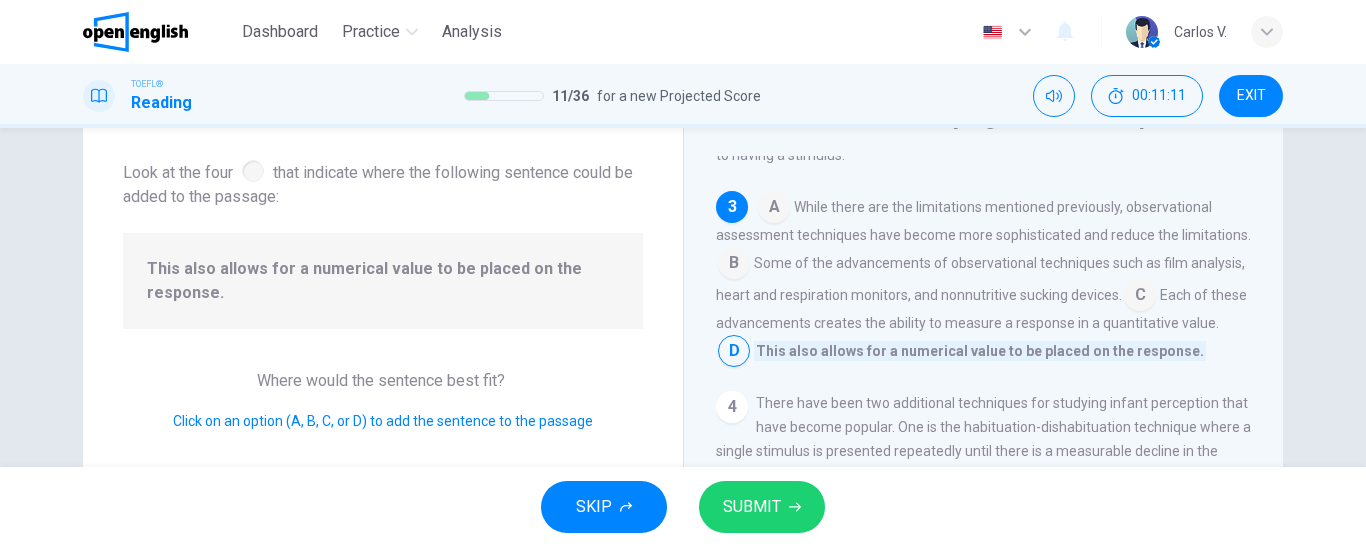 click on "SUBMIT" at bounding box center [752, 507] 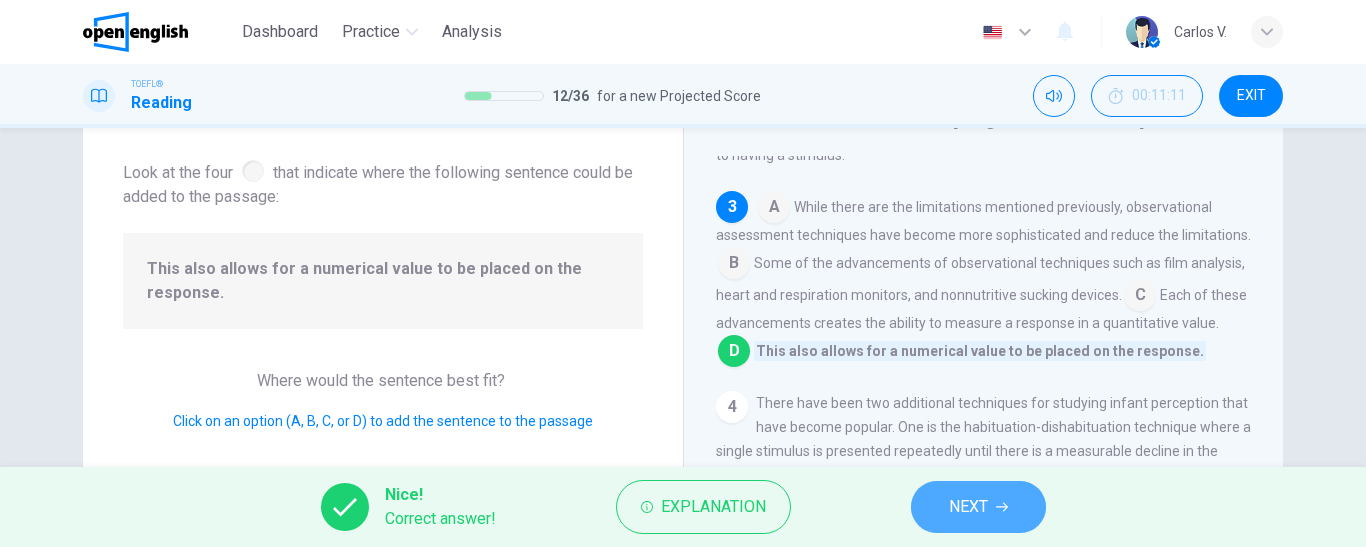 click on "NEXT" at bounding box center [968, 507] 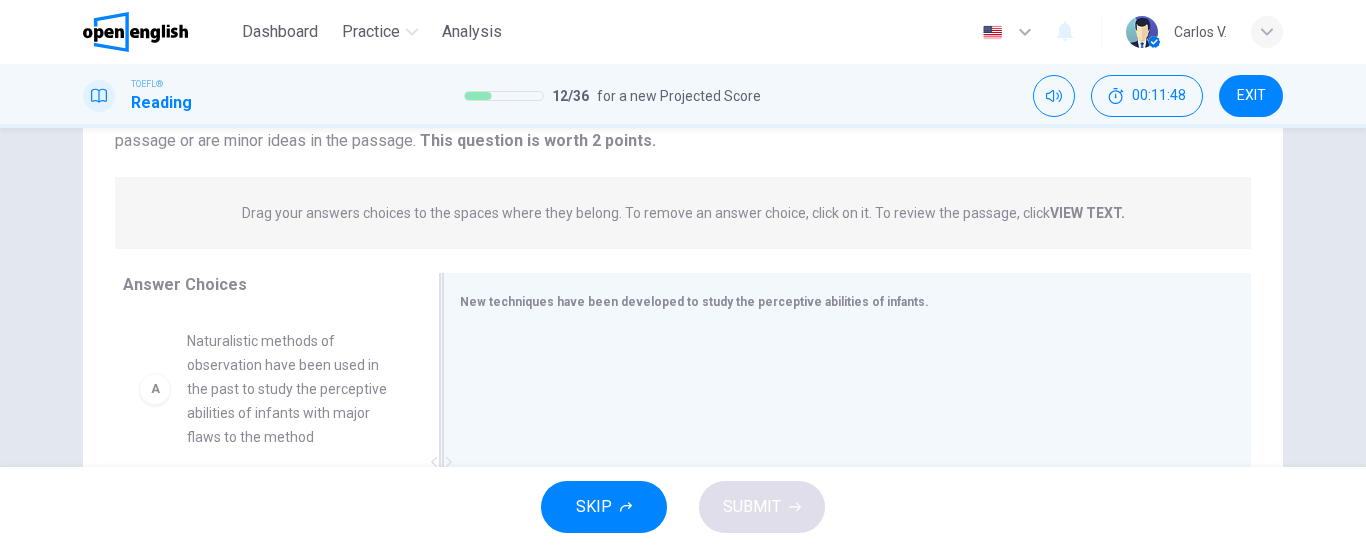 scroll, scrollTop: 300, scrollLeft: 0, axis: vertical 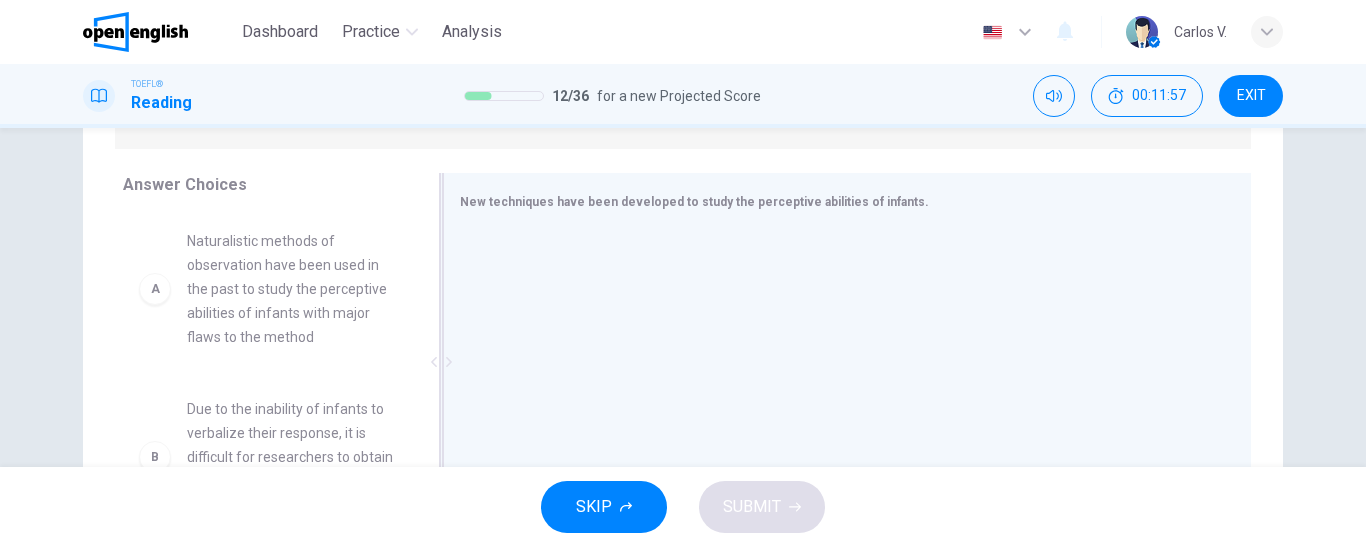 click at bounding box center [839, 364] 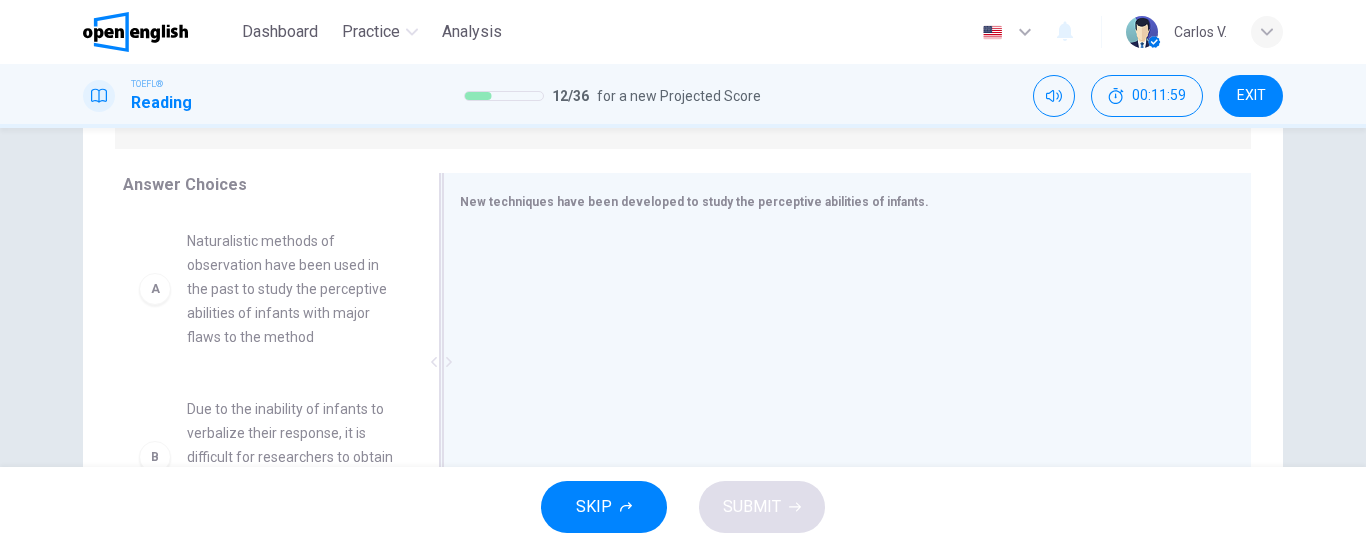 click on "New techniques have been developed to study the perceptive abilities of infants." at bounding box center [694, 202] 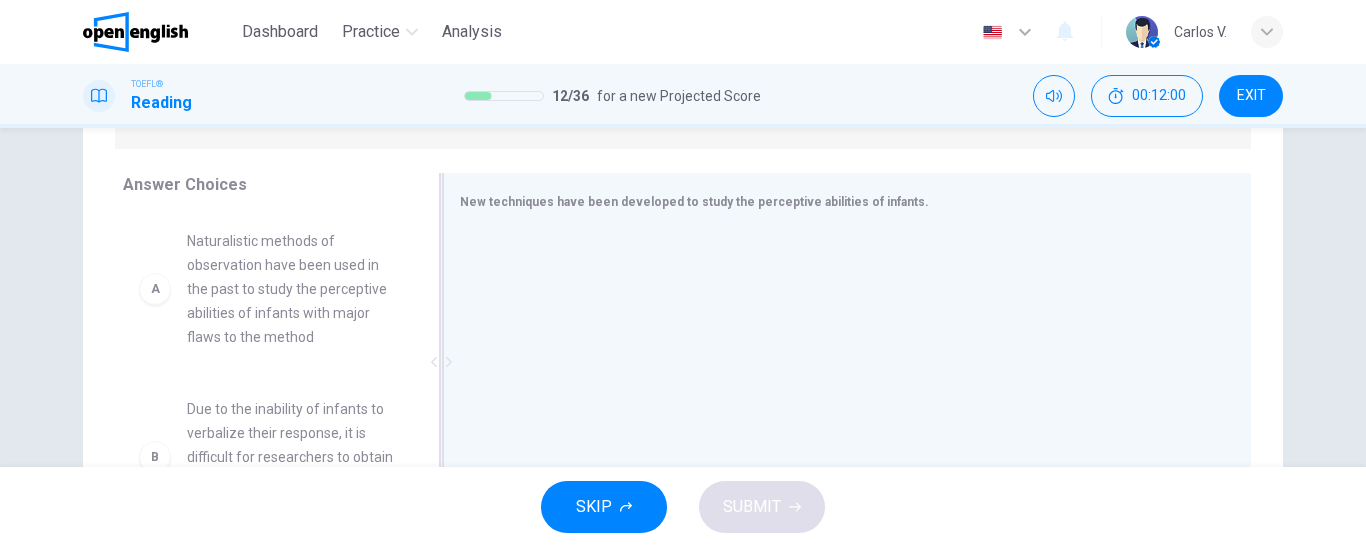 click on "New techniques have been developed to study the perceptive abilities of infants." at bounding box center (694, 202) 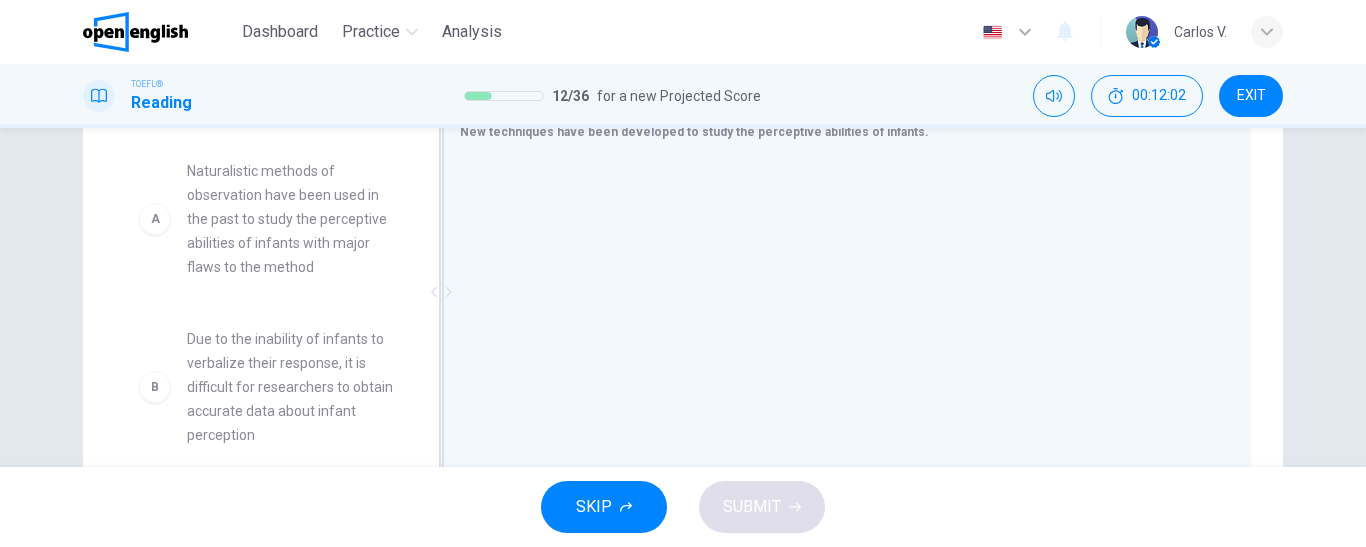 scroll, scrollTop: 336, scrollLeft: 0, axis: vertical 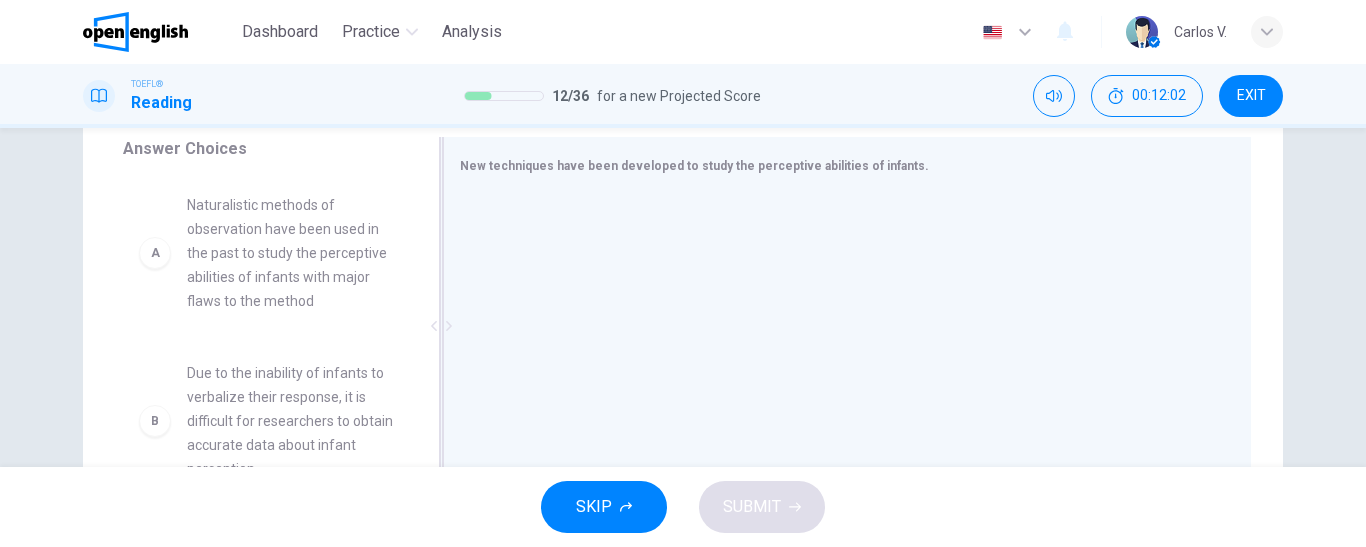 click at bounding box center (839, 328) 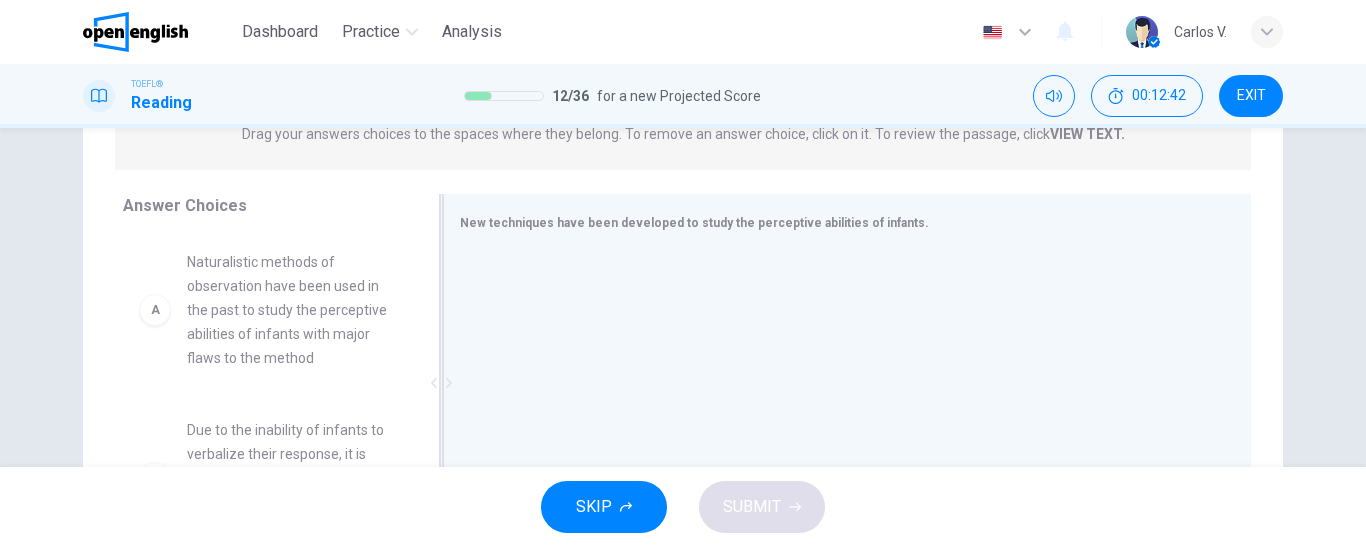 scroll, scrollTop: 436, scrollLeft: 0, axis: vertical 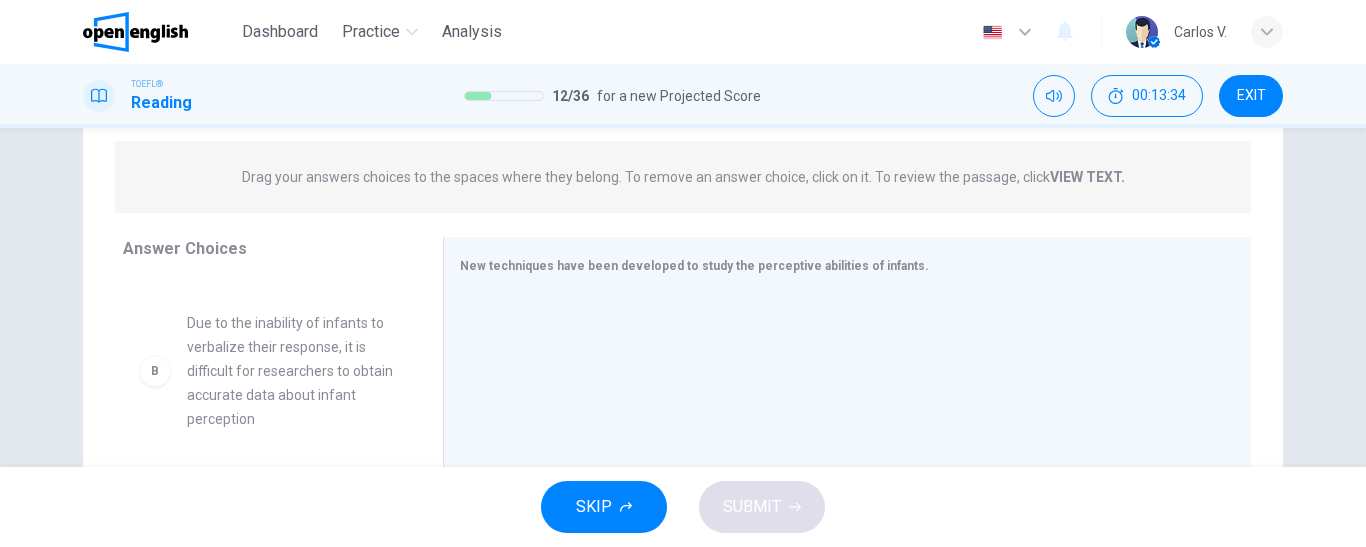 click on "Due to the inability of infants to verbalize their response, it is difficult for researchers to obtain accurate data about infant perception" at bounding box center (291, 371) 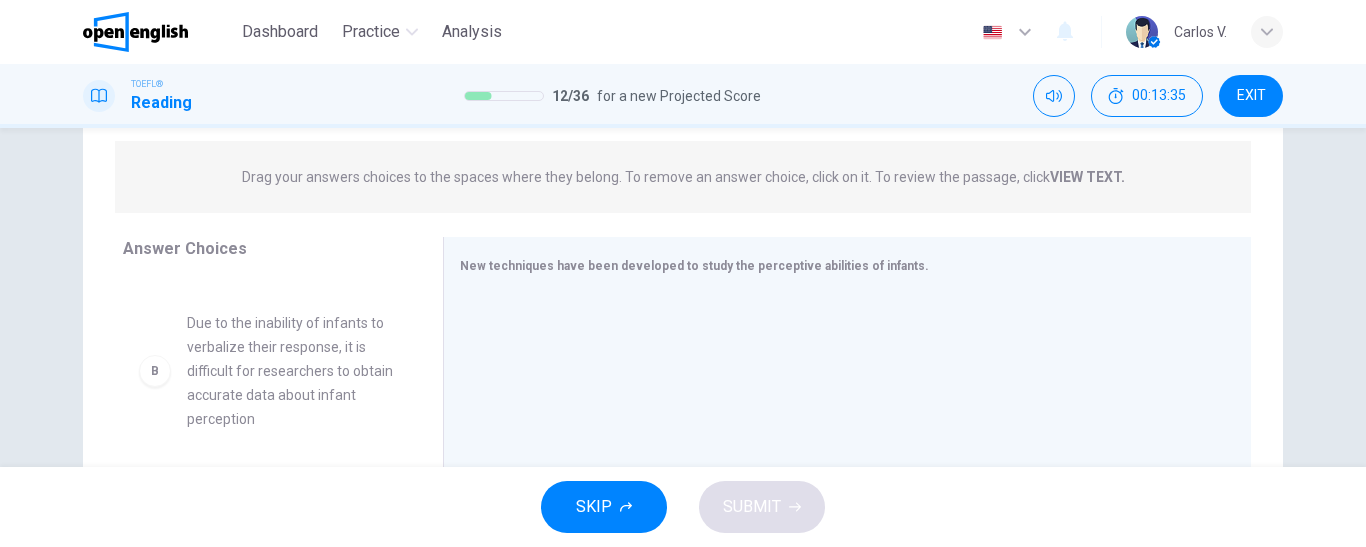 click on "B" at bounding box center (155, 371) 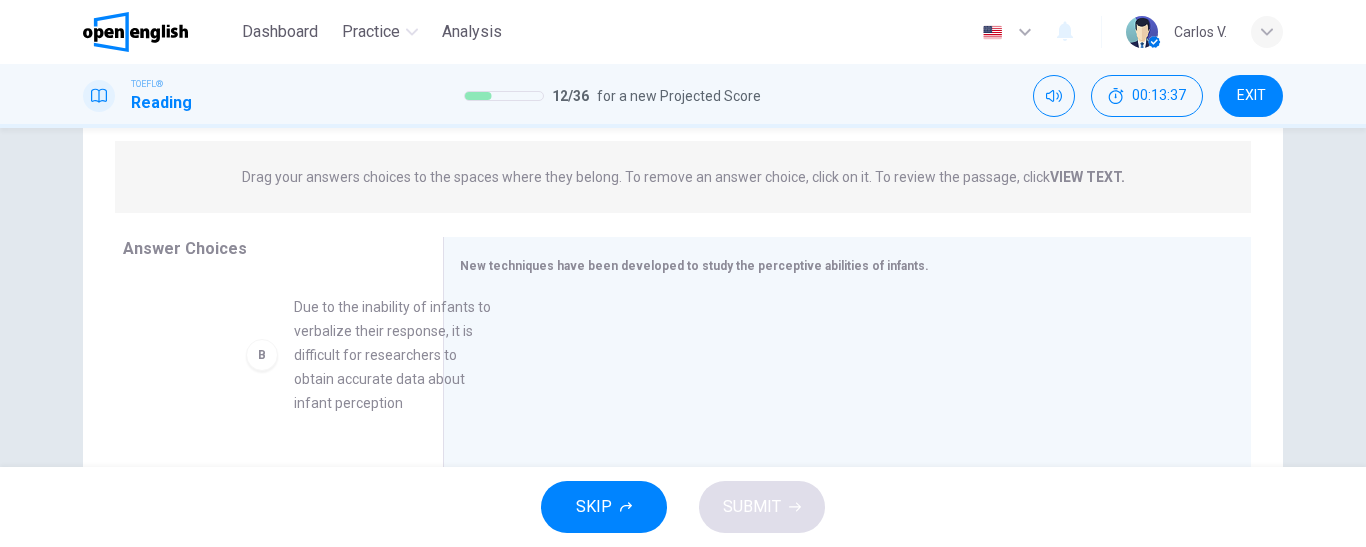 scroll, scrollTop: 147, scrollLeft: 0, axis: vertical 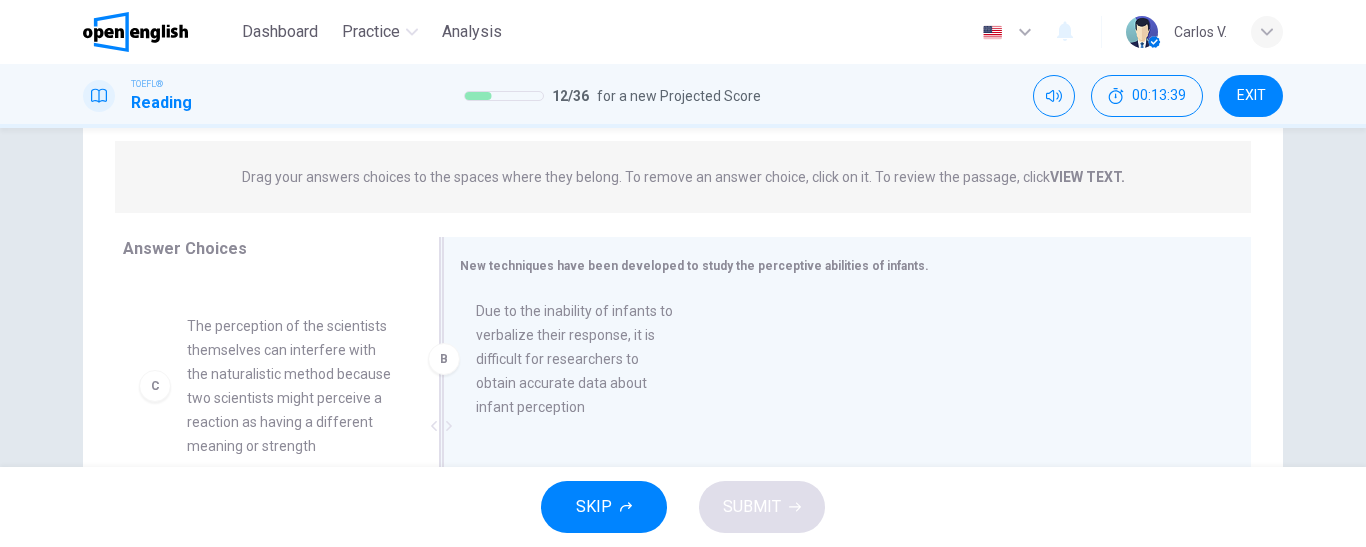 drag, startPoint x: 154, startPoint y: 380, endPoint x: 458, endPoint y: 367, distance: 304.27783 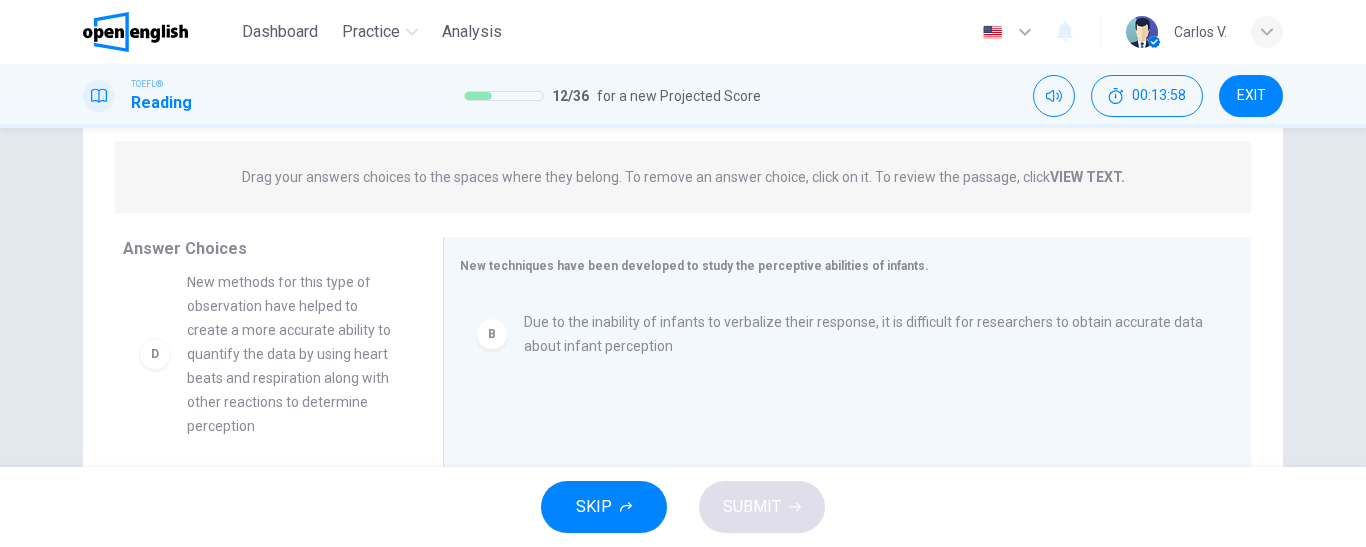 scroll, scrollTop: 389, scrollLeft: 0, axis: vertical 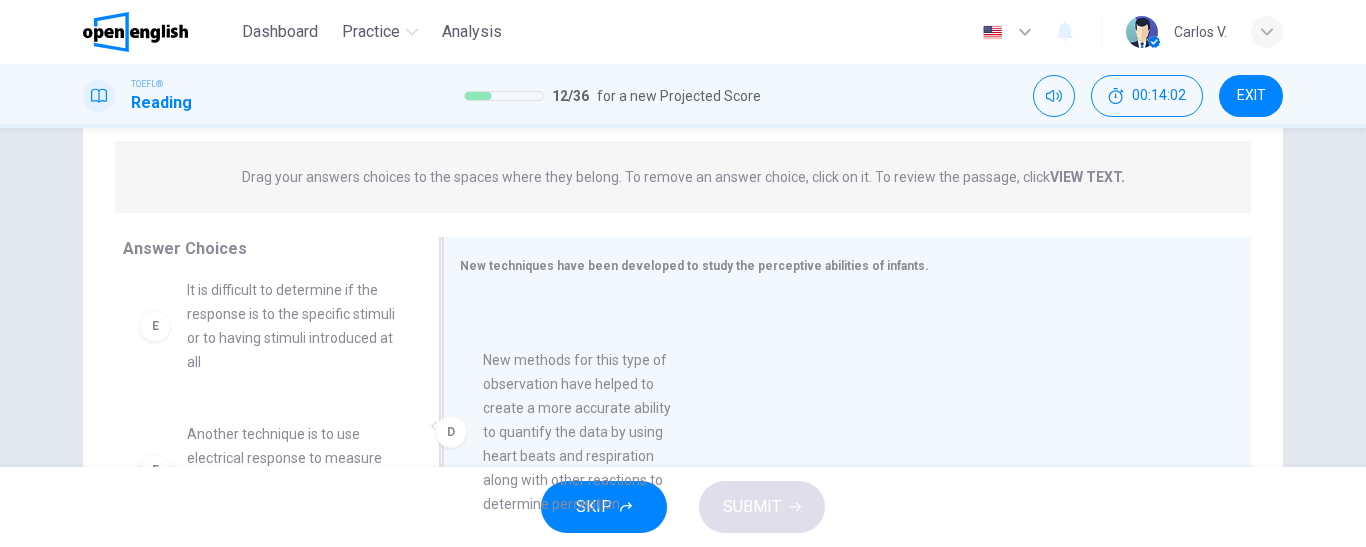 drag, startPoint x: 224, startPoint y: 338, endPoint x: 533, endPoint y: 421, distance: 319.95312 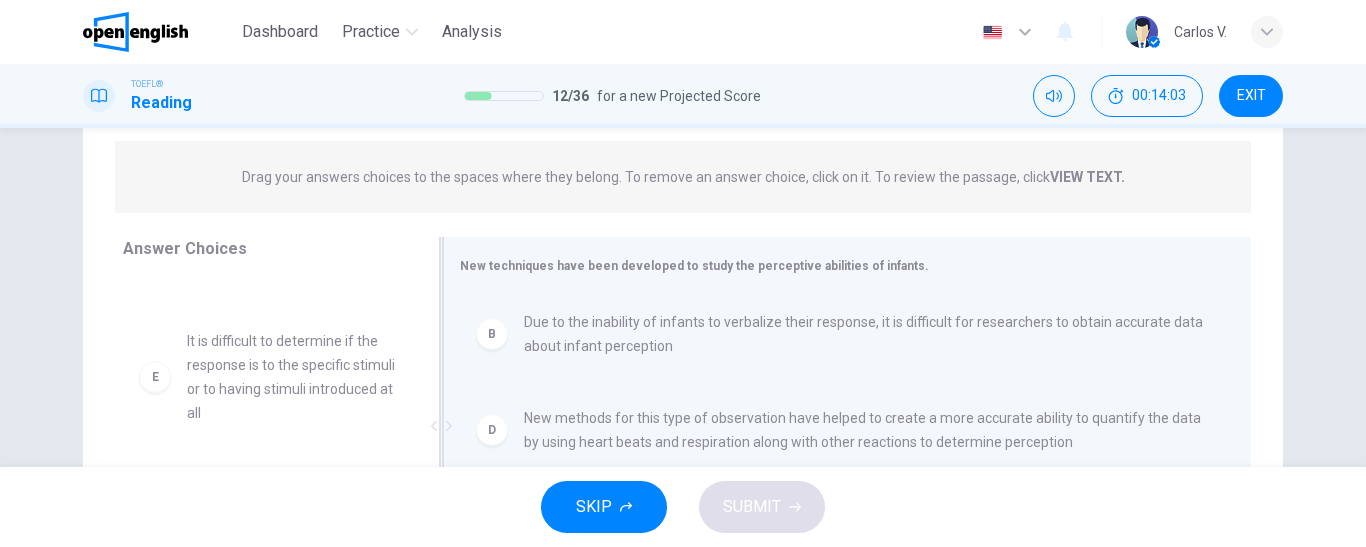 scroll, scrollTop: 324, scrollLeft: 0, axis: vertical 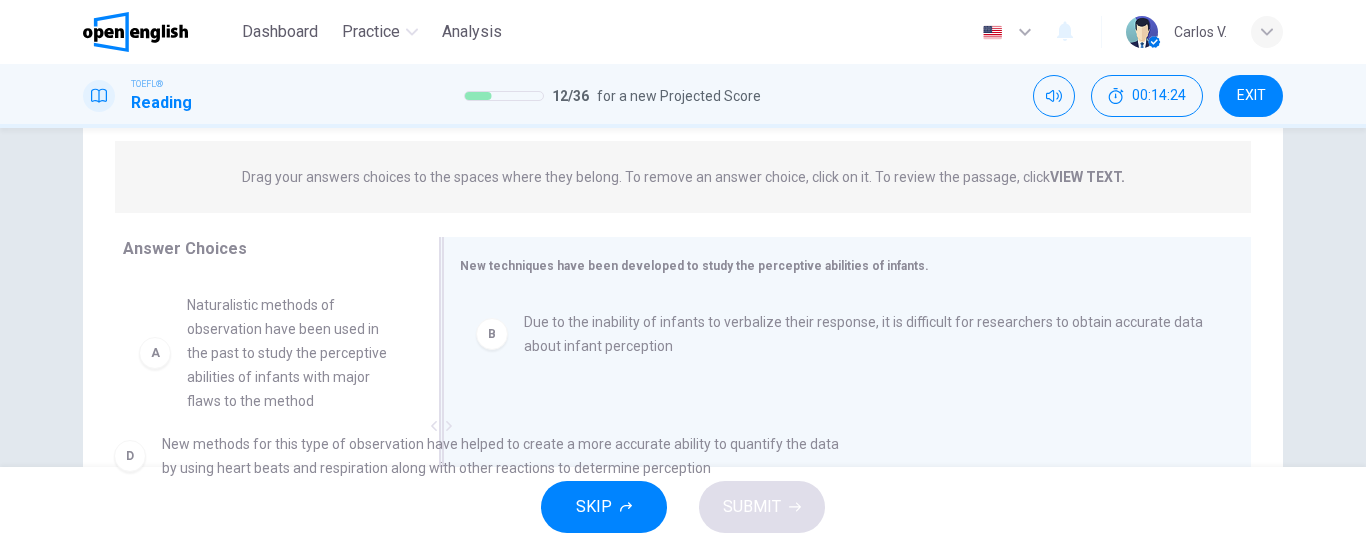 drag, startPoint x: 584, startPoint y: 422, endPoint x: 222, endPoint y: 448, distance: 362.9325 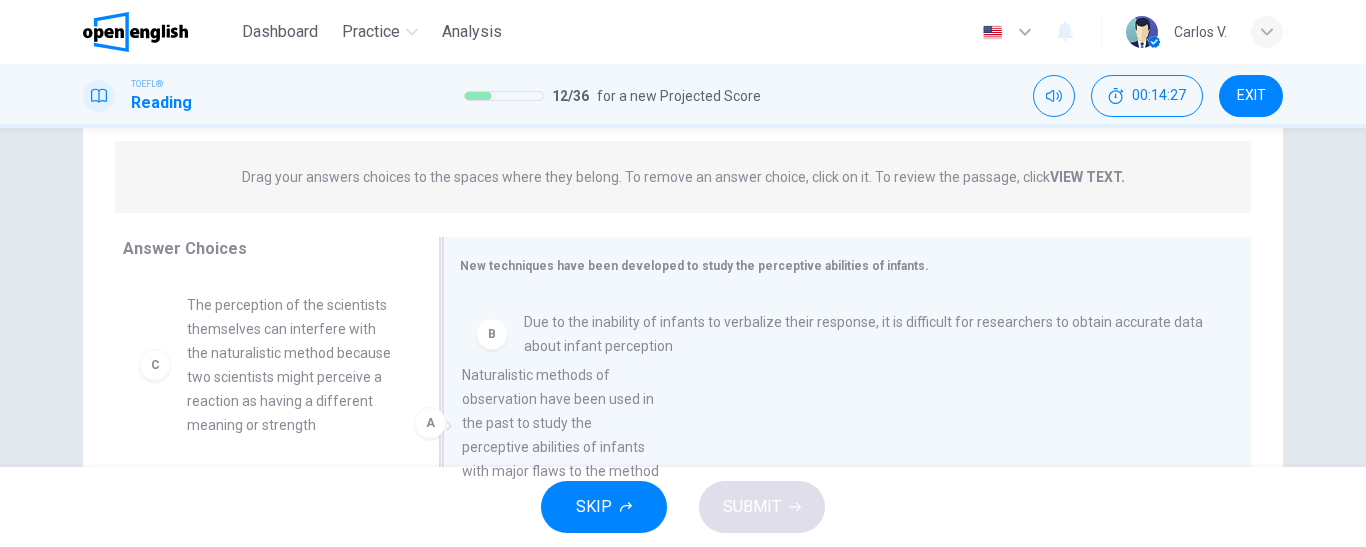 drag, startPoint x: 265, startPoint y: 343, endPoint x: 646, endPoint y: 425, distance: 389.72427 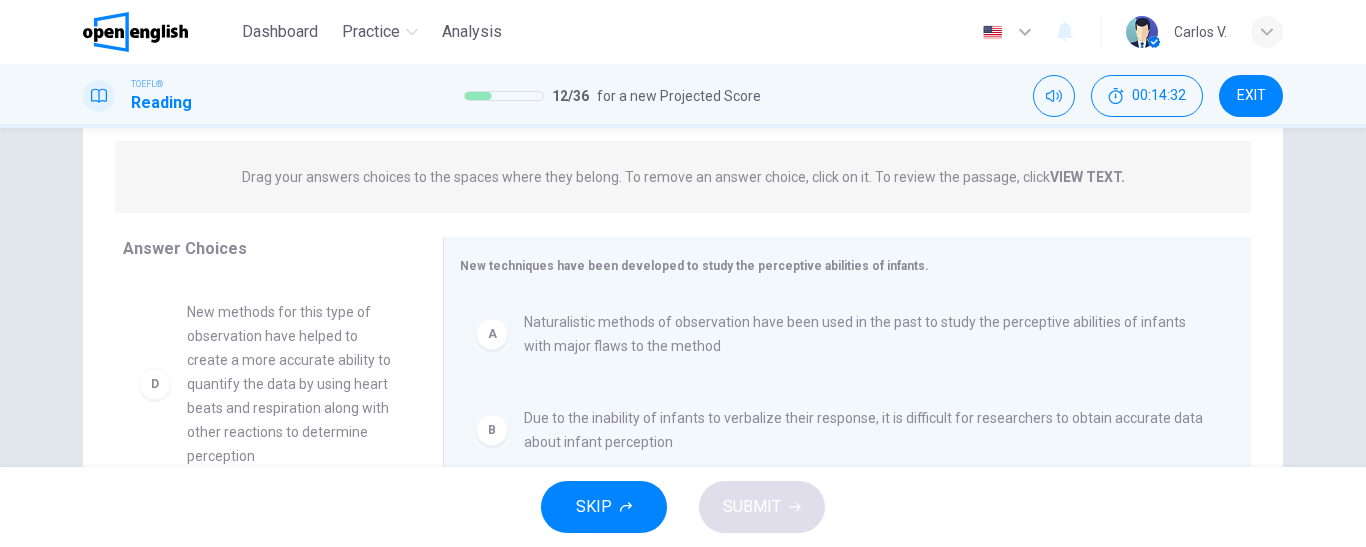 scroll, scrollTop: 194, scrollLeft: 0, axis: vertical 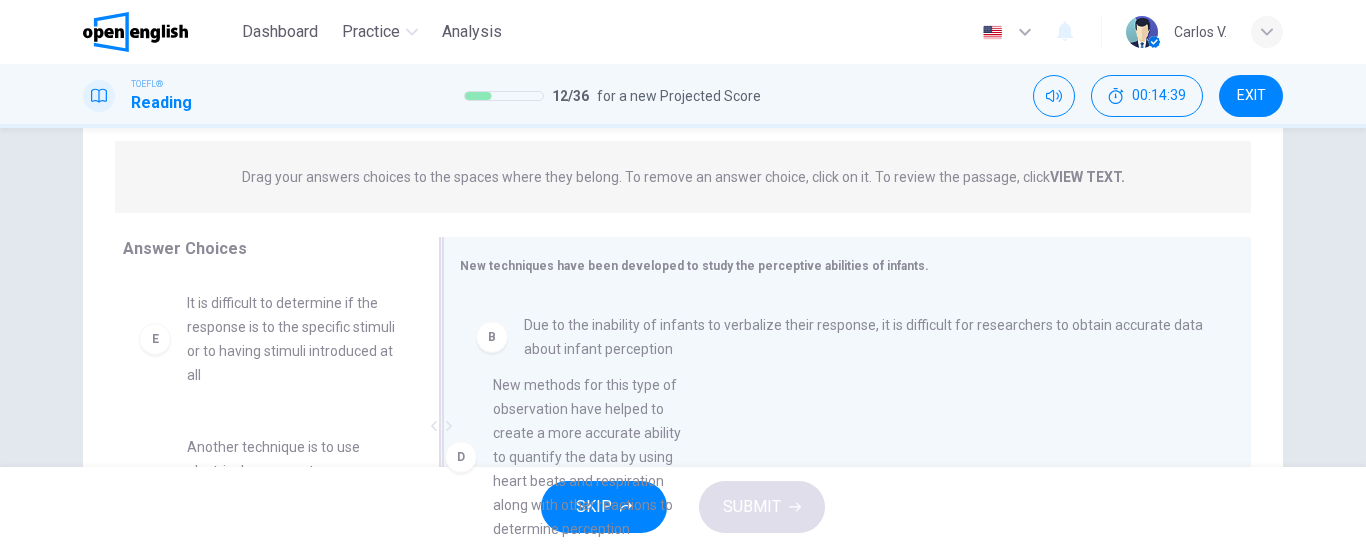 drag, startPoint x: 242, startPoint y: 359, endPoint x: 560, endPoint y: 442, distance: 328.65332 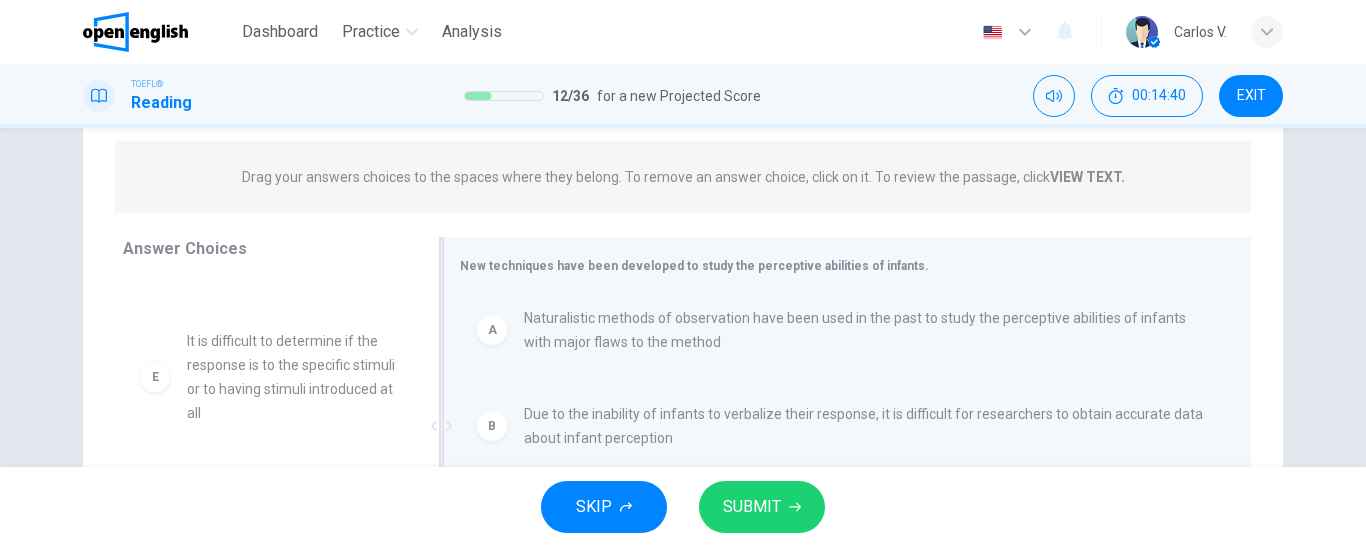 scroll, scrollTop: 4, scrollLeft: 0, axis: vertical 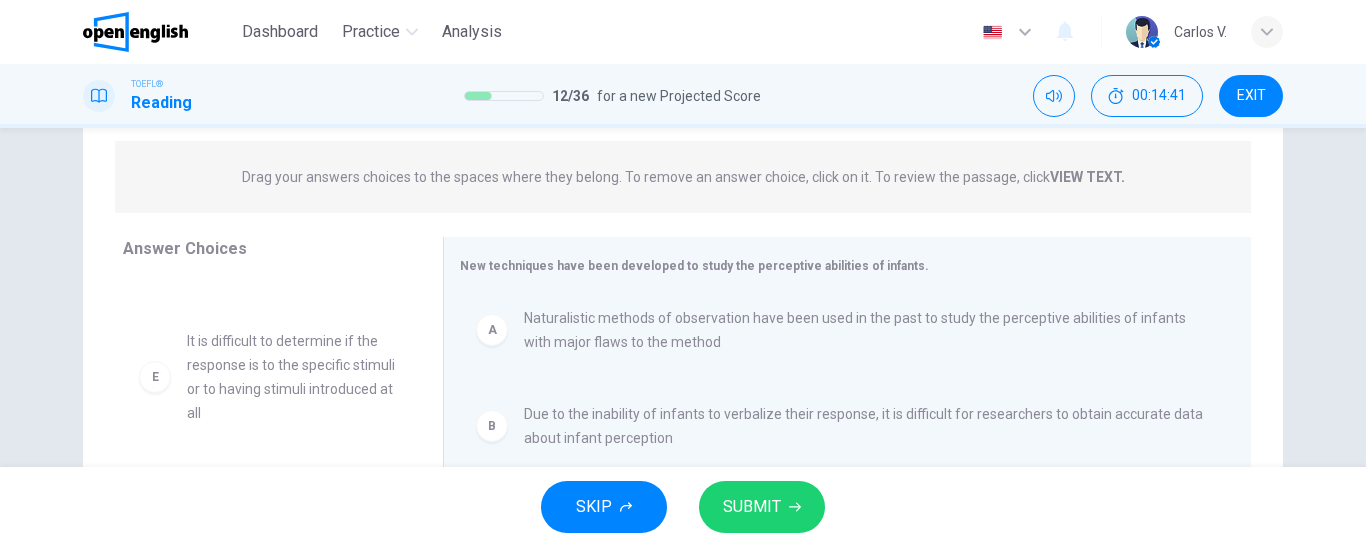click on "SUBMIT" at bounding box center [752, 507] 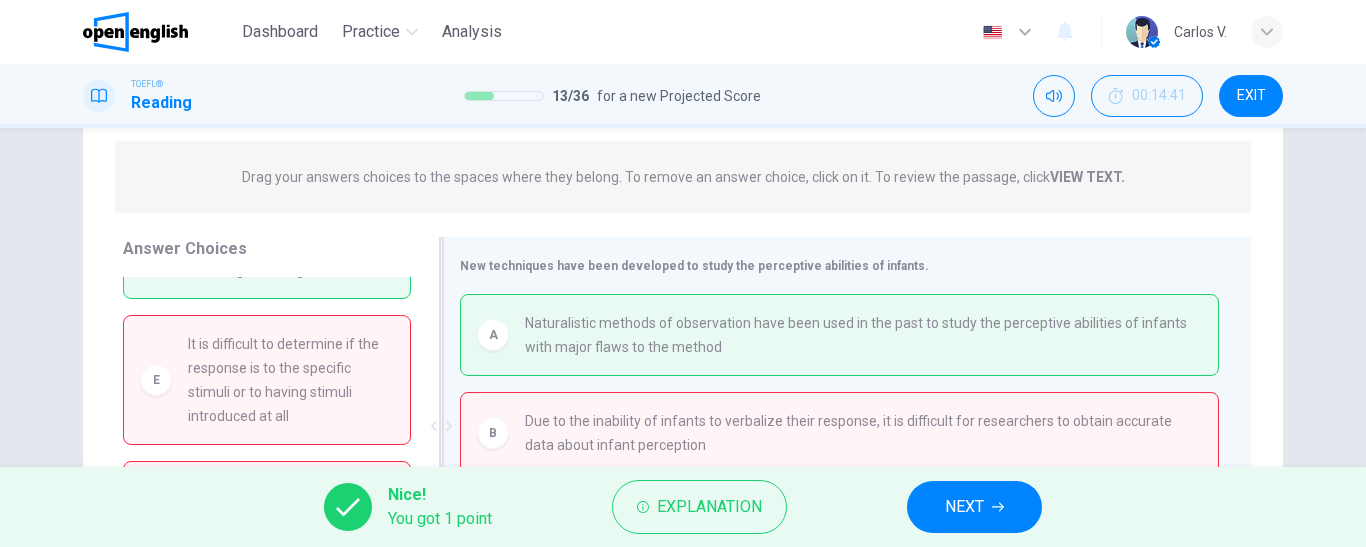 scroll, scrollTop: 10, scrollLeft: 0, axis: vertical 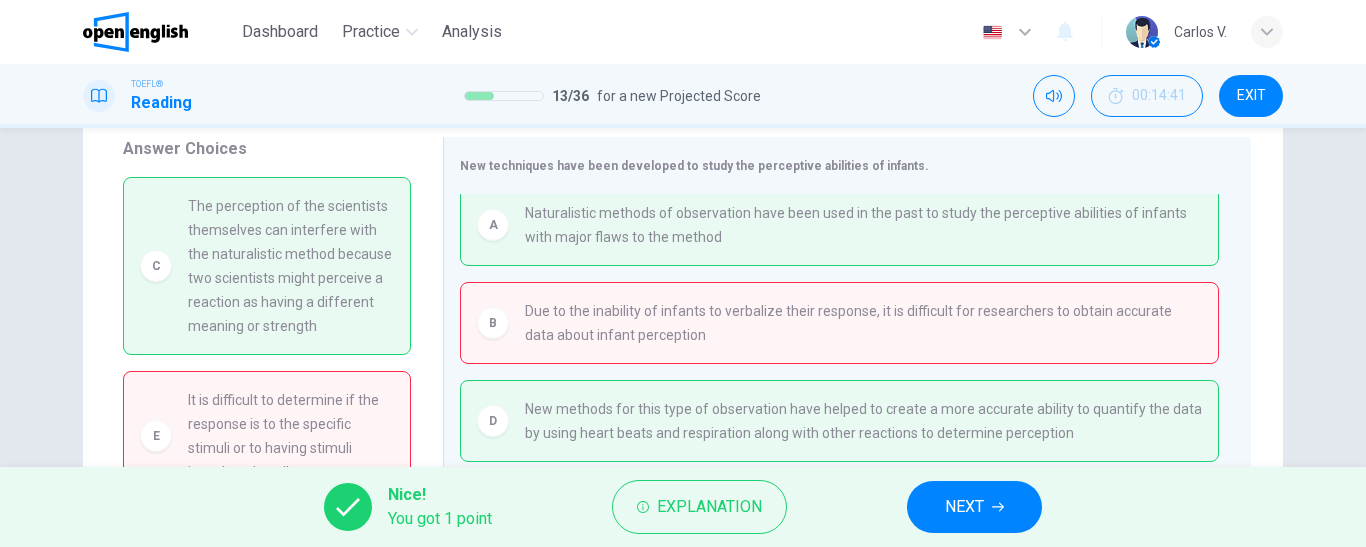 click on "NEXT" at bounding box center [964, 507] 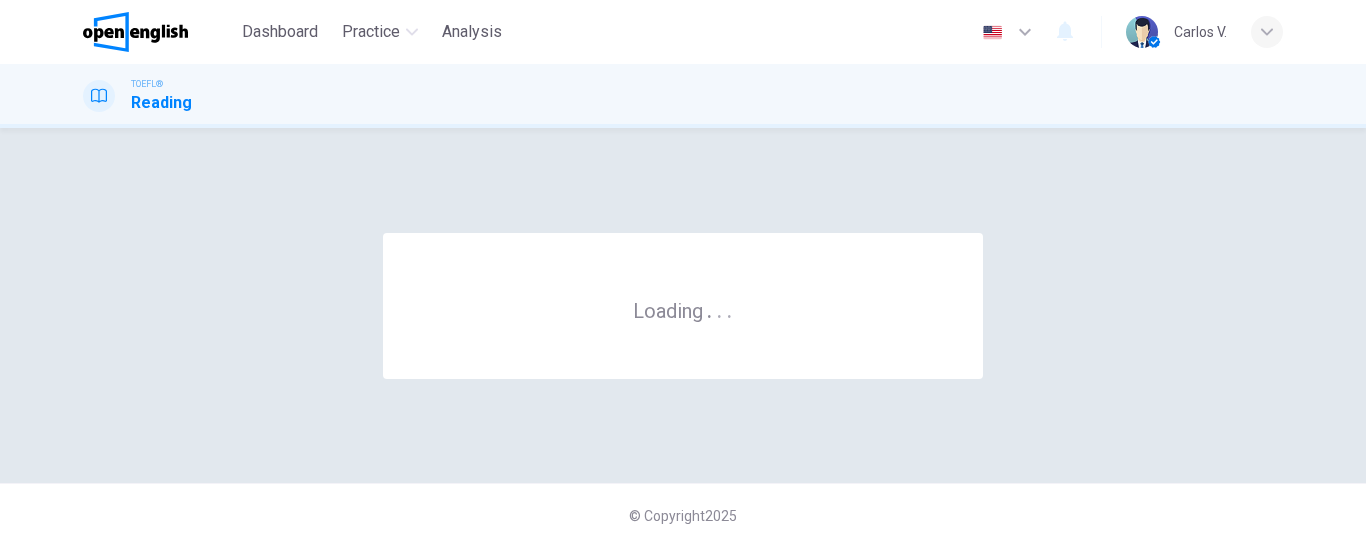 scroll, scrollTop: 0, scrollLeft: 0, axis: both 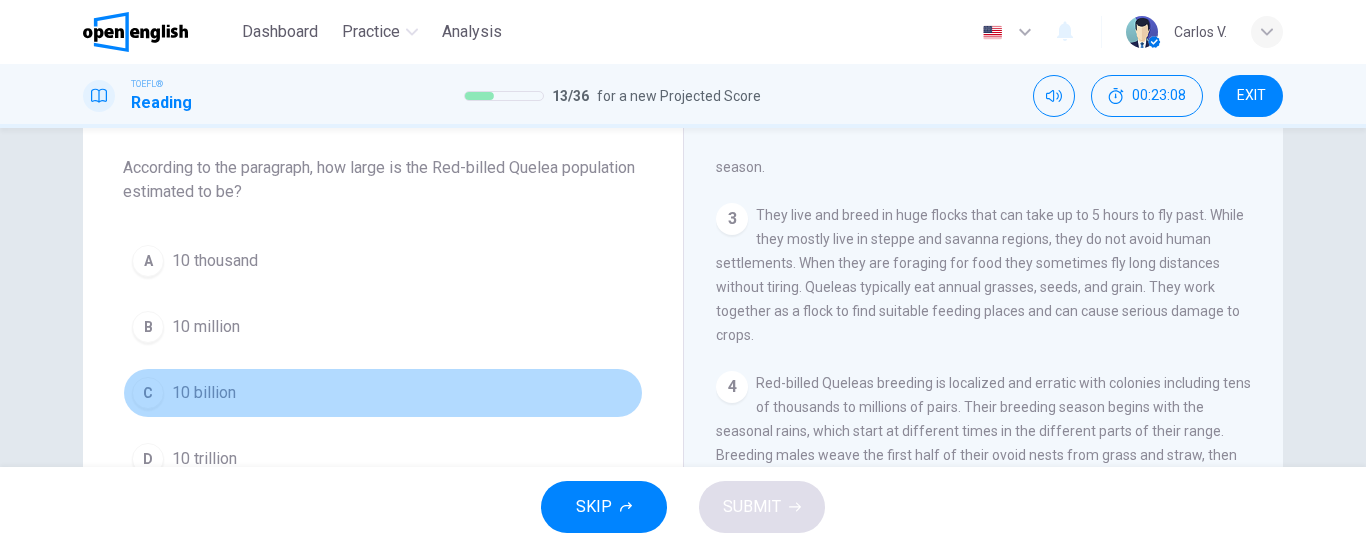 click on "10 billion" at bounding box center (204, 393) 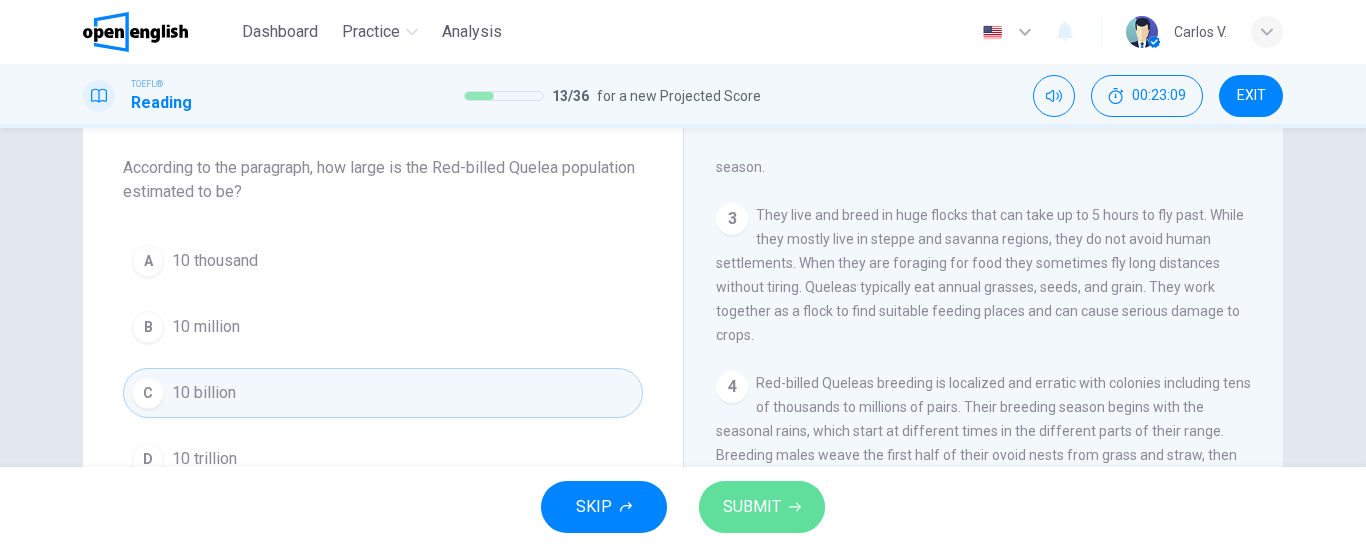 click on "SUBMIT" at bounding box center (752, 507) 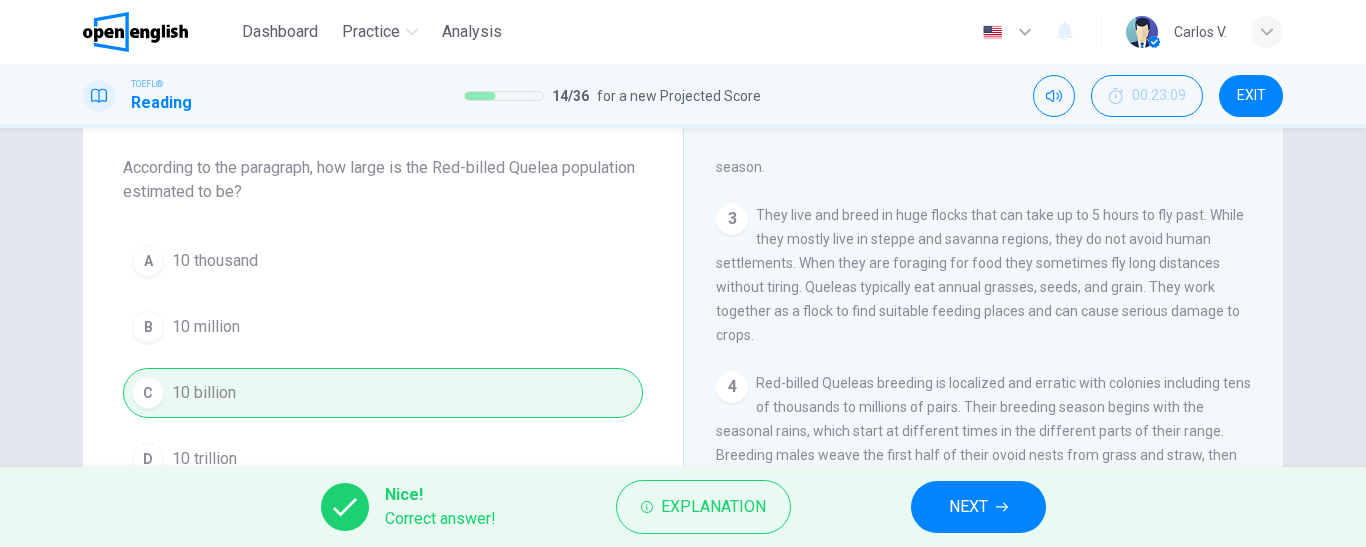 click on "NEXT" at bounding box center [978, 507] 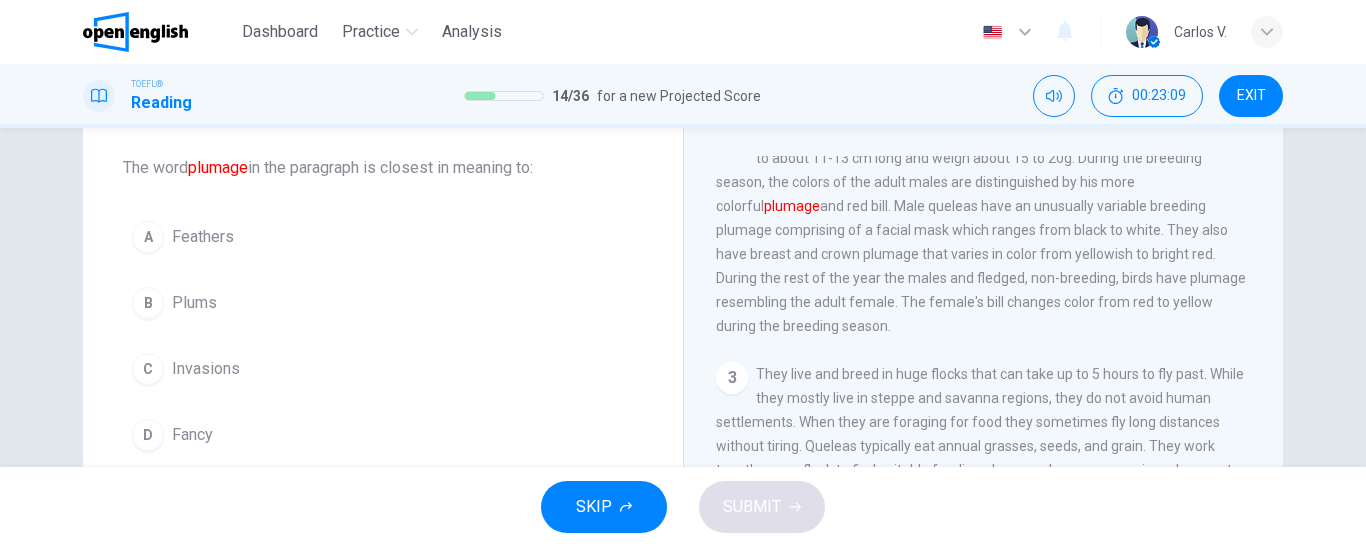 scroll, scrollTop: 124, scrollLeft: 0, axis: vertical 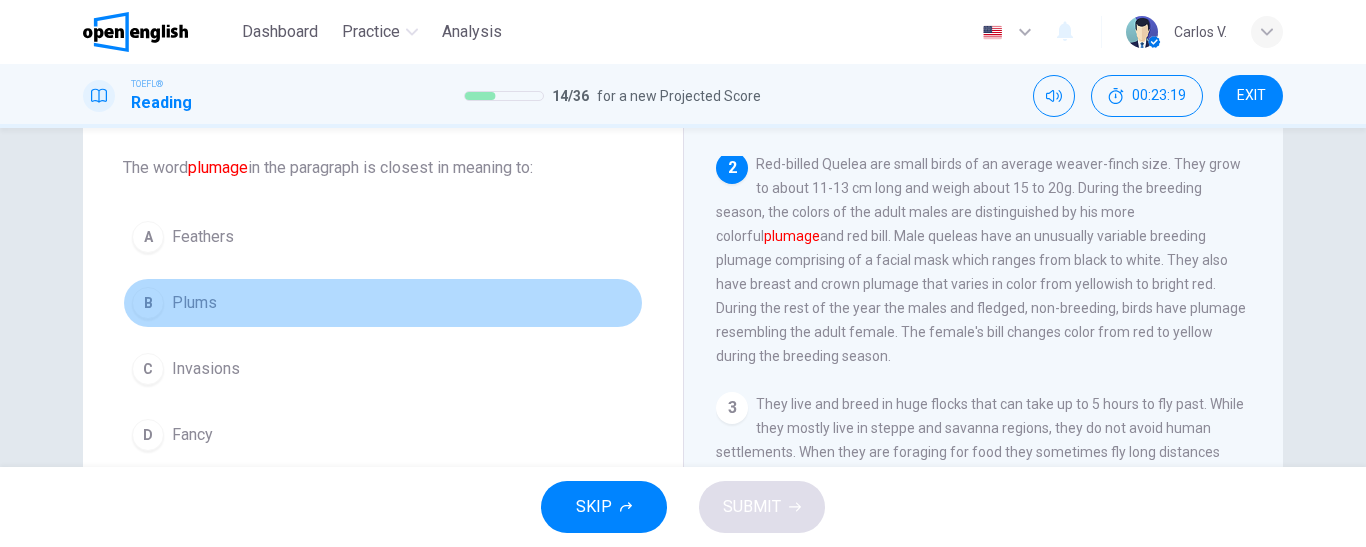 click on "Plums" at bounding box center (194, 303) 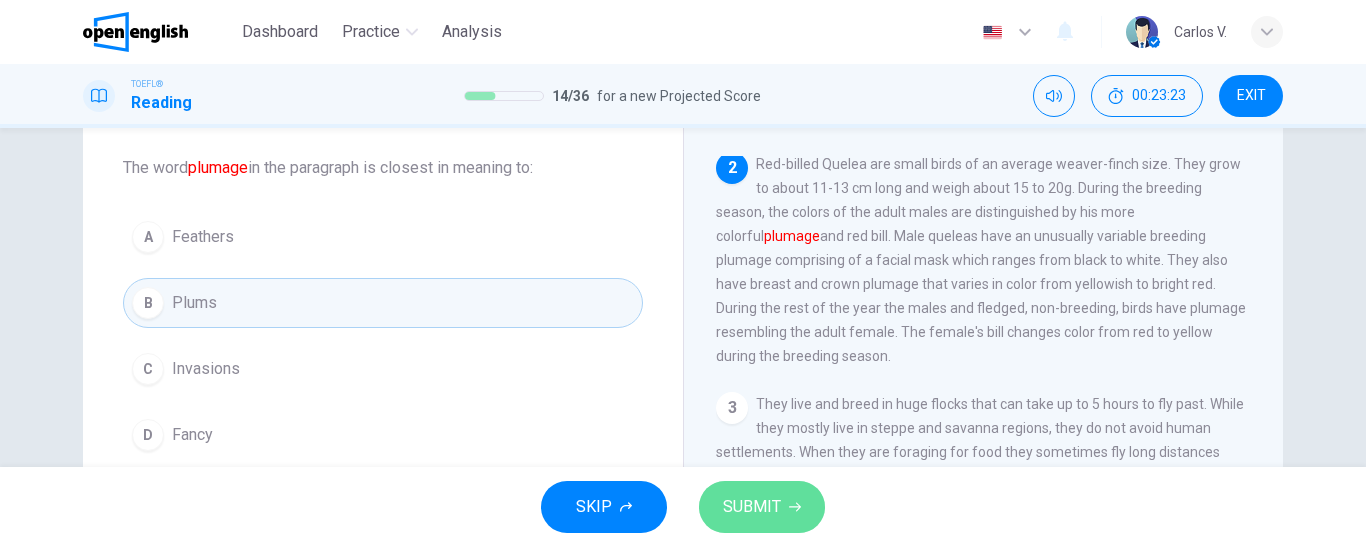 click on "SUBMIT" at bounding box center (752, 507) 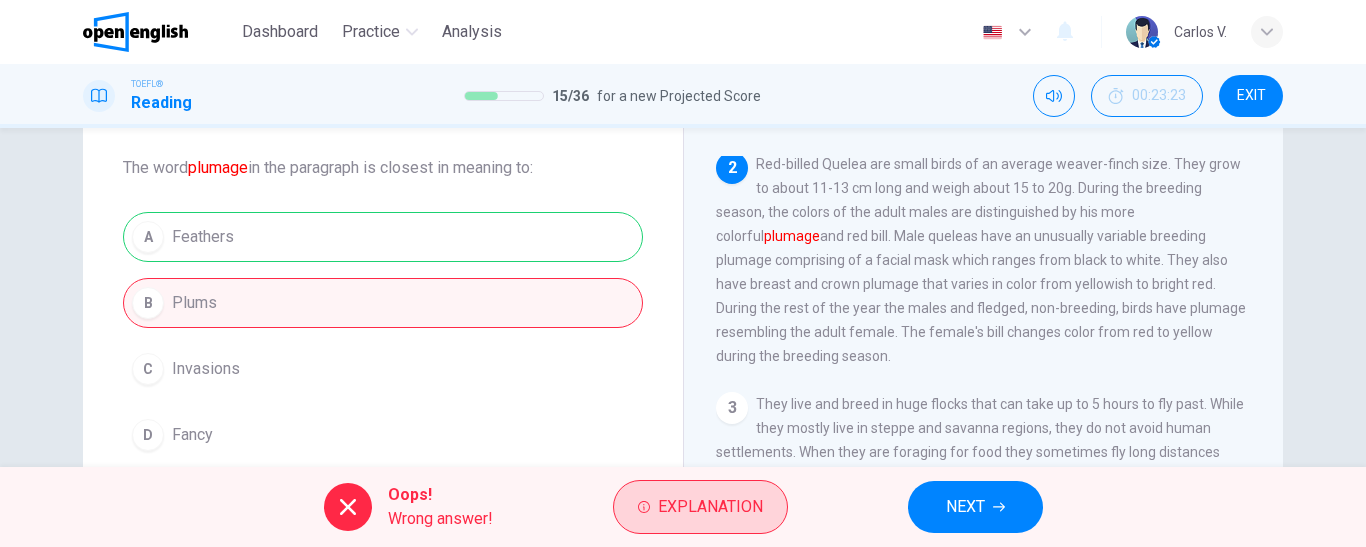 click on "Explanation" at bounding box center [710, 507] 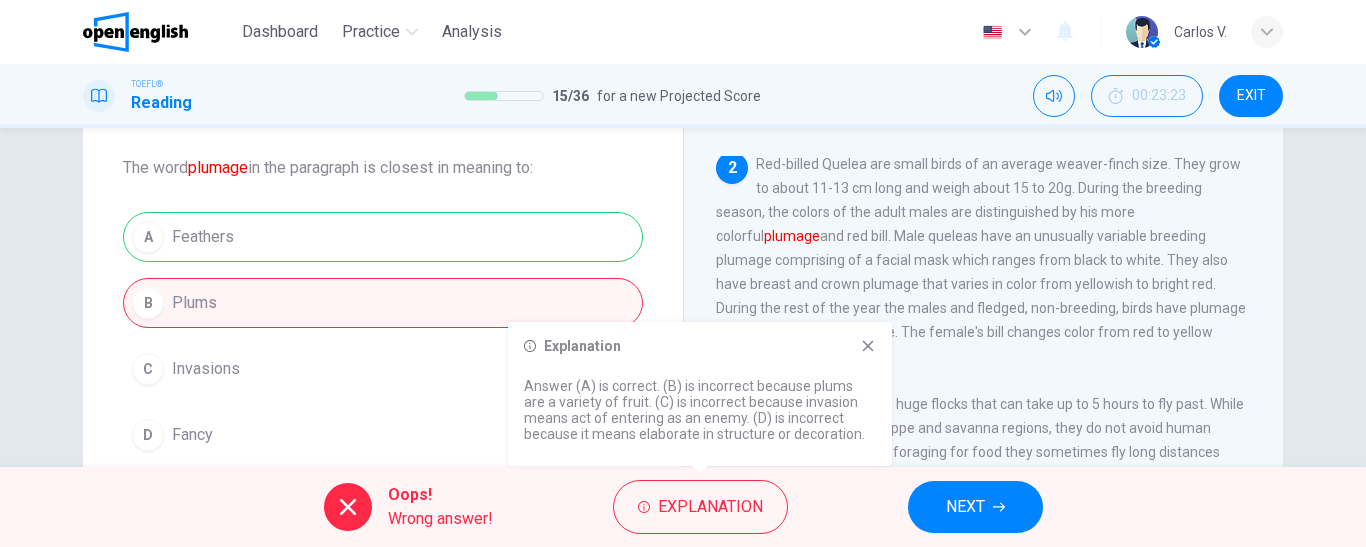 click 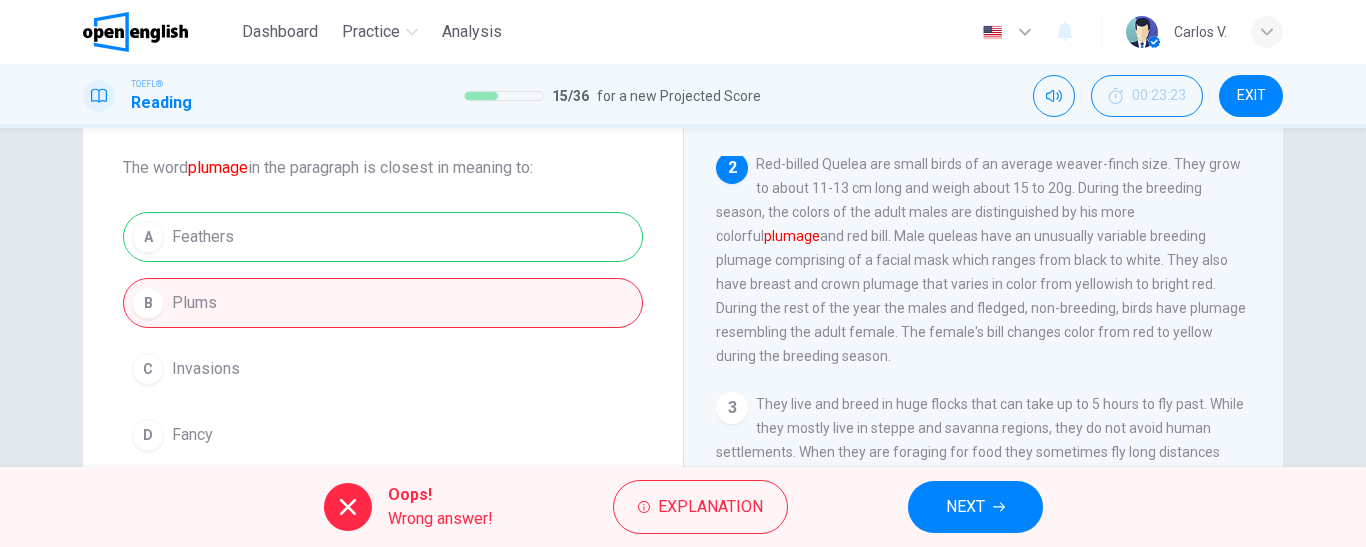 click 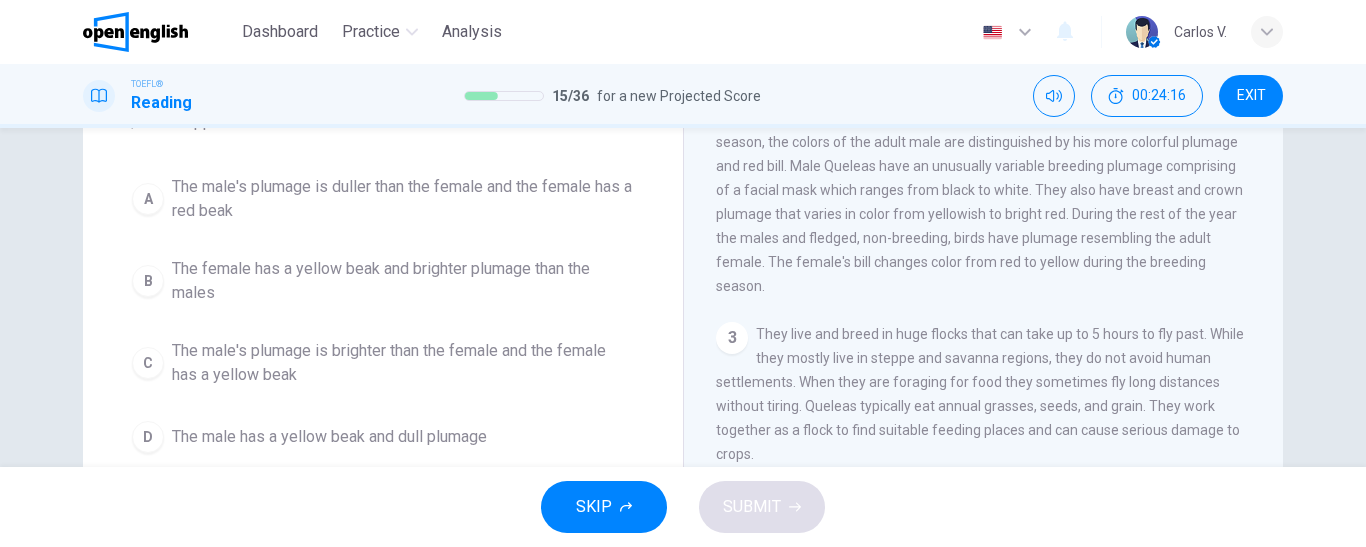 scroll, scrollTop: 200, scrollLeft: 0, axis: vertical 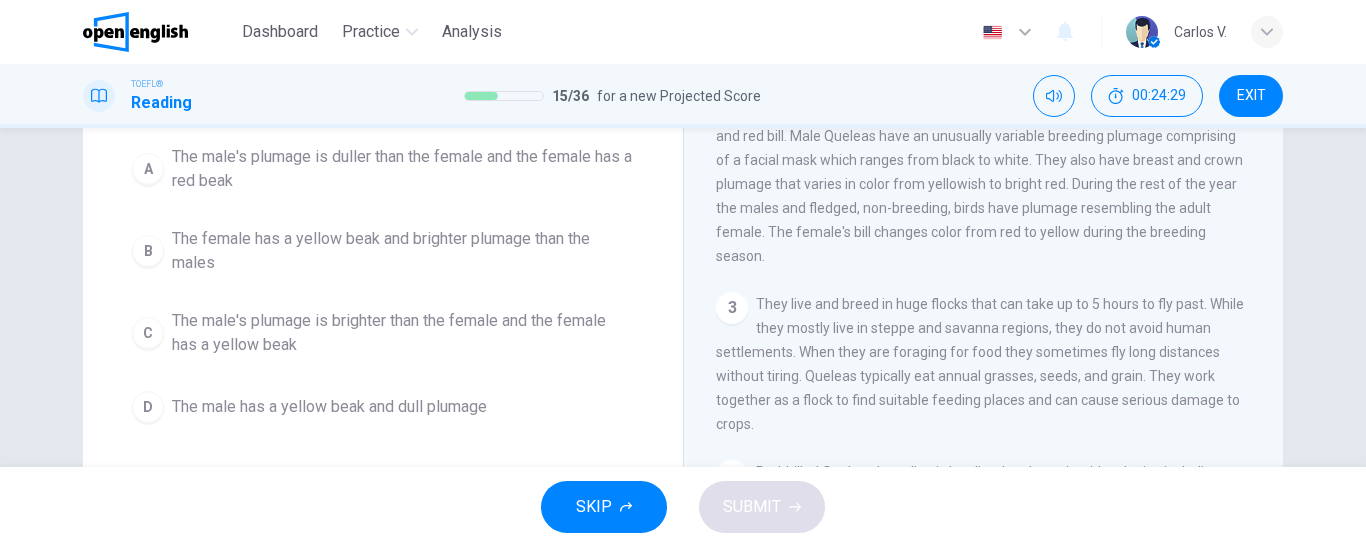 click on "The male's plumage is brighter than the female and the female has a yellow beak" at bounding box center [403, 333] 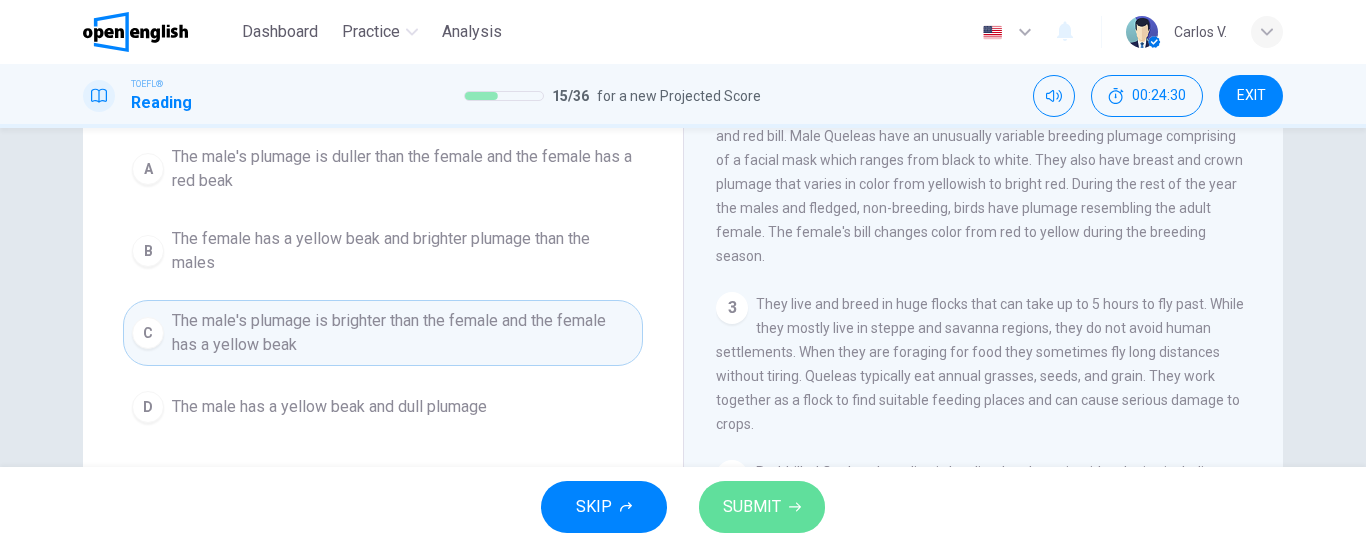 click on "SUBMIT" at bounding box center (752, 507) 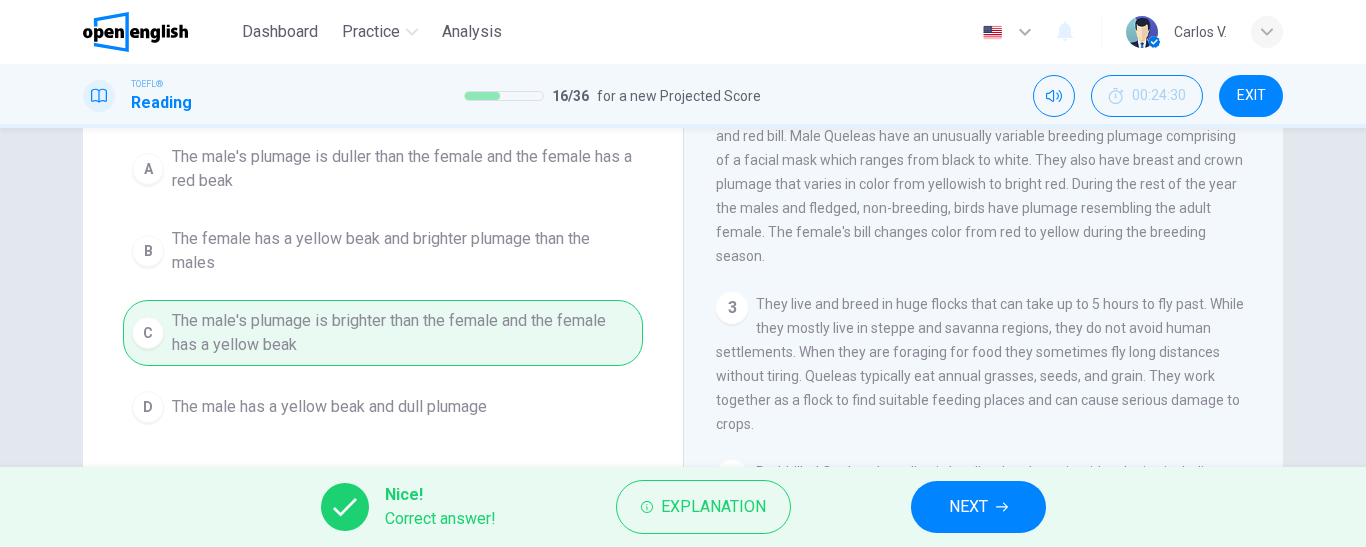 click on "NEXT" at bounding box center [968, 507] 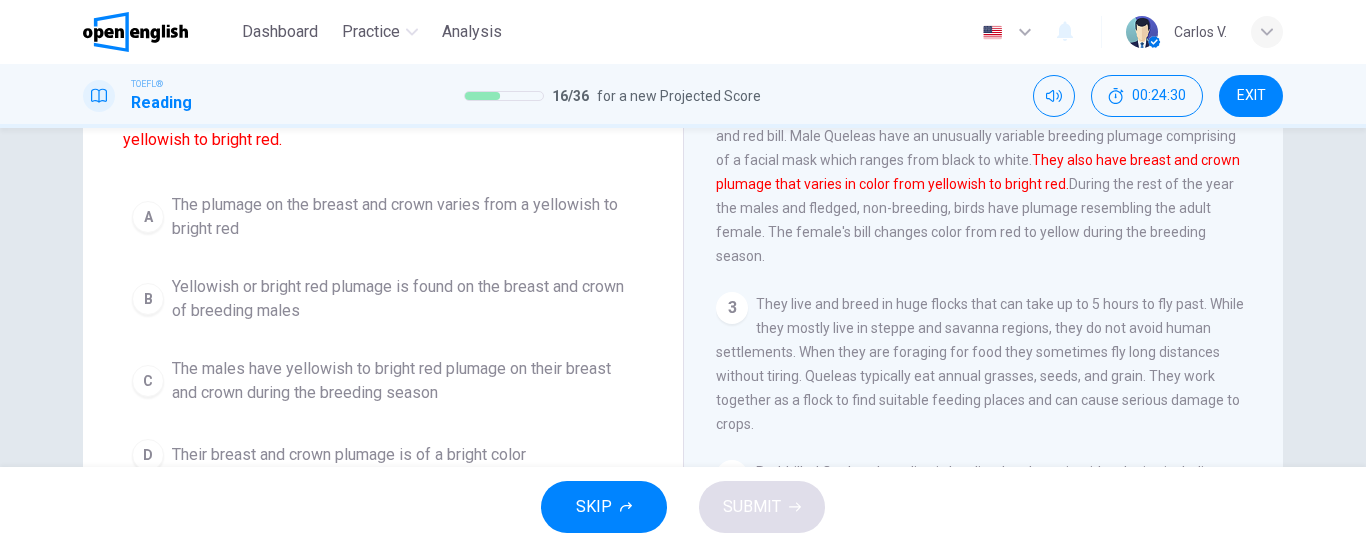scroll, scrollTop: 248, scrollLeft: 0, axis: vertical 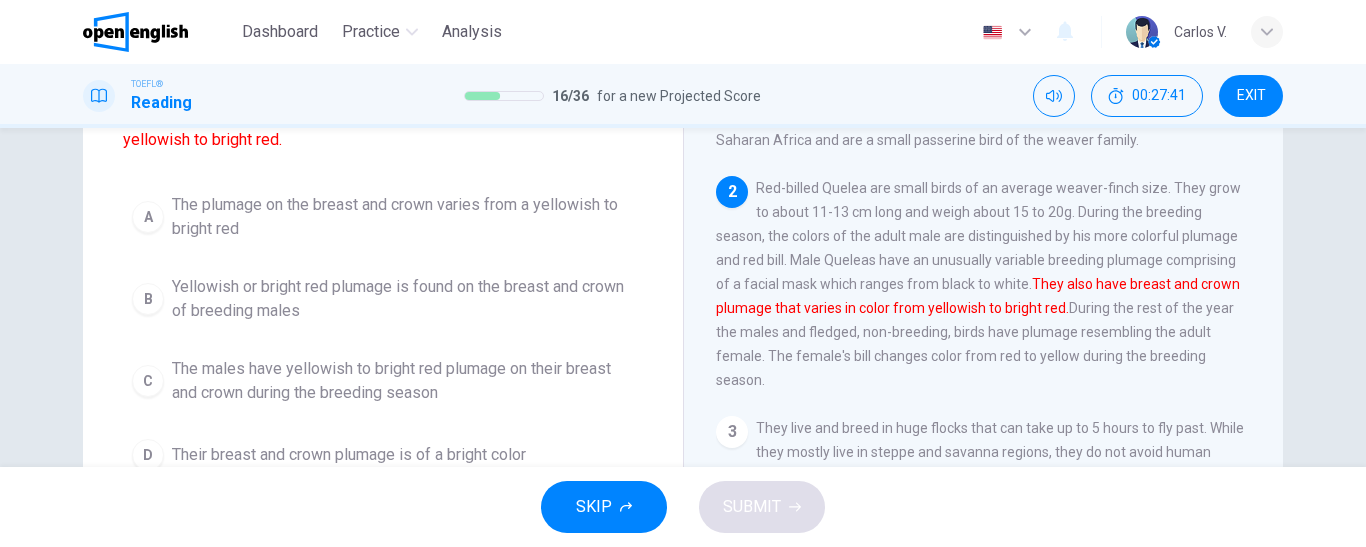 click on "The males have yellowish to bright red plumage on their breast and crown during the breeding season" at bounding box center (403, 381) 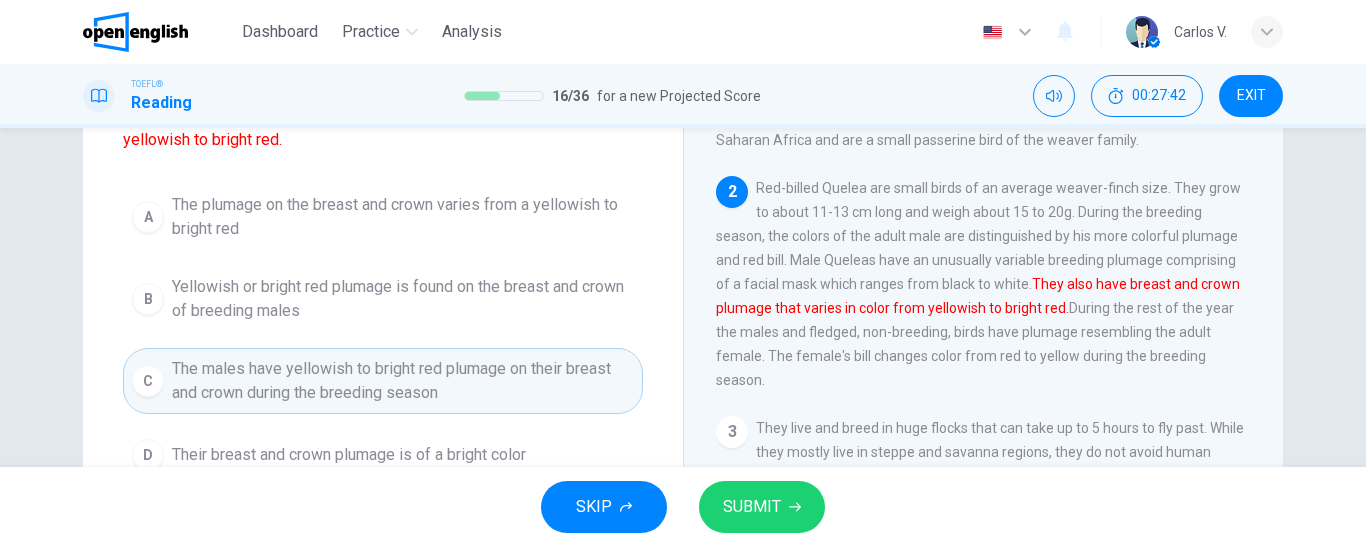 click on "SUBMIT" at bounding box center (752, 507) 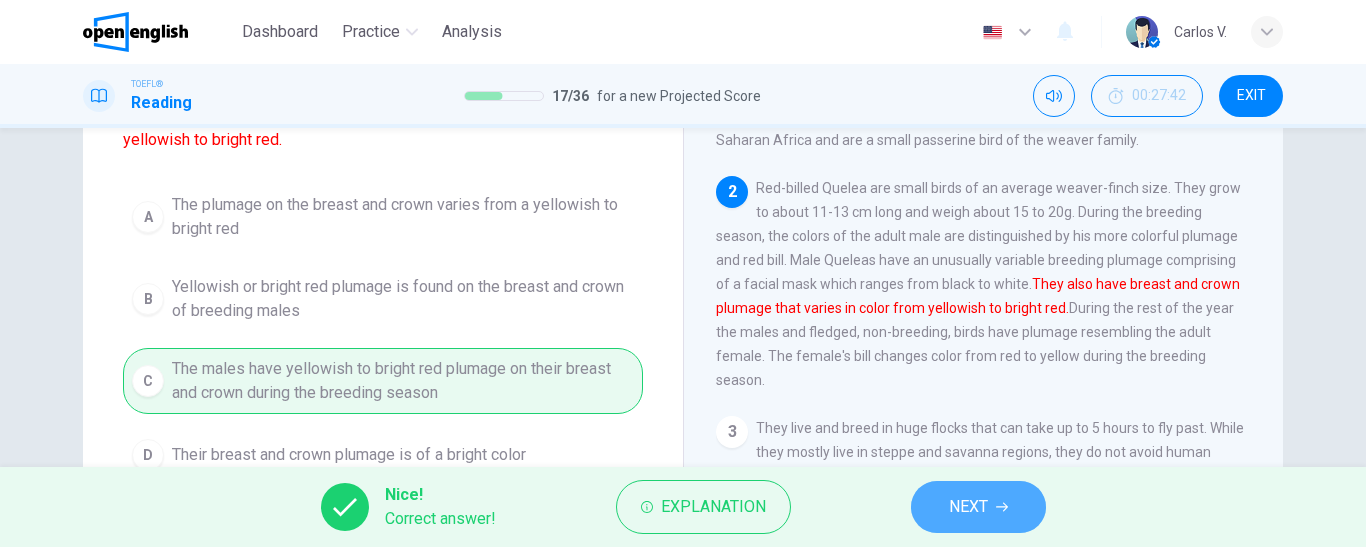 click on "NEXT" at bounding box center (968, 507) 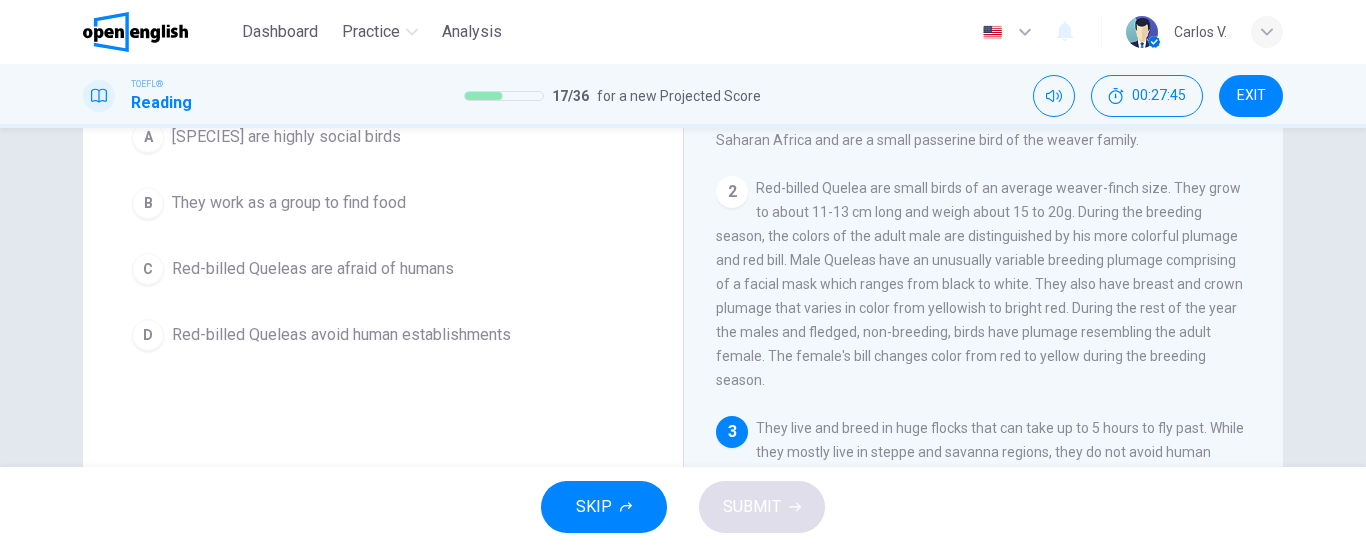 click on "D Red-billed Queleas avoid human establishments" at bounding box center [383, 335] 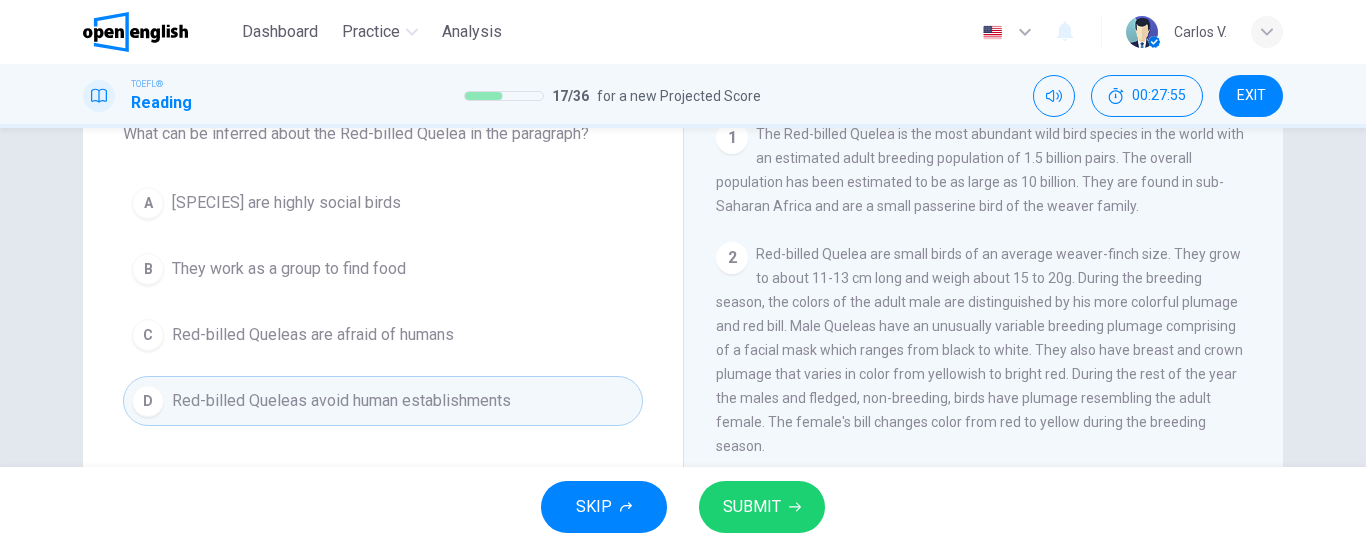 scroll, scrollTop: 100, scrollLeft: 0, axis: vertical 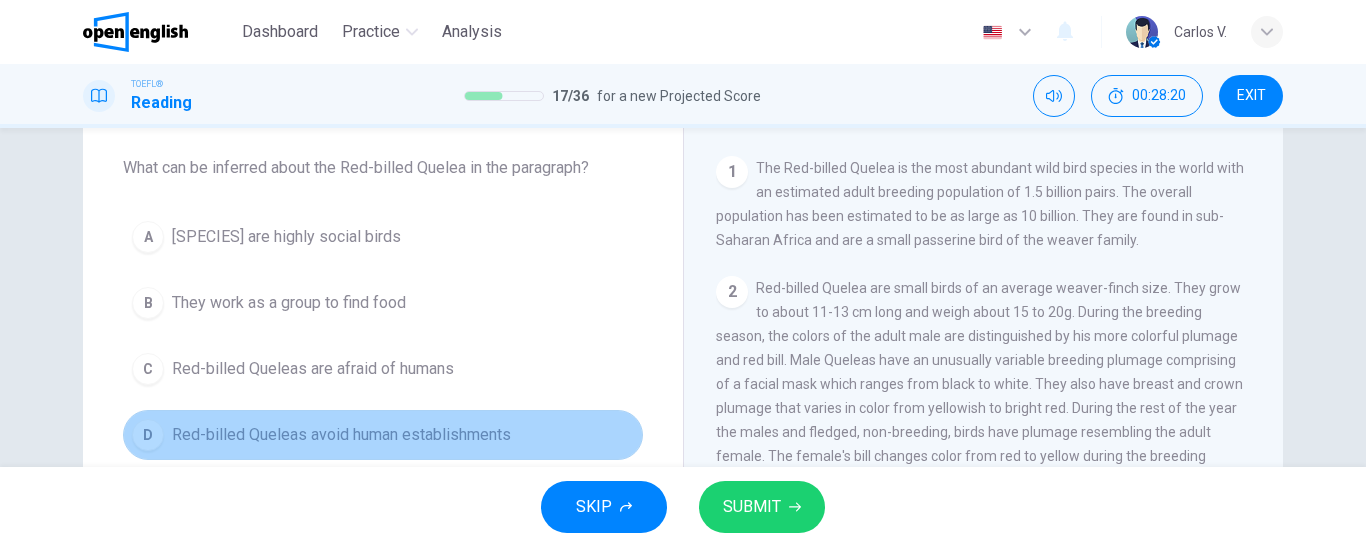 click on "Red-billed Queleas avoid human establishments" at bounding box center [341, 435] 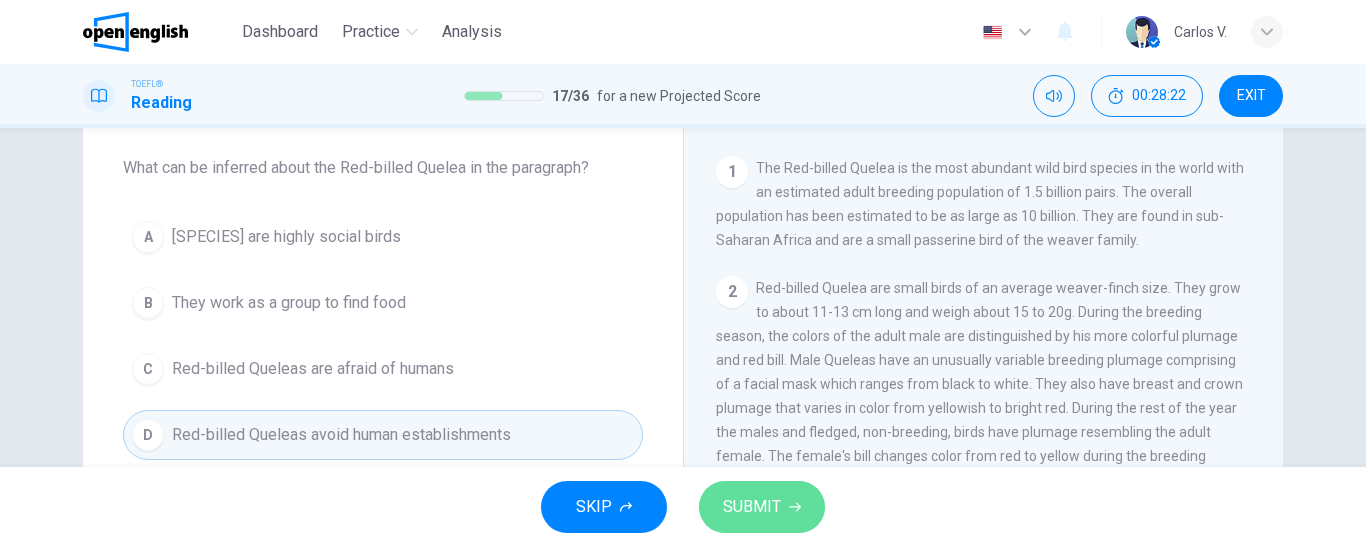 click on "SUBMIT" at bounding box center [762, 507] 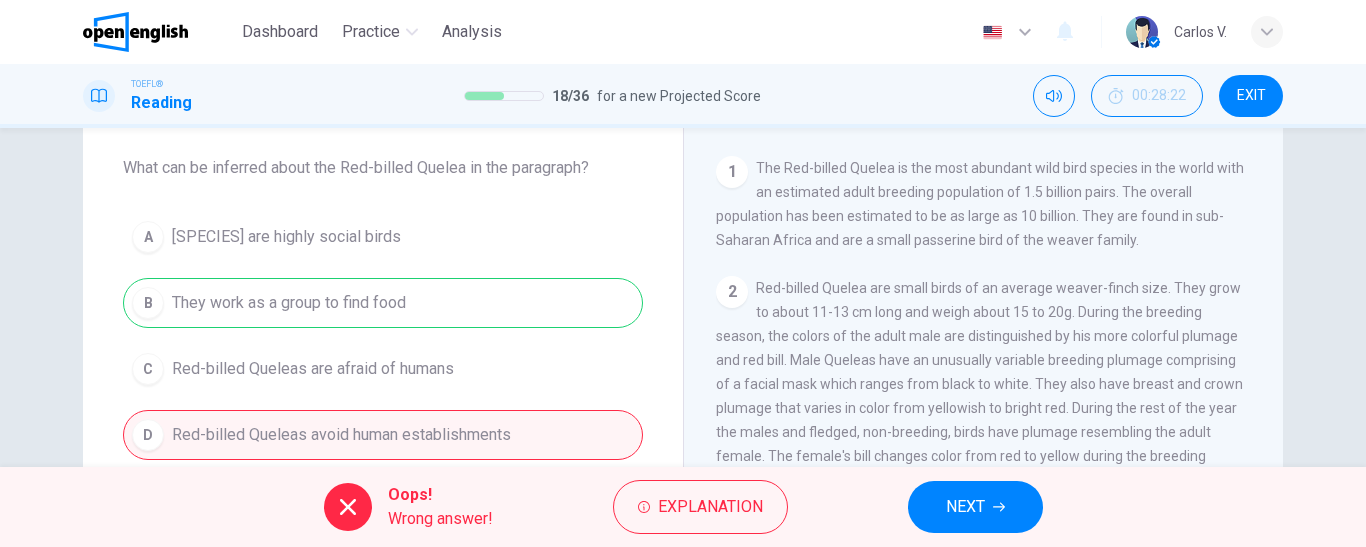 click on "NEXT" at bounding box center [965, 507] 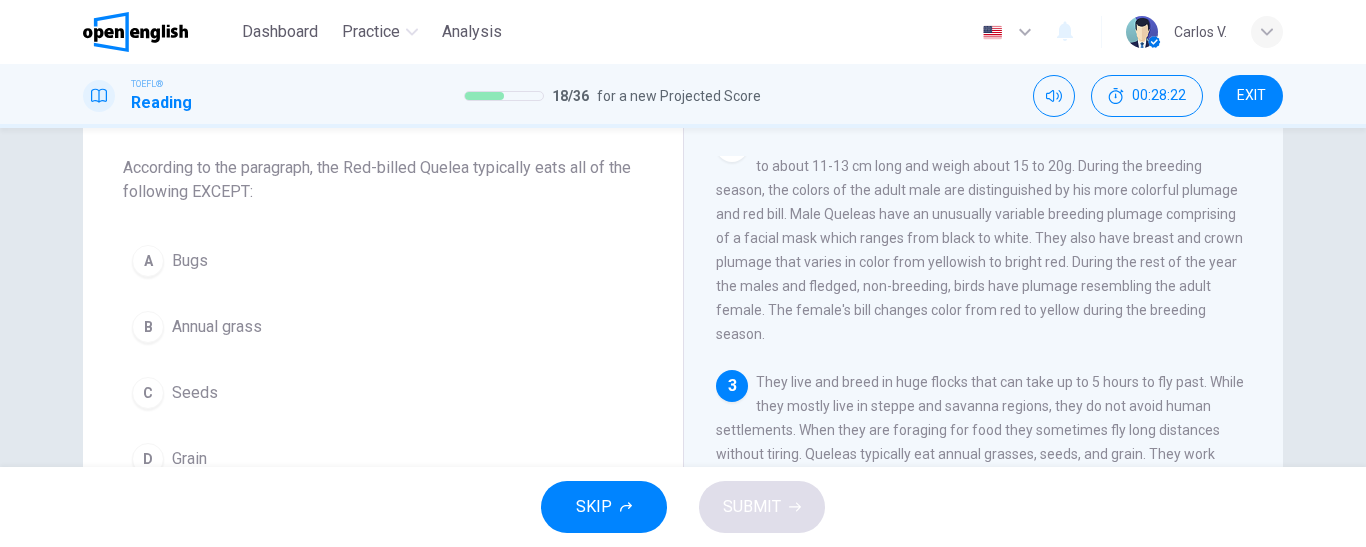 scroll, scrollTop: 148, scrollLeft: 0, axis: vertical 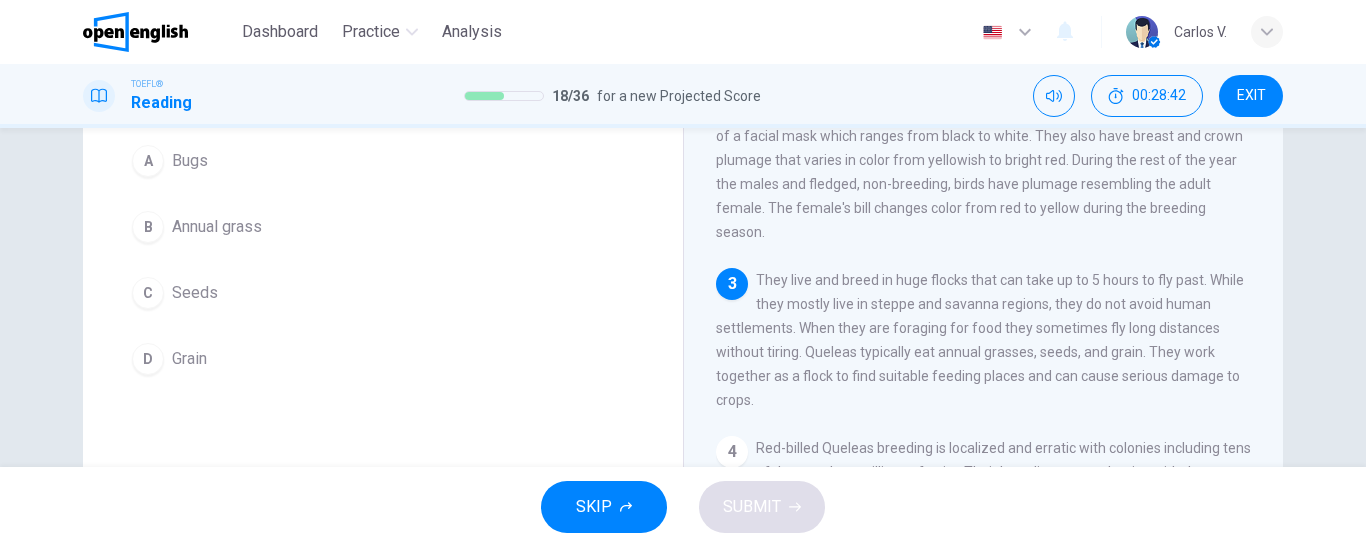 click on "Bugs" at bounding box center [190, 161] 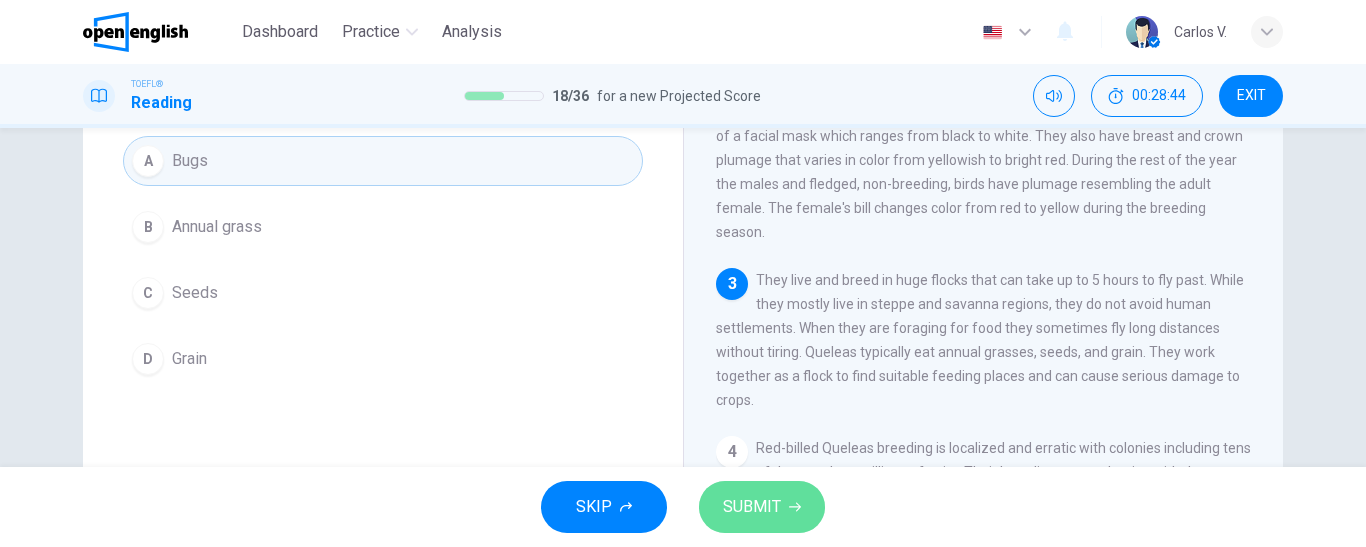 click on "SUBMIT" at bounding box center [752, 507] 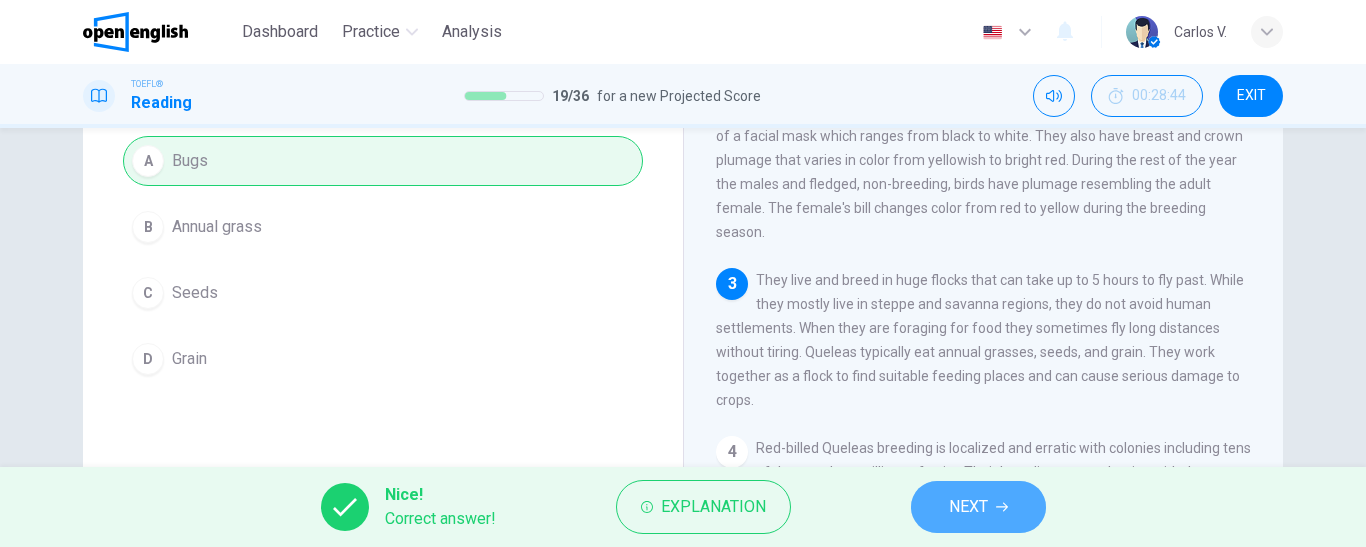 click on "NEXT" at bounding box center (968, 507) 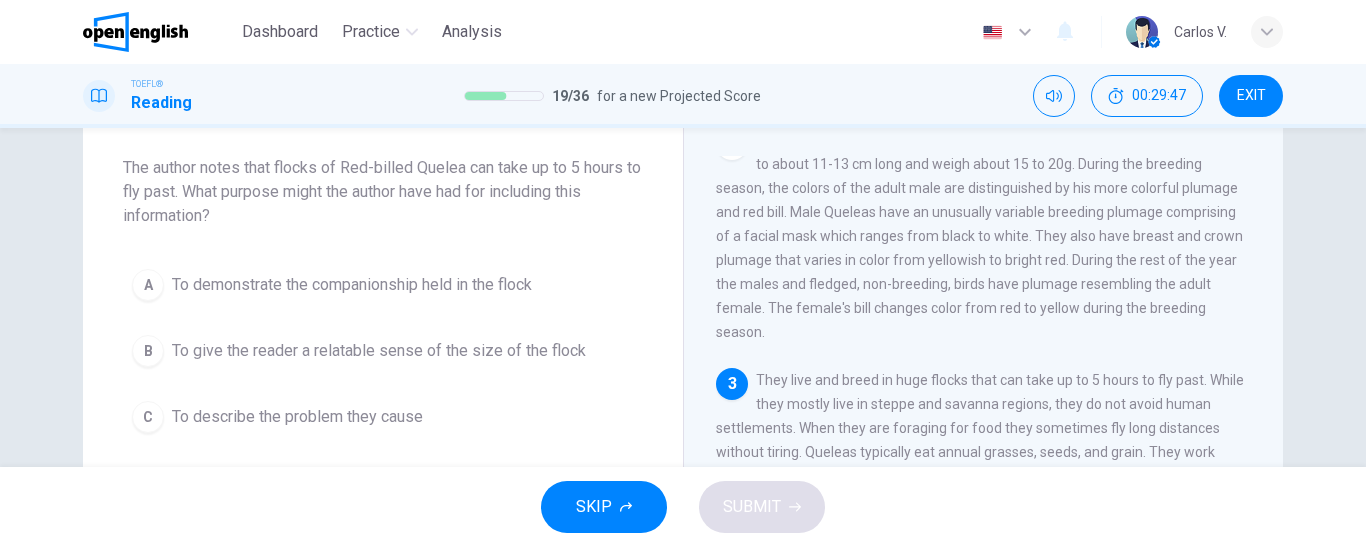 scroll, scrollTop: 200, scrollLeft: 0, axis: vertical 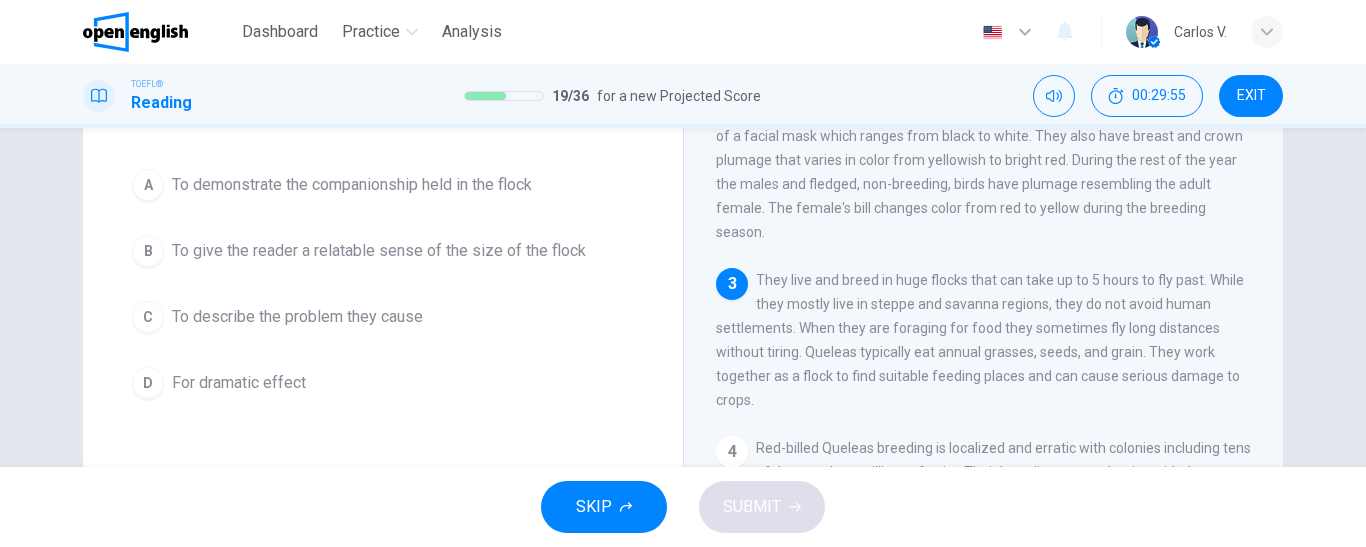click on "To give the reader a relatable sense of the size of the flock" at bounding box center (379, 251) 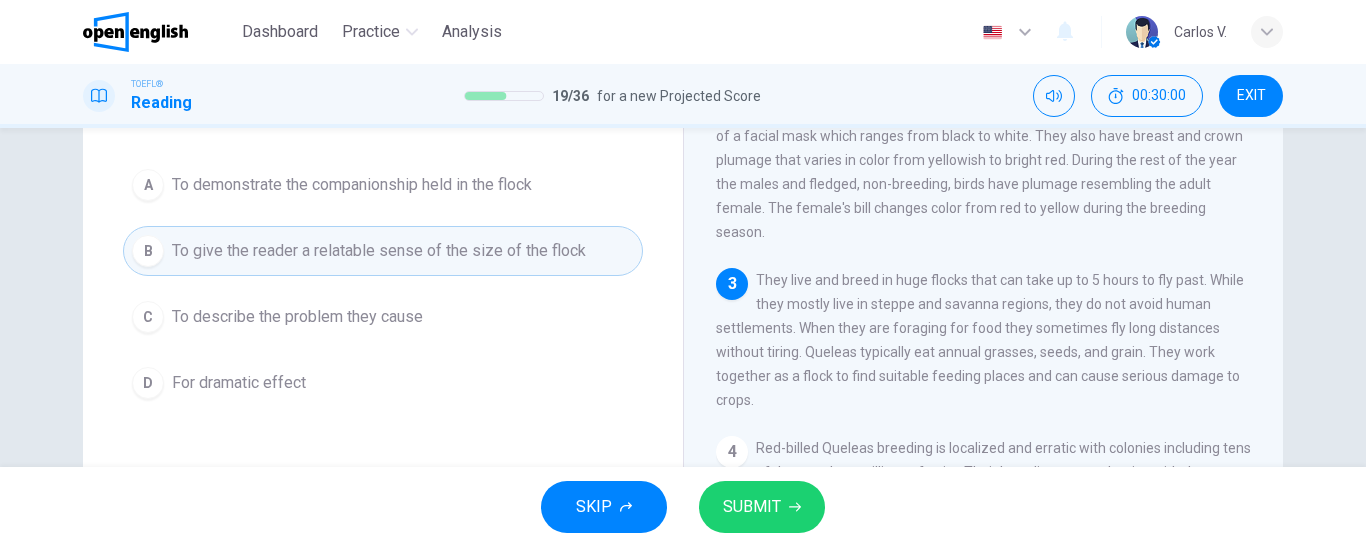 click on "SUBMIT" at bounding box center (752, 507) 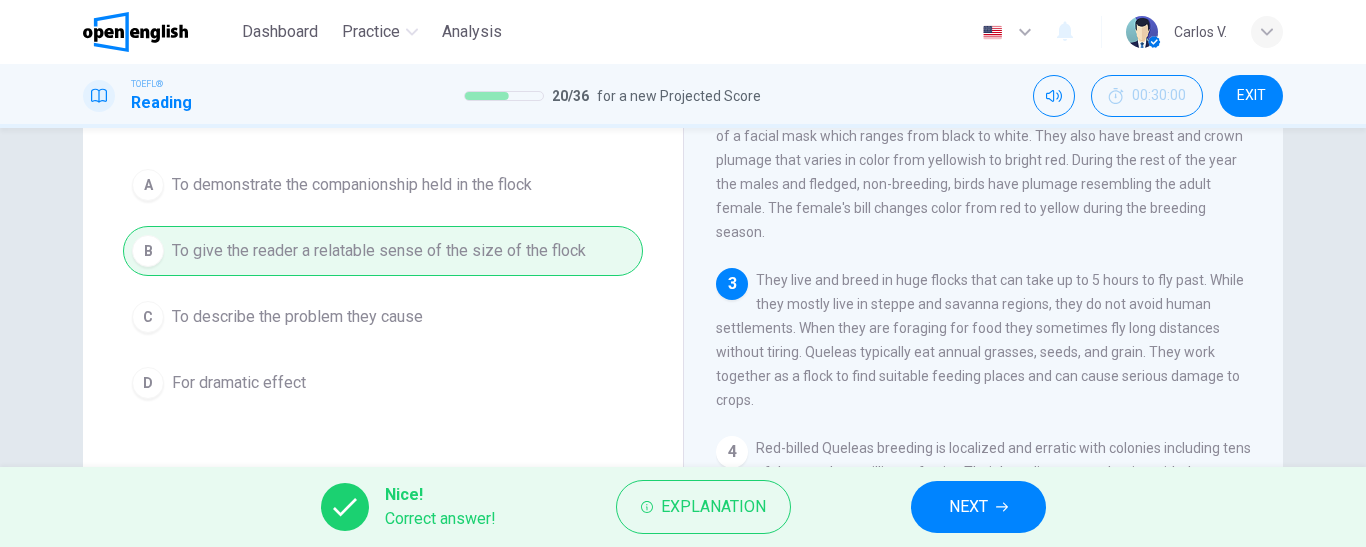 click on "NEXT" at bounding box center (978, 507) 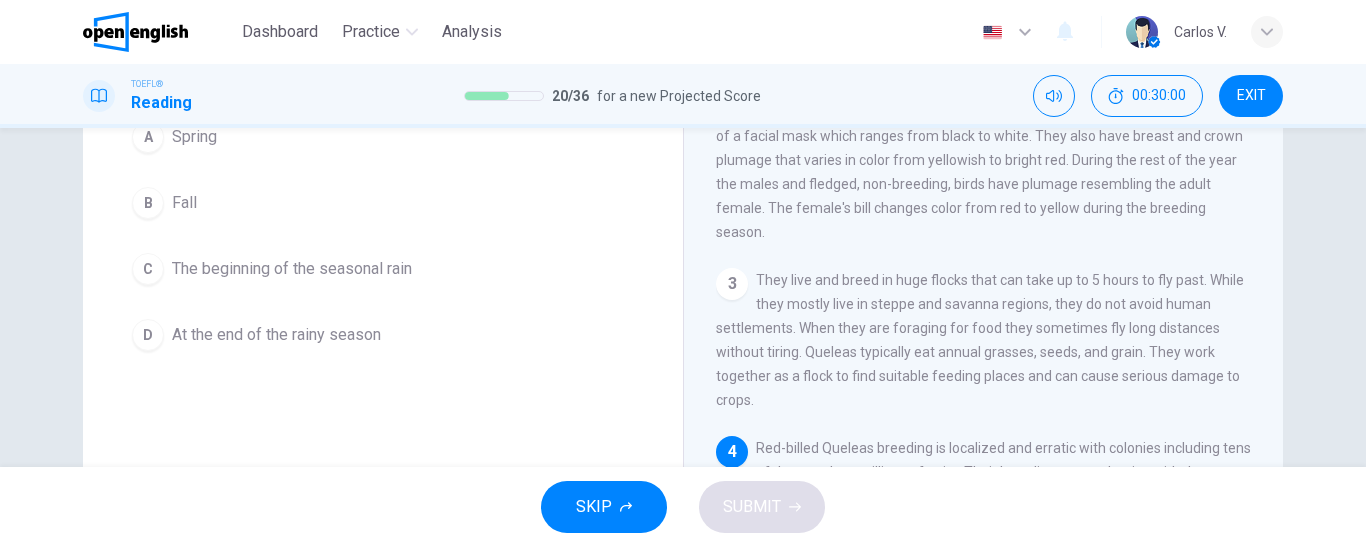 scroll, scrollTop: 152, scrollLeft: 0, axis: vertical 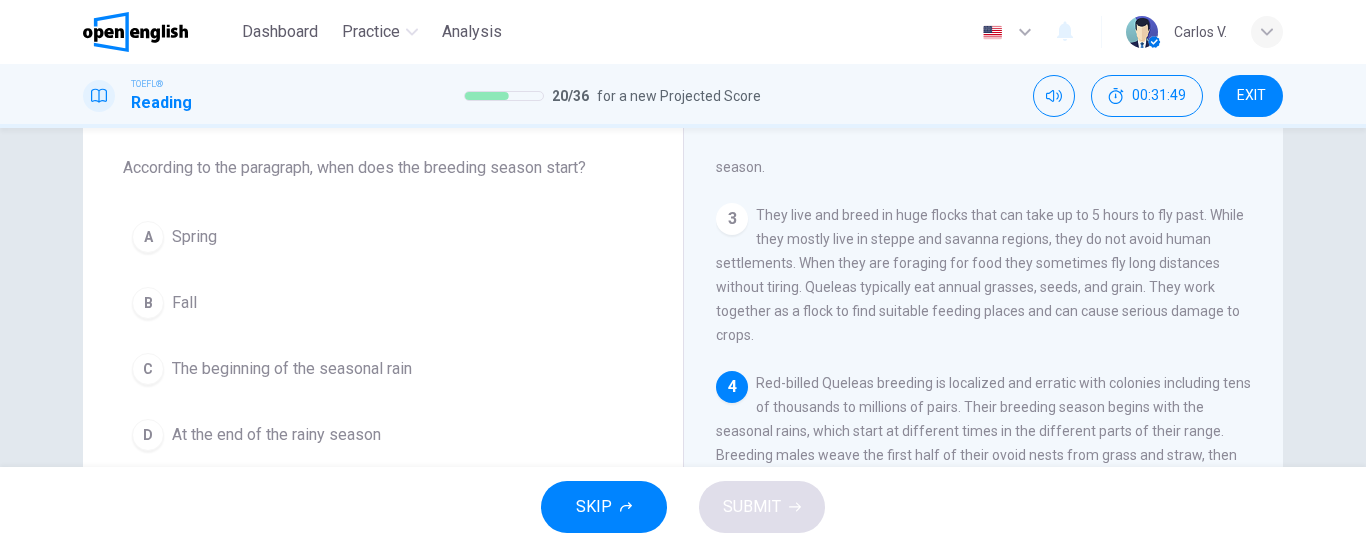 click on "The beginning of the seasonal rain" at bounding box center [292, 369] 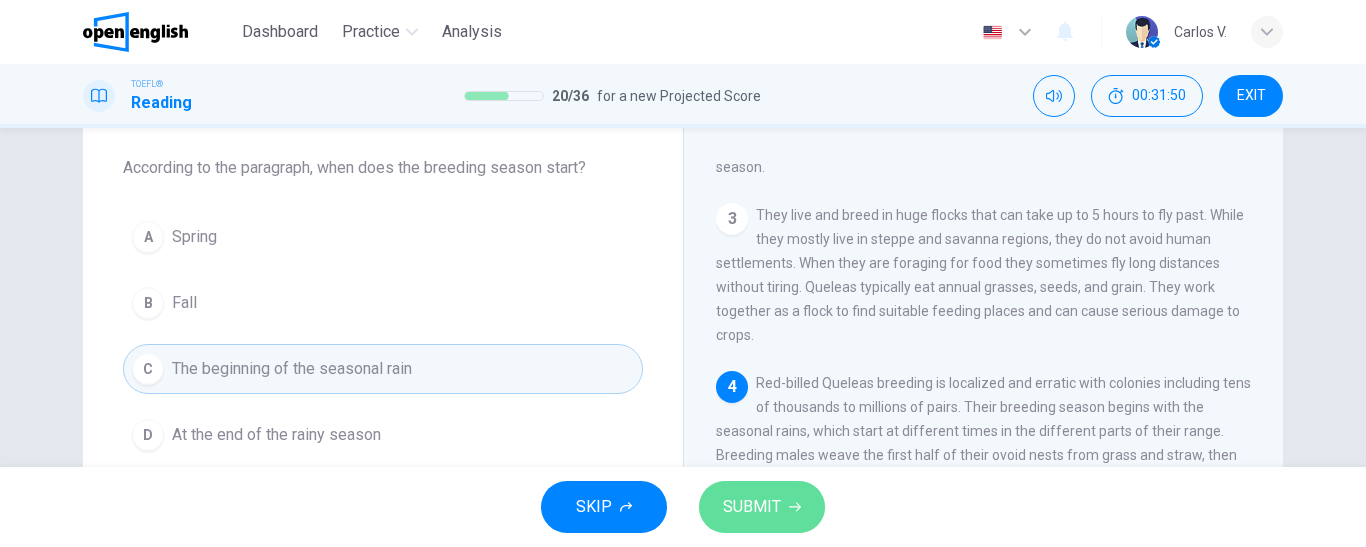 click on "SUBMIT" at bounding box center (752, 507) 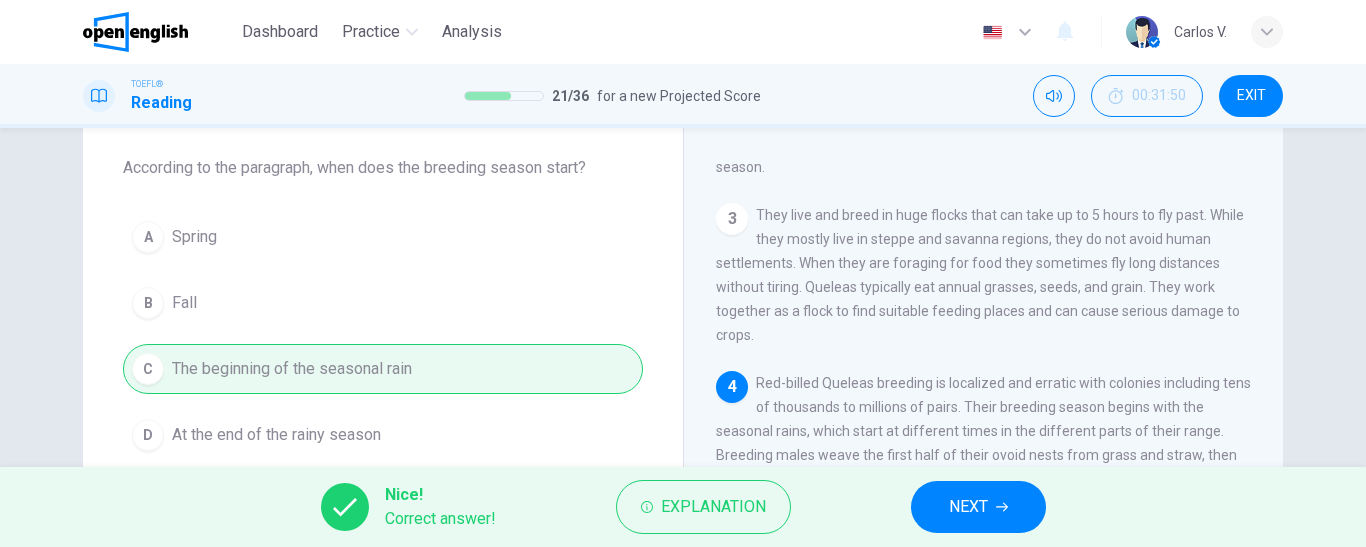 click on "NEXT" at bounding box center [968, 507] 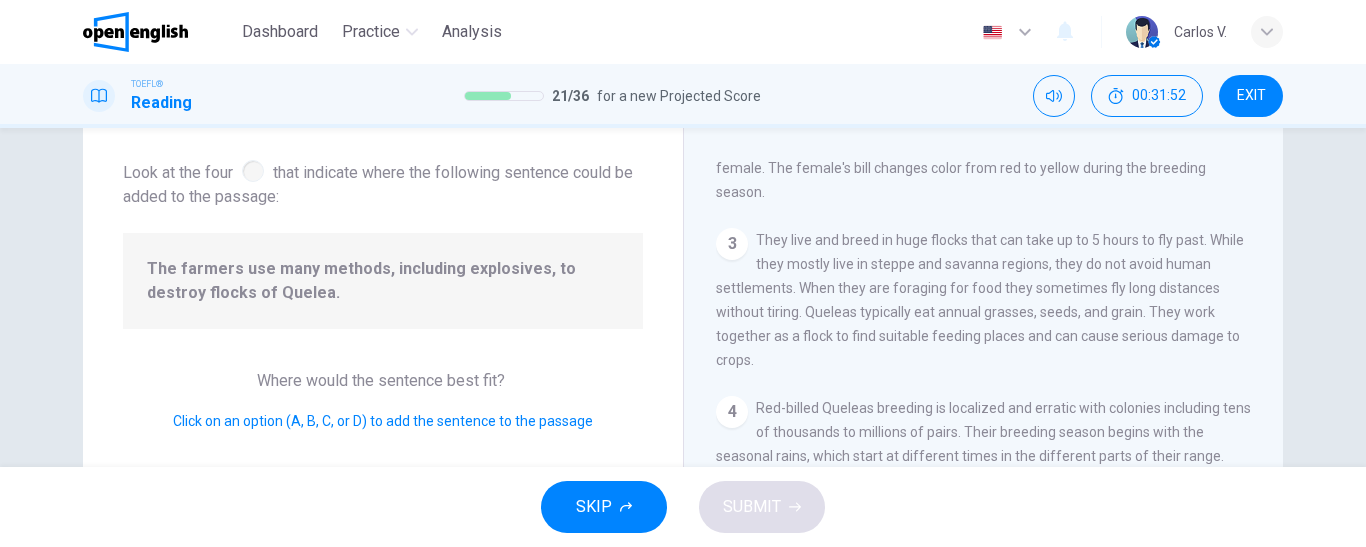 scroll, scrollTop: 170, scrollLeft: 0, axis: vertical 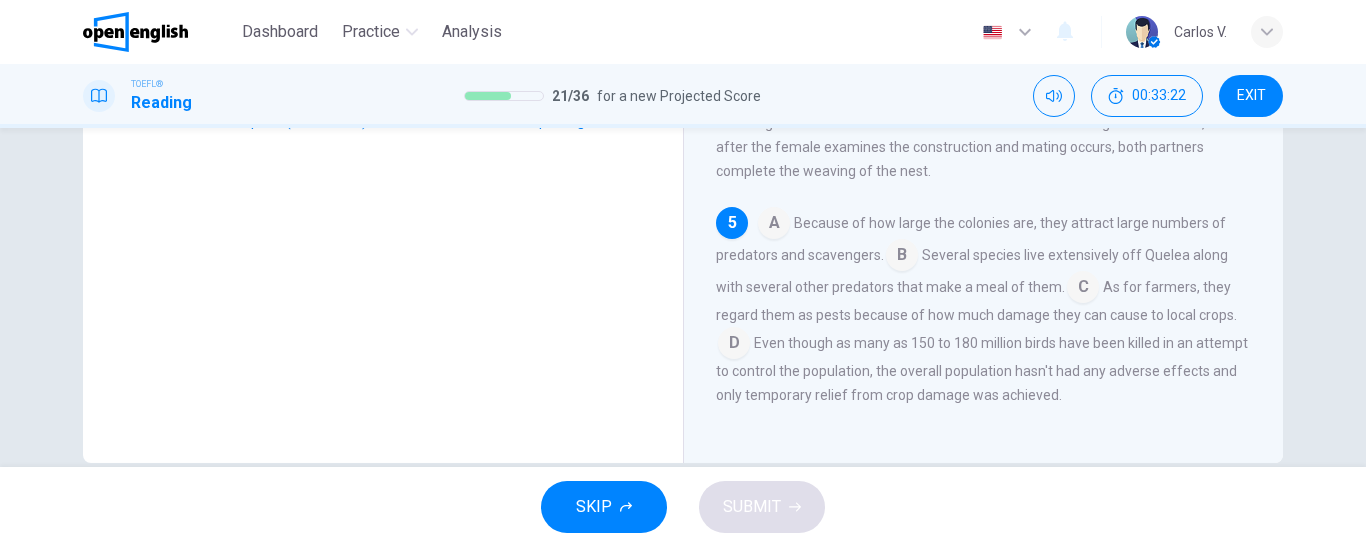 click at bounding box center (734, 345) 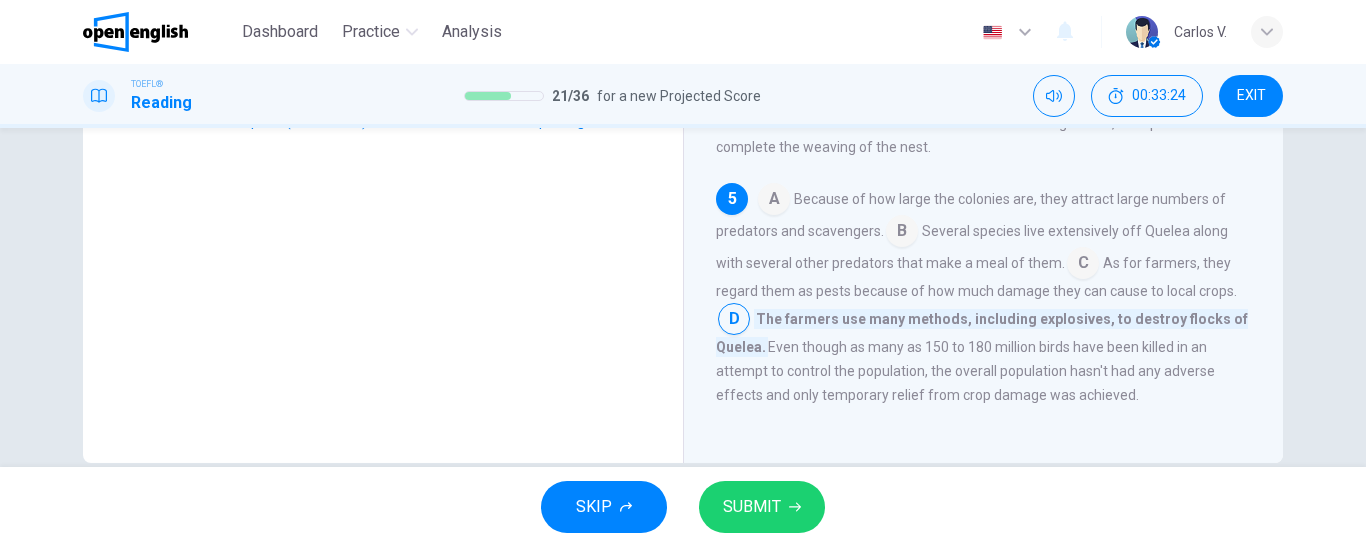 click on "SUBMIT" at bounding box center (752, 507) 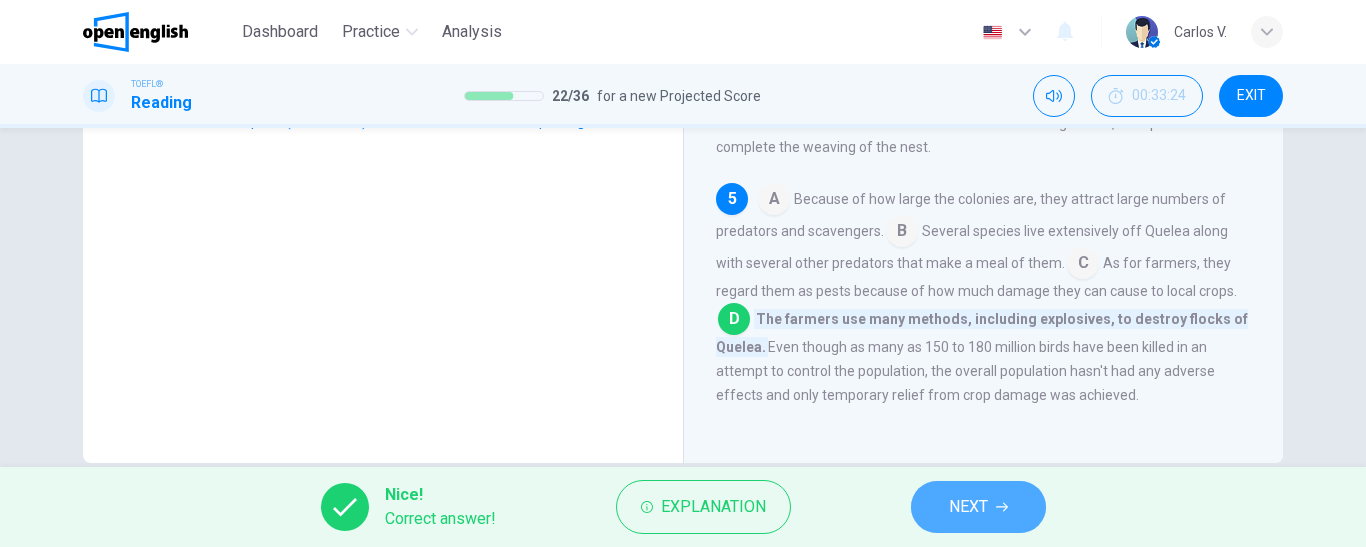 click on "NEXT" at bounding box center [978, 507] 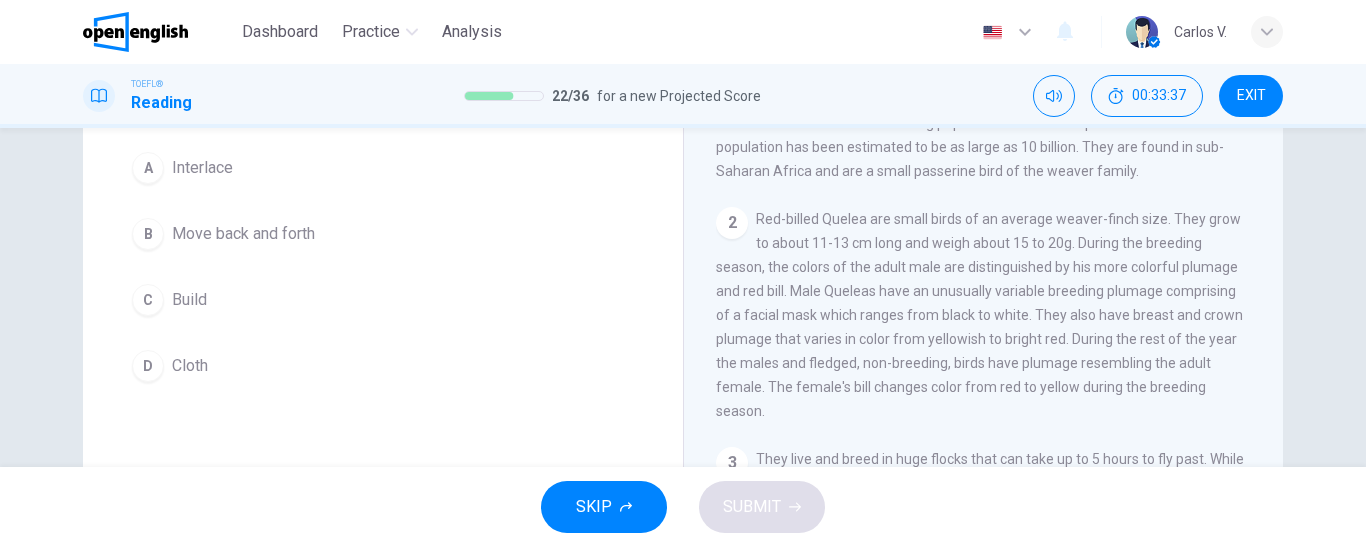 scroll, scrollTop: 200, scrollLeft: 0, axis: vertical 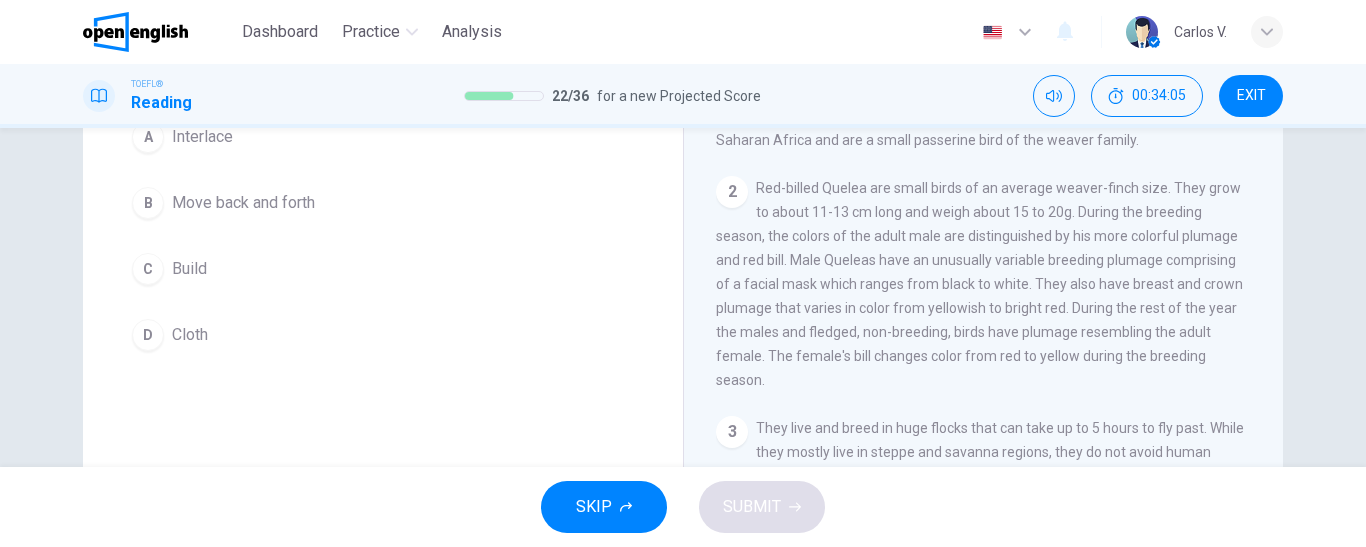 click on "Build" at bounding box center (189, 269) 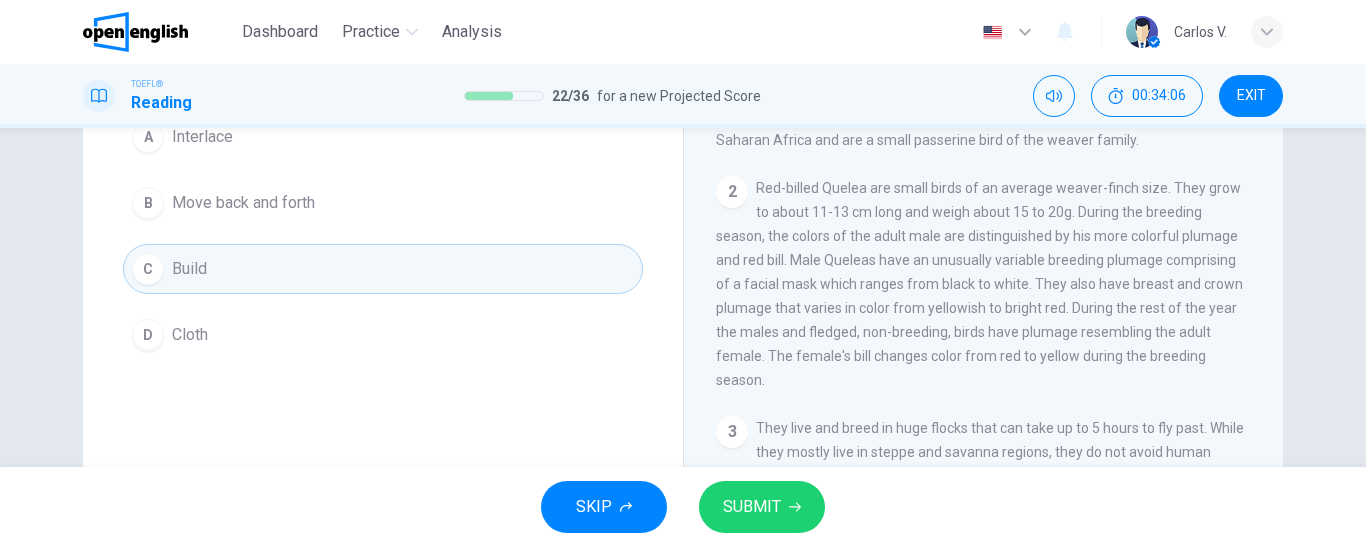 click on "SUBMIT" at bounding box center (752, 507) 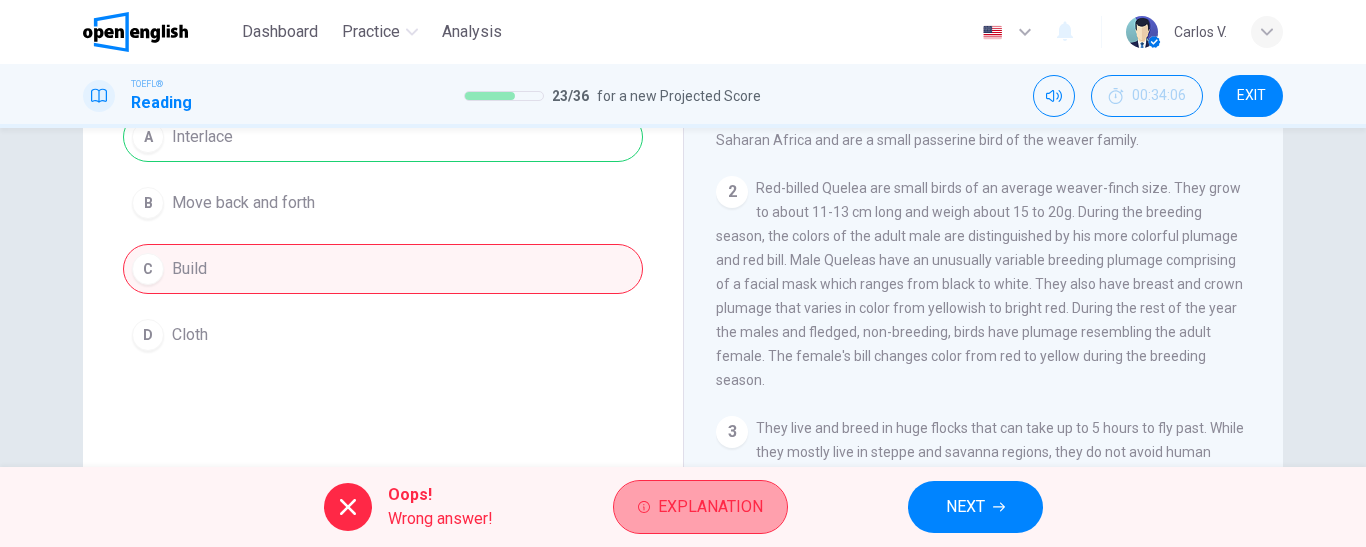 click on "Explanation" at bounding box center [710, 507] 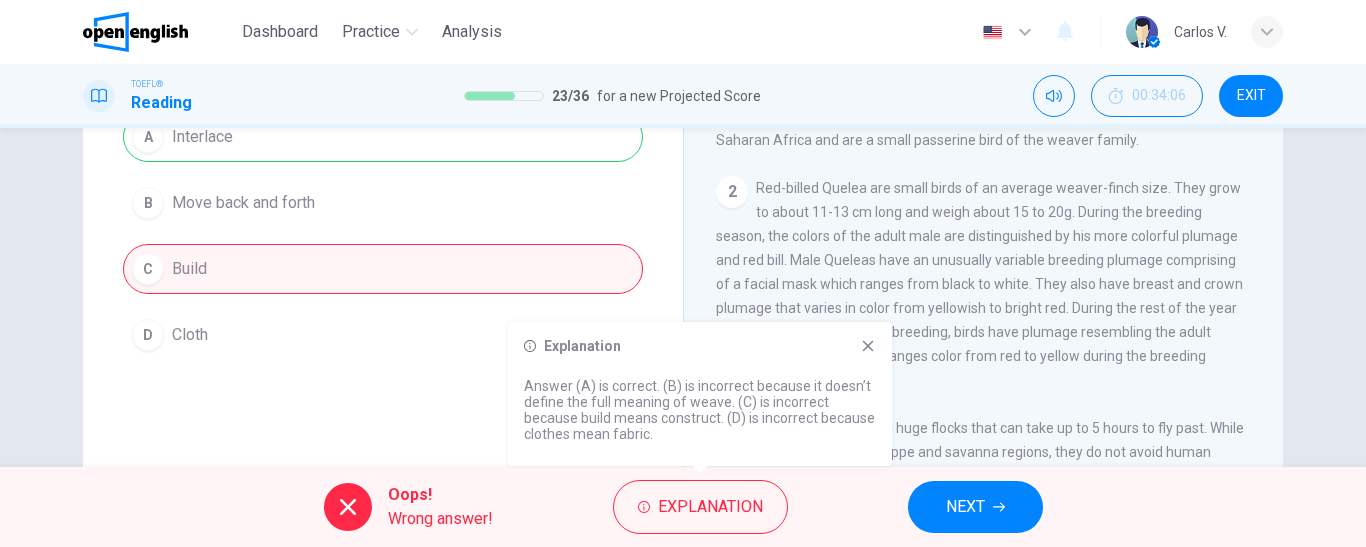 click on "NEXT" at bounding box center (965, 507) 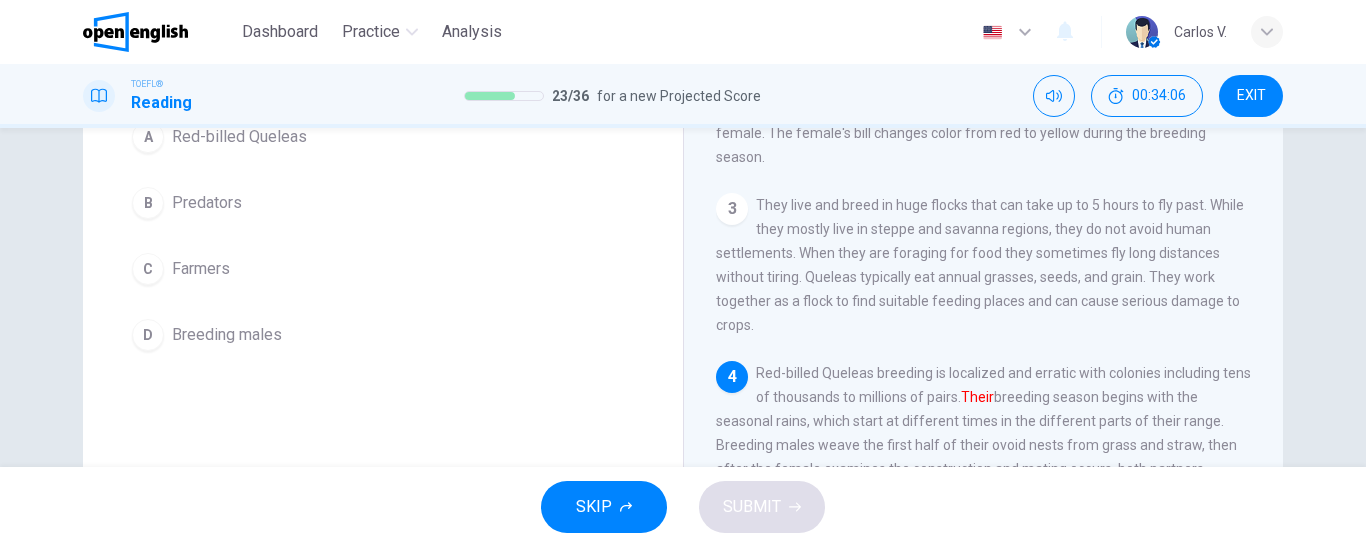 scroll, scrollTop: 322, scrollLeft: 0, axis: vertical 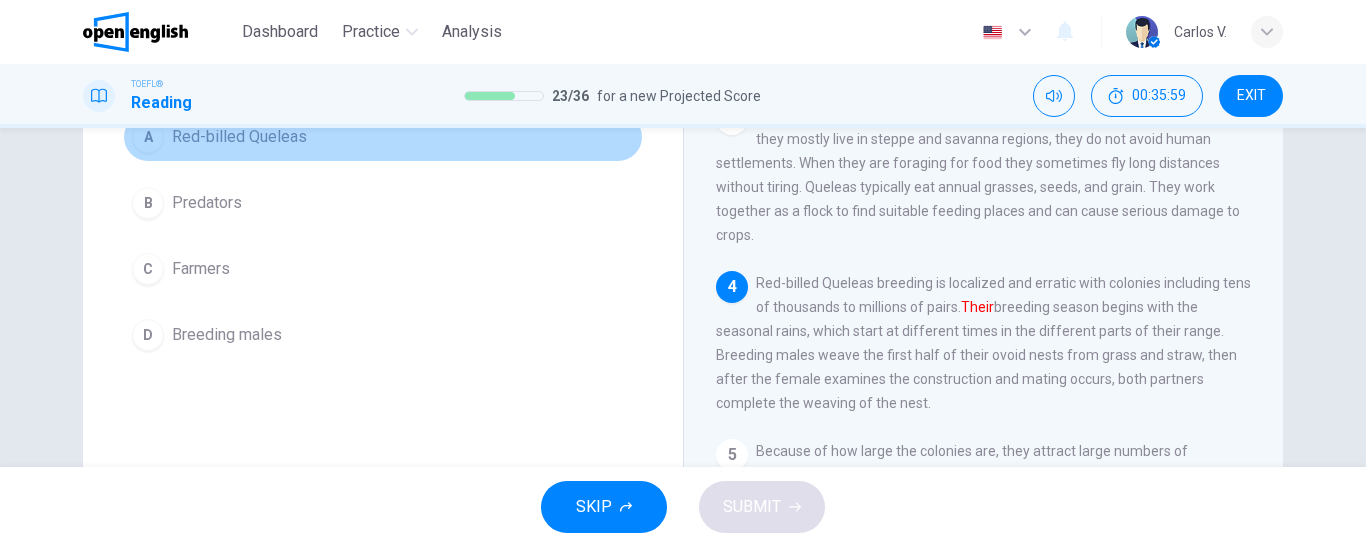 click on "Red-billed Queleas" at bounding box center (239, 137) 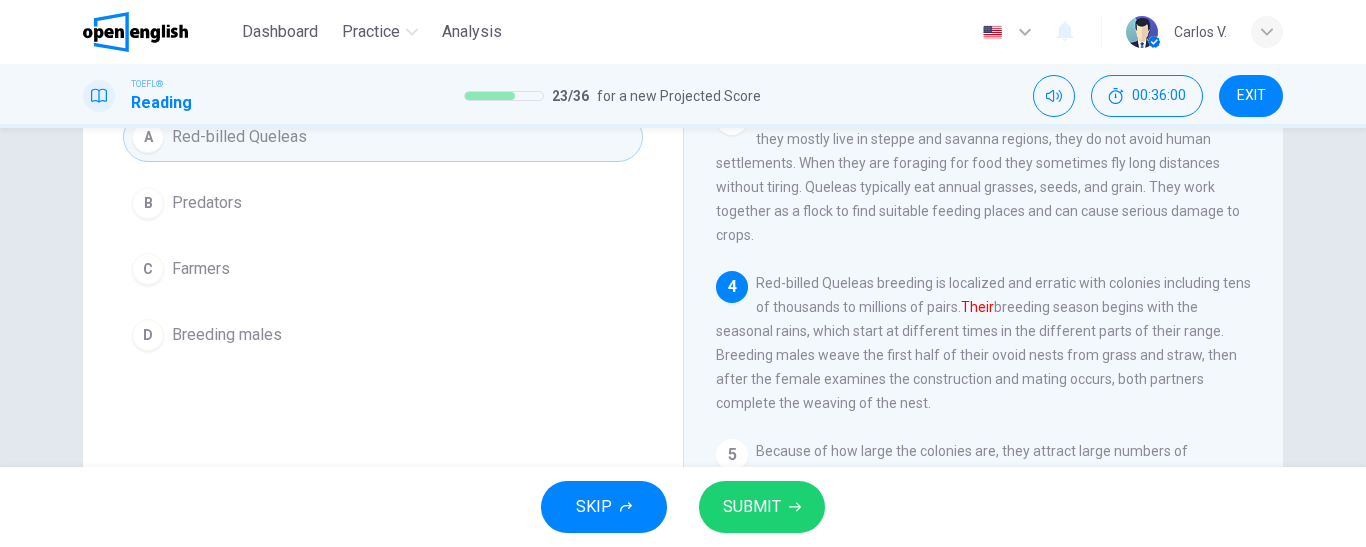 click on "SUBMIT" at bounding box center (752, 507) 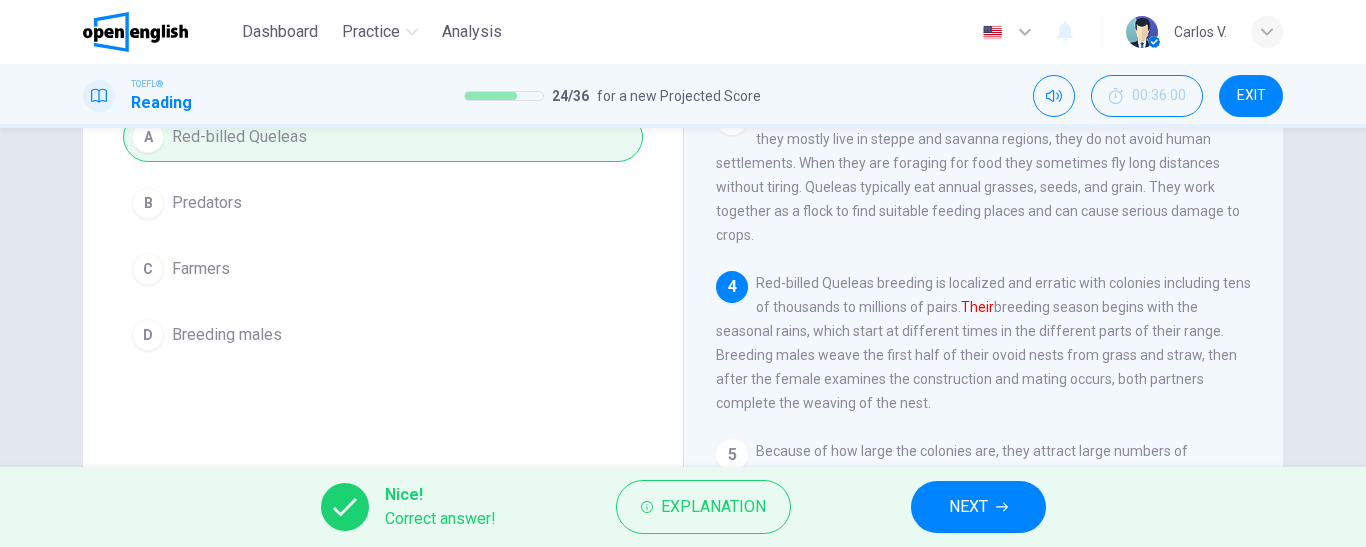click on "NEXT" at bounding box center (978, 507) 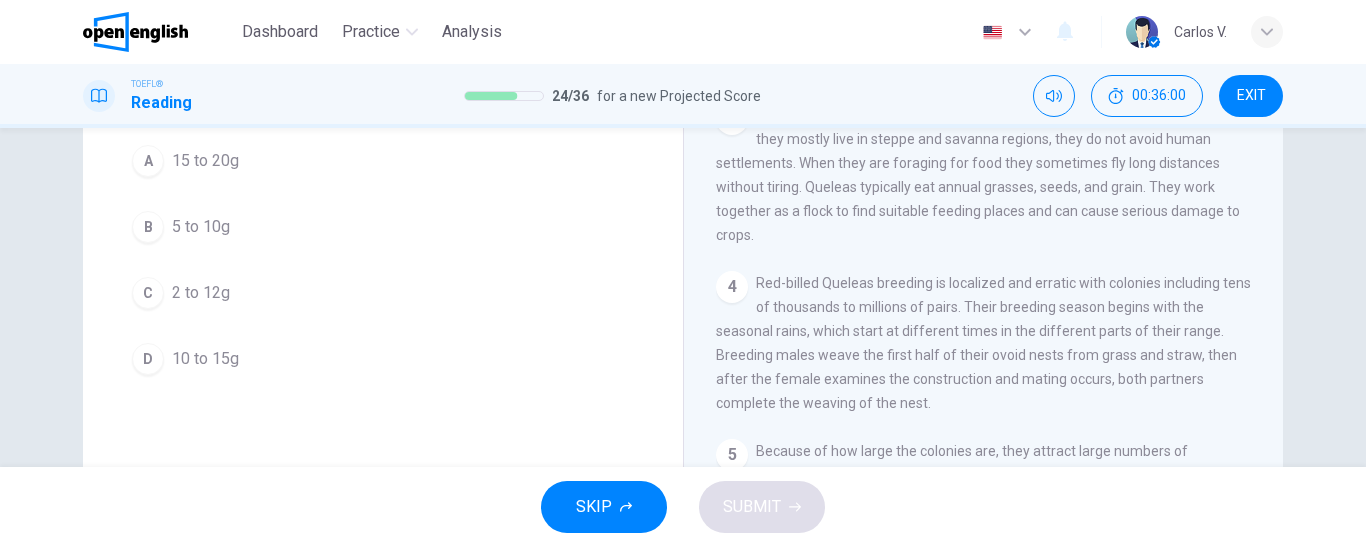 scroll, scrollTop: 224, scrollLeft: 0, axis: vertical 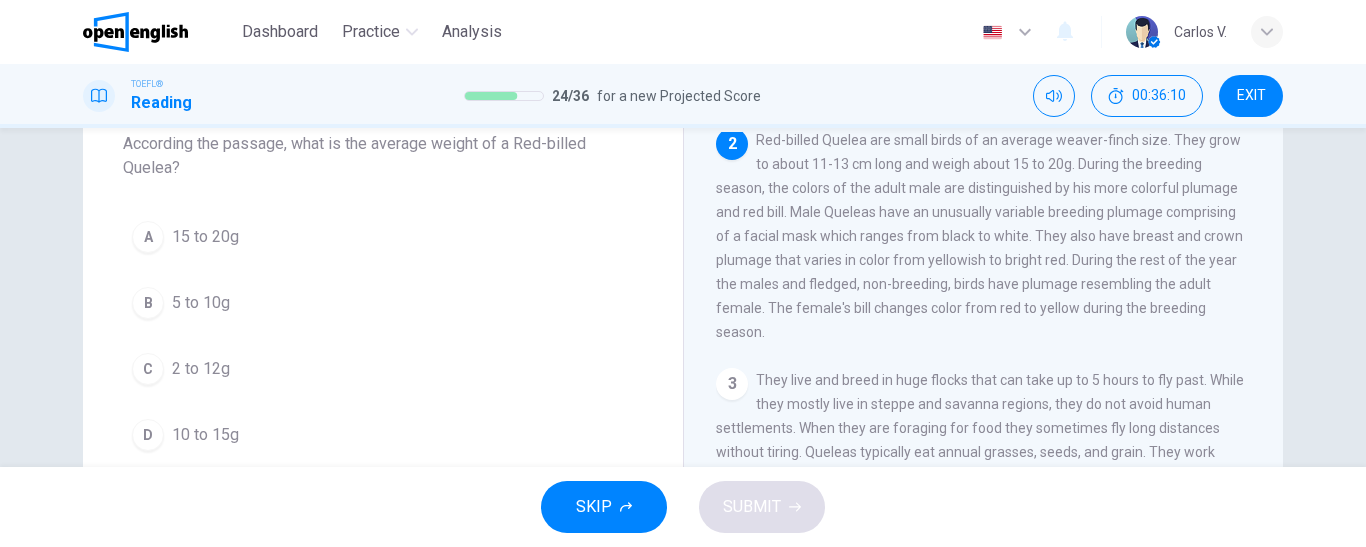 click on "15 to 20g" at bounding box center (205, 237) 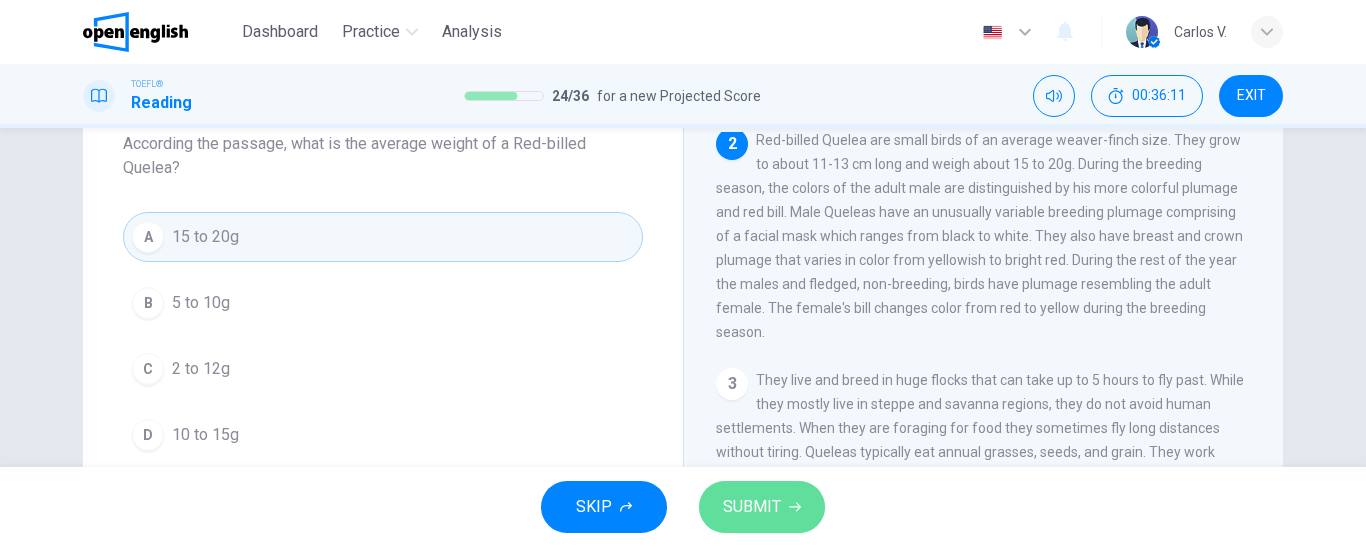 click on "SUBMIT" at bounding box center (752, 507) 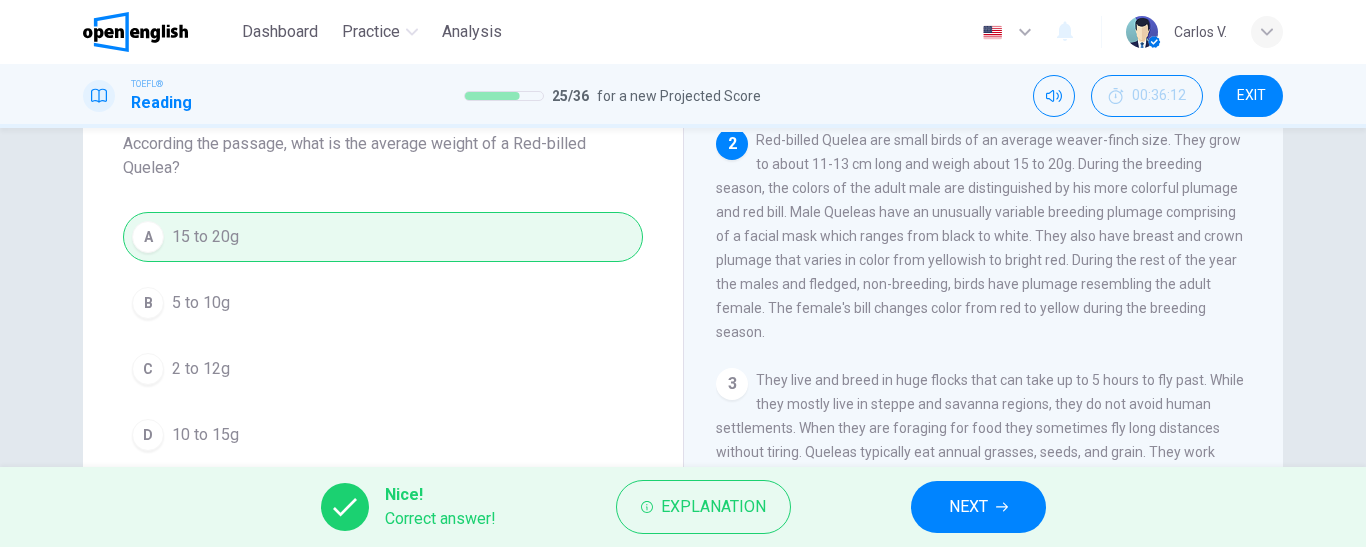click on "NEXT" at bounding box center [978, 507] 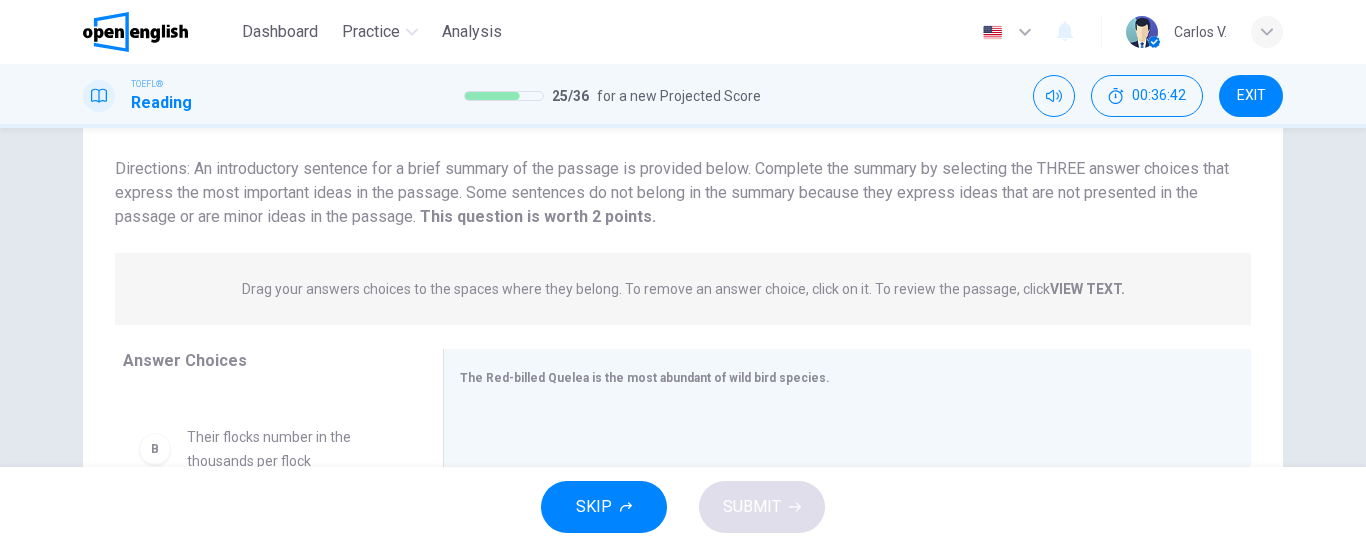 scroll, scrollTop: 0, scrollLeft: 0, axis: both 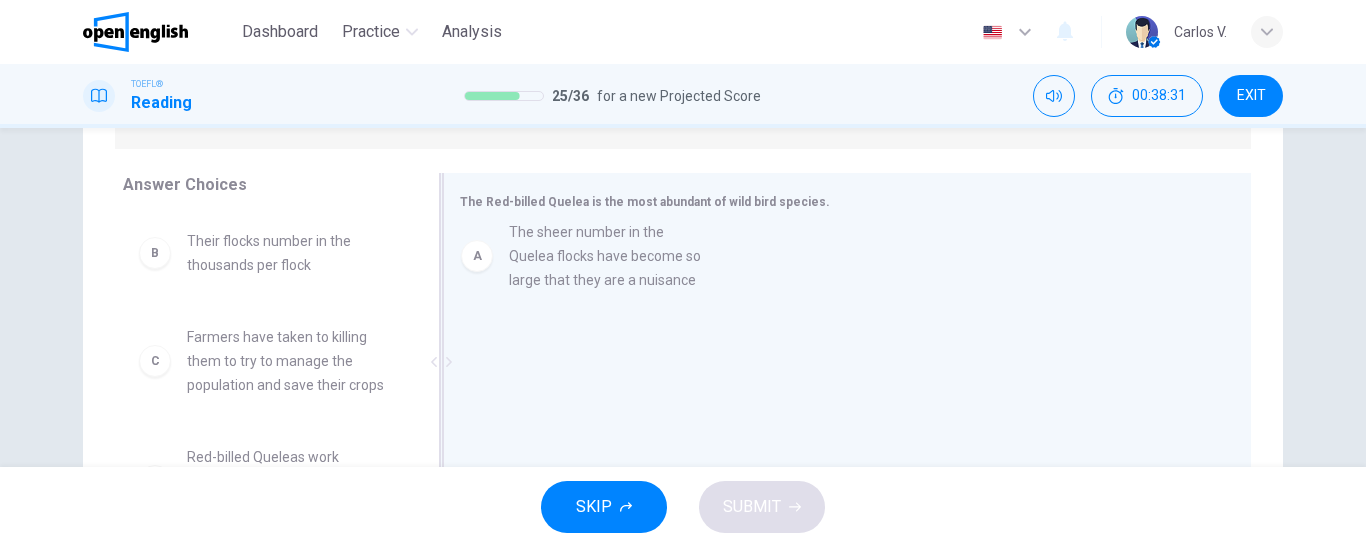 drag, startPoint x: 266, startPoint y: 287, endPoint x: 596, endPoint y: 272, distance: 330.34073 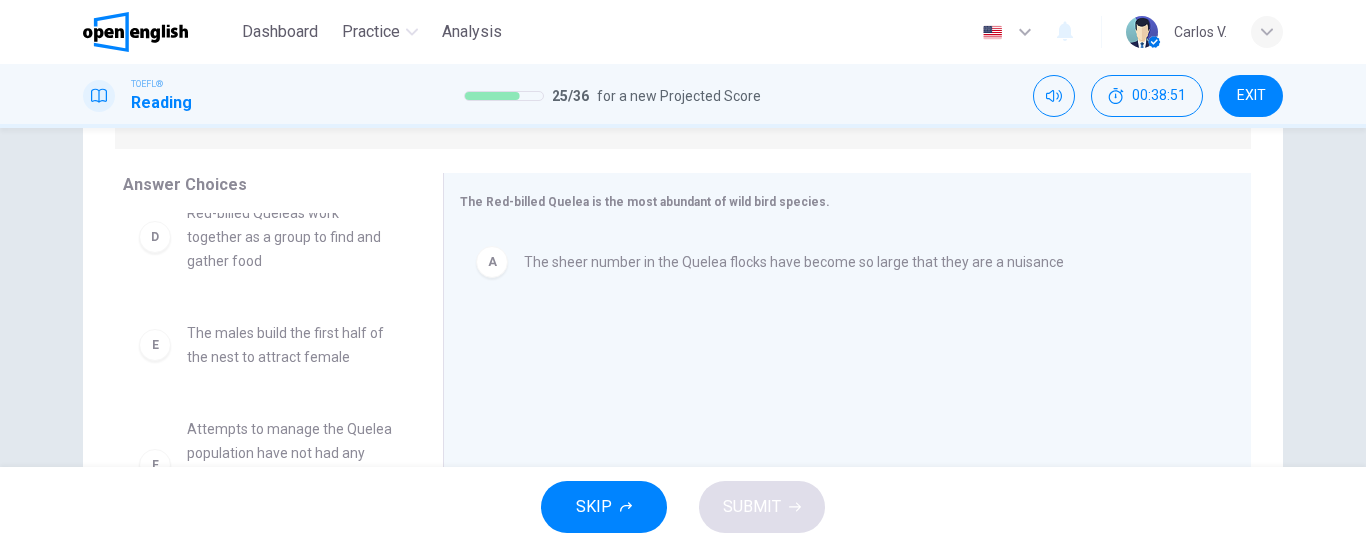 scroll, scrollTop: 252, scrollLeft: 0, axis: vertical 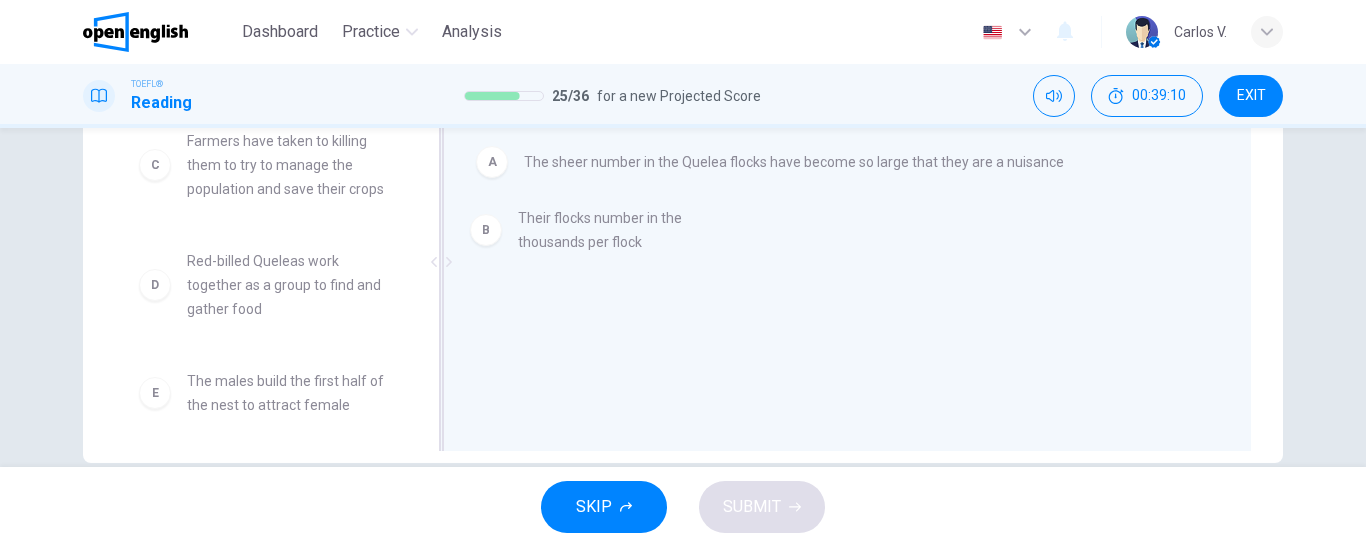 drag, startPoint x: 228, startPoint y: 157, endPoint x: 570, endPoint y: 236, distance: 351.0057 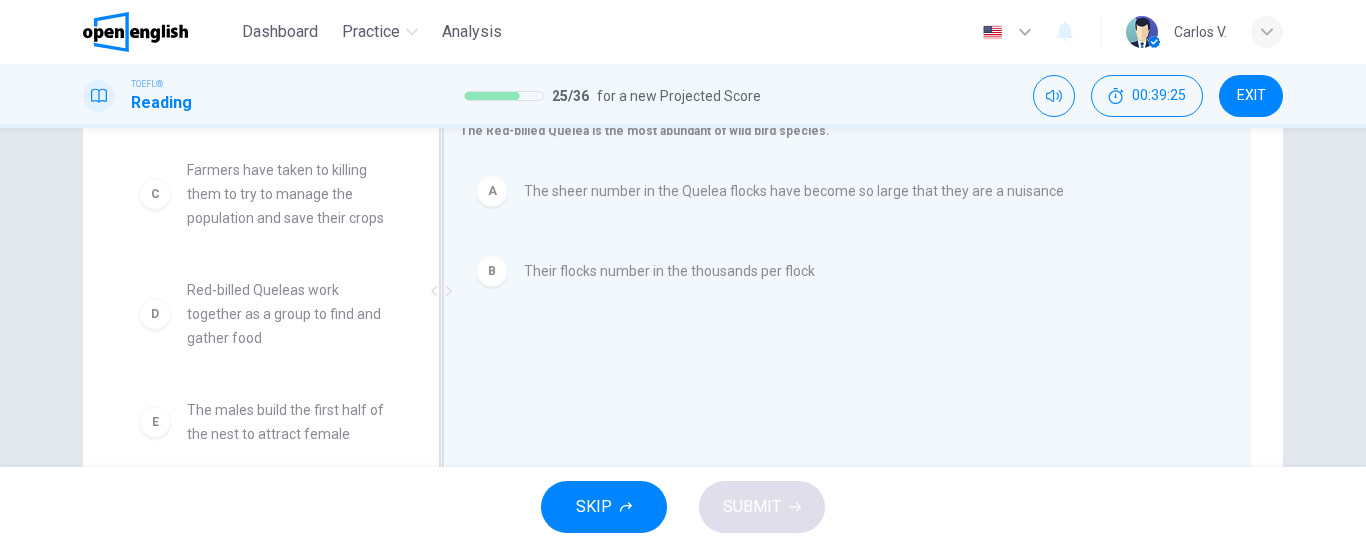 scroll, scrollTop: 400, scrollLeft: 0, axis: vertical 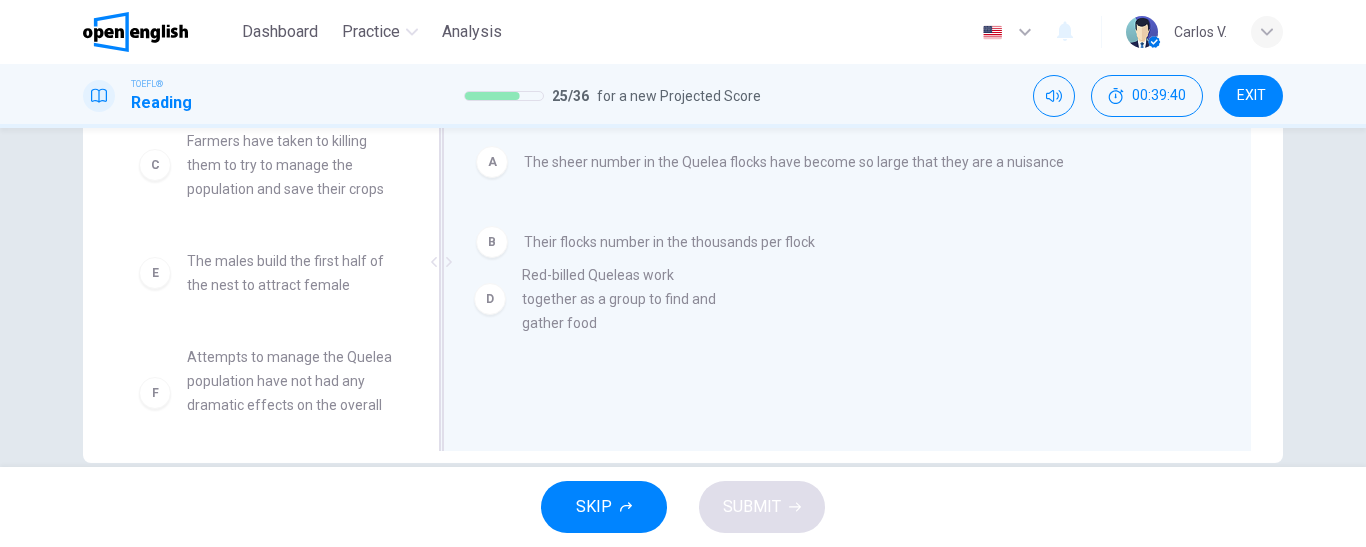 drag, startPoint x: 227, startPoint y: 295, endPoint x: 578, endPoint y: 308, distance: 351.24066 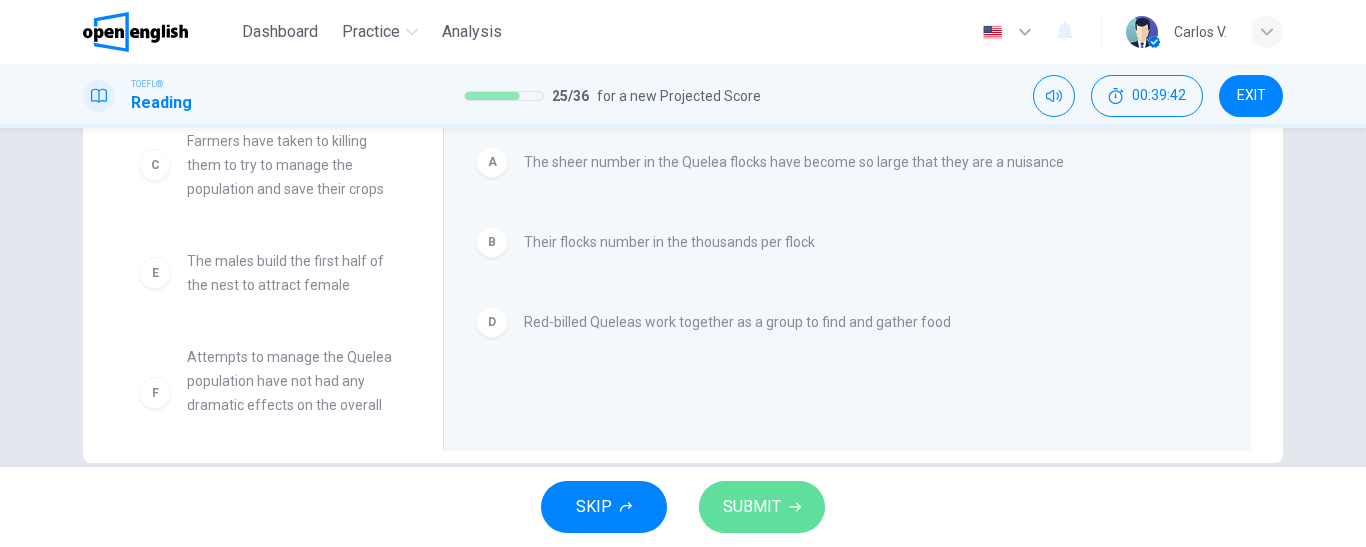 click on "SUBMIT" at bounding box center (752, 507) 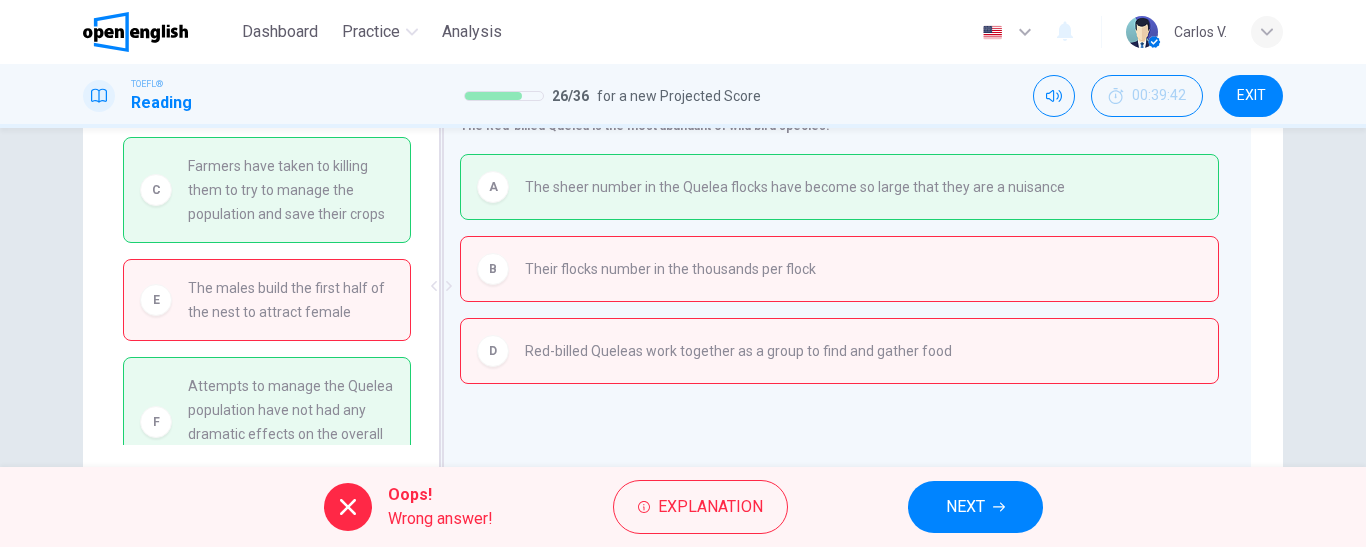 scroll, scrollTop: 436, scrollLeft: 0, axis: vertical 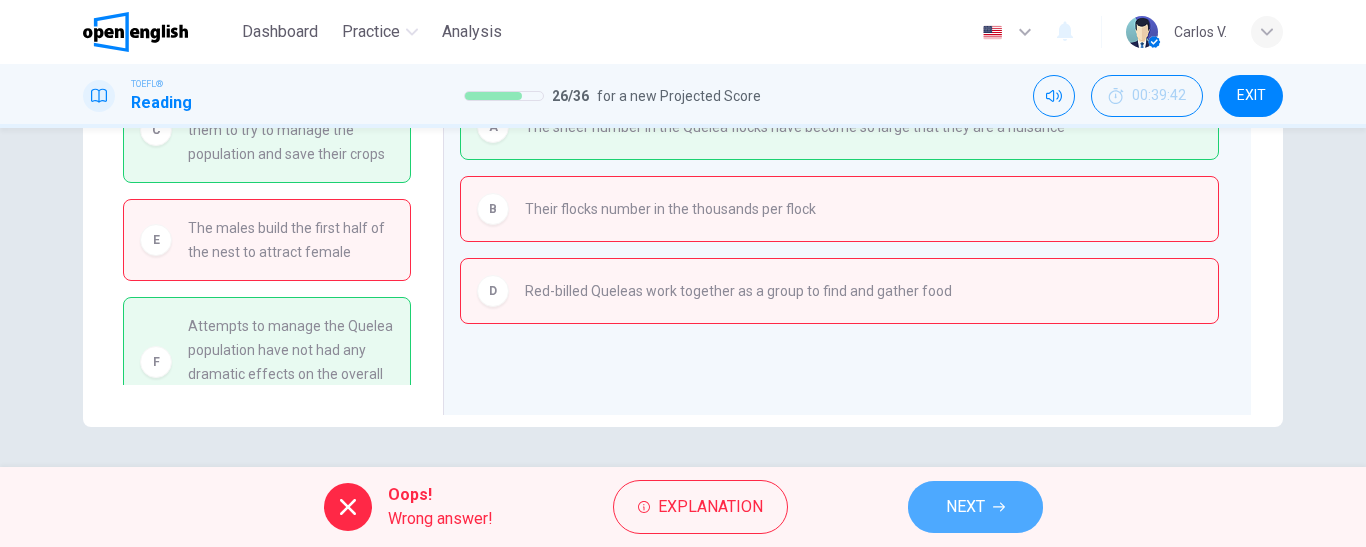 click on "NEXT" at bounding box center (965, 507) 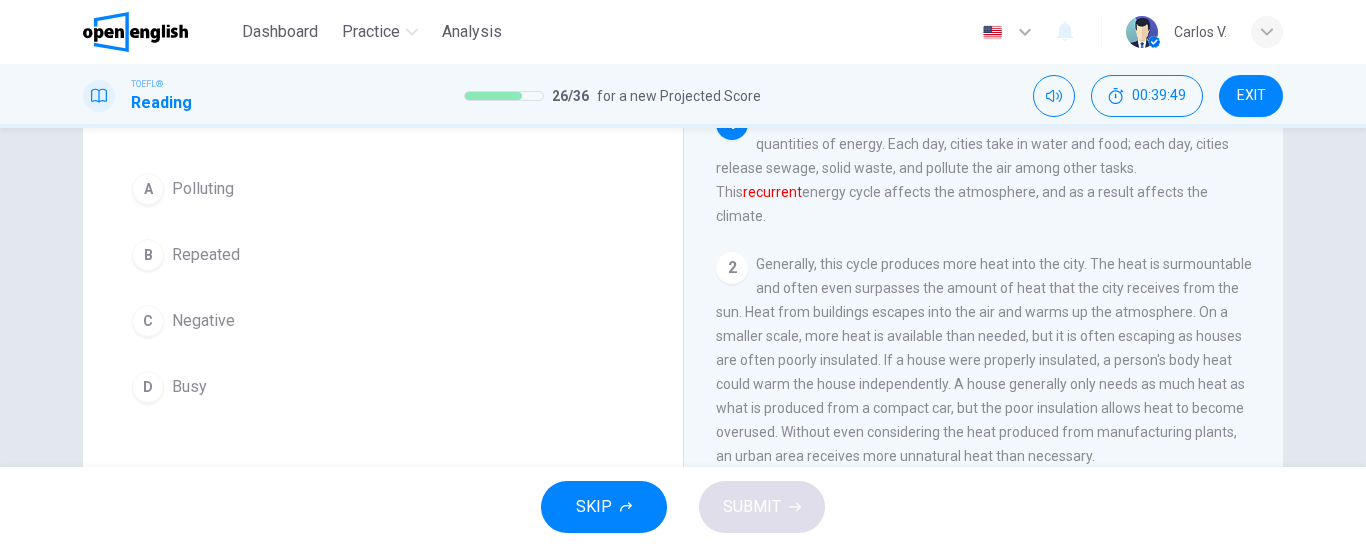 scroll, scrollTop: 100, scrollLeft: 0, axis: vertical 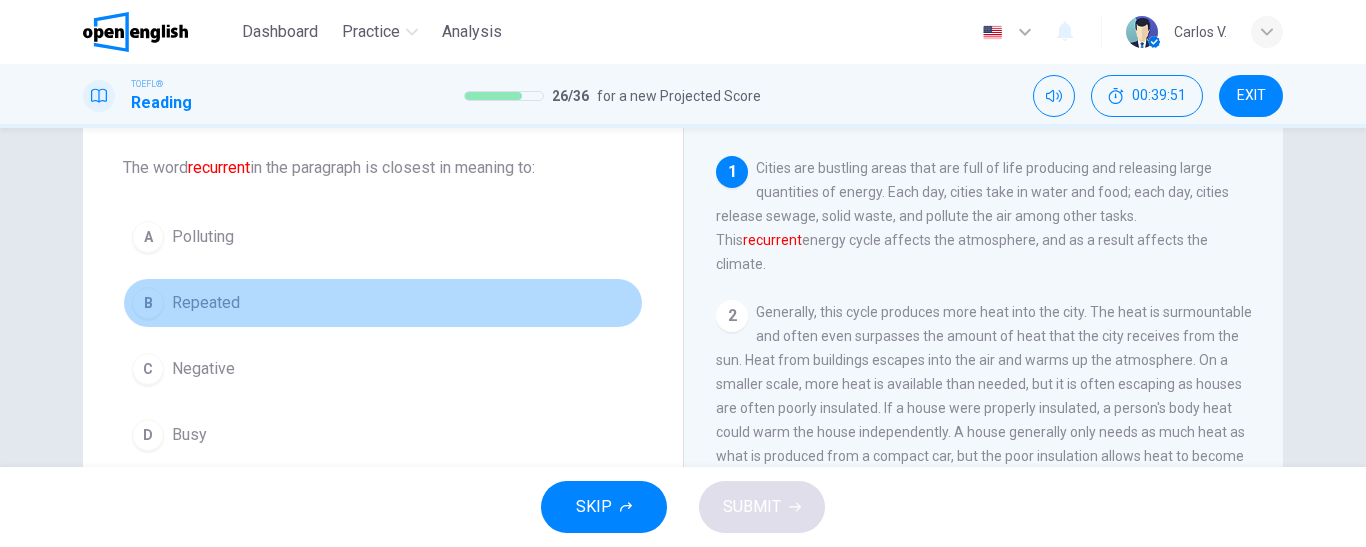 click on "Repeated" at bounding box center (206, 303) 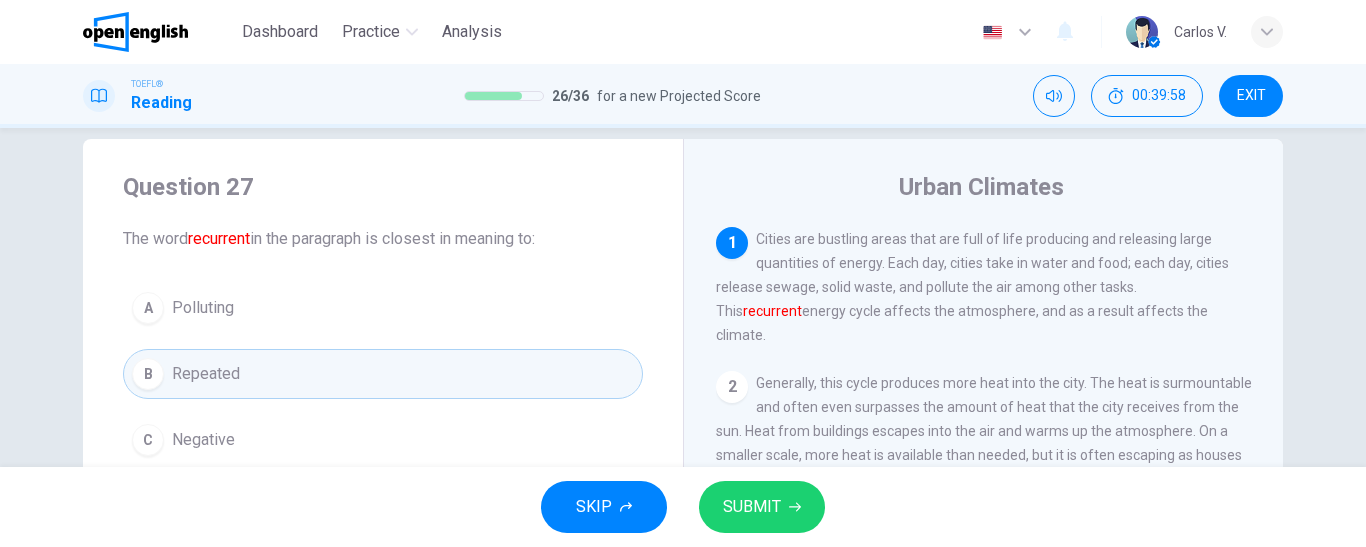 scroll, scrollTop: 0, scrollLeft: 0, axis: both 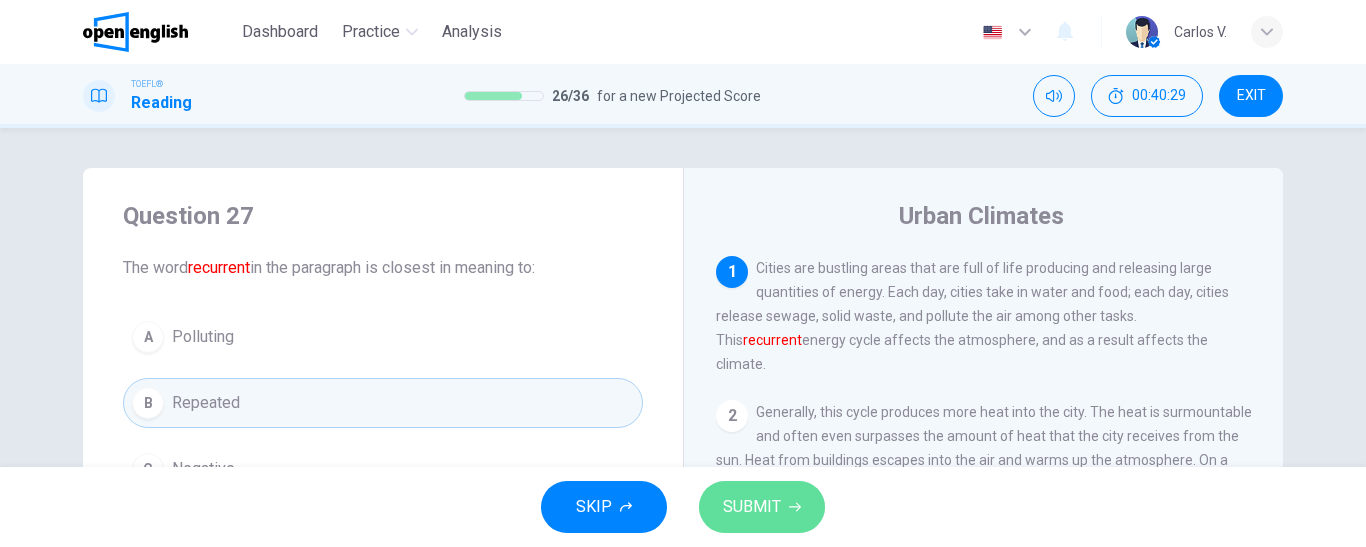 click on "SUBMIT" at bounding box center (752, 507) 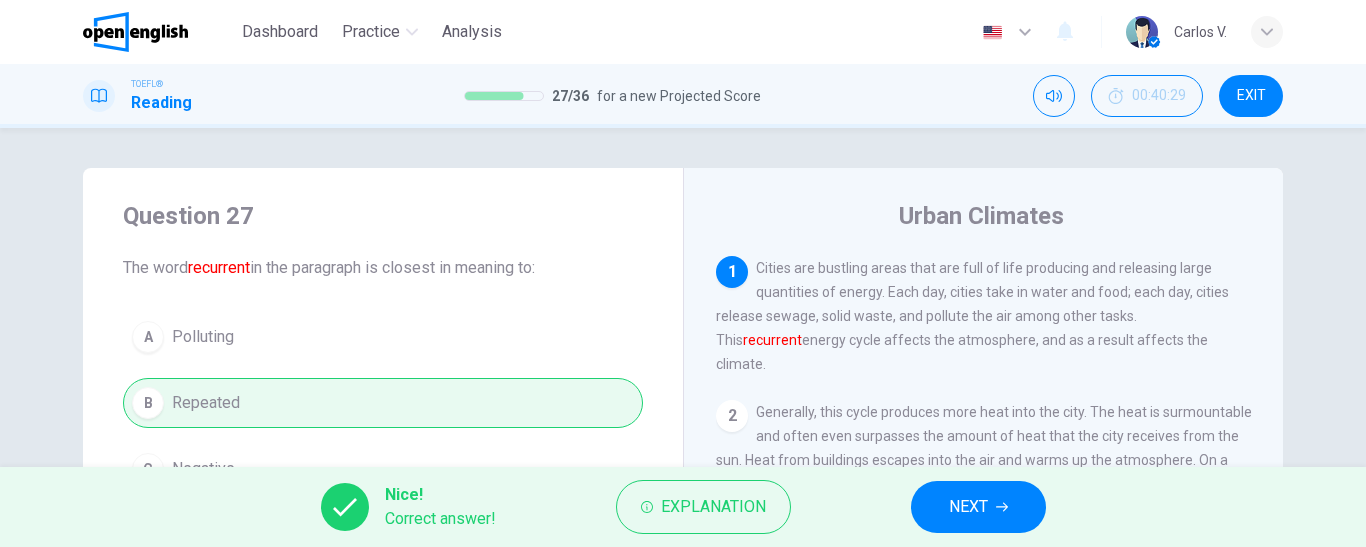click on "NEXT" at bounding box center (968, 507) 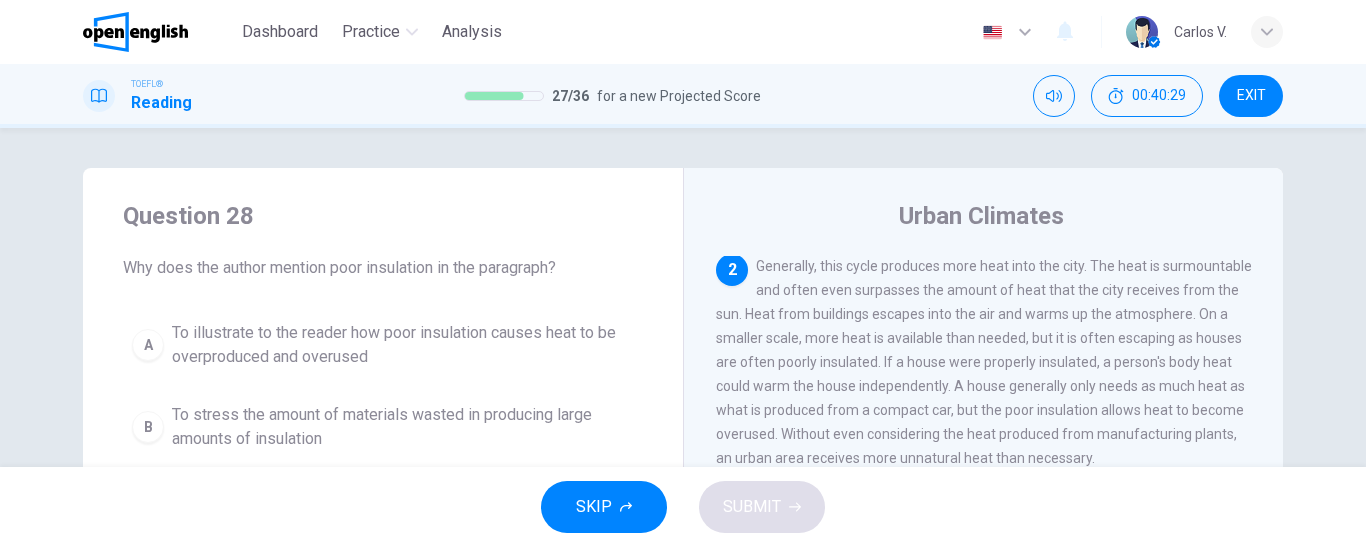 scroll, scrollTop: 124, scrollLeft: 0, axis: vertical 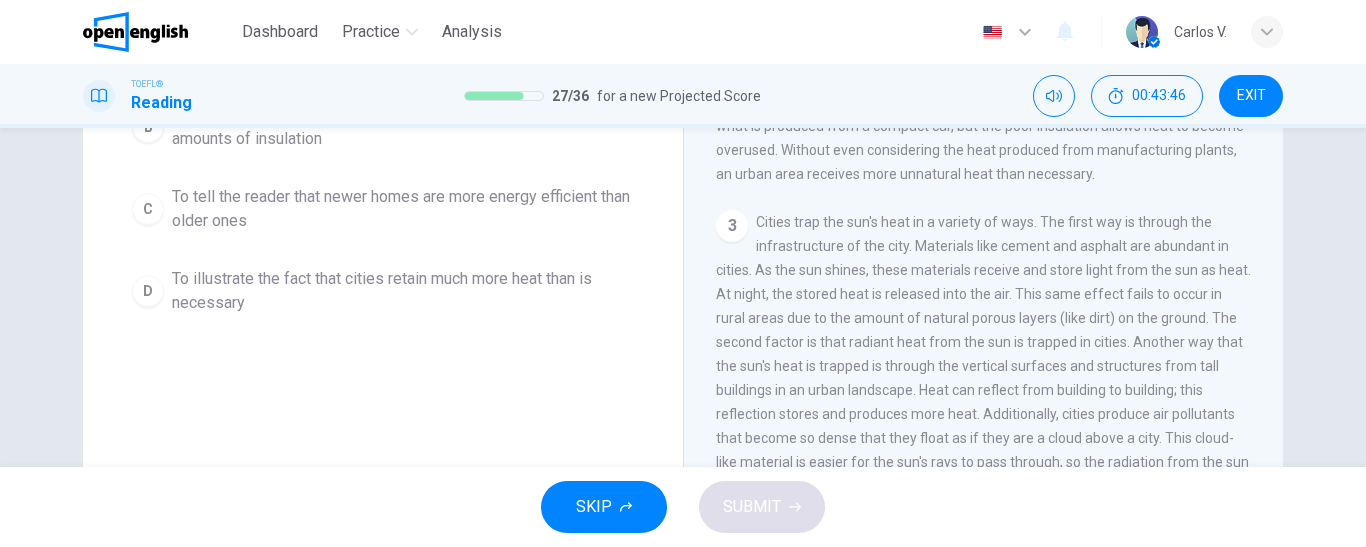 click on "To illustrate the fact that cities retain much more heat than is necessary" at bounding box center [403, 291] 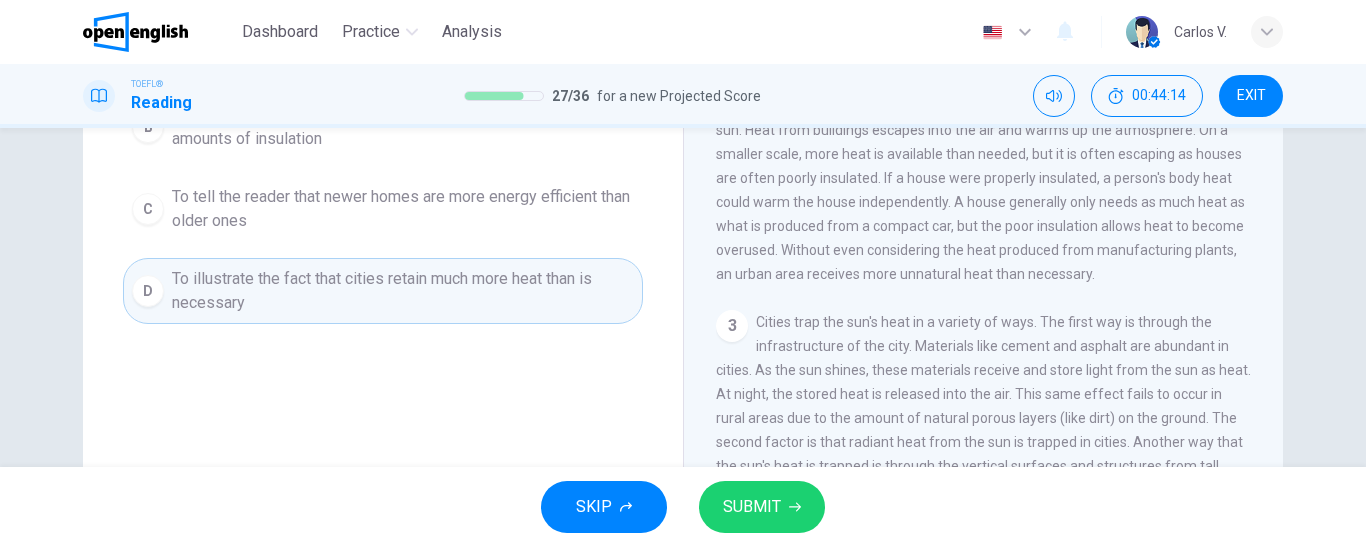 scroll, scrollTop: 0, scrollLeft: 0, axis: both 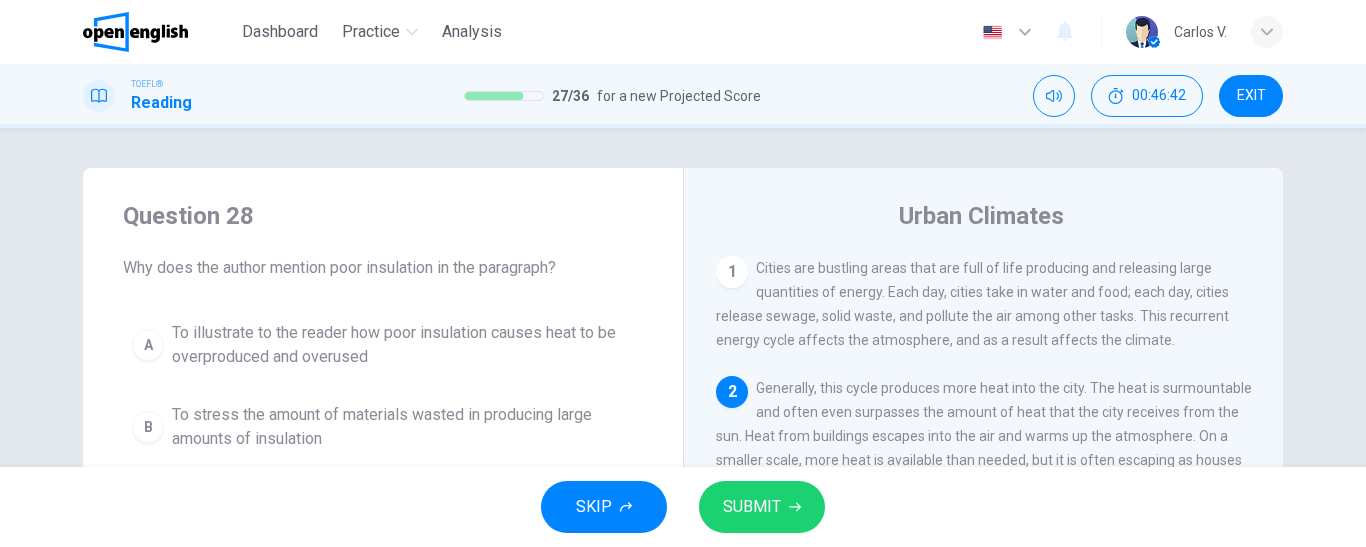 click on "To illustrate to the reader how poor insulation causes heat to be overproduced and overused" at bounding box center [403, 345] 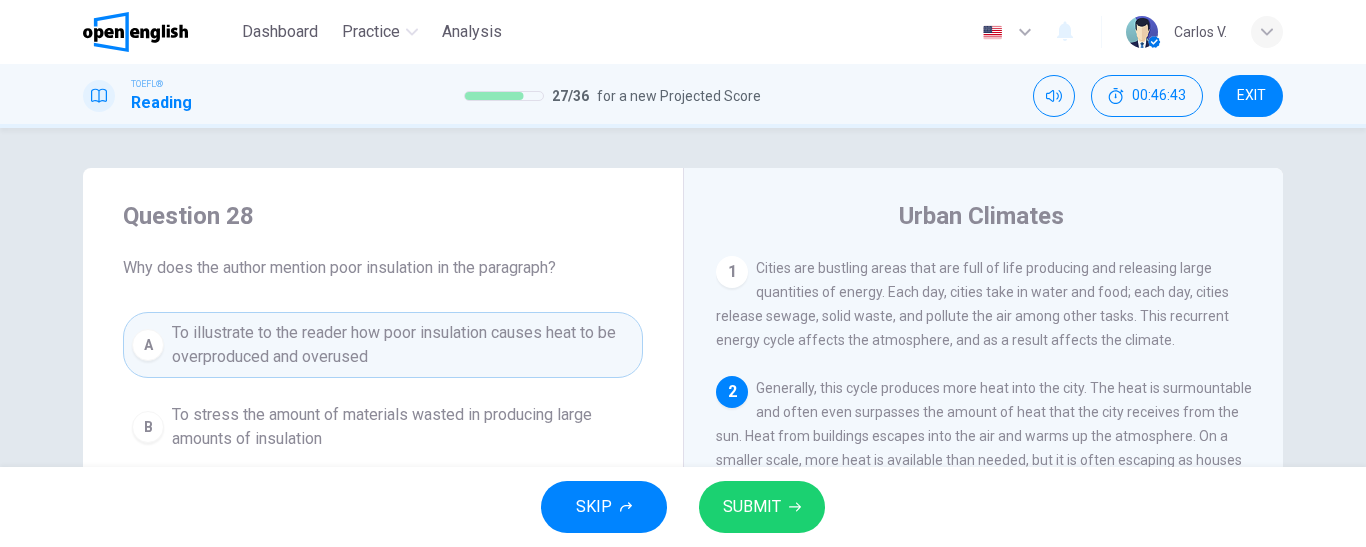 click on "SUBMIT" at bounding box center (762, 507) 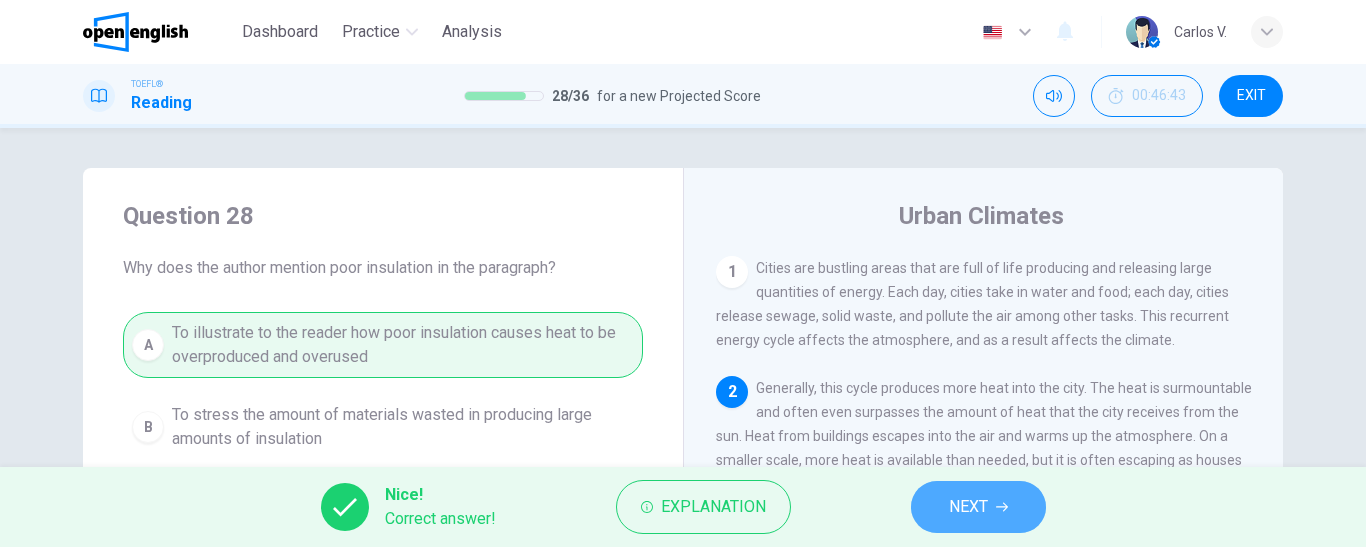 click on "NEXT" at bounding box center (968, 507) 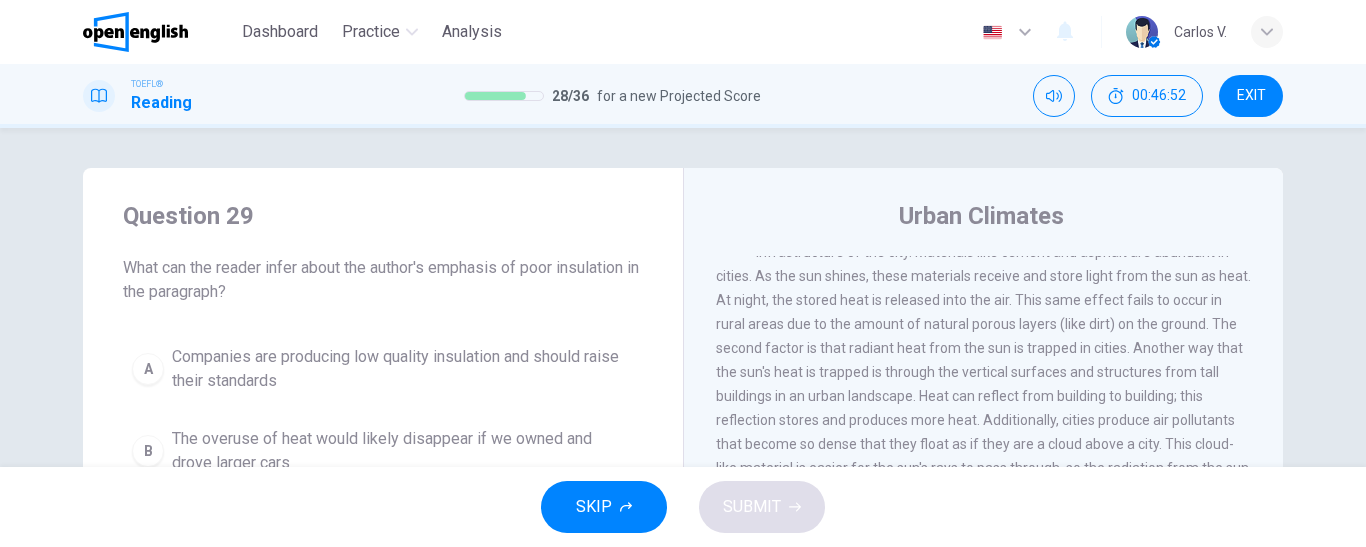 scroll, scrollTop: 300, scrollLeft: 0, axis: vertical 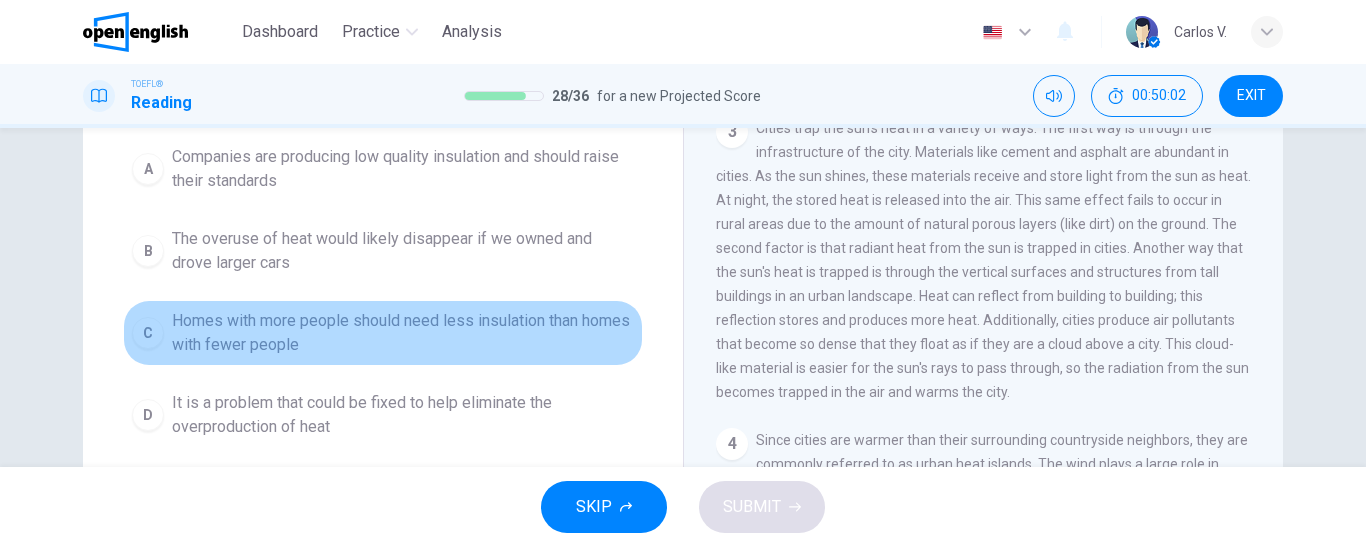 click on "Homes with more people should need less insulation than homes with fewer people" at bounding box center [403, 333] 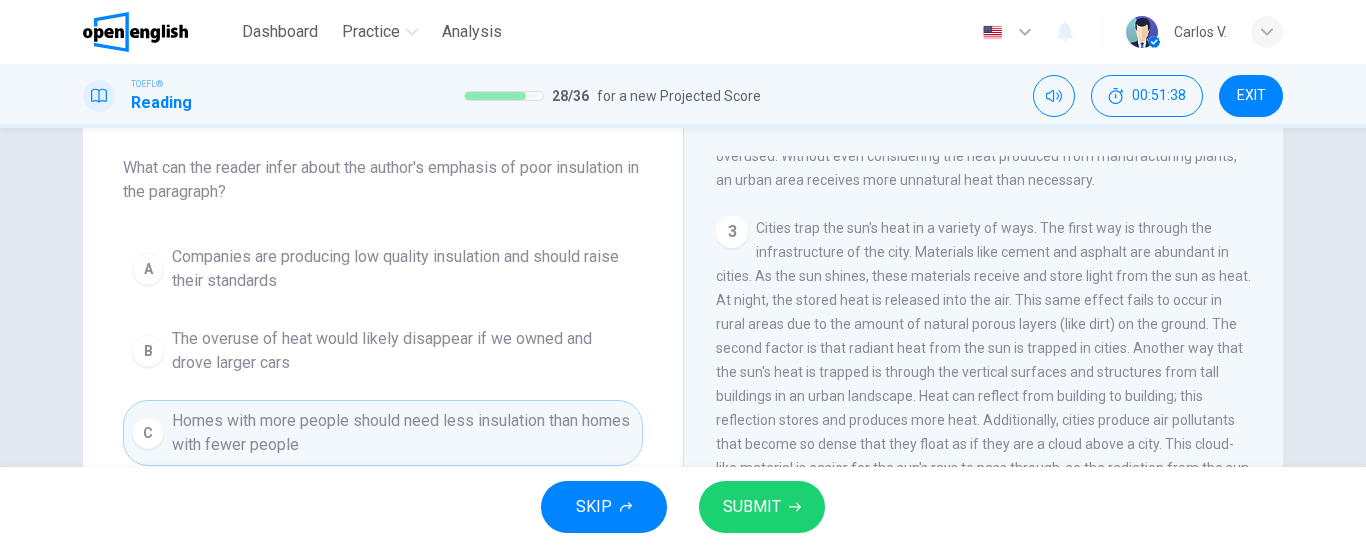 scroll, scrollTop: 200, scrollLeft: 0, axis: vertical 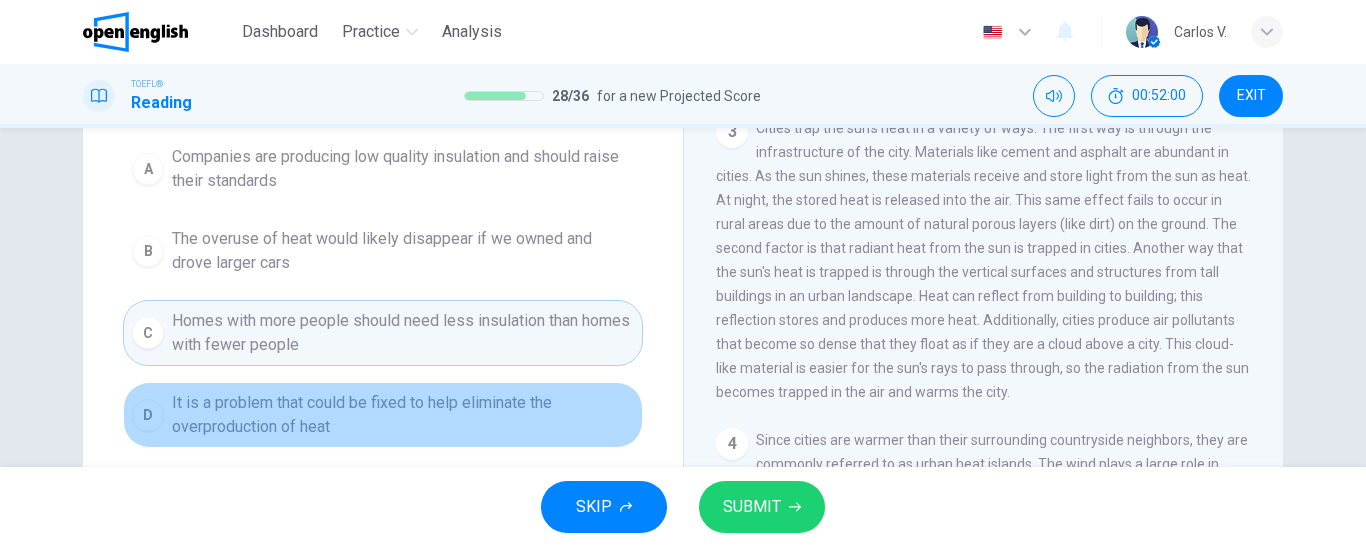 click on "It is a problem that could be fixed to help eliminate the overproduction of heat" at bounding box center [403, 415] 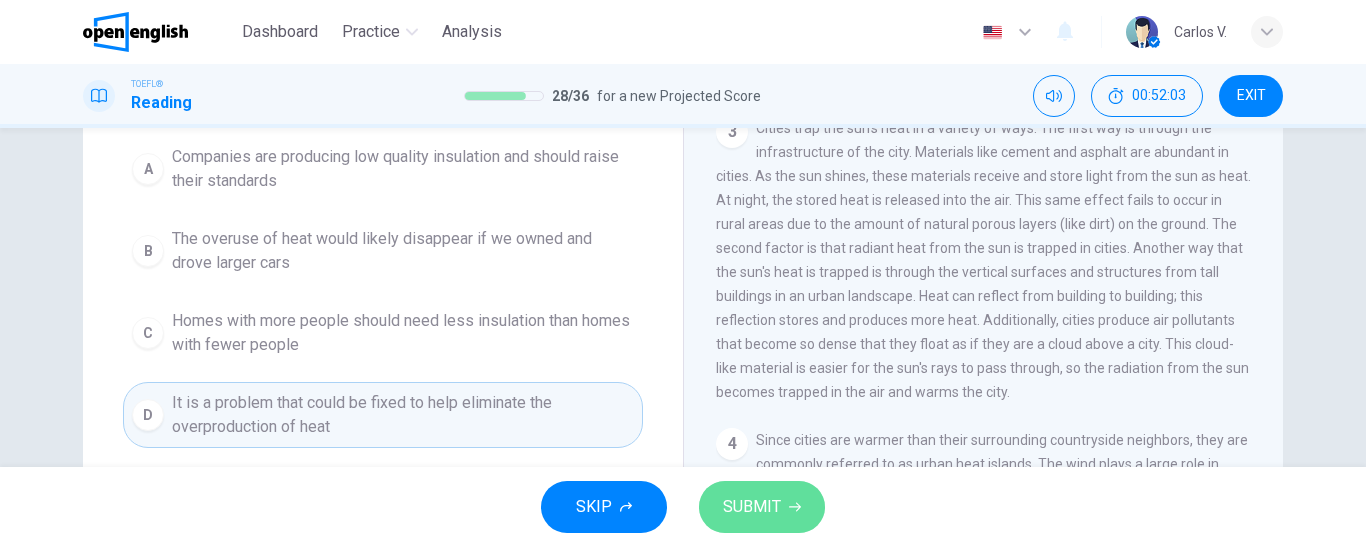 click on "SUBMIT" at bounding box center (752, 507) 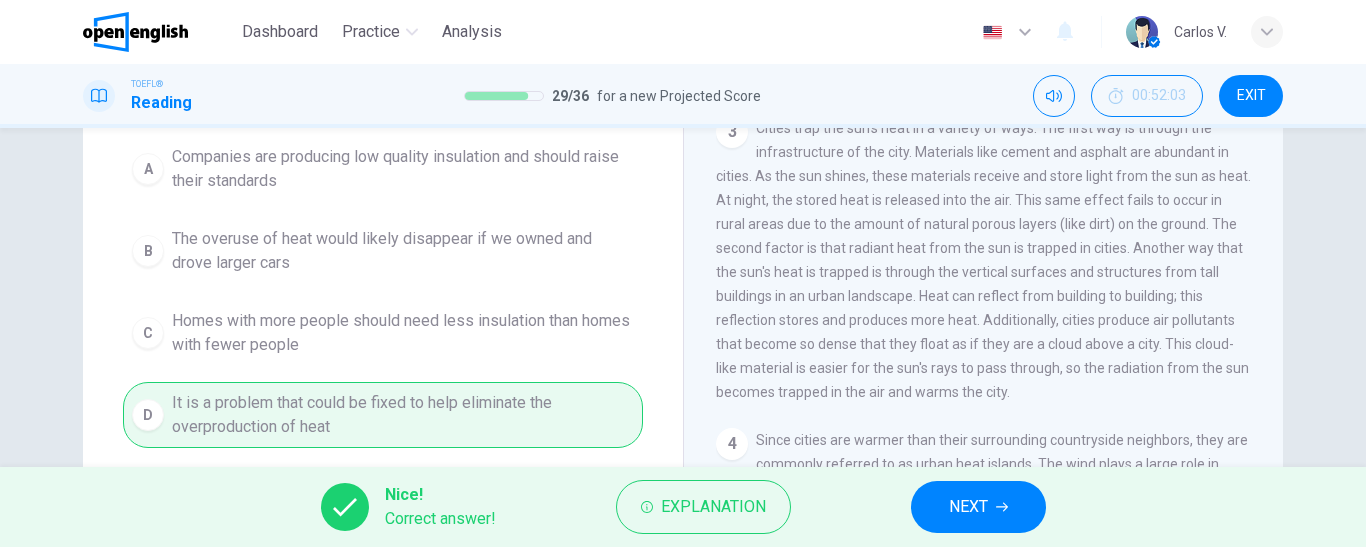 click on "NEXT" at bounding box center (968, 507) 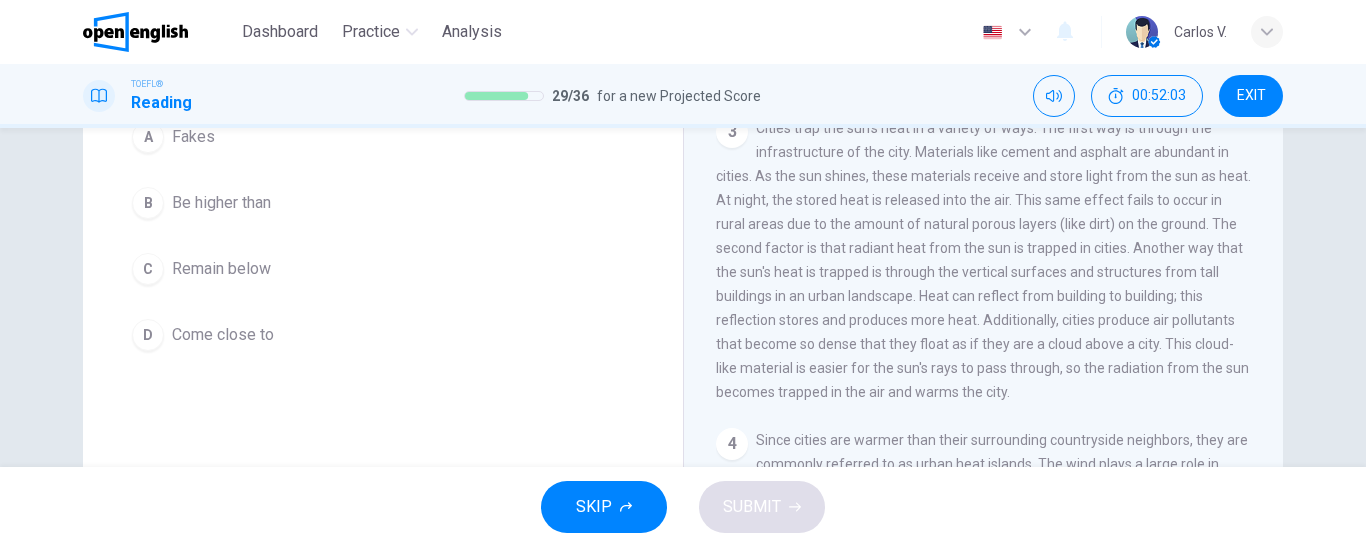 scroll, scrollTop: 176, scrollLeft: 0, axis: vertical 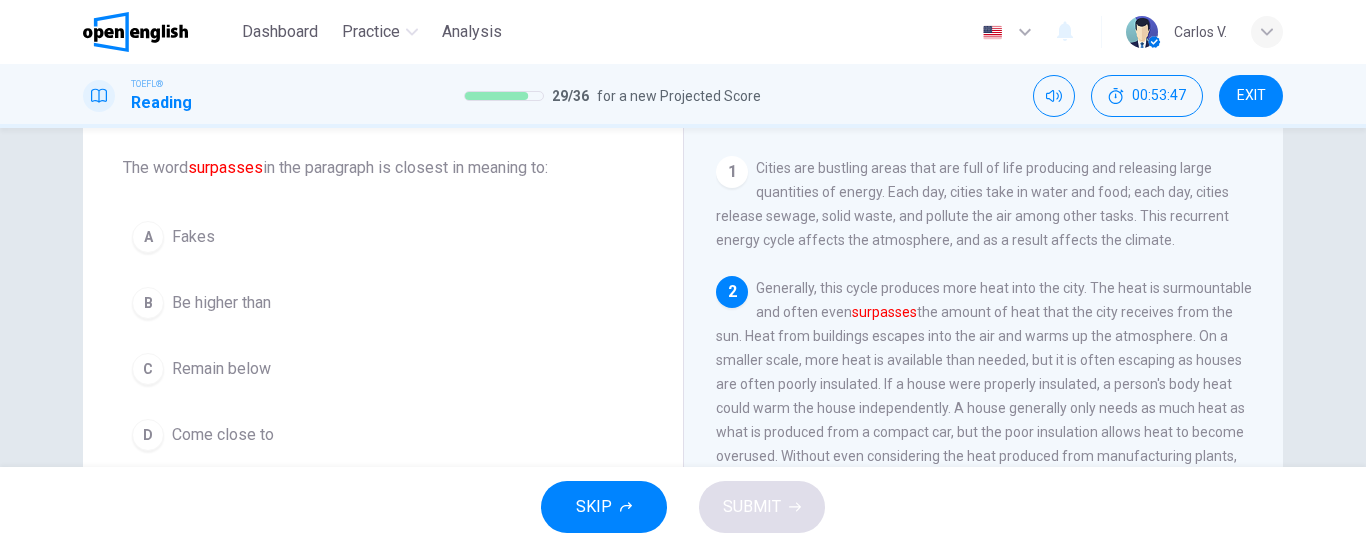 click on "Come close to" at bounding box center [223, 435] 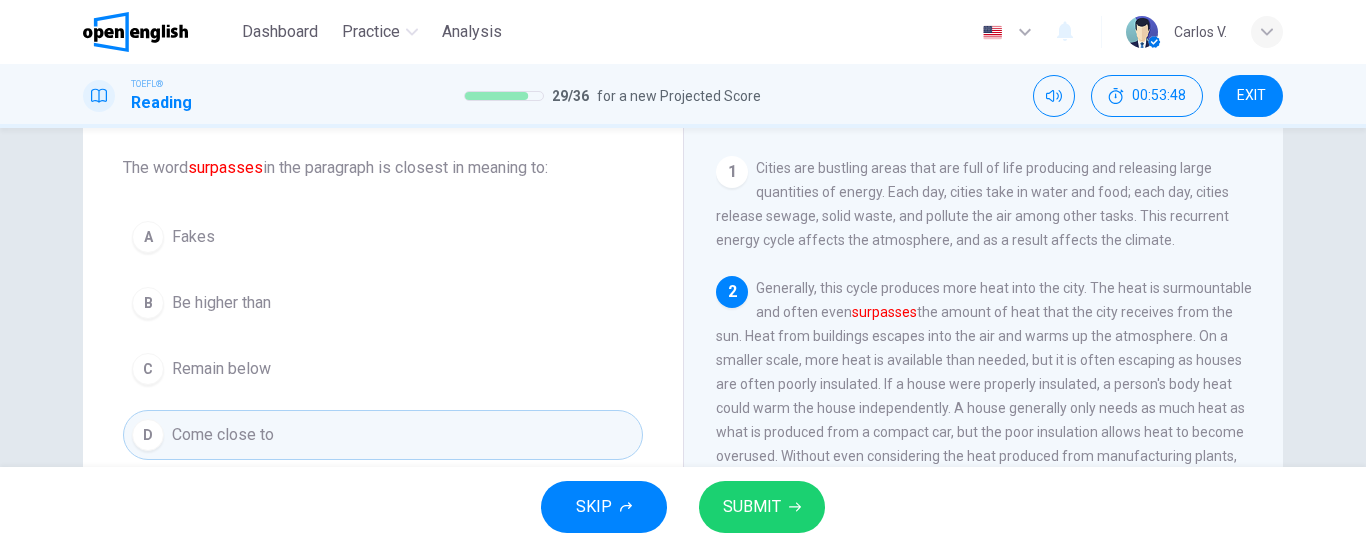 click on "SUBMIT" at bounding box center (752, 507) 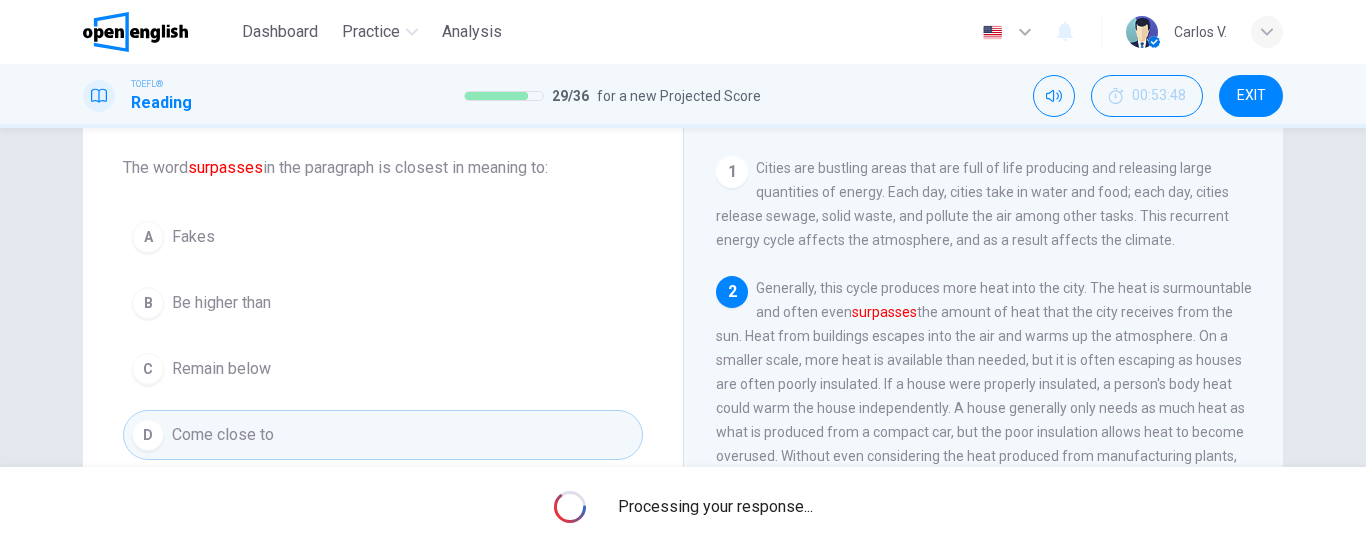 click on "Processing your response..." at bounding box center [715, 507] 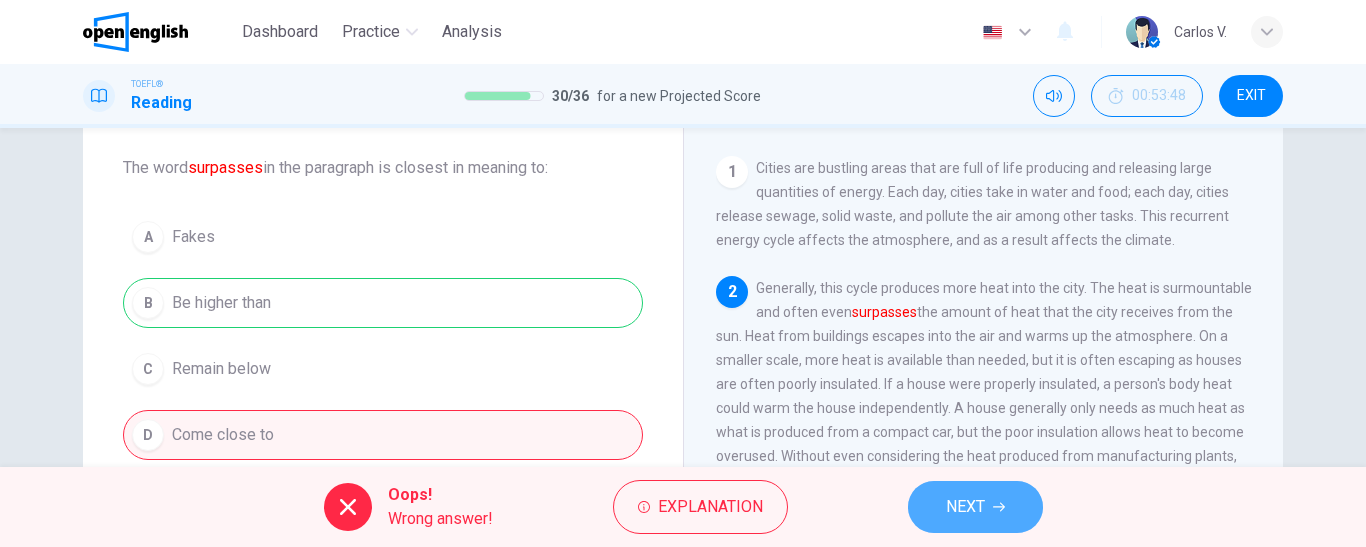 click on "NEXT" at bounding box center (975, 507) 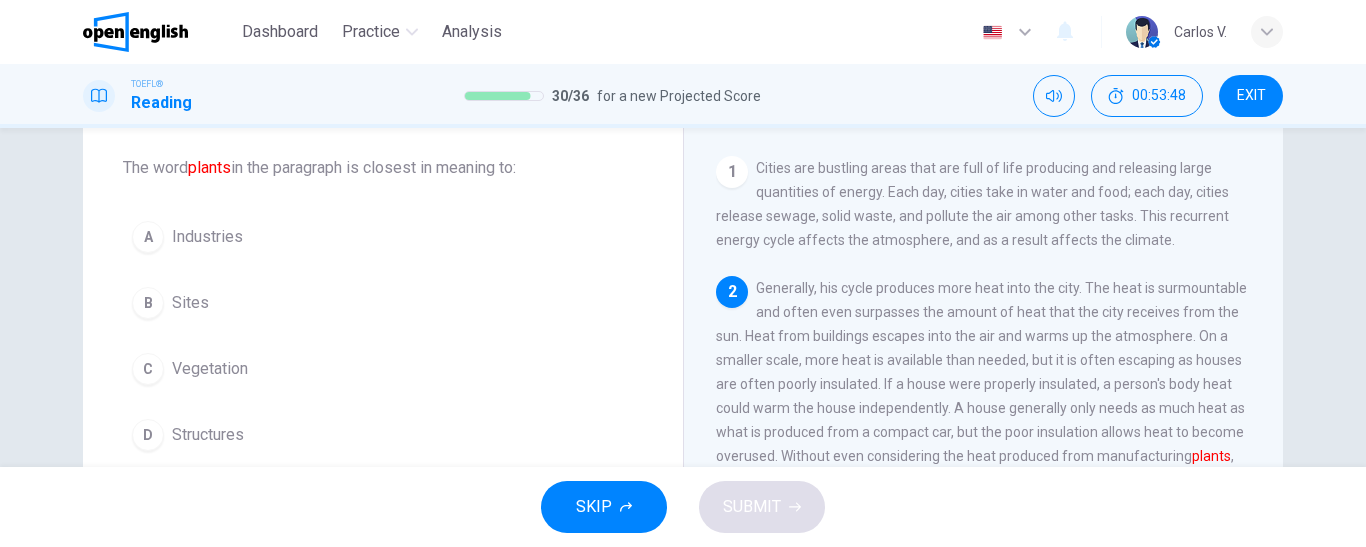 scroll, scrollTop: 124, scrollLeft: 0, axis: vertical 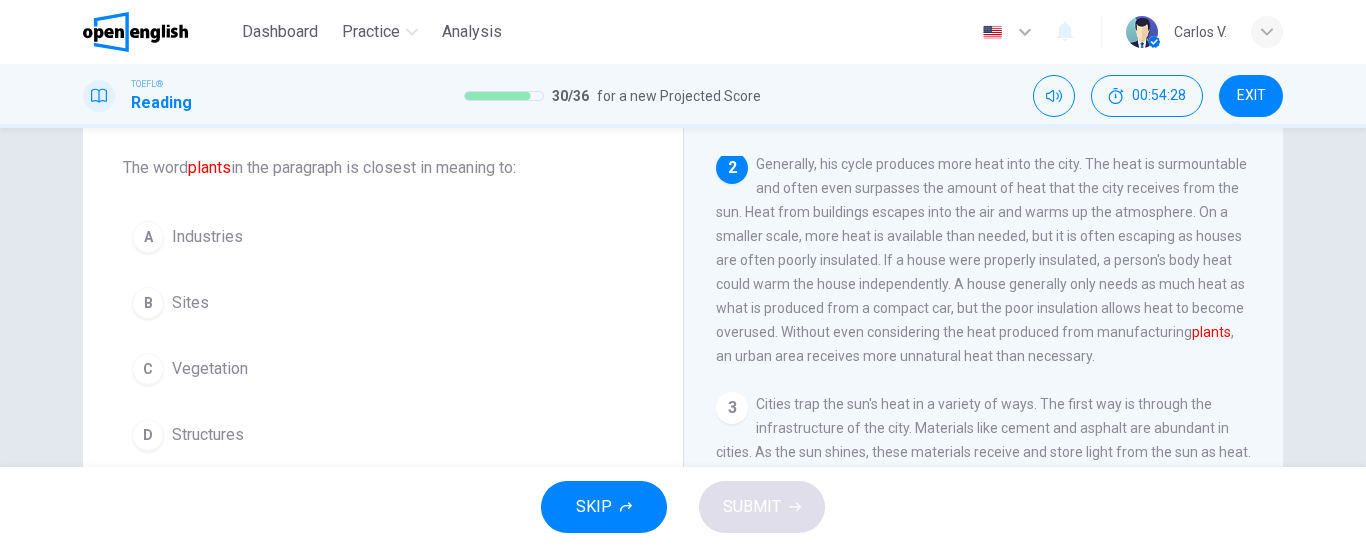 click on "Industries" at bounding box center [207, 237] 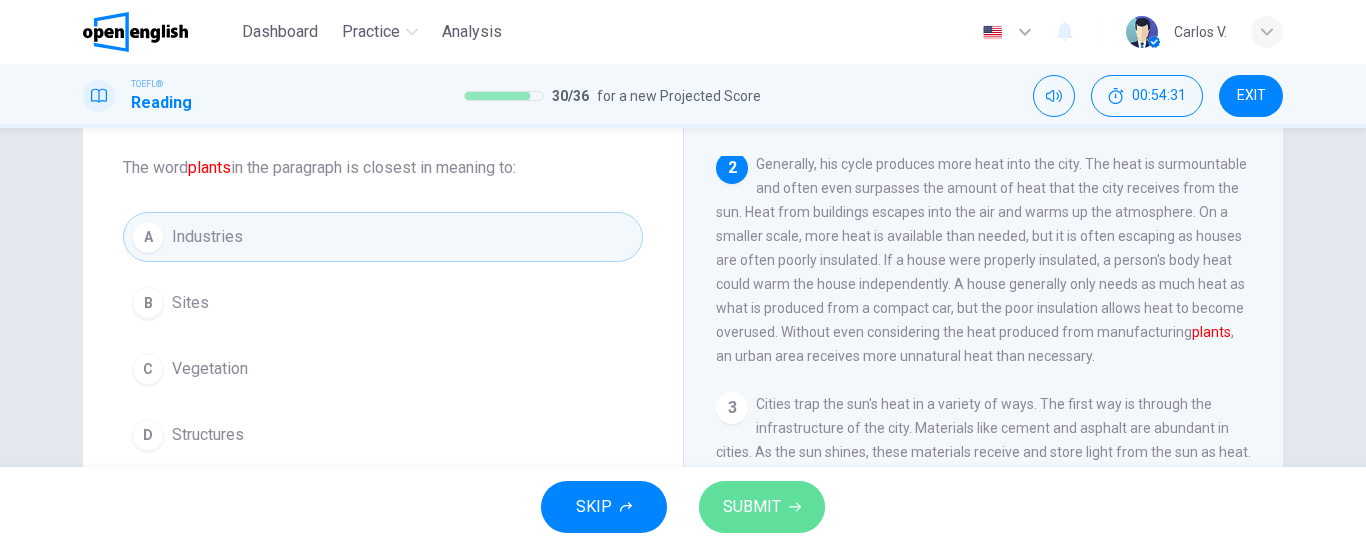 click on "SUBMIT" at bounding box center [752, 507] 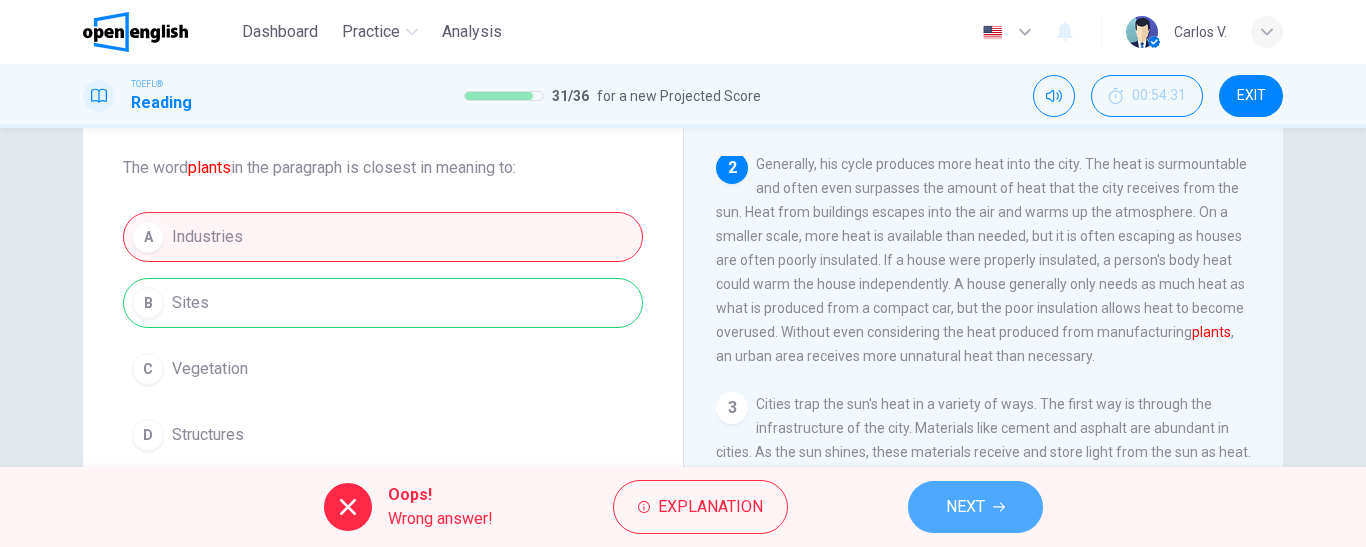 click on "NEXT" at bounding box center [965, 507] 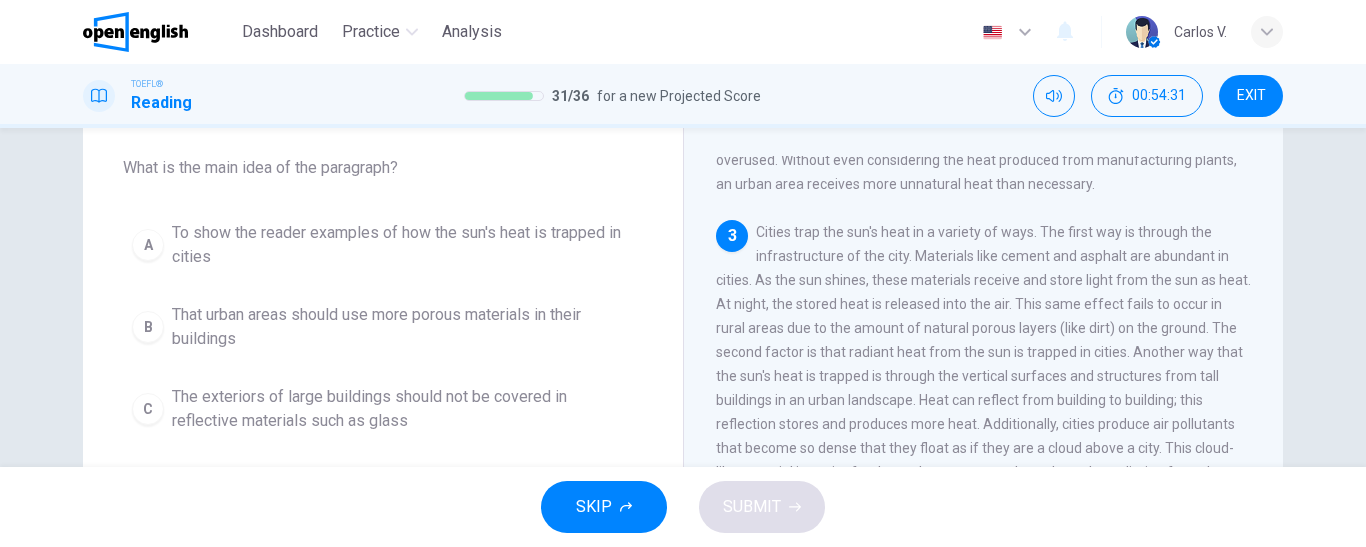 scroll, scrollTop: 298, scrollLeft: 0, axis: vertical 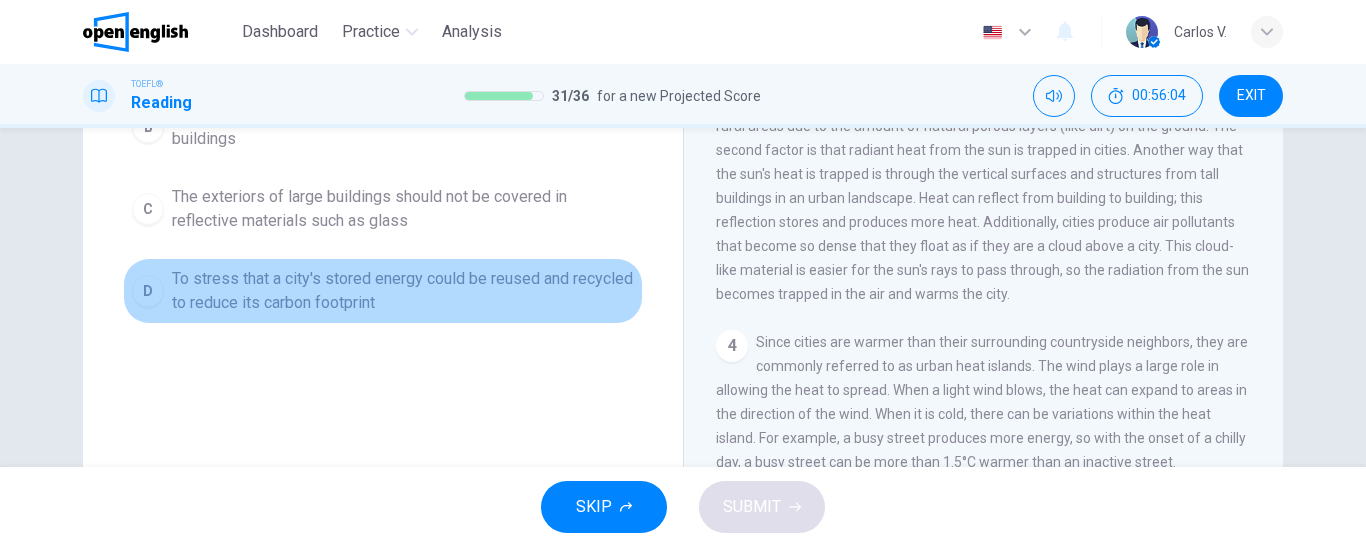 click on "To stress that a city's stored energy could be reused and recycled to reduce its carbon footprint" at bounding box center [403, 291] 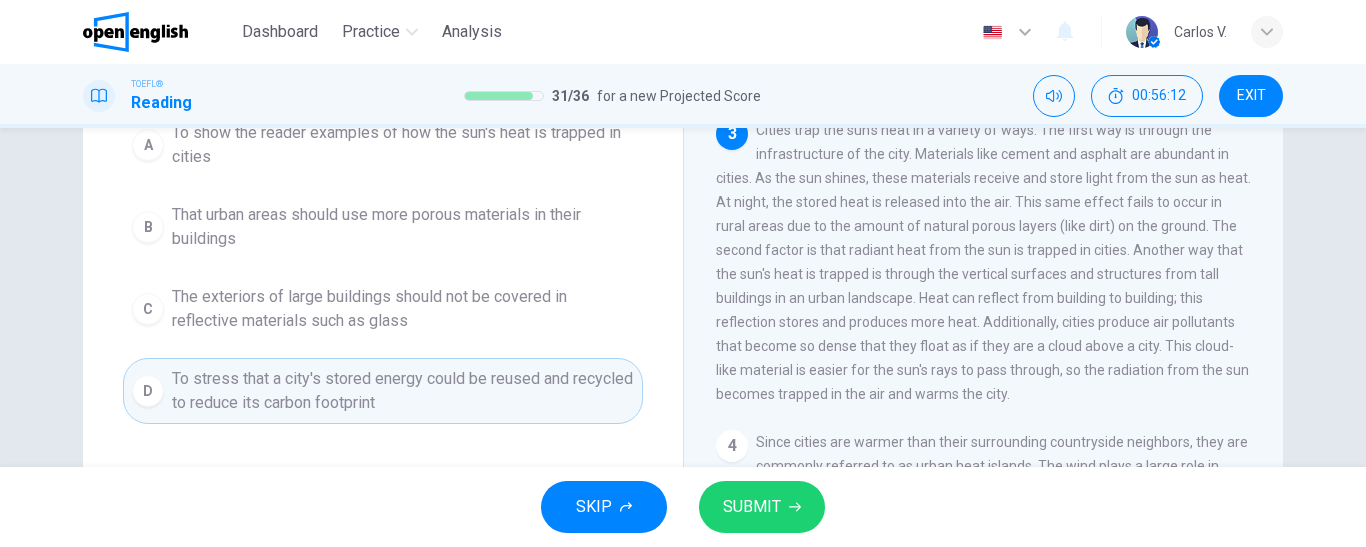 scroll, scrollTop: 100, scrollLeft: 0, axis: vertical 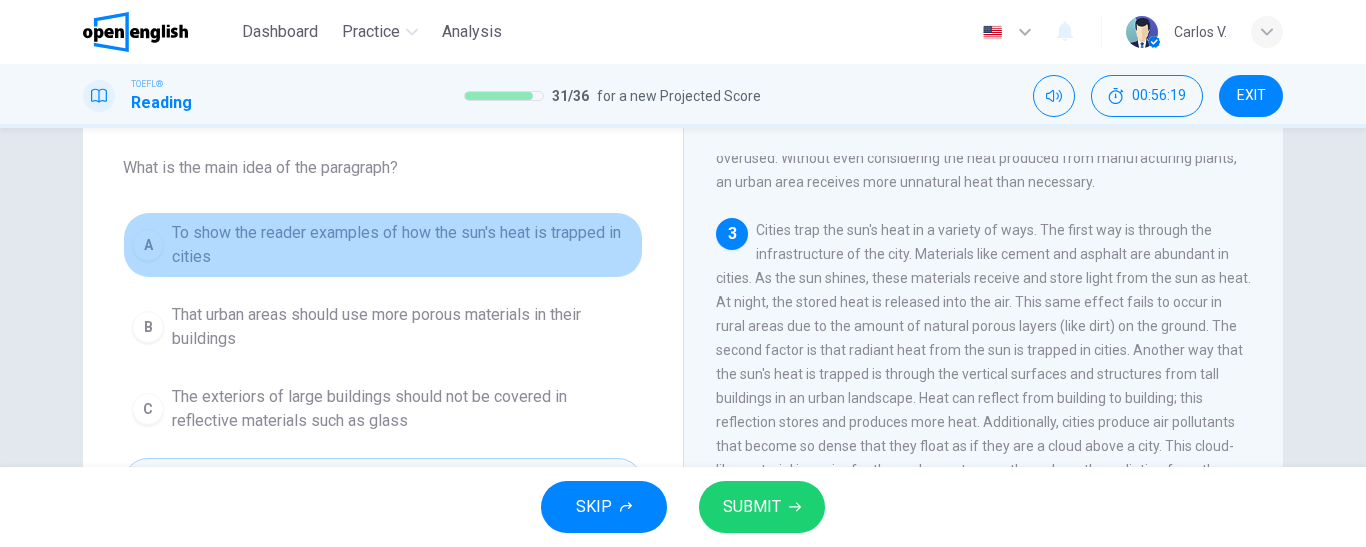 click on "To show the reader examples of how the sun's heat is trapped in cities" at bounding box center (403, 245) 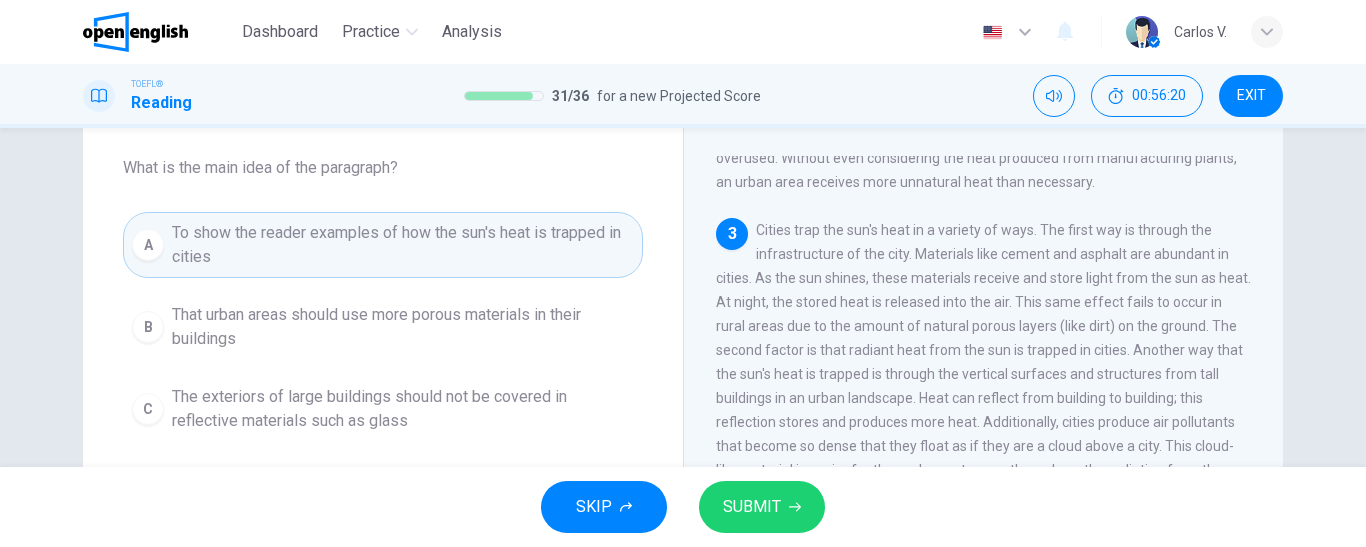 click on "SUBMIT" at bounding box center [752, 507] 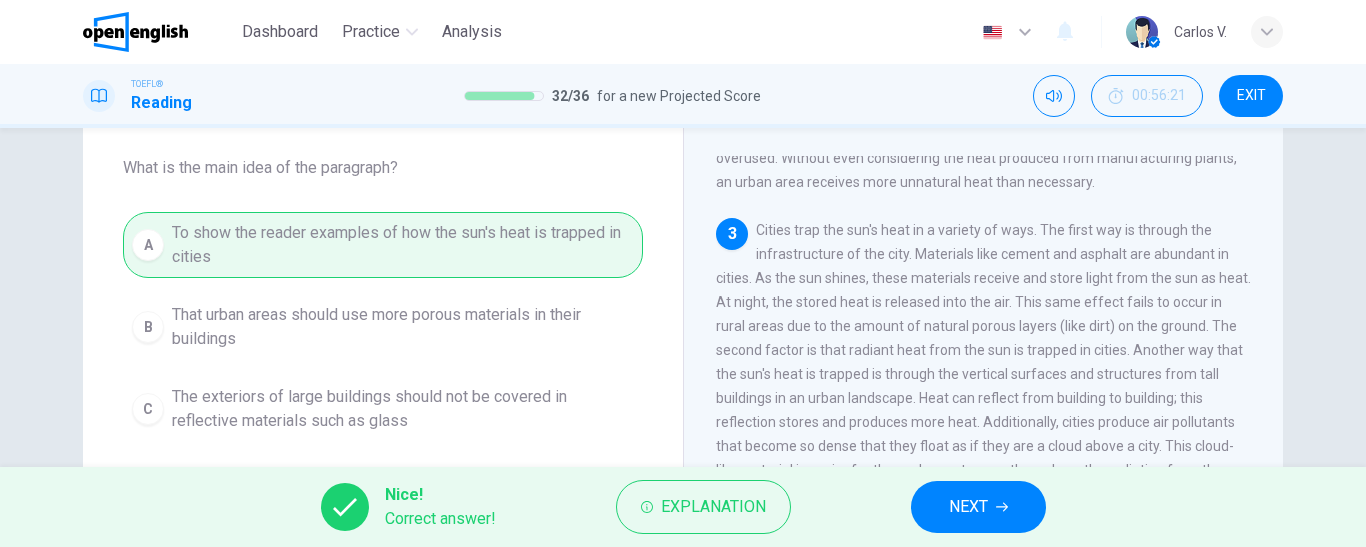 click on "NEXT" at bounding box center (978, 507) 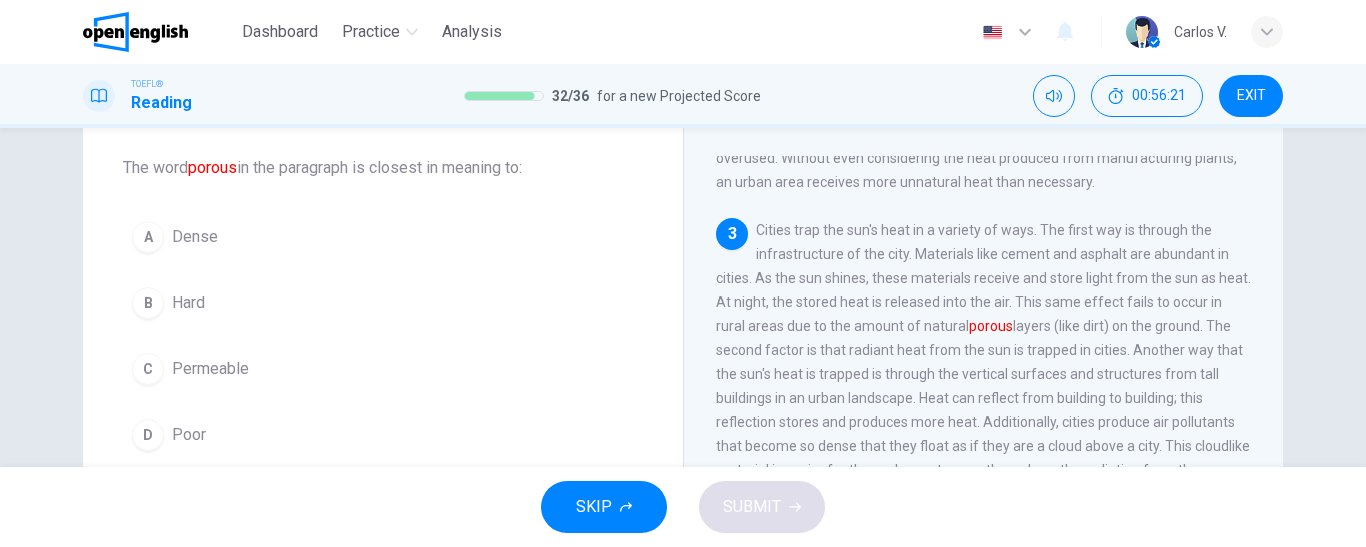 scroll, scrollTop: 373, scrollLeft: 0, axis: vertical 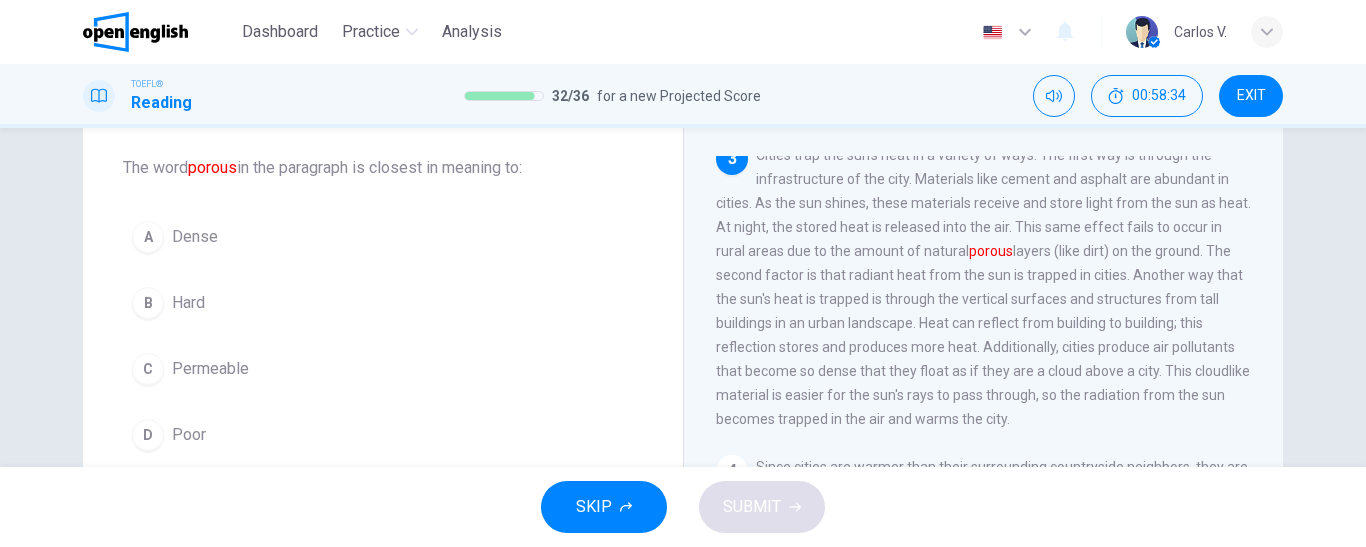 click on "Permeable" at bounding box center (210, 369) 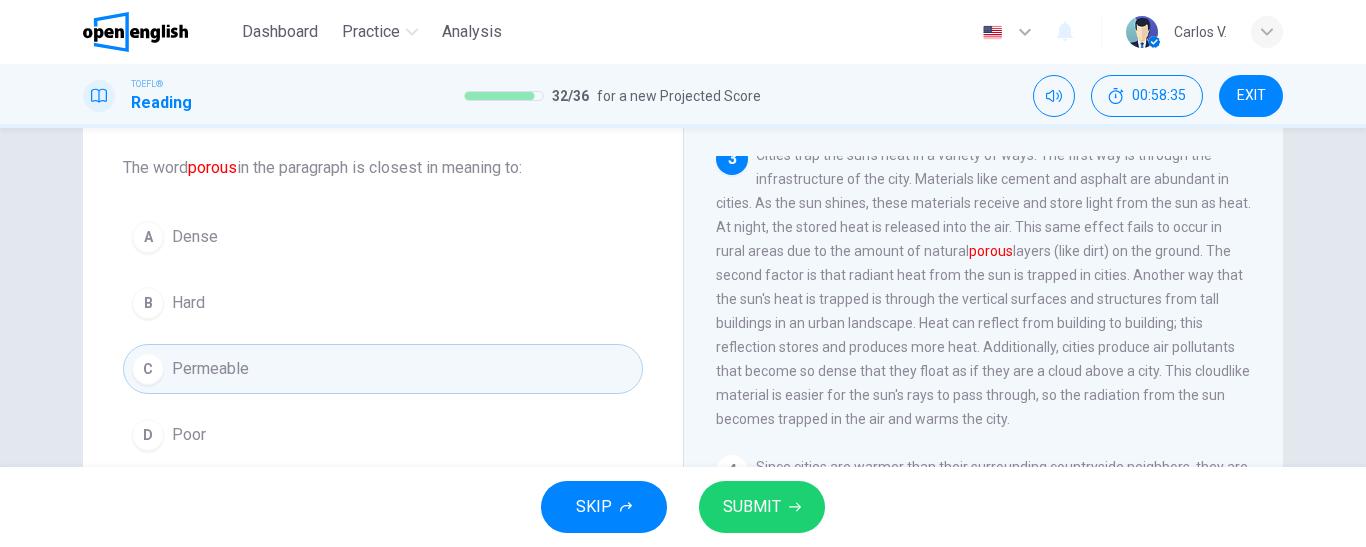 click on "SUBMIT" at bounding box center [752, 507] 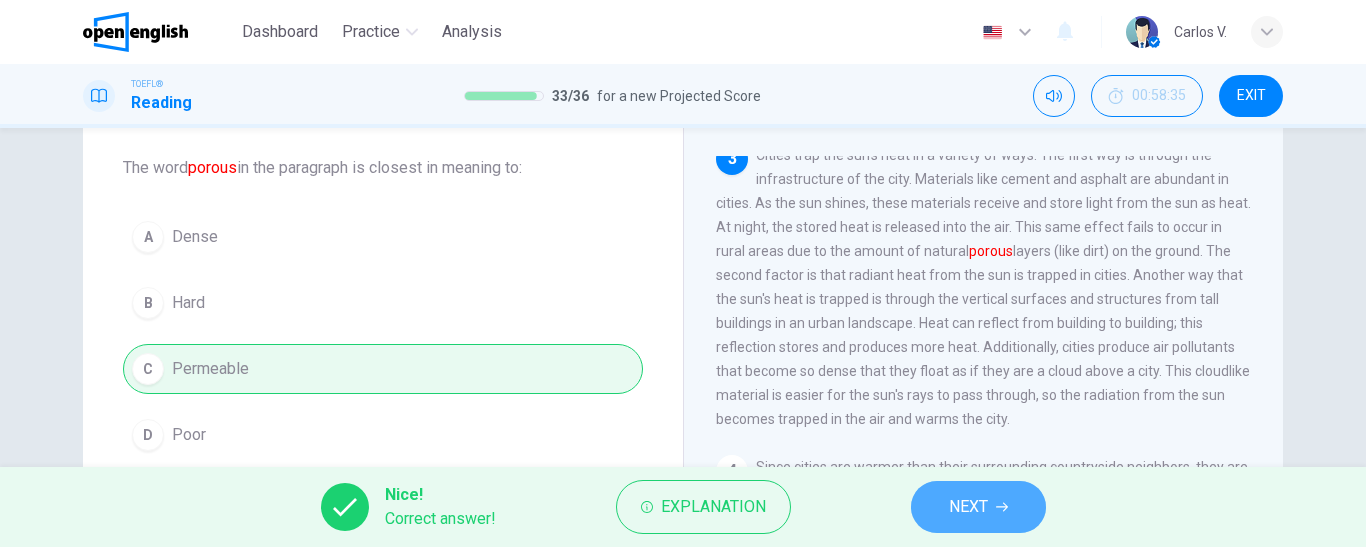 click on "NEXT" at bounding box center (968, 507) 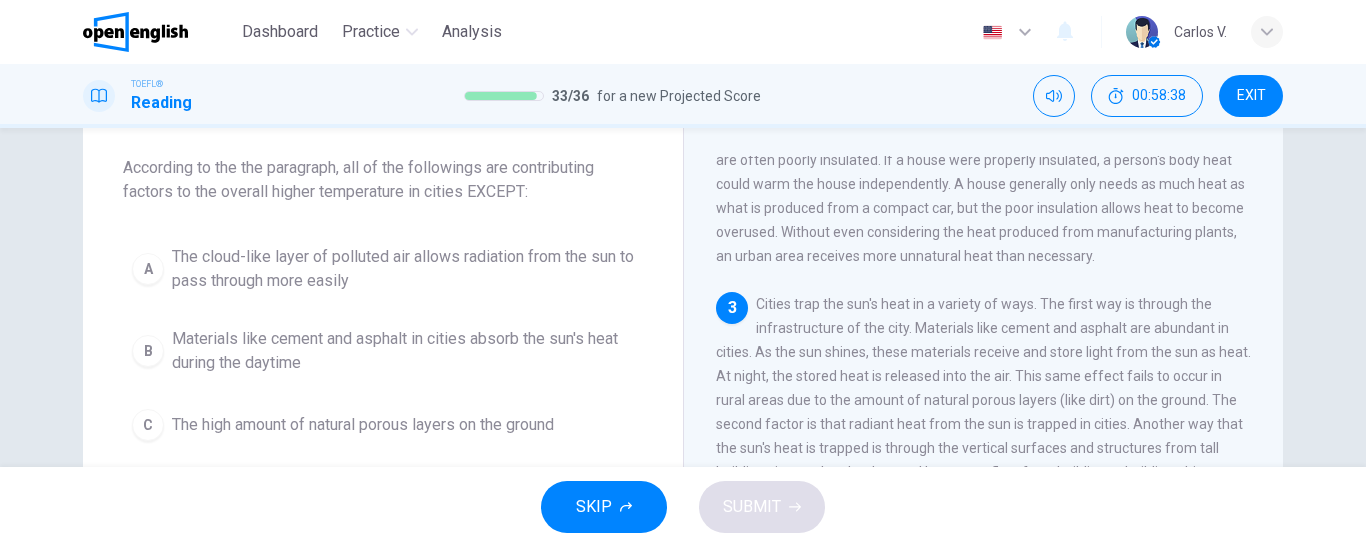 scroll, scrollTop: 300, scrollLeft: 0, axis: vertical 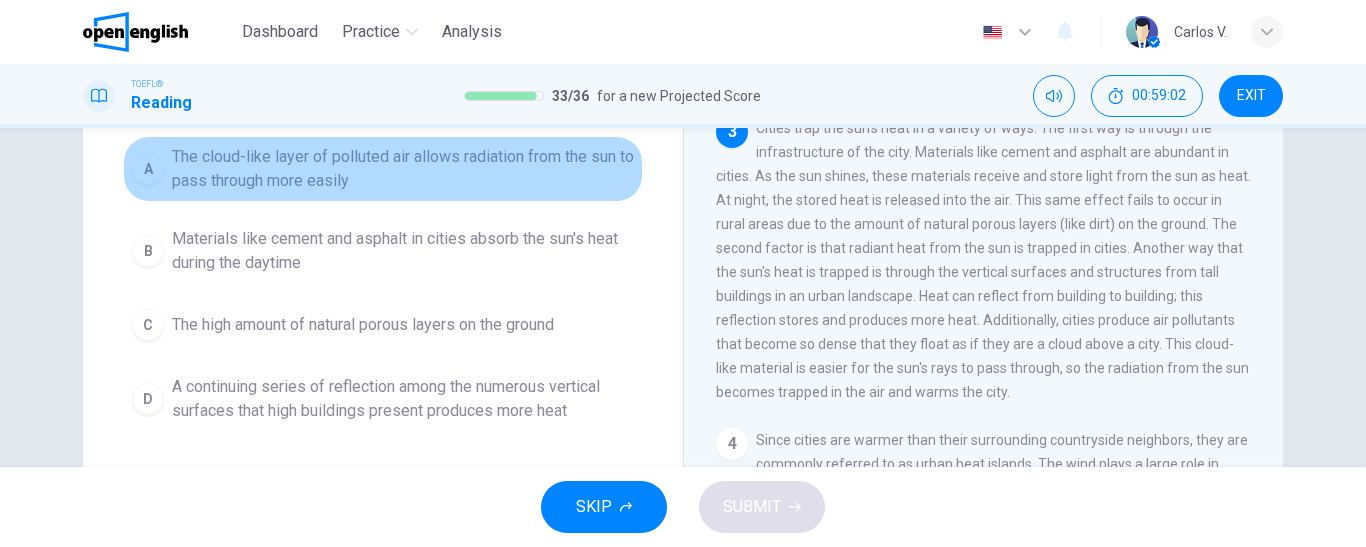 click on "The cloud-like layer of polluted air allows radiation from the sun to pass through more easily" at bounding box center (403, 169) 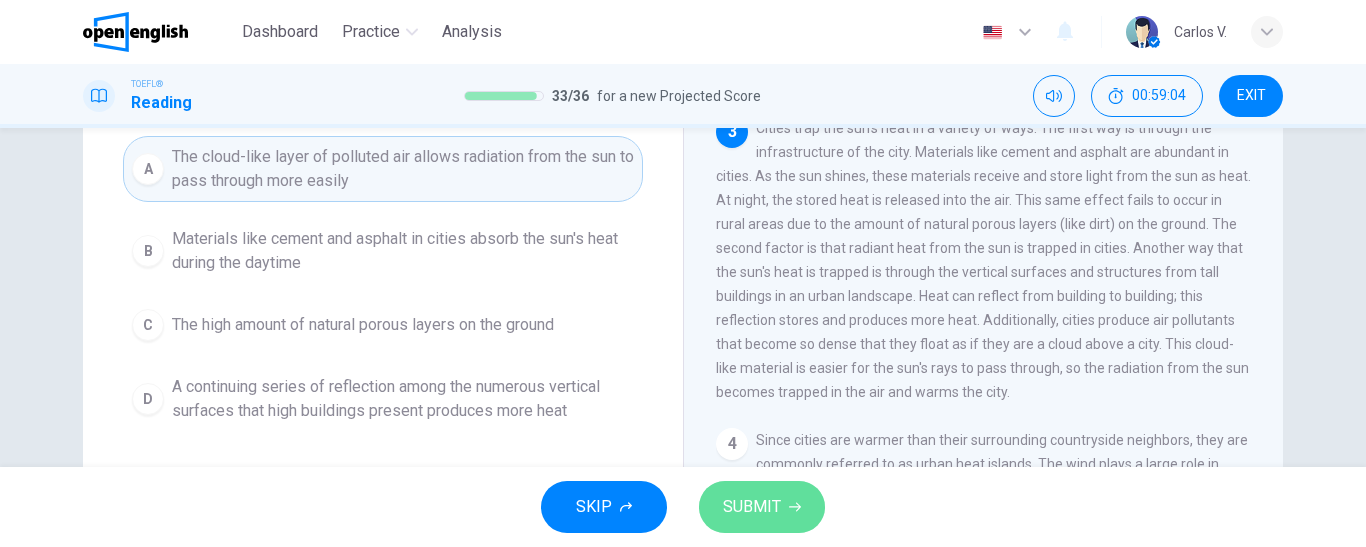 click on "SUBMIT" at bounding box center [752, 507] 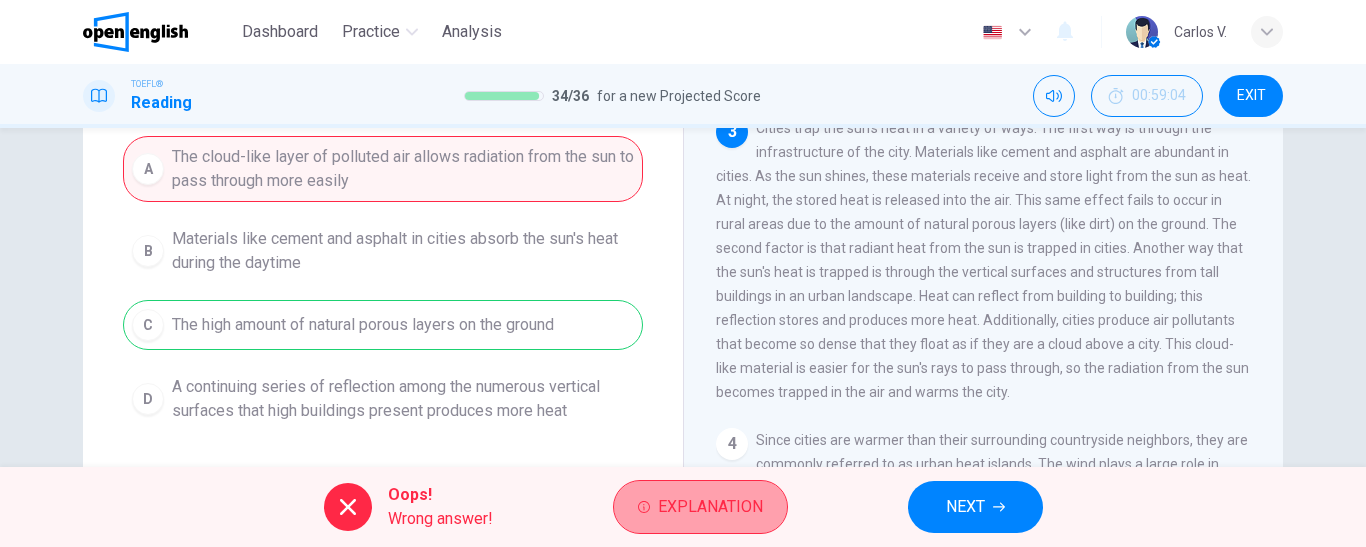 click on "Explanation" at bounding box center [710, 507] 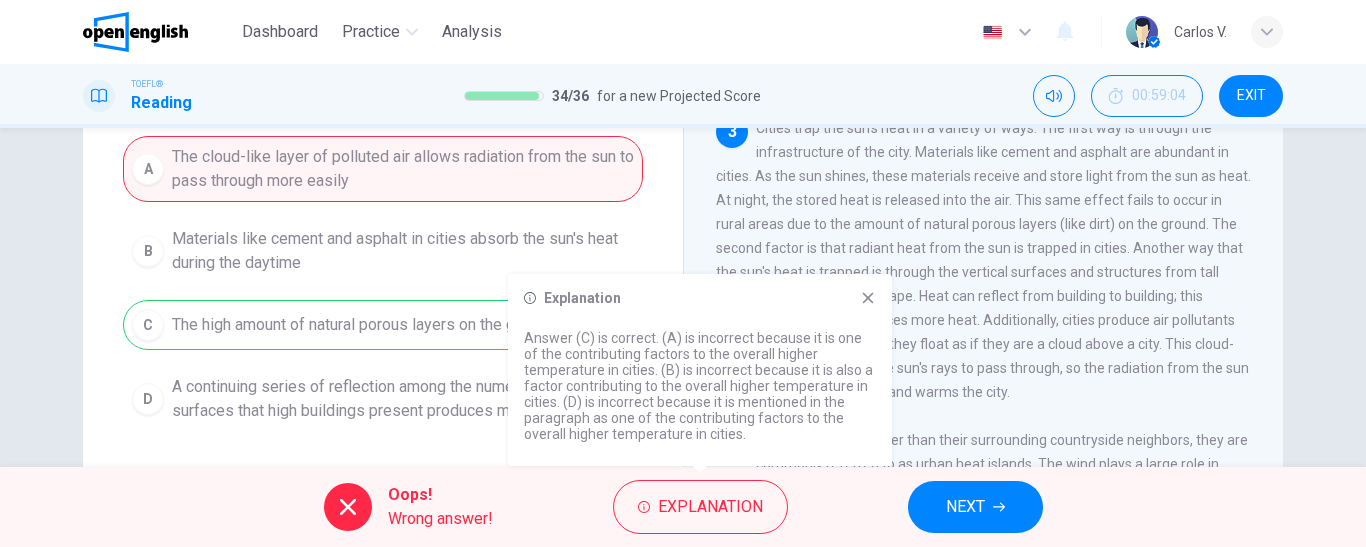 click 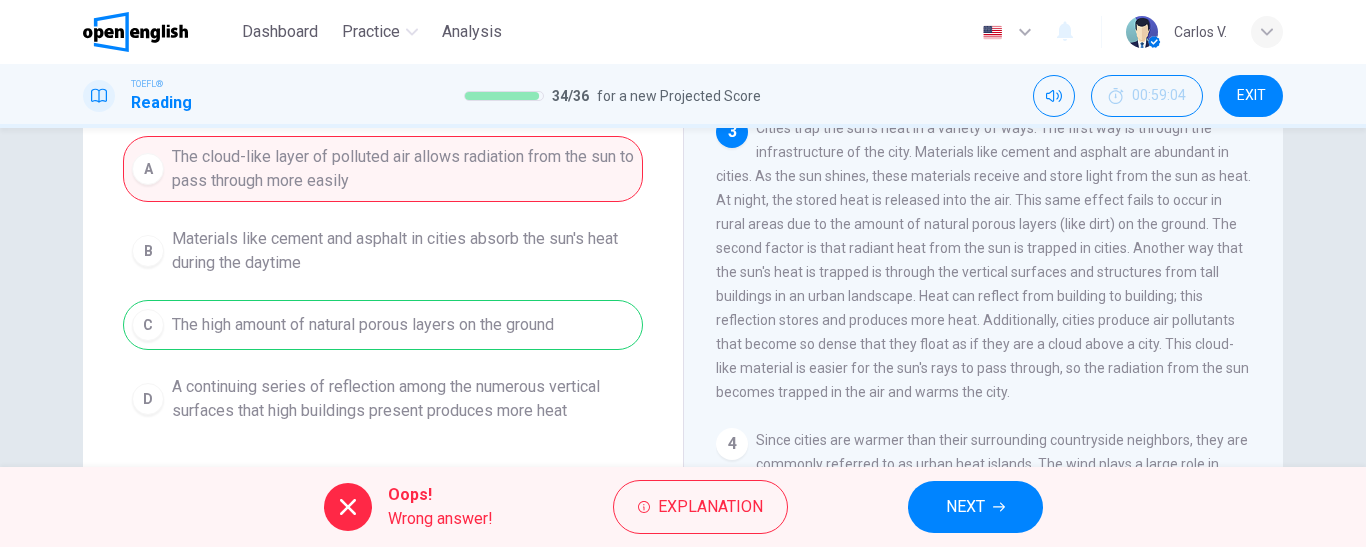 click on "NEXT" at bounding box center [965, 507] 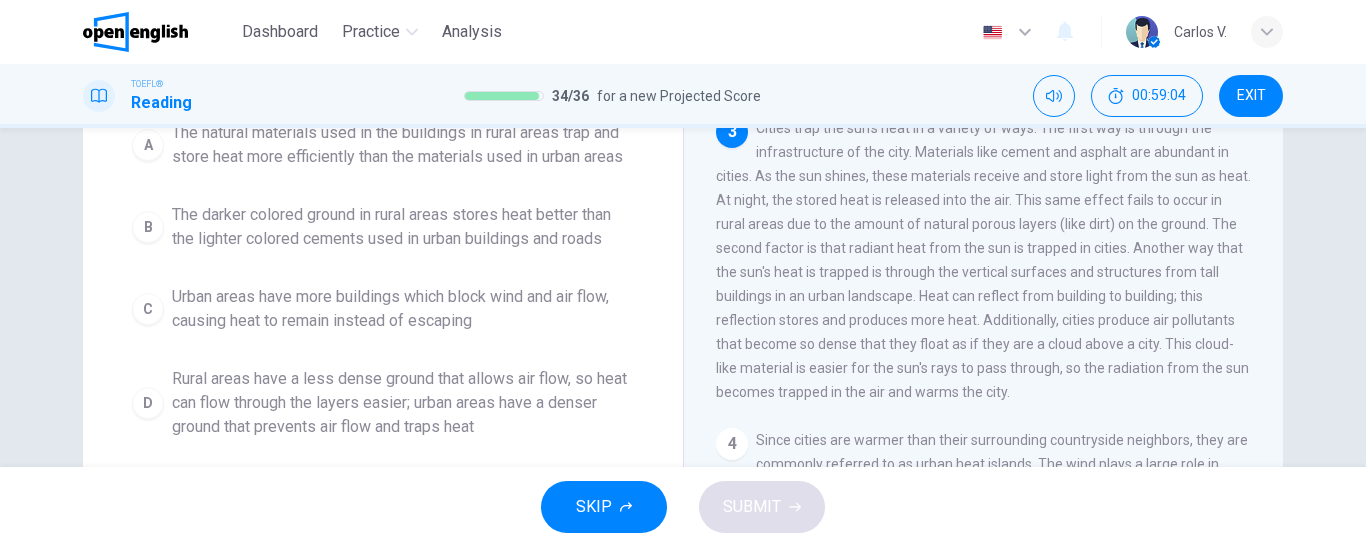scroll, scrollTop: 176, scrollLeft: 0, axis: vertical 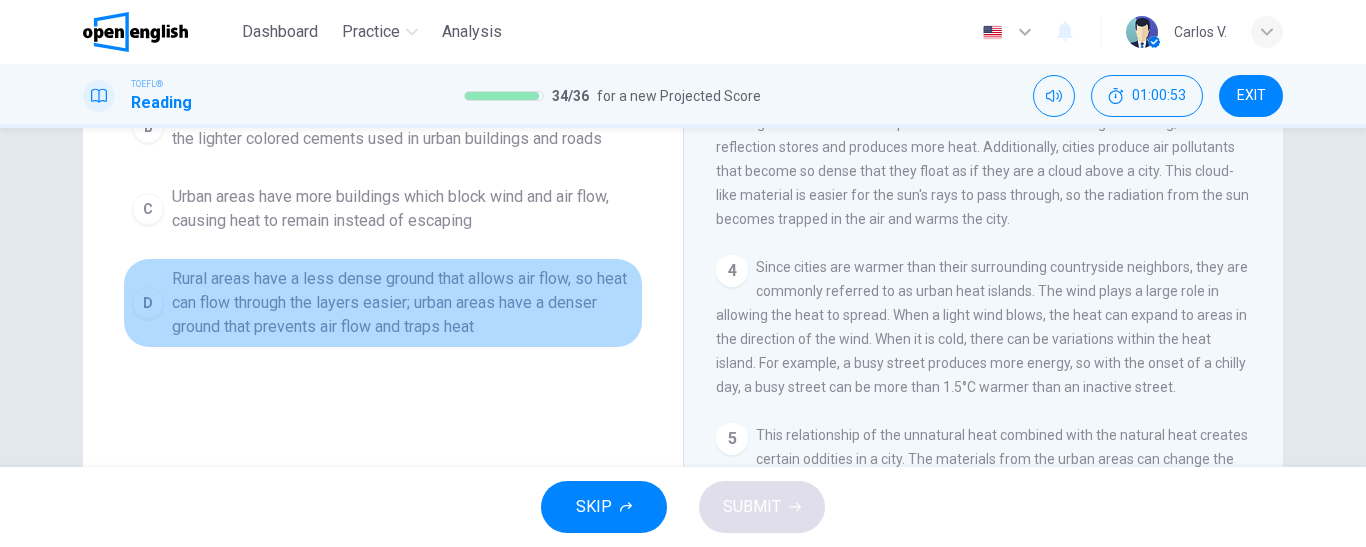 click on "Rural areas have a less dense ground that allows air flow, so heat can flow through the layers easier; urban areas have a denser ground that prevents air flow and traps heat" at bounding box center [403, 303] 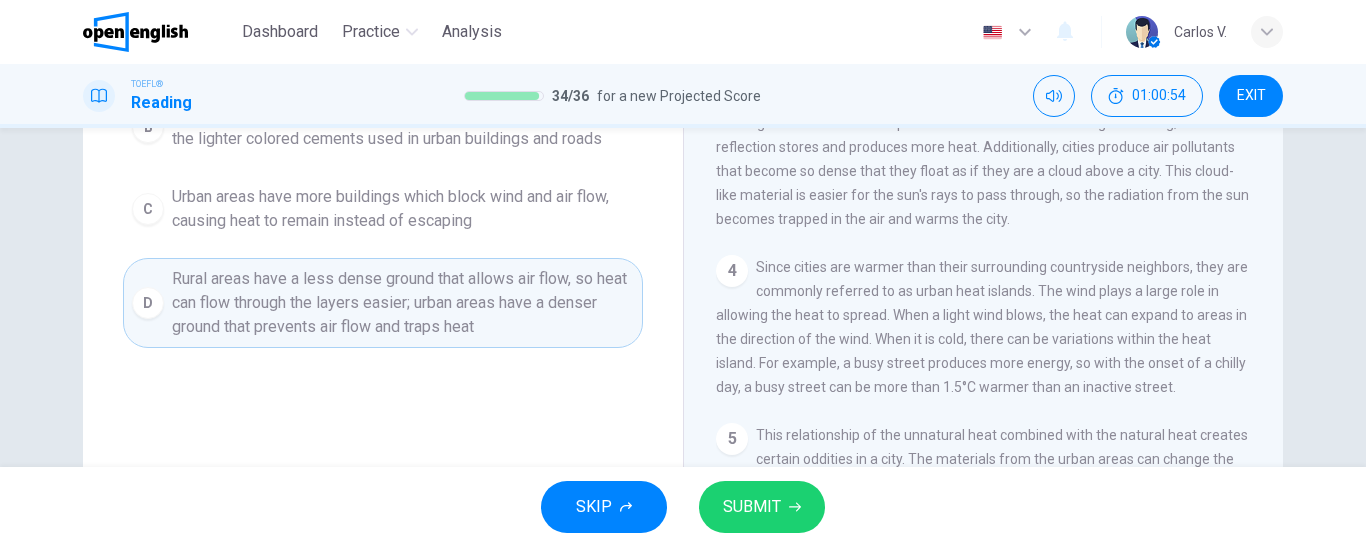 click on "SUBMIT" at bounding box center [752, 507] 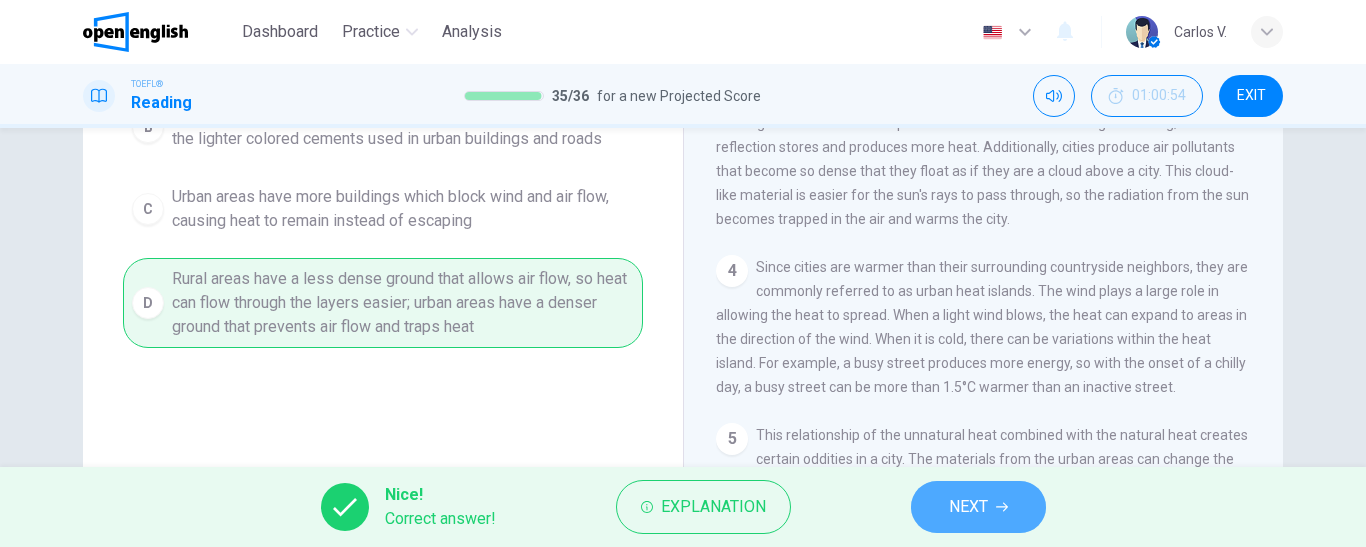 click on "NEXT" at bounding box center (978, 507) 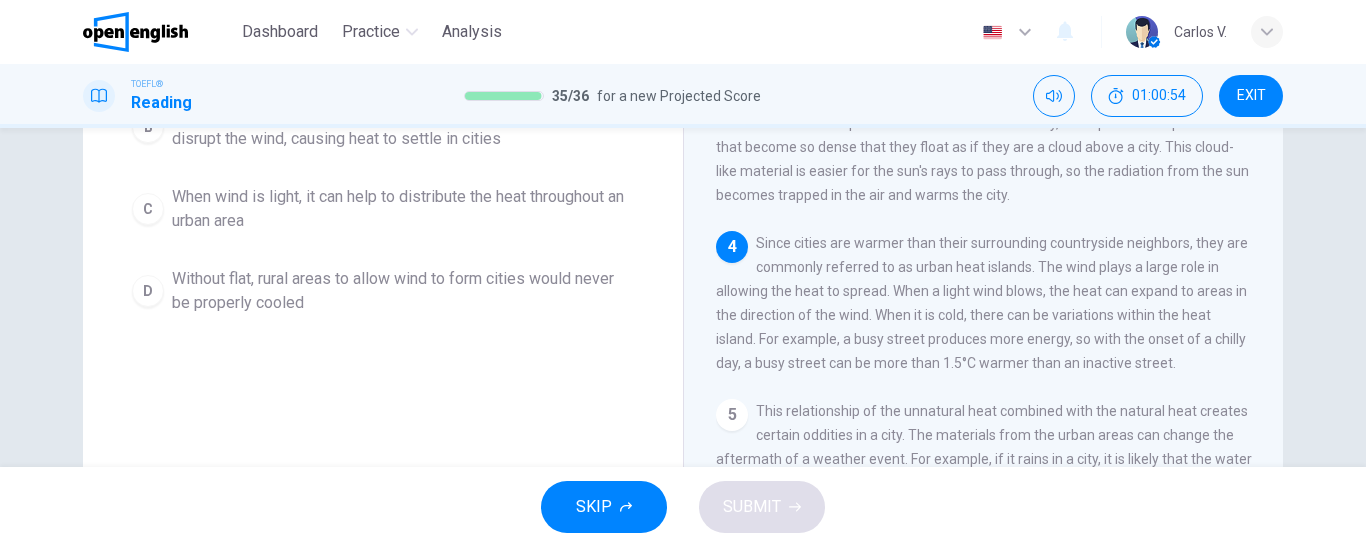 scroll, scrollTop: 472, scrollLeft: 0, axis: vertical 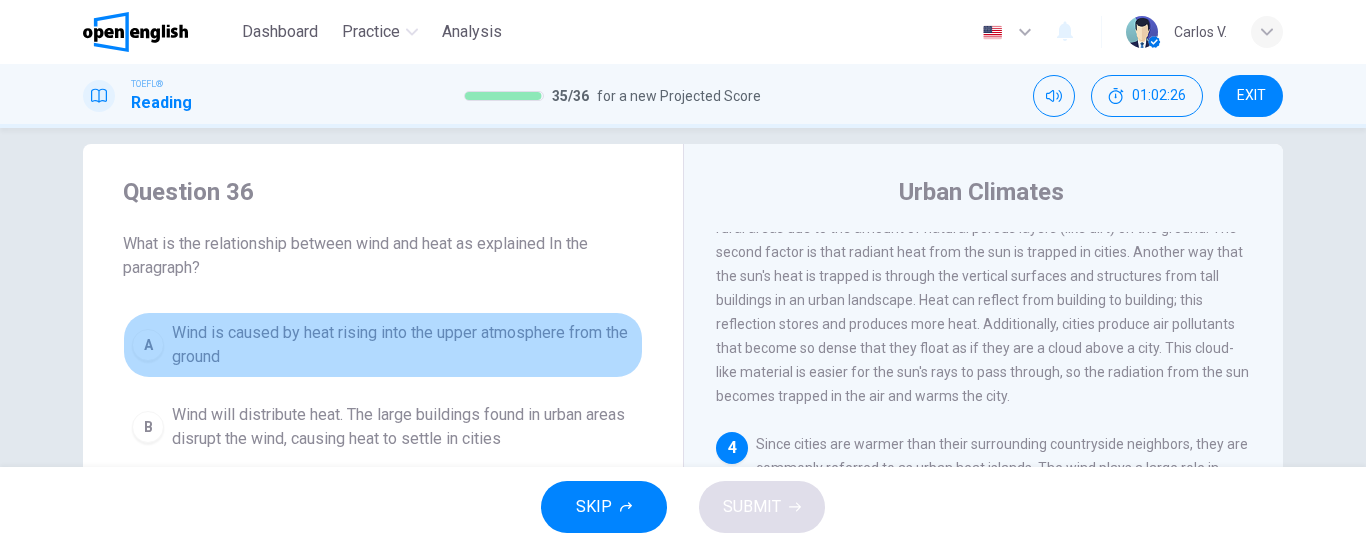click on "Wind is caused by heat rising into the upper atmosphere from the ground" at bounding box center [403, 345] 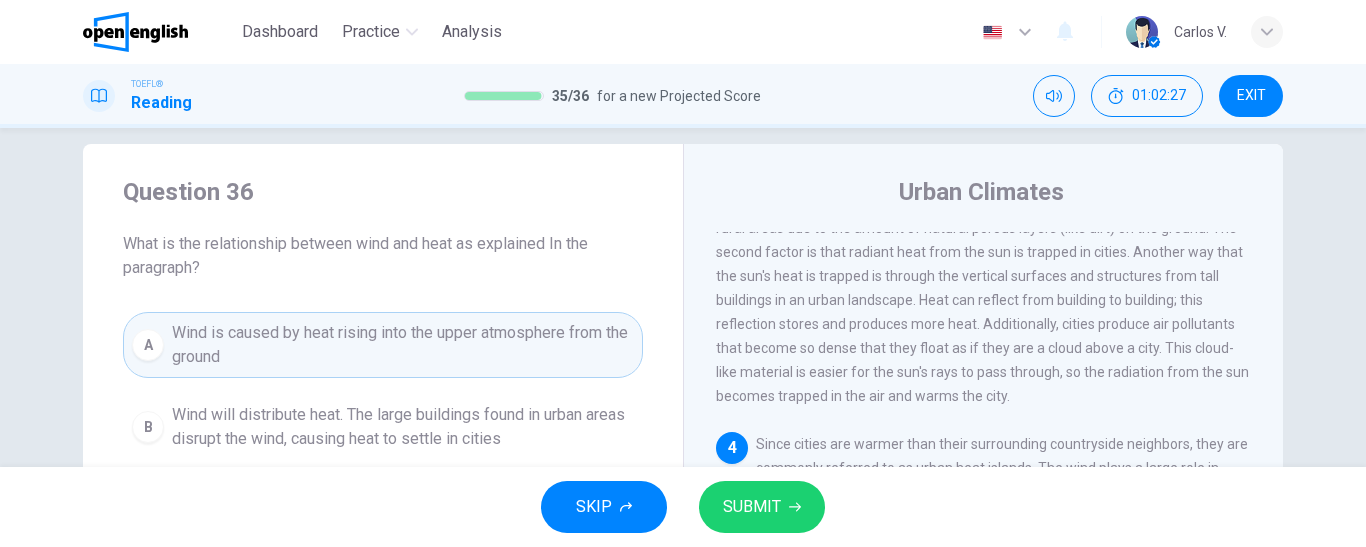 click on "SUBMIT" at bounding box center (762, 507) 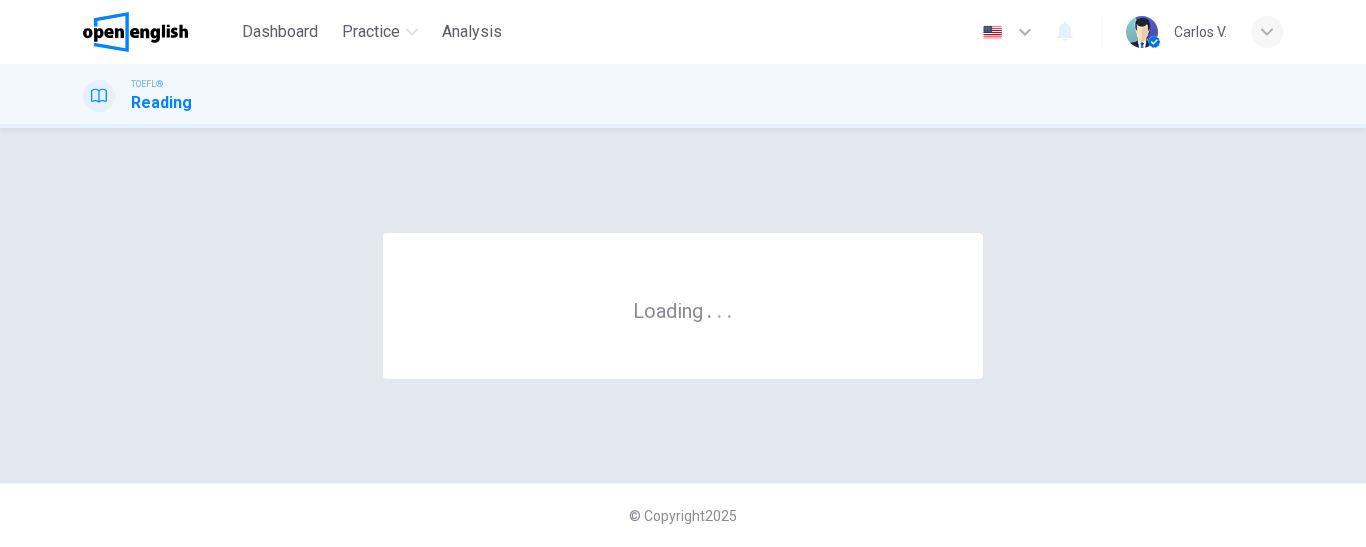 scroll, scrollTop: 0, scrollLeft: 0, axis: both 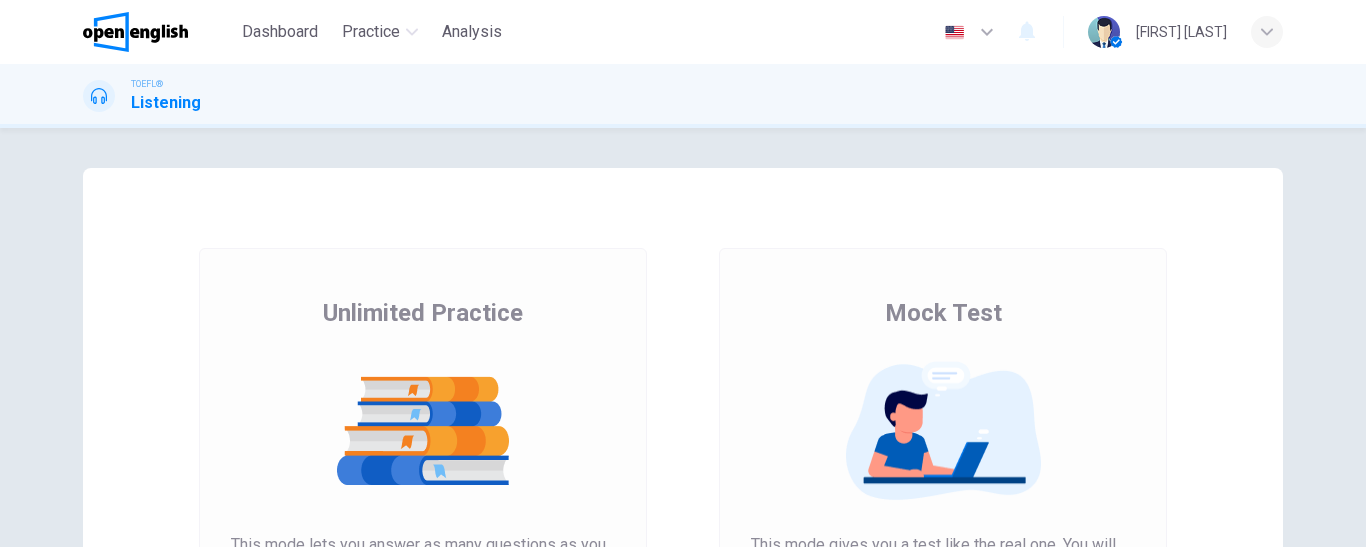 click at bounding box center [943, 431] 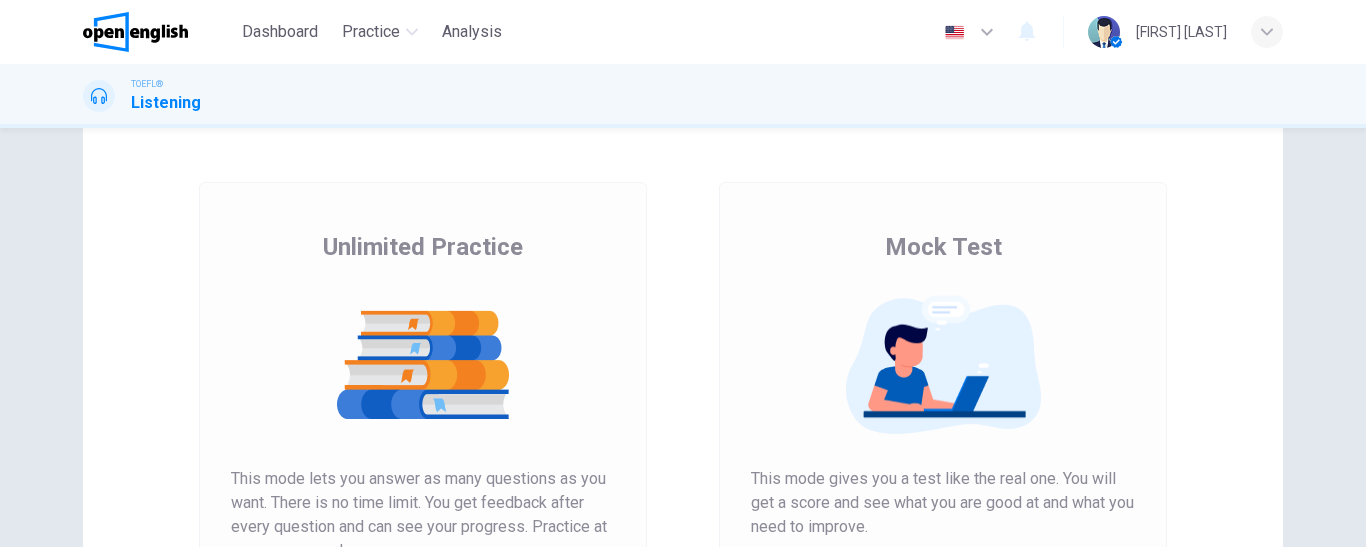 scroll, scrollTop: 200, scrollLeft: 0, axis: vertical 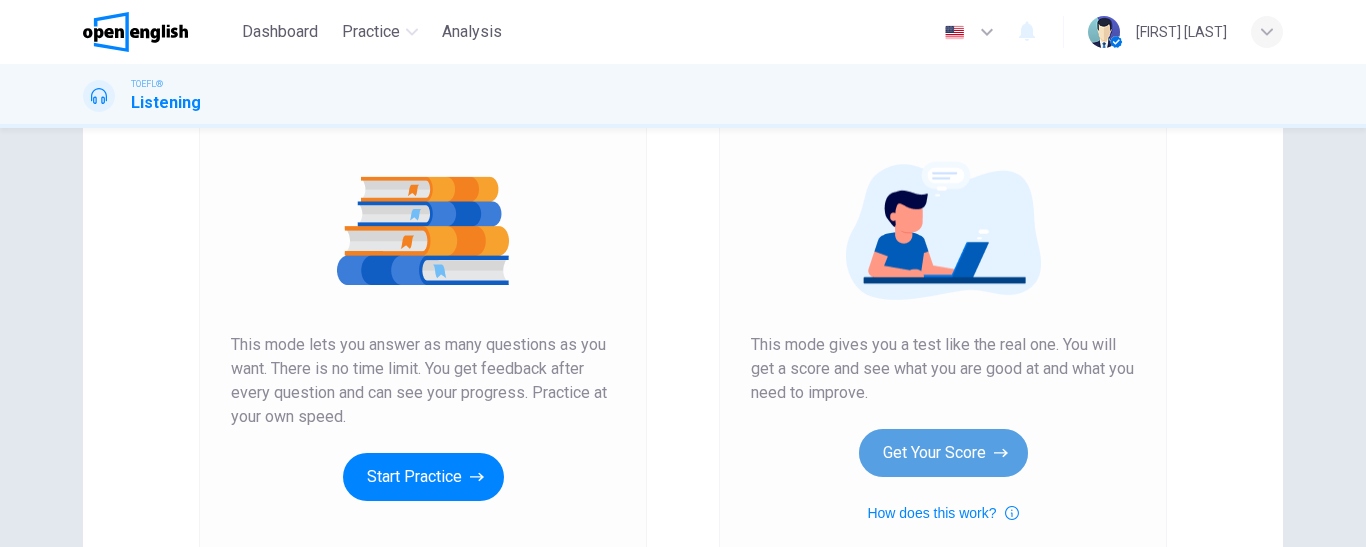 click on "Get Your Score" at bounding box center [943, 453] 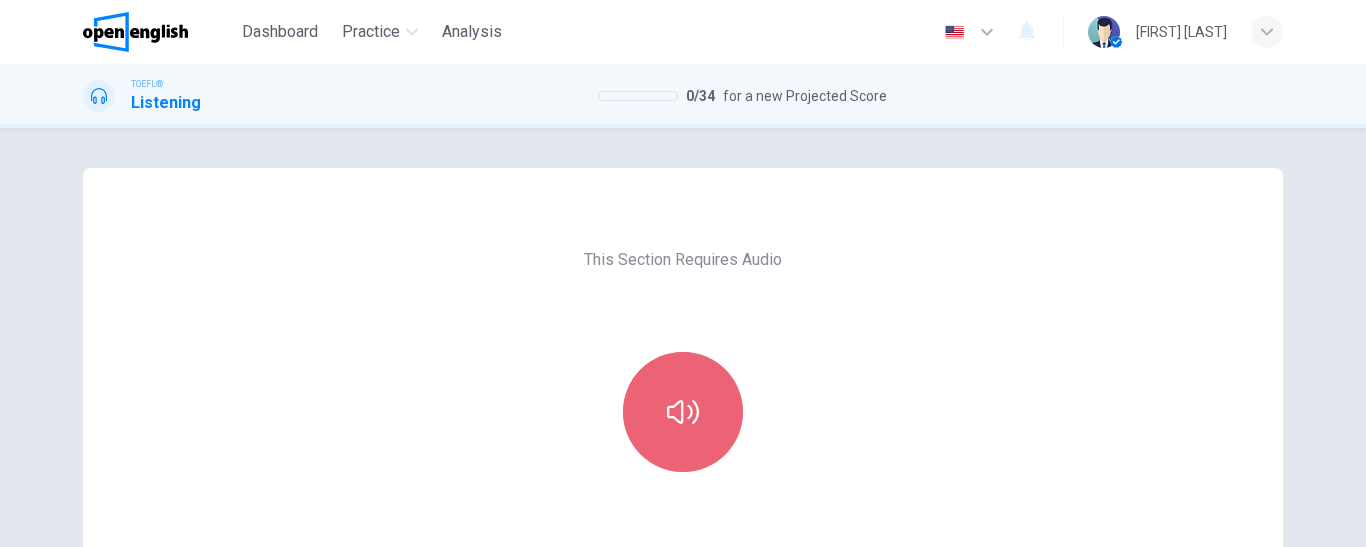 click 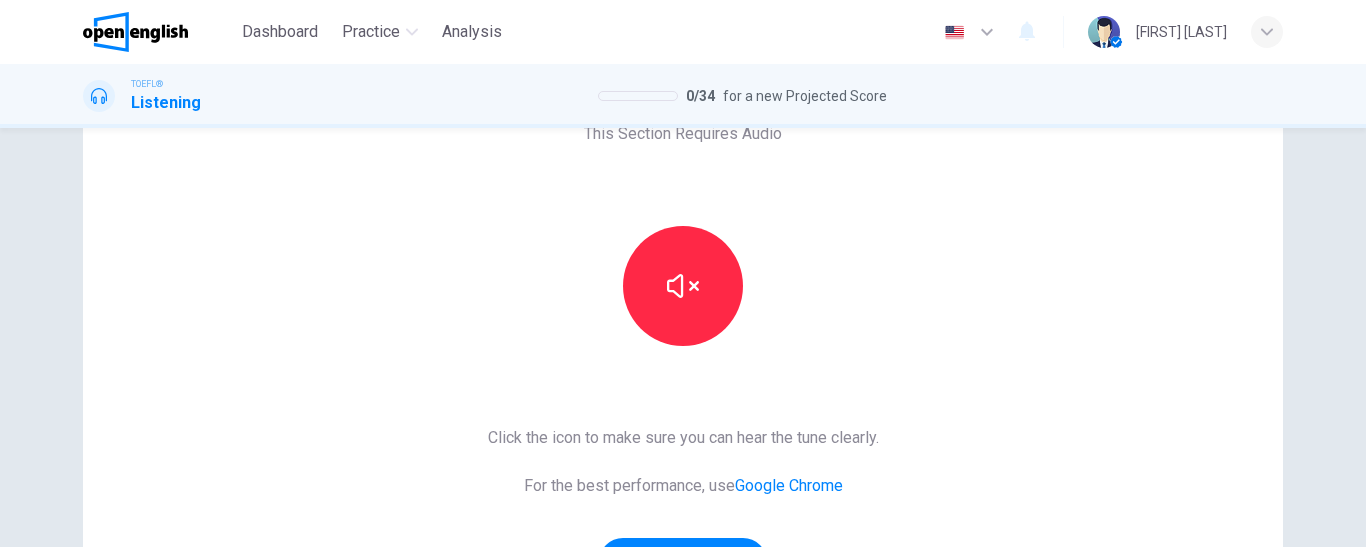 scroll, scrollTop: 300, scrollLeft: 0, axis: vertical 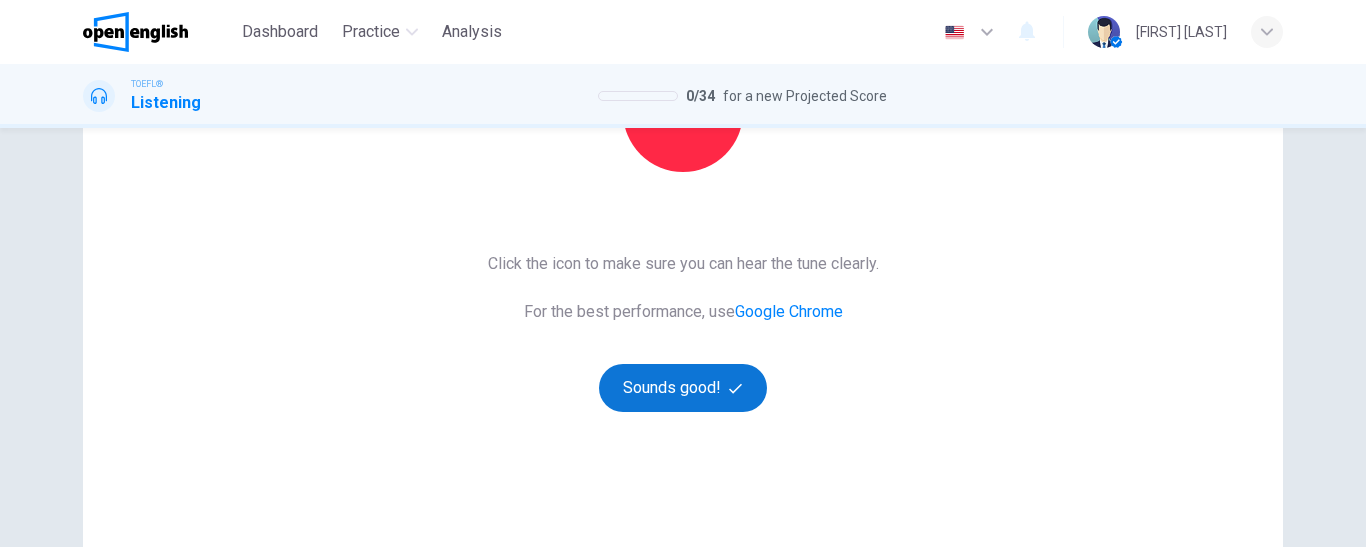 click on "Sounds good!" at bounding box center (683, 388) 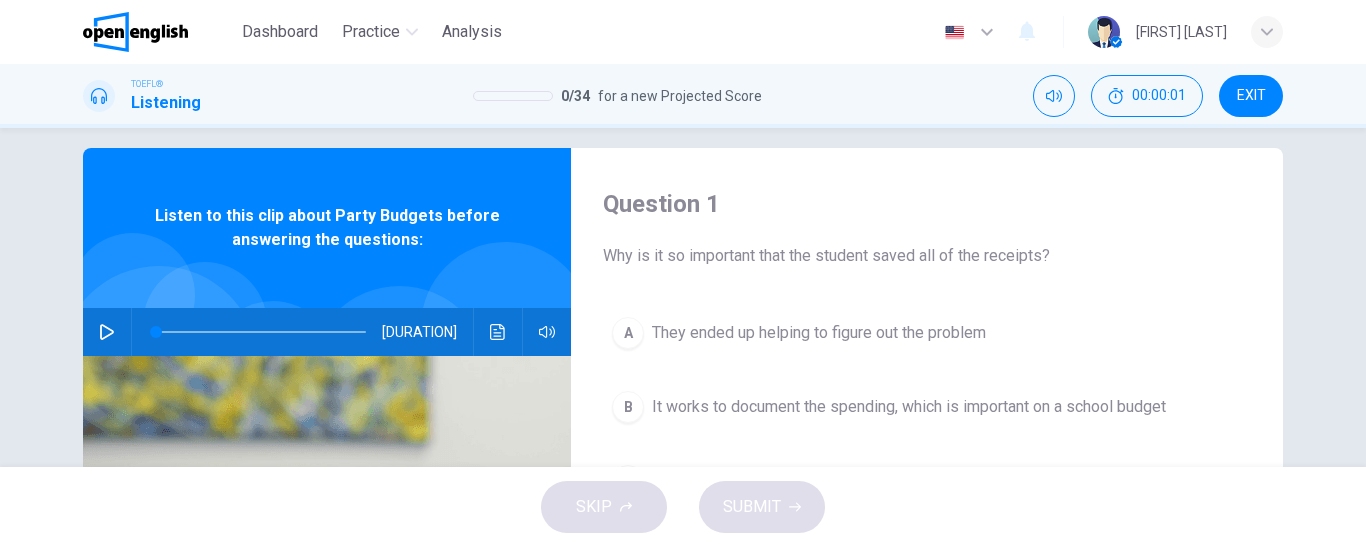 scroll, scrollTop: 0, scrollLeft: 0, axis: both 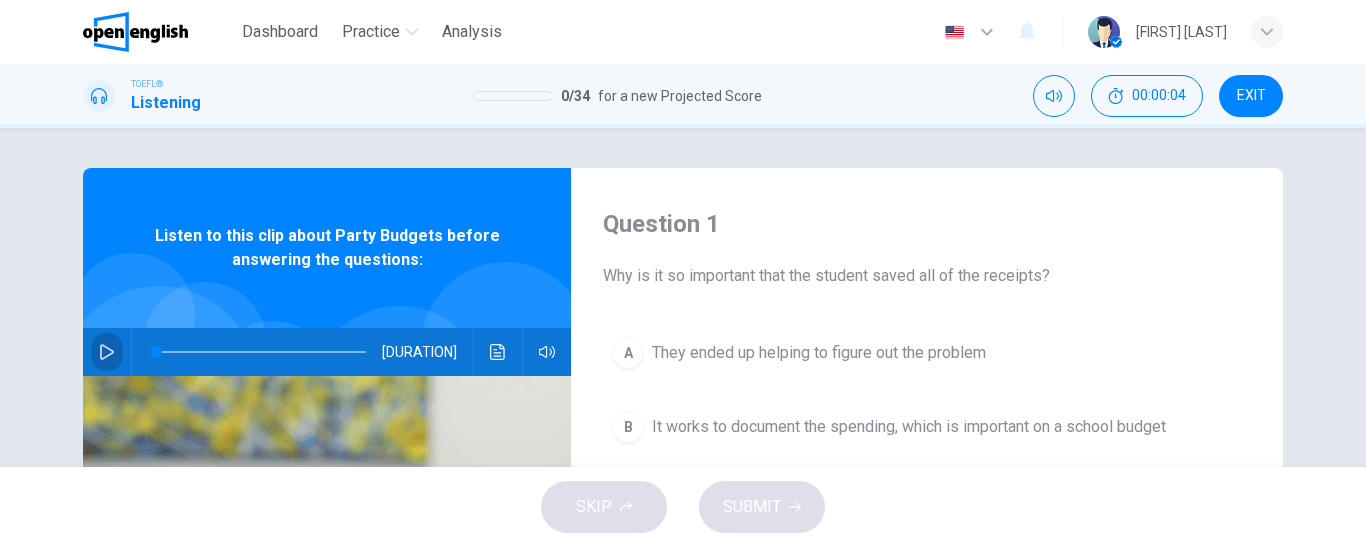 click at bounding box center [107, 352] 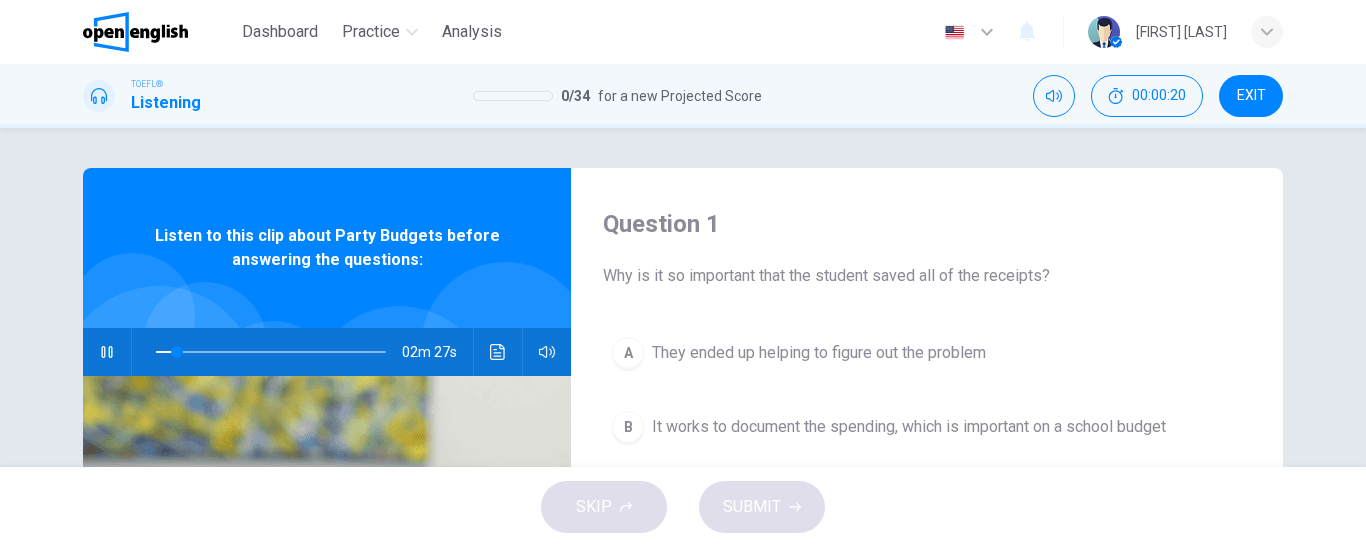 click on "Question 1 Why is it so important that the student saved all of the receipts? A They ended up helping to figure out the problem B It works to document the spending, which is important on a school budget C Both A and B D Neither A nor B Listen to this clip about Party Budgets before answering the questions: [TIME]" at bounding box center (683, 297) 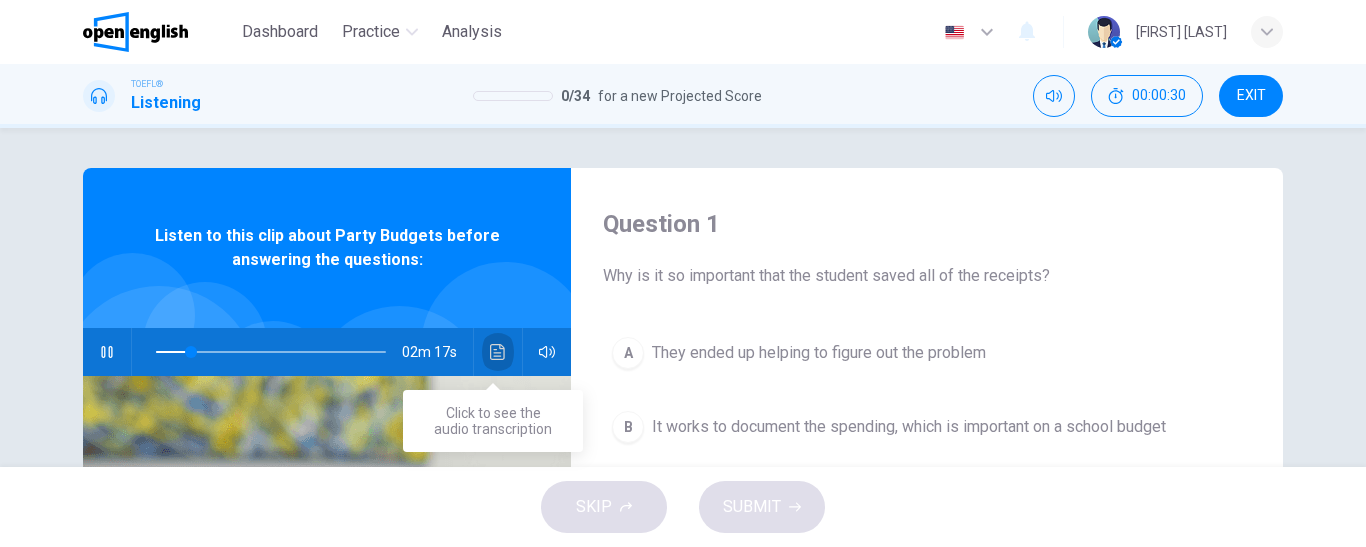 click 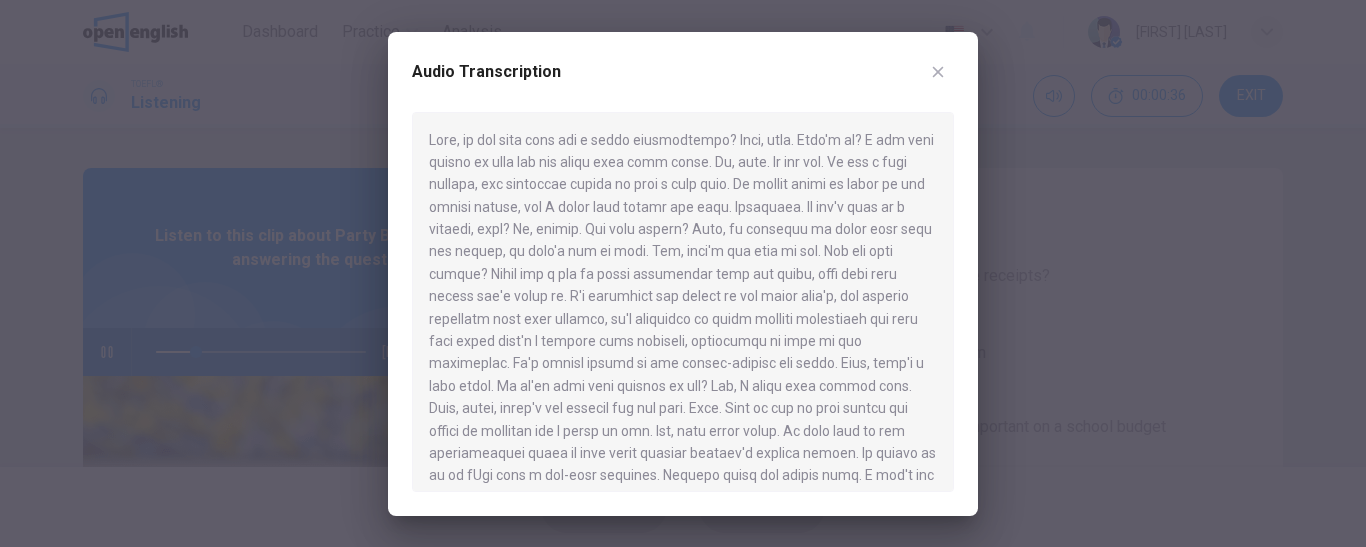 drag, startPoint x: 821, startPoint y: 66, endPoint x: 984, endPoint y: 61, distance: 163.07668 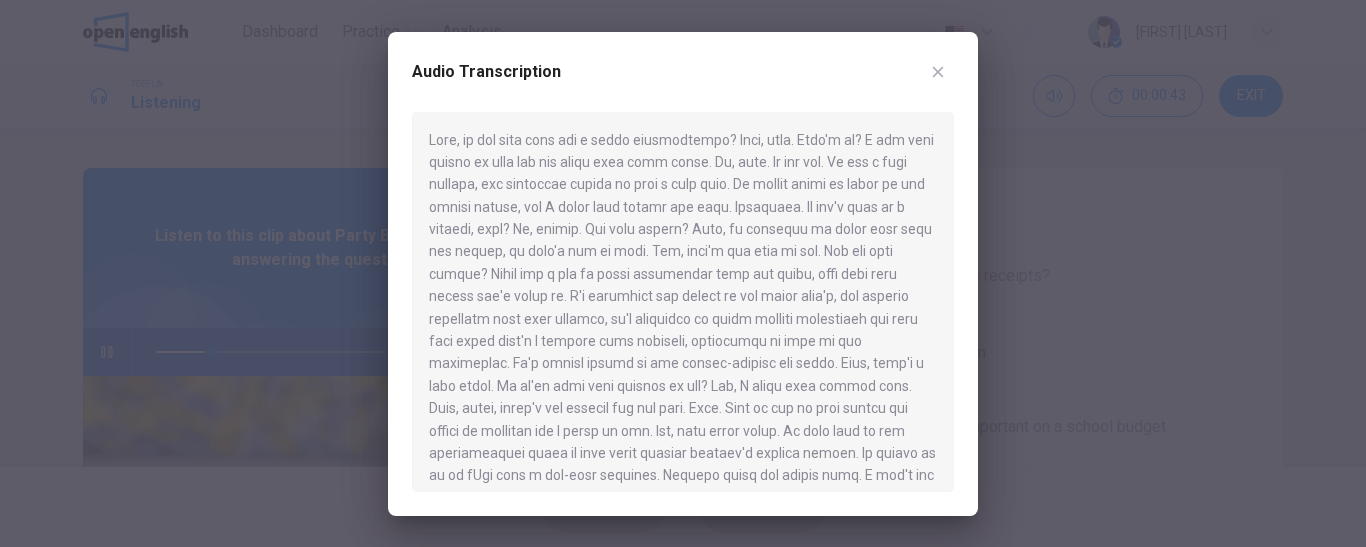 click at bounding box center [683, 273] 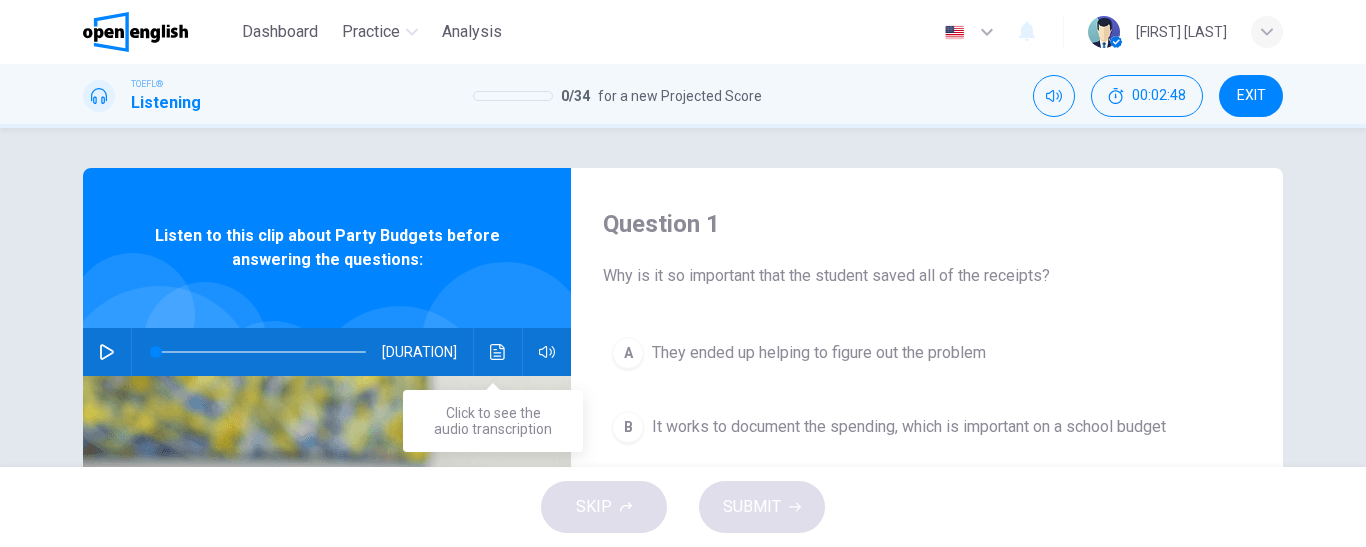 click 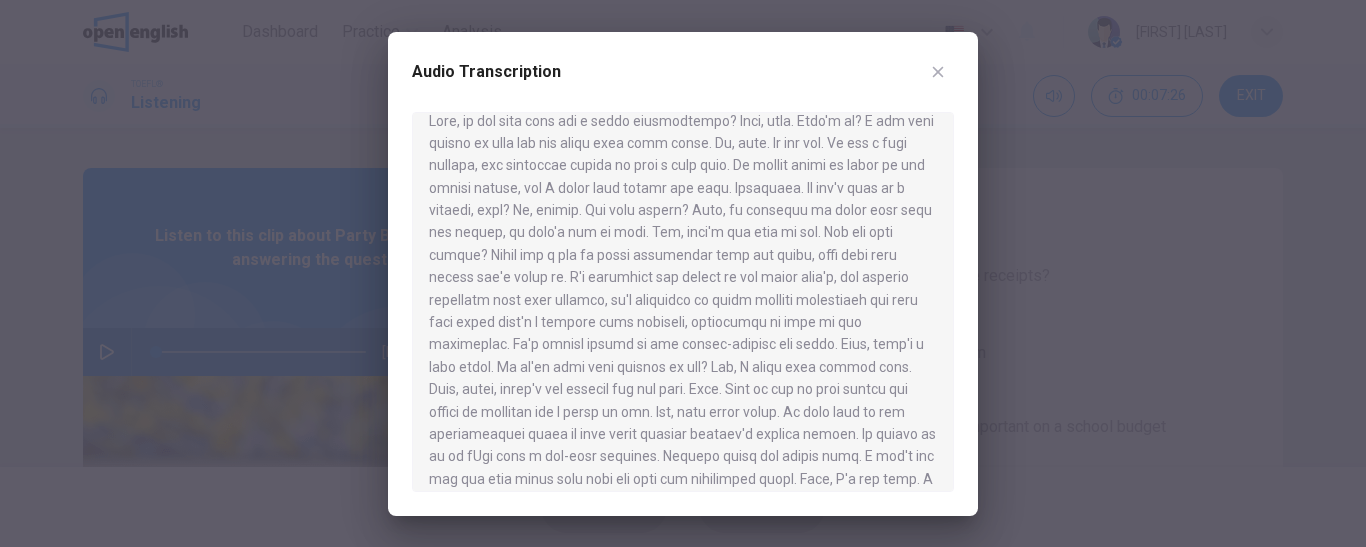 scroll, scrollTop: 0, scrollLeft: 0, axis: both 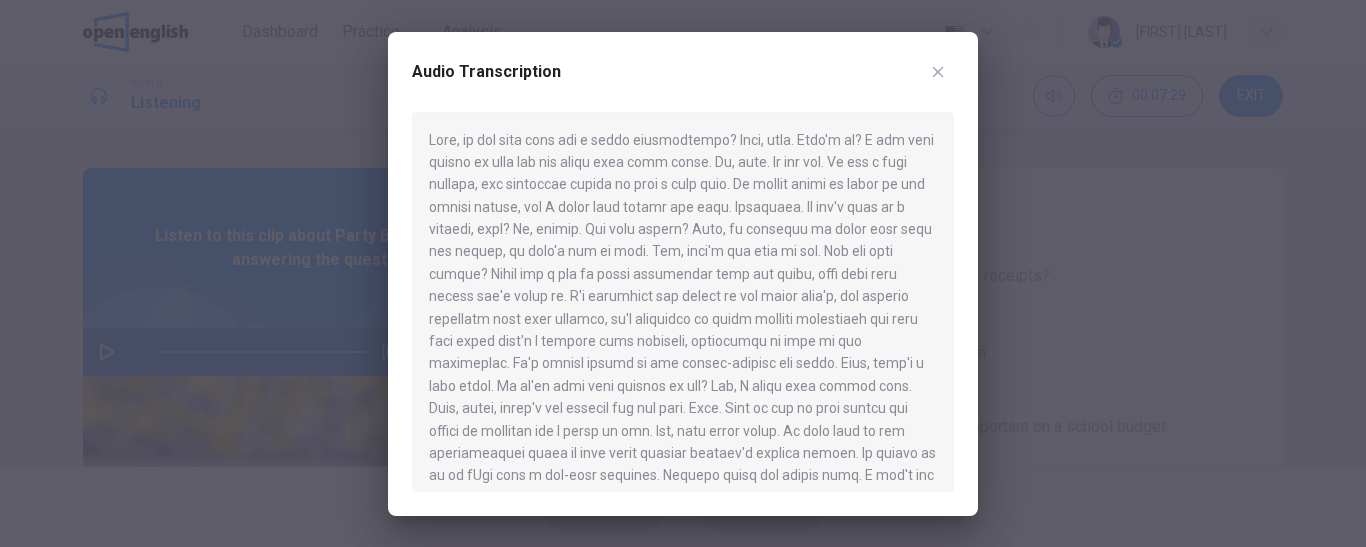 click 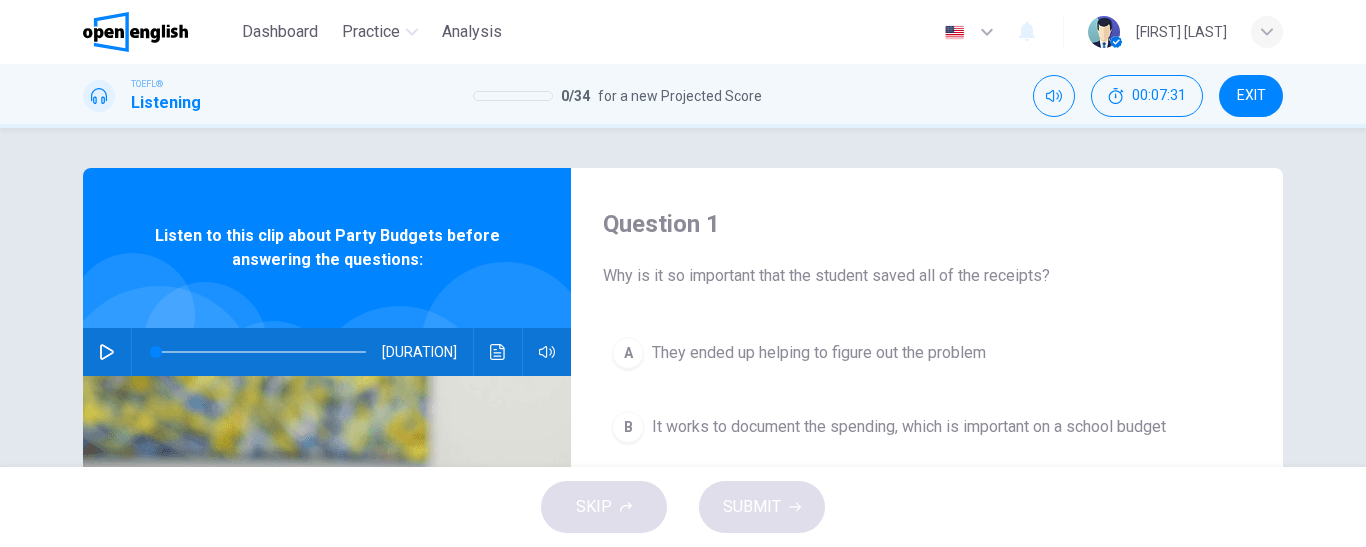 click 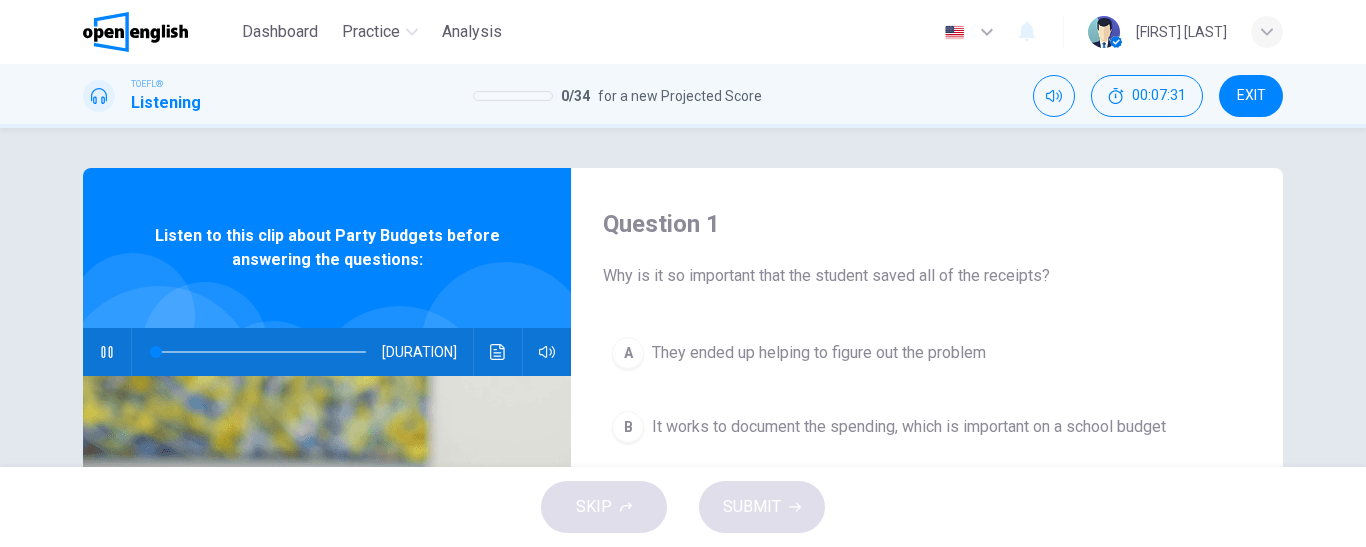 click 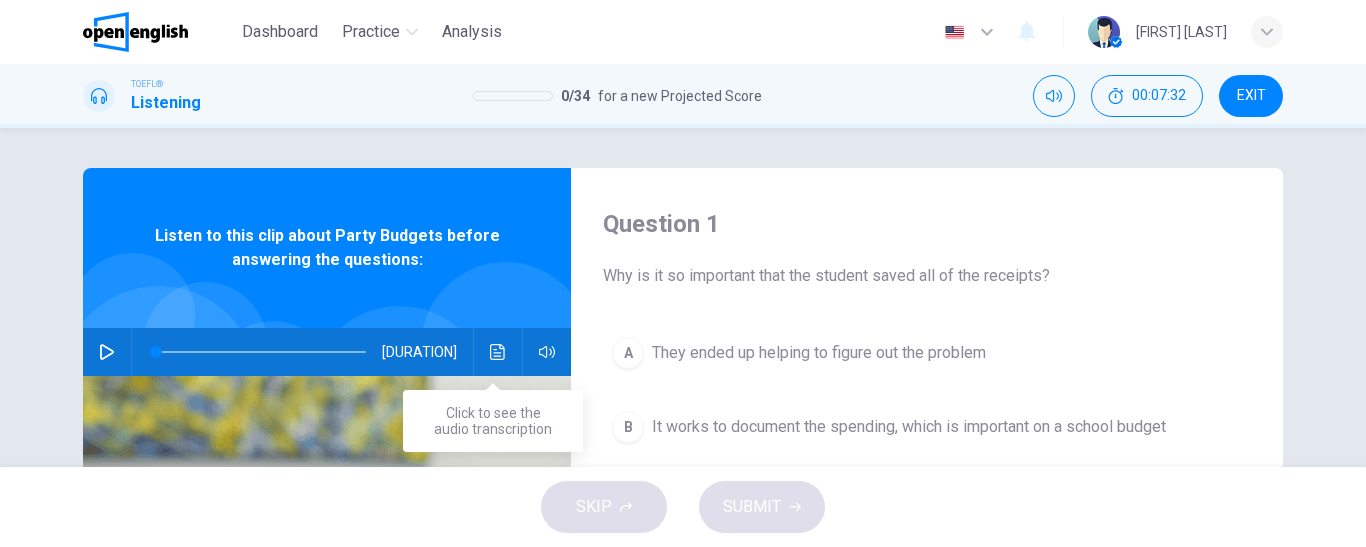 click 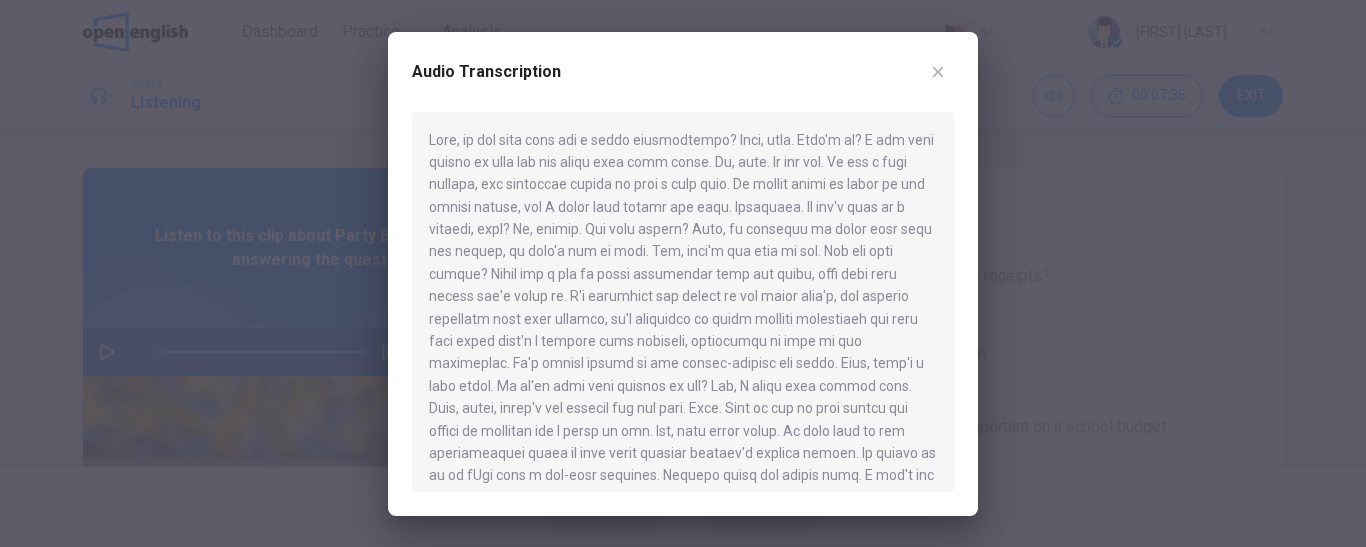 click at bounding box center [683, 273] 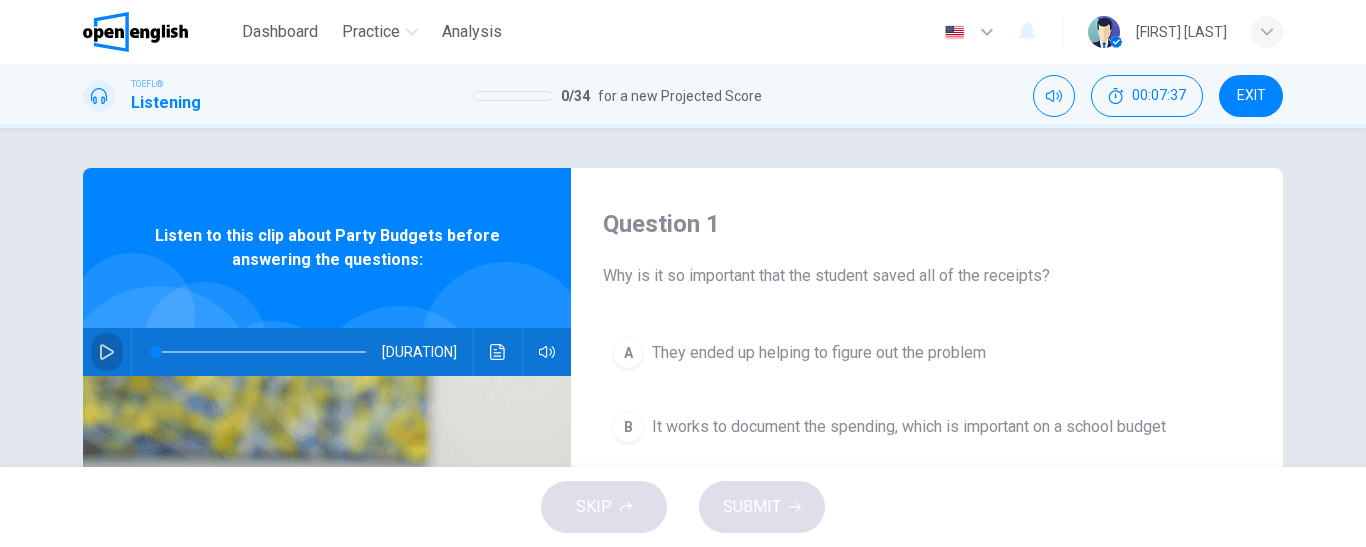 click 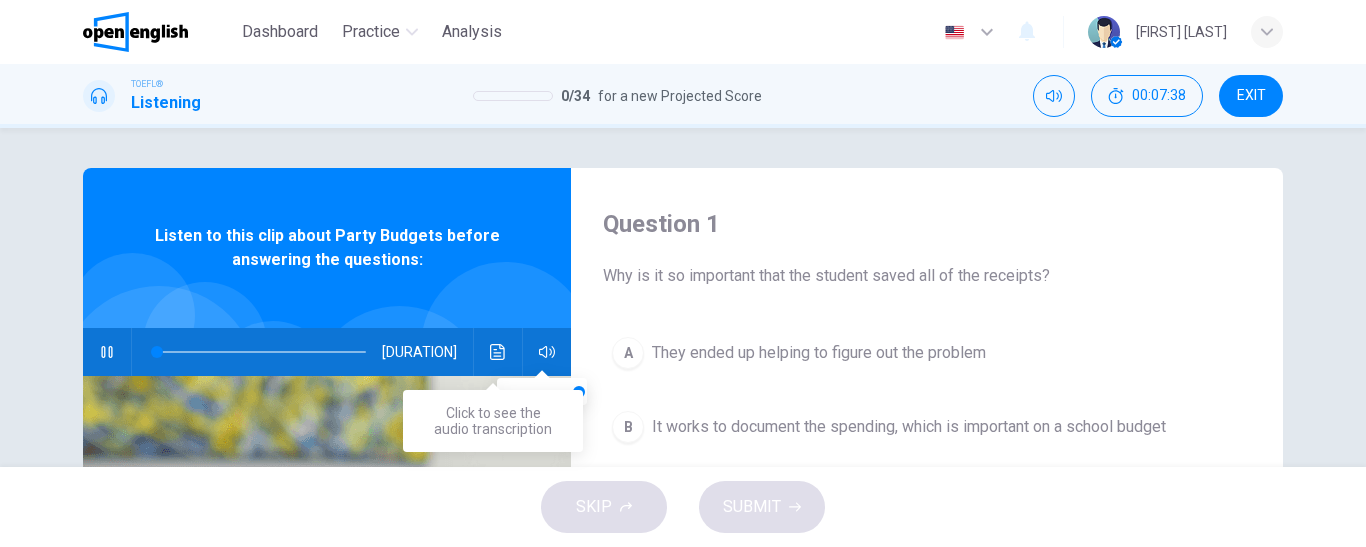 click on "[DURATION]" at bounding box center (327, 352) 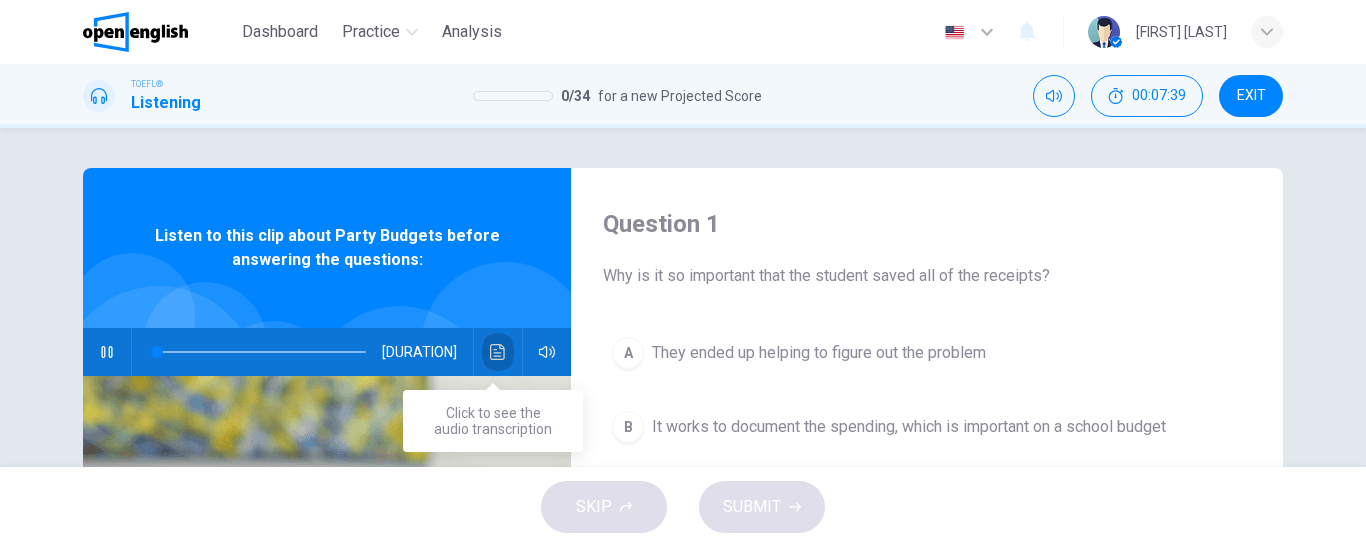 click 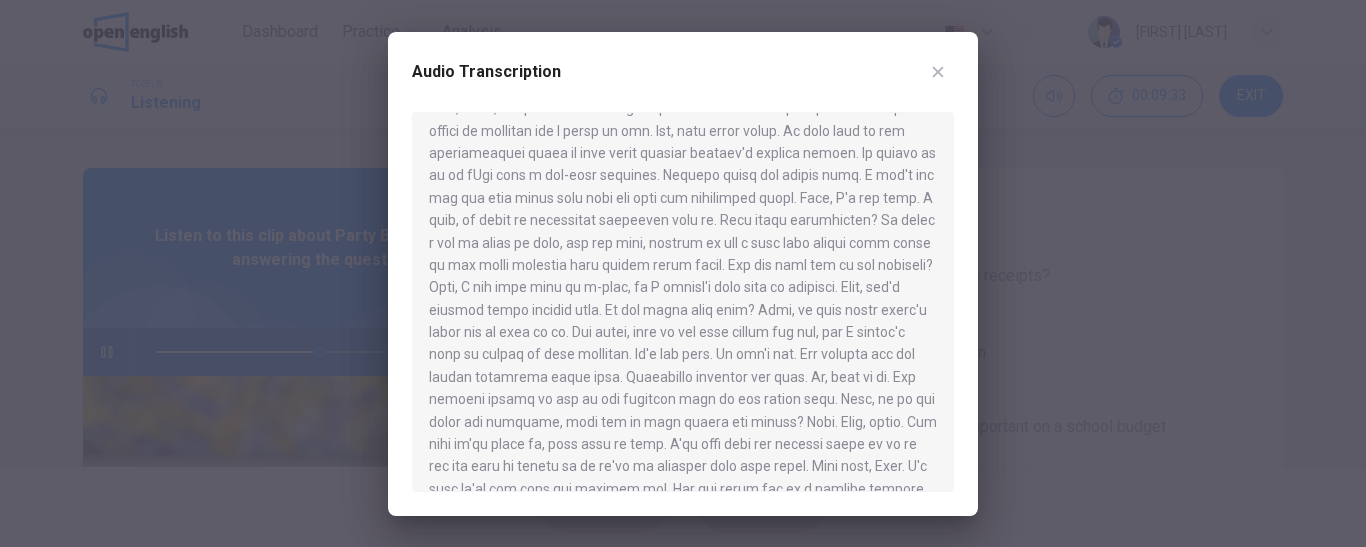 scroll, scrollTop: 392, scrollLeft: 0, axis: vertical 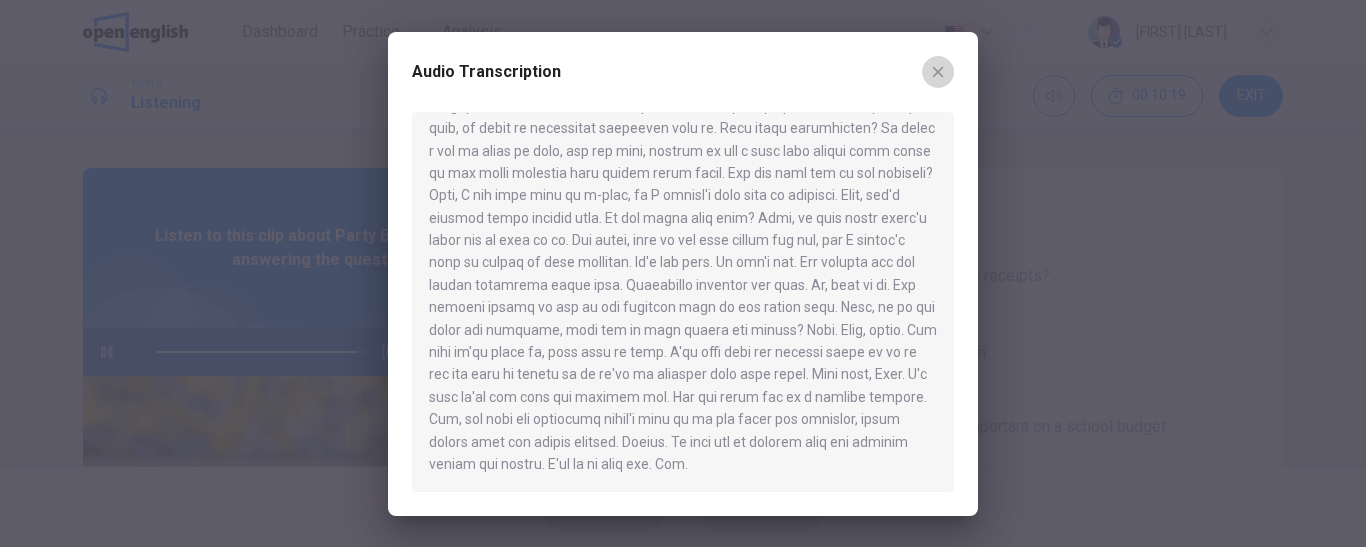 click 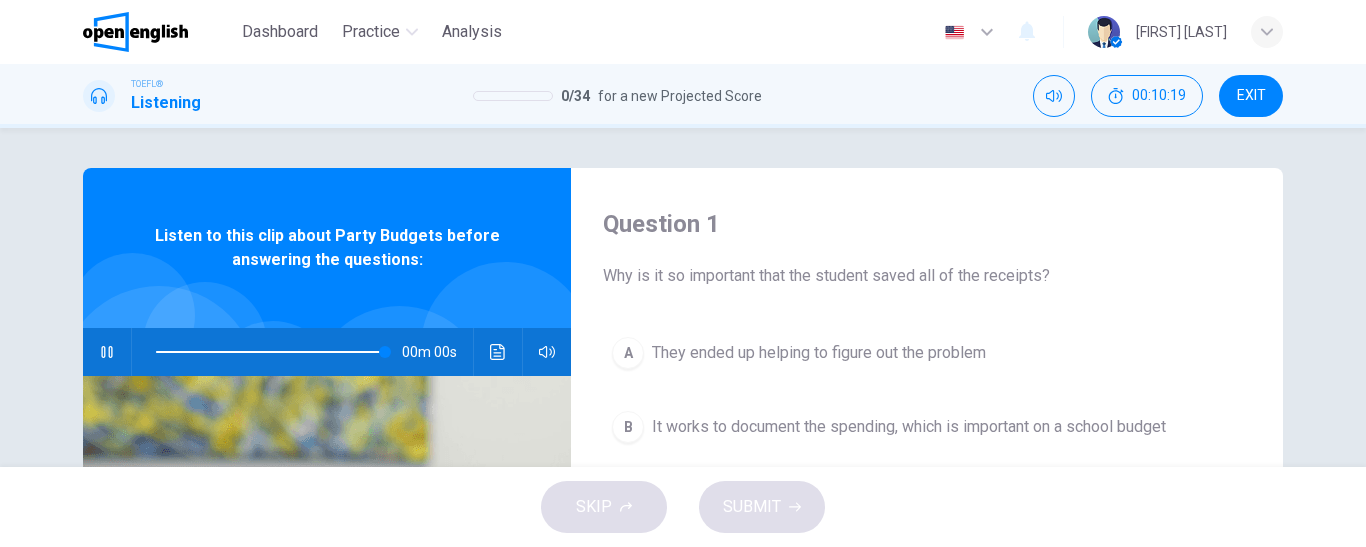type on "*" 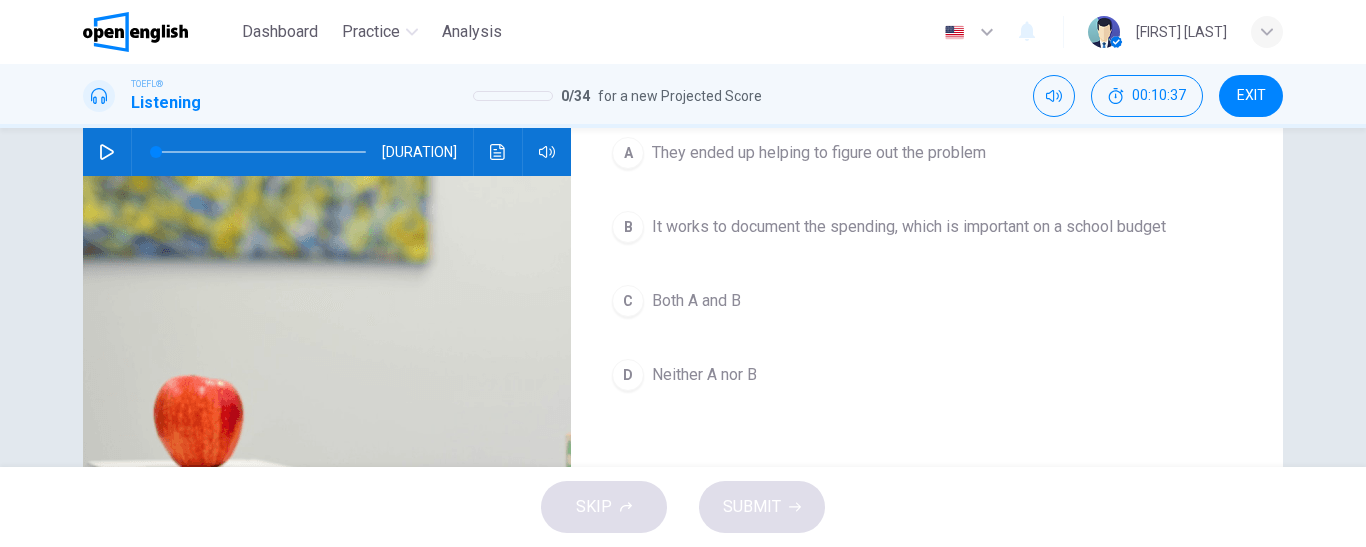 scroll, scrollTop: 100, scrollLeft: 0, axis: vertical 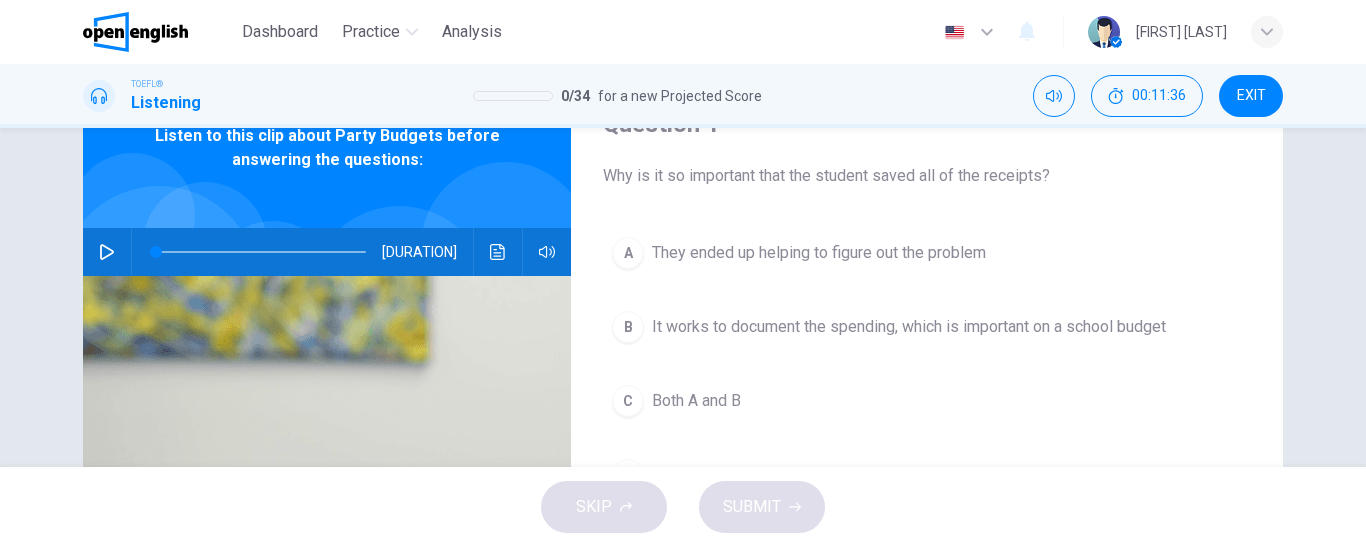 click on "Both A and B" at bounding box center [696, 401] 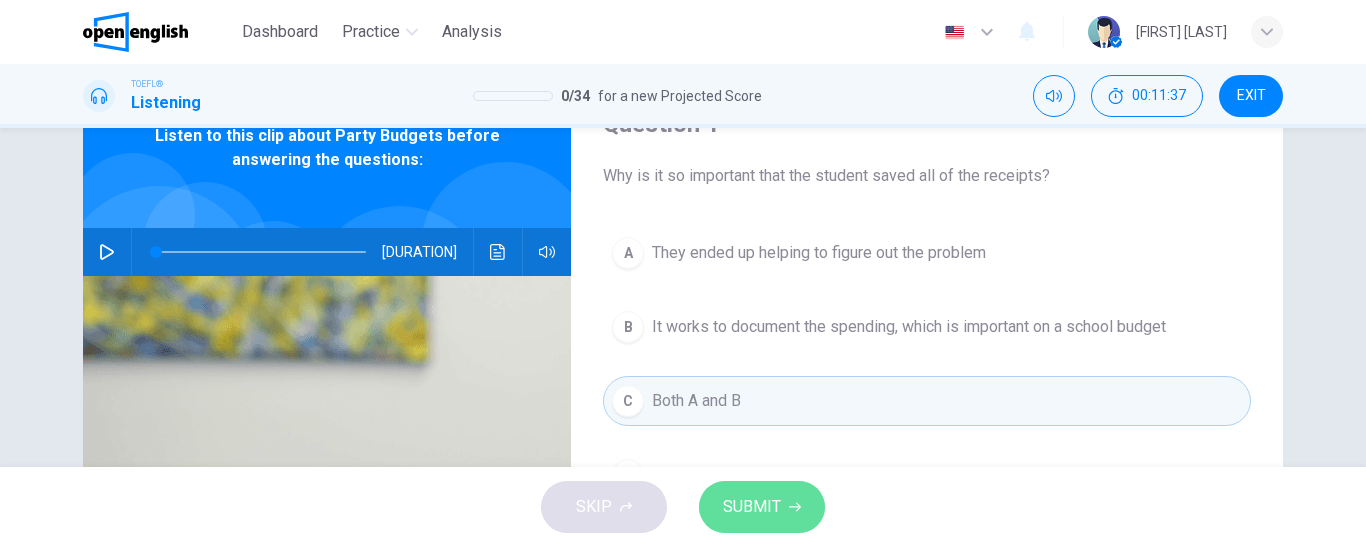 click on "SUBMIT" at bounding box center (752, 507) 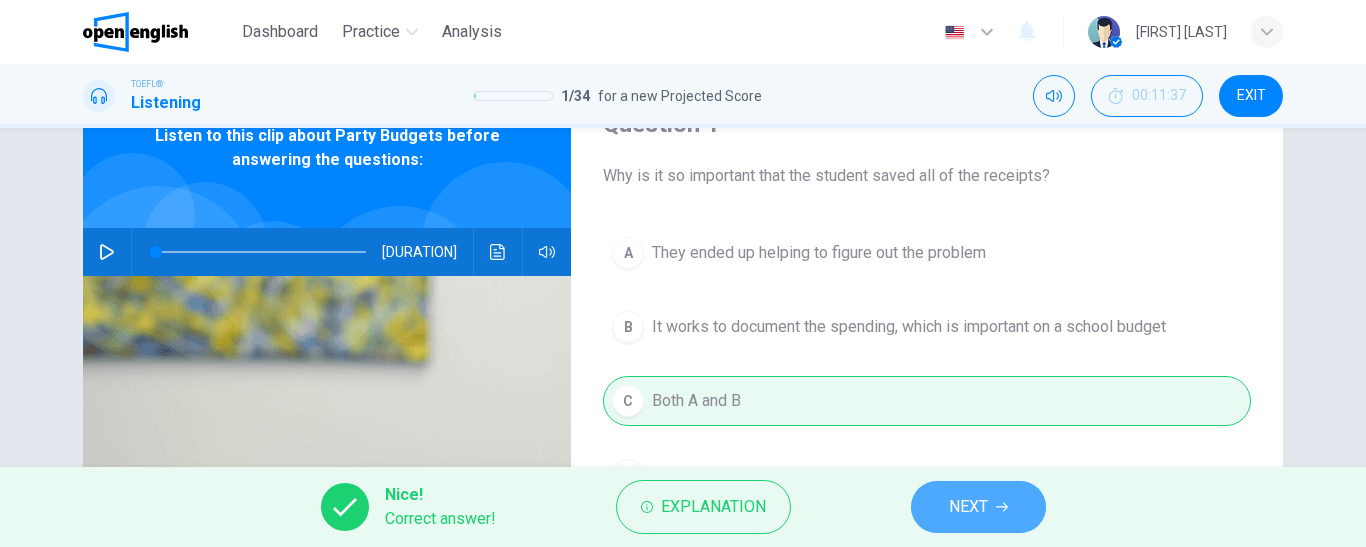 click on "NEXT" at bounding box center (968, 507) 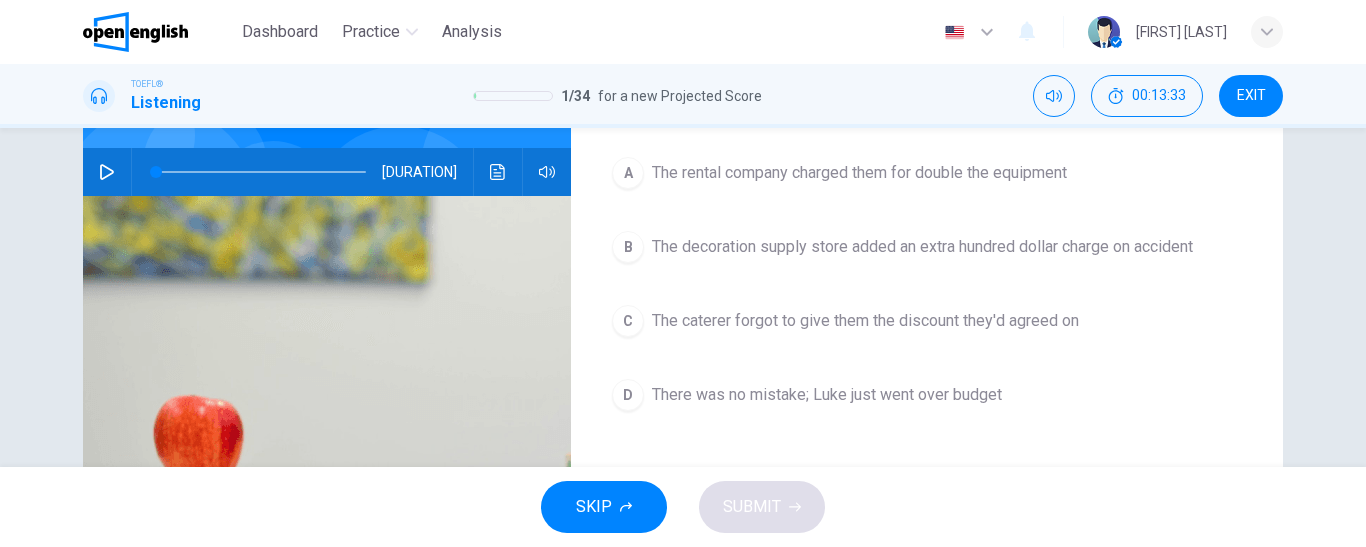 scroll, scrollTop: 200, scrollLeft: 0, axis: vertical 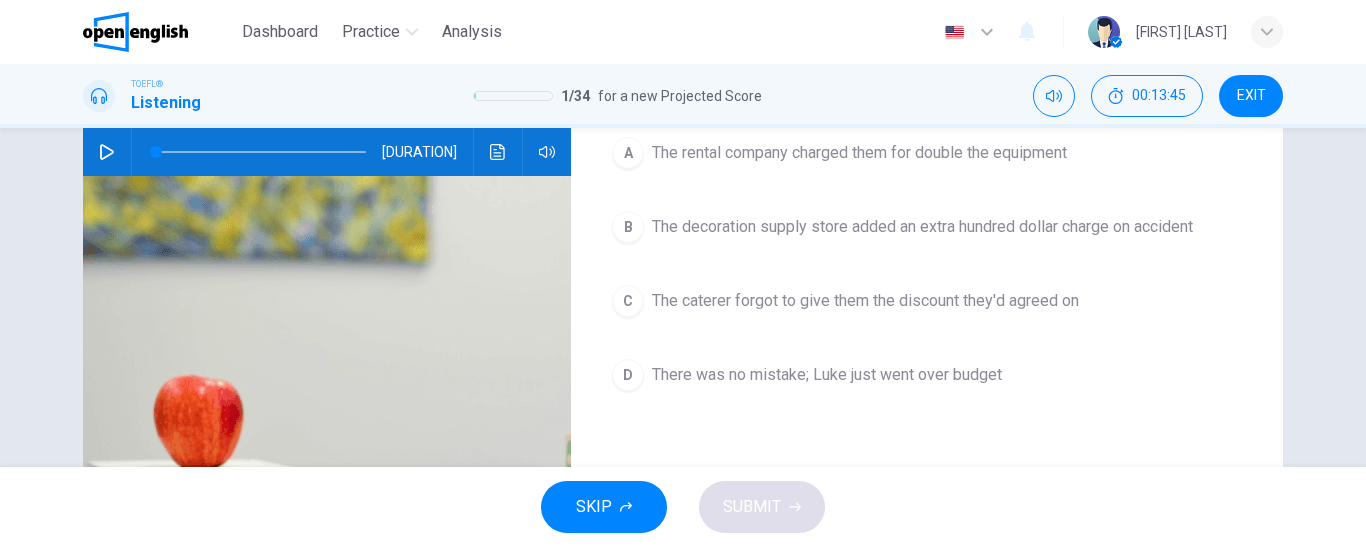 click 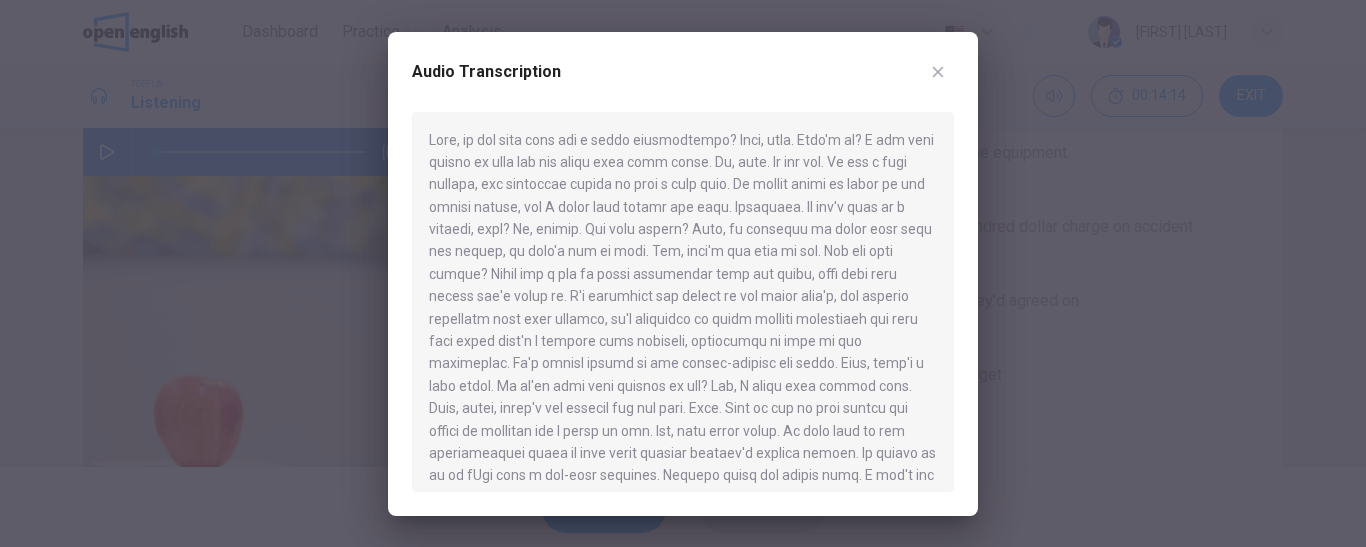 click at bounding box center [683, 273] 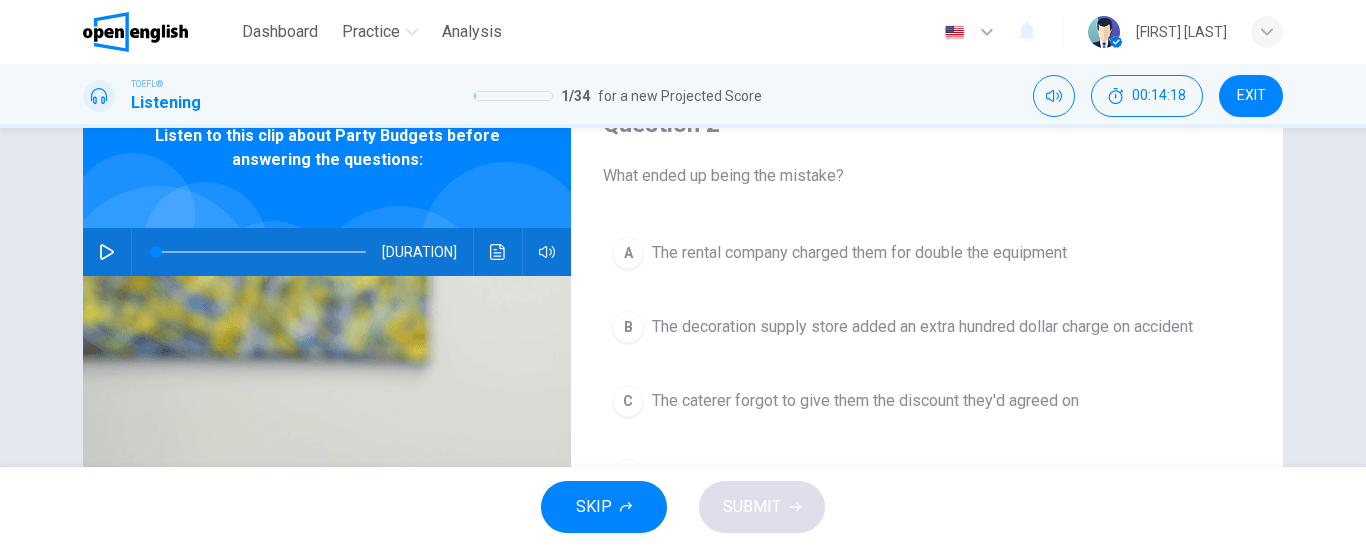 scroll, scrollTop: 200, scrollLeft: 0, axis: vertical 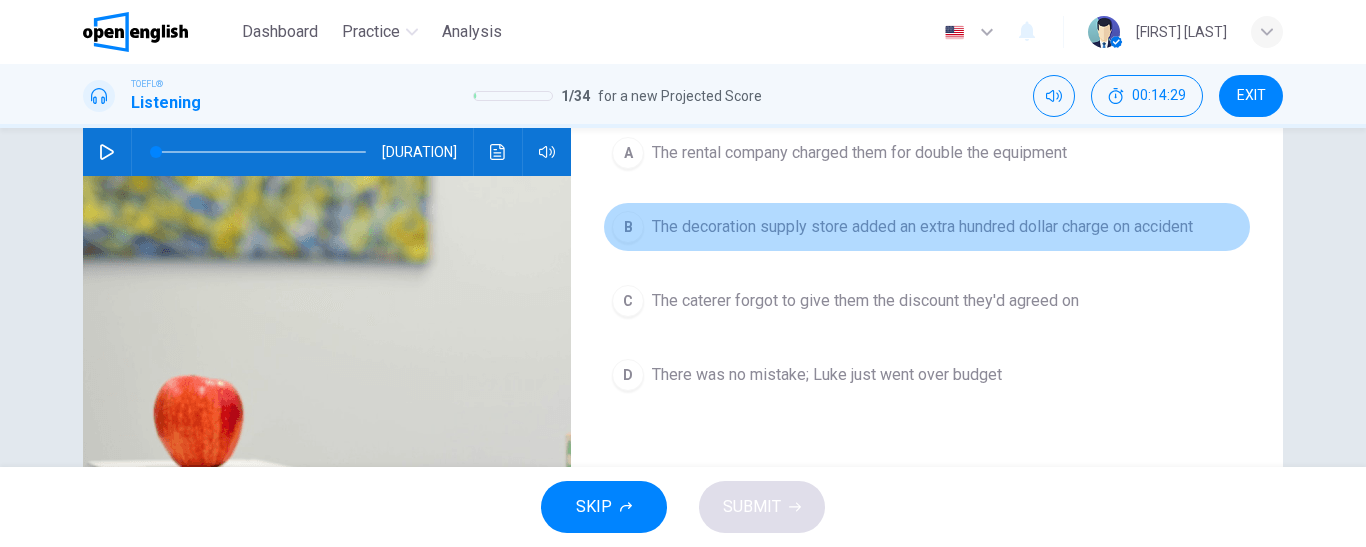 click on "The decoration supply store added an extra hundred dollar charge on accident" at bounding box center (922, 227) 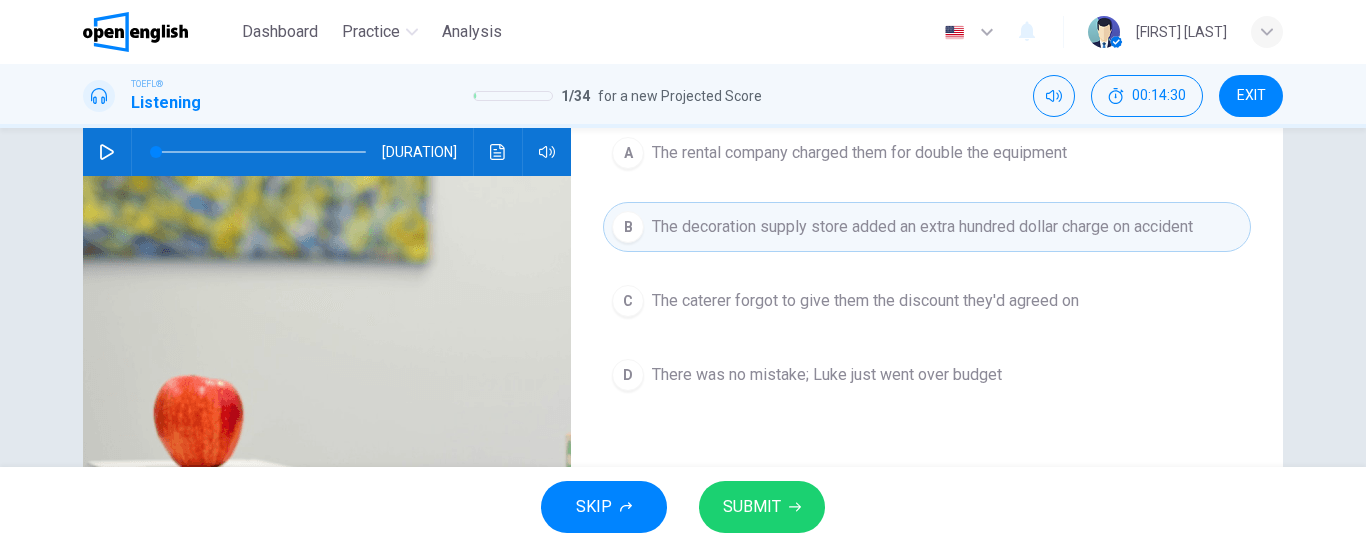click on "SUBMIT" at bounding box center [752, 507] 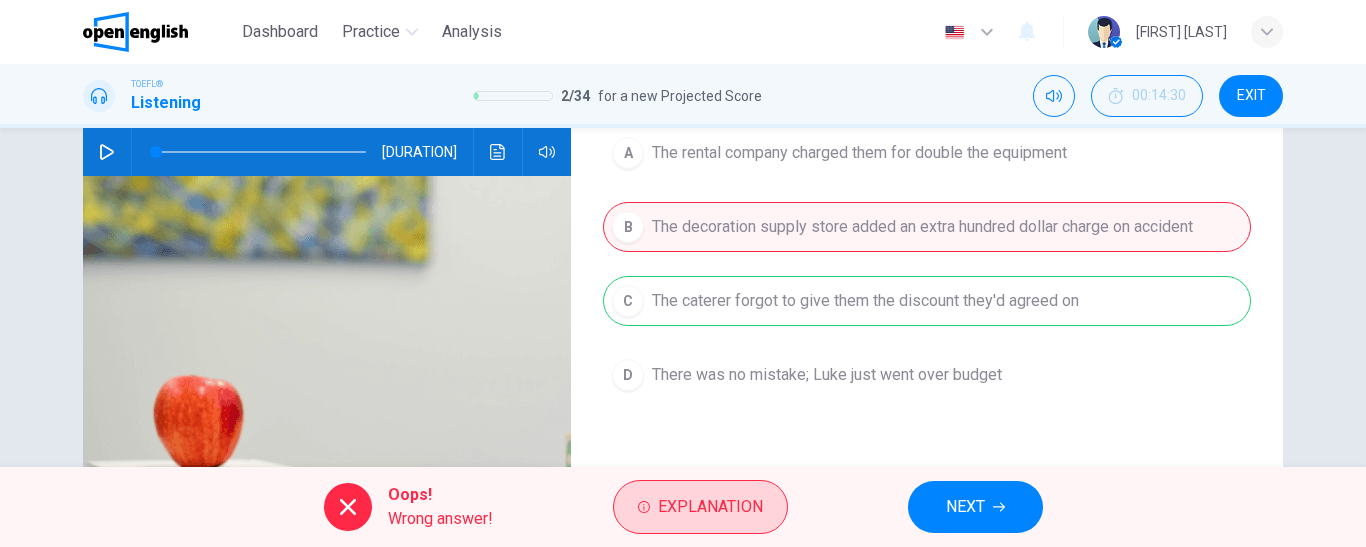 click on "Explanation" at bounding box center (710, 507) 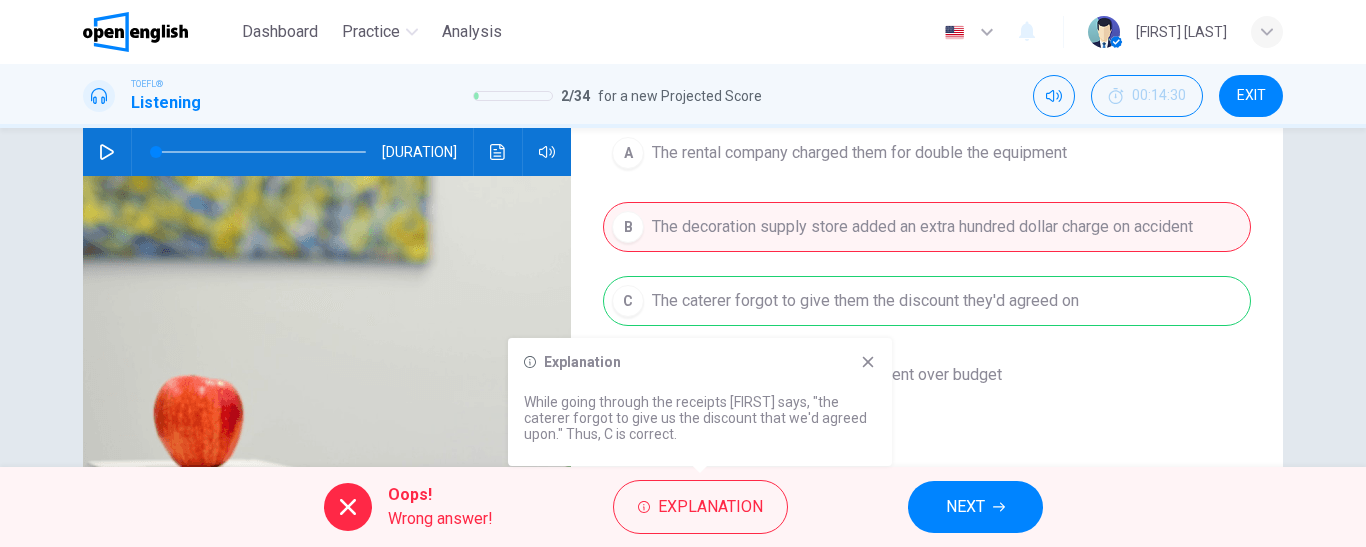 click 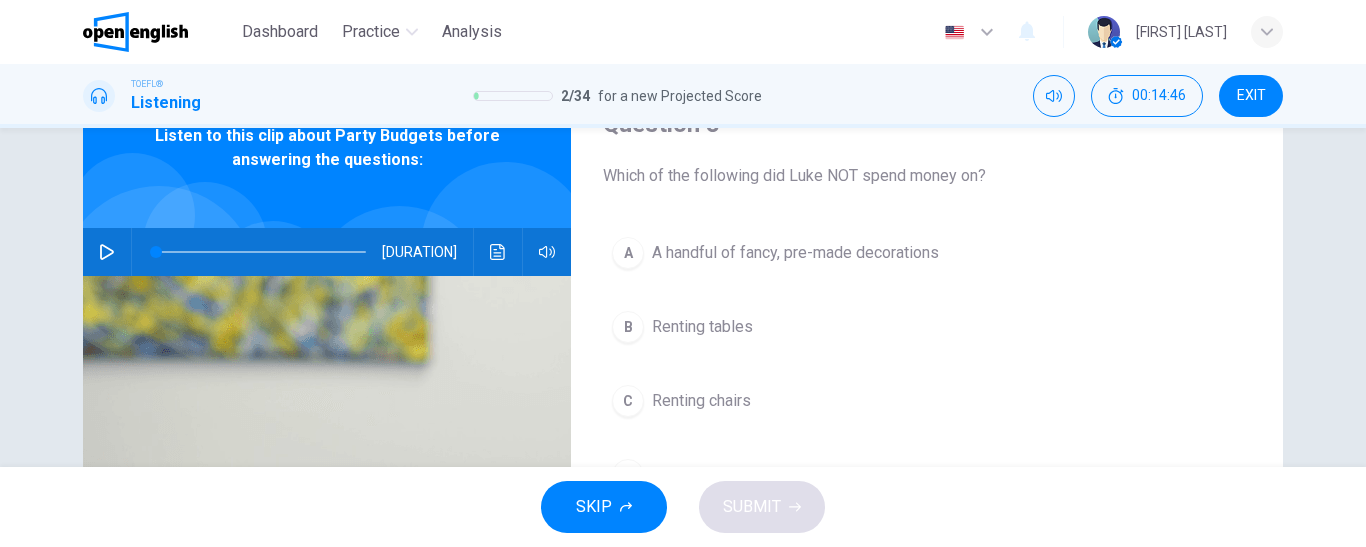 scroll, scrollTop: 200, scrollLeft: 0, axis: vertical 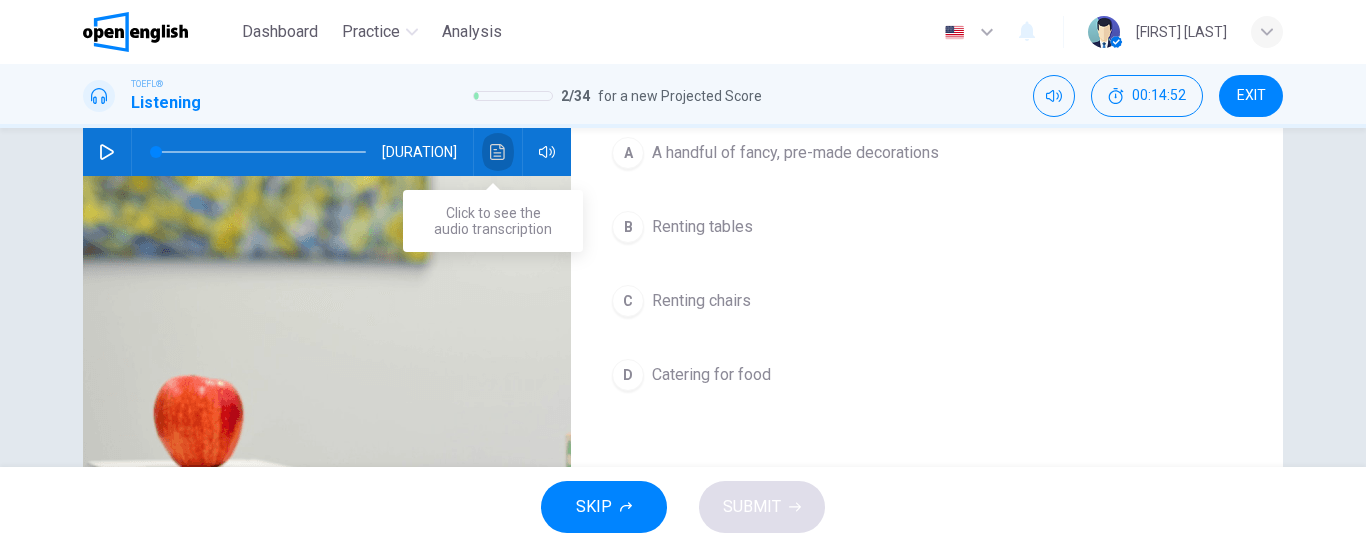 click 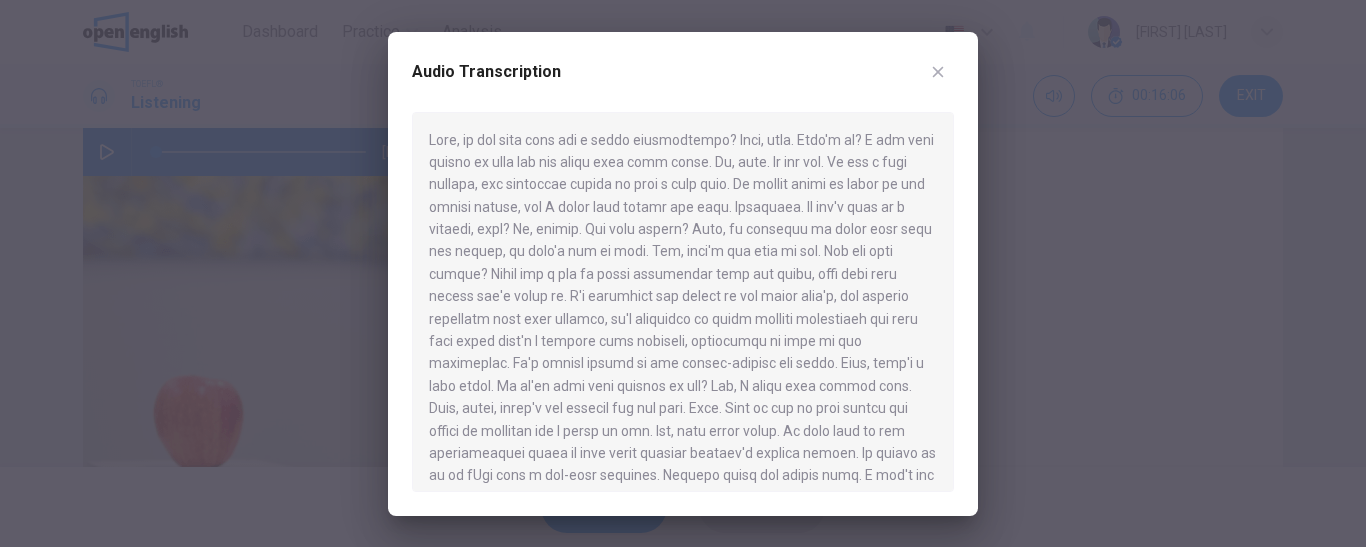 click 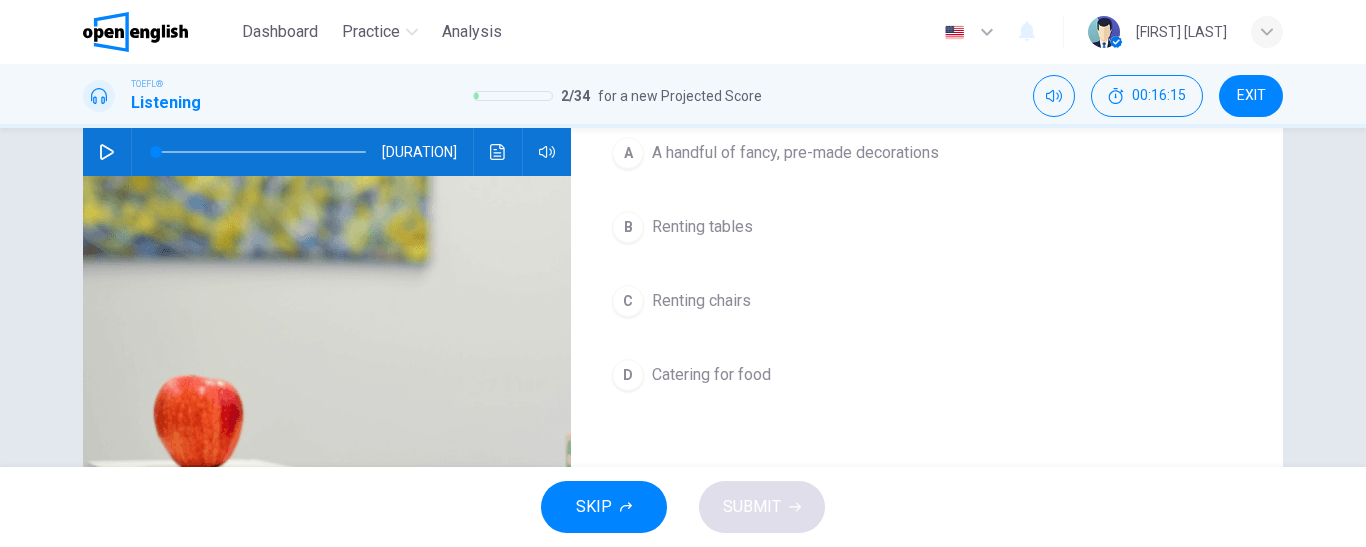 scroll, scrollTop: 100, scrollLeft: 0, axis: vertical 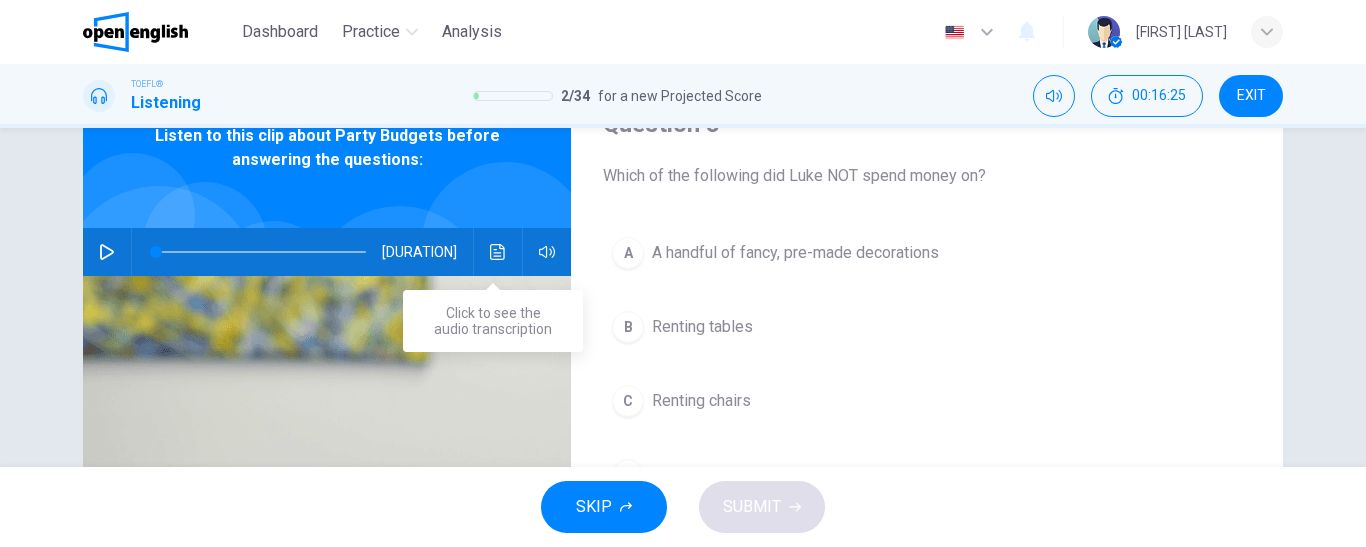 click at bounding box center [498, 252] 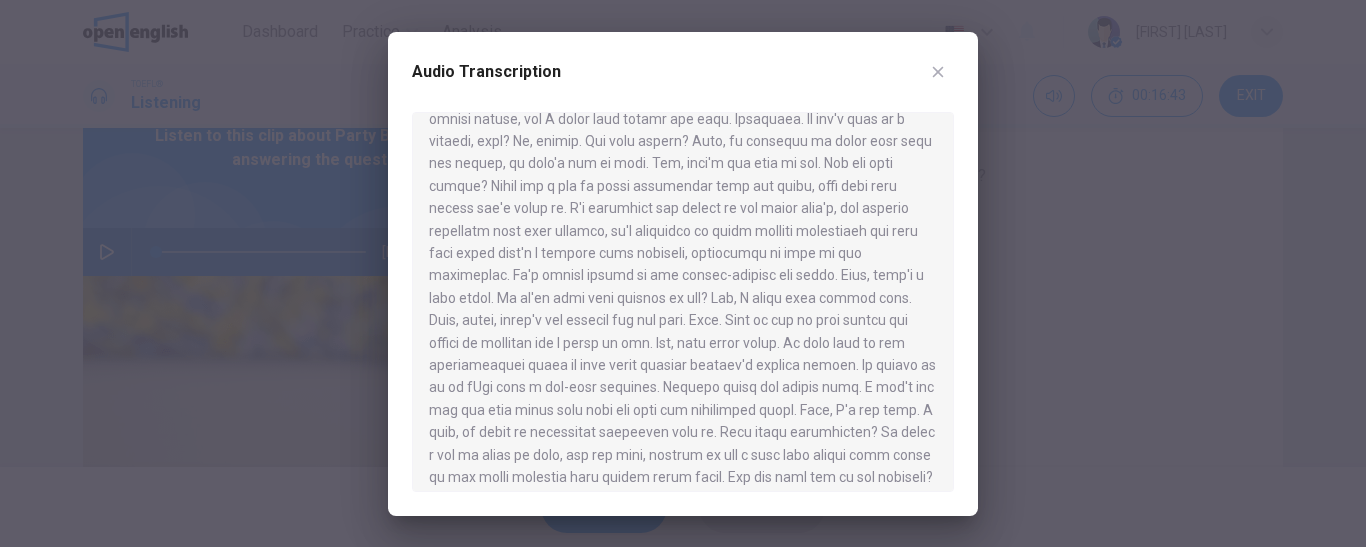 scroll, scrollTop: 200, scrollLeft: 0, axis: vertical 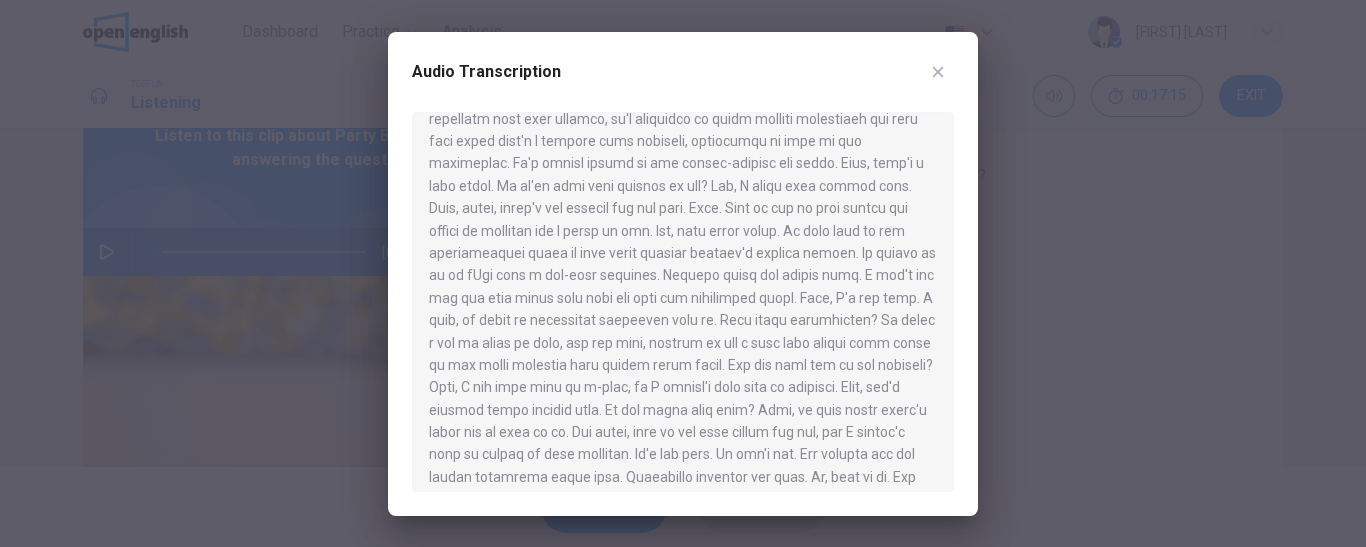click at bounding box center (683, 273) 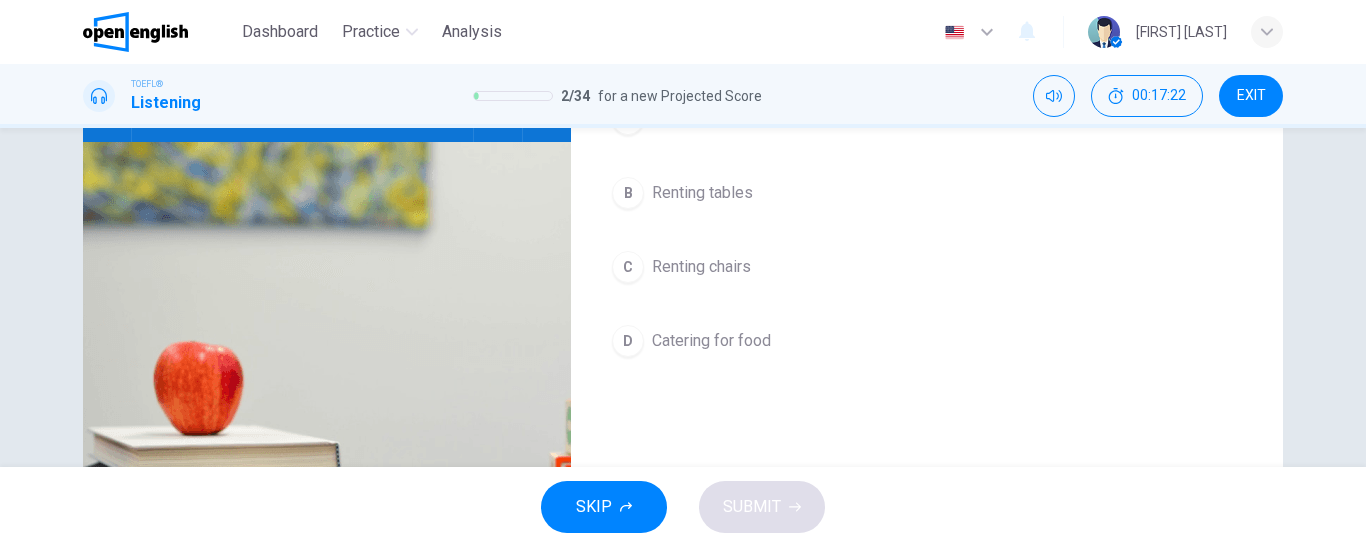 scroll, scrollTop: 200, scrollLeft: 0, axis: vertical 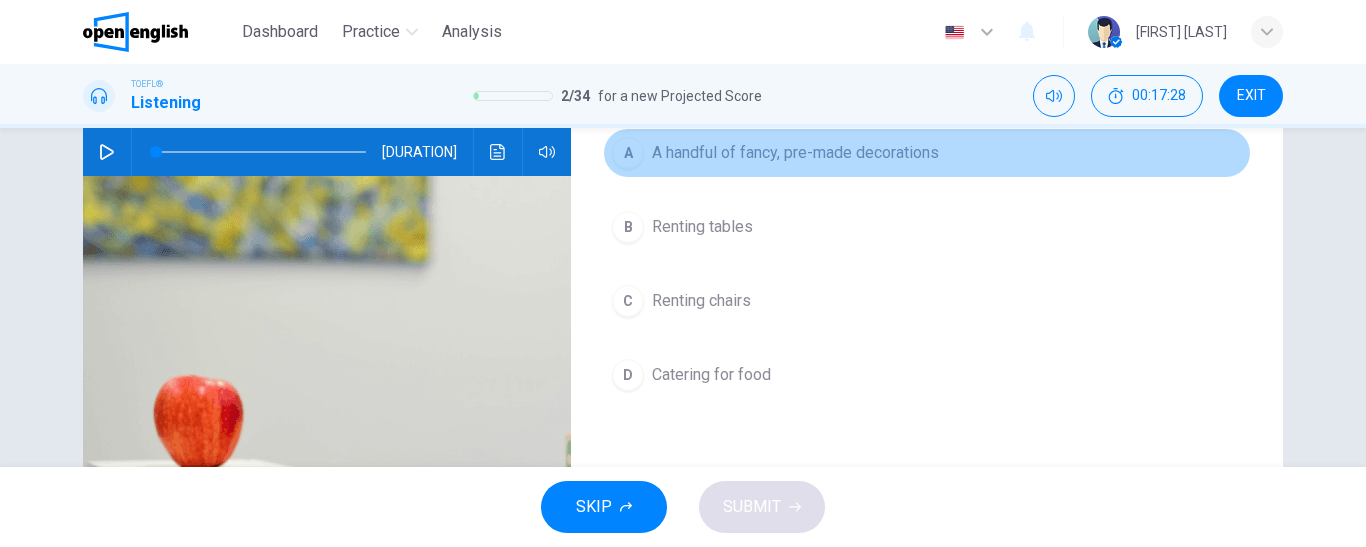 click on "A handful of fancy, pre-made decorations" at bounding box center (795, 153) 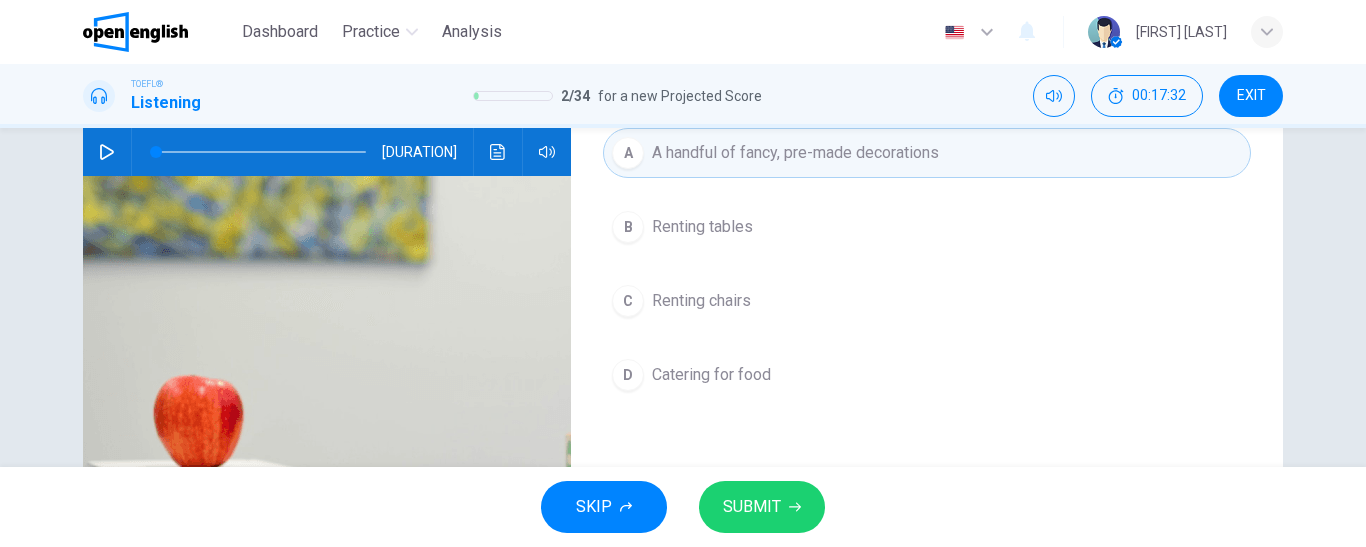 click on "SUBMIT" at bounding box center (752, 507) 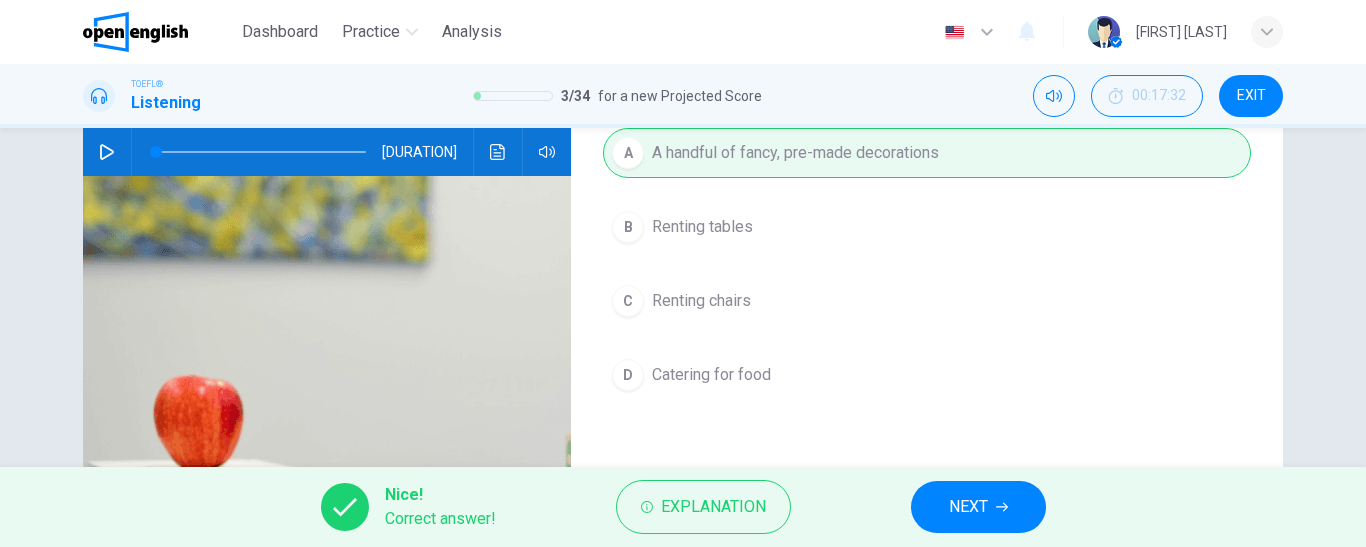 click on "NEXT" at bounding box center [968, 507] 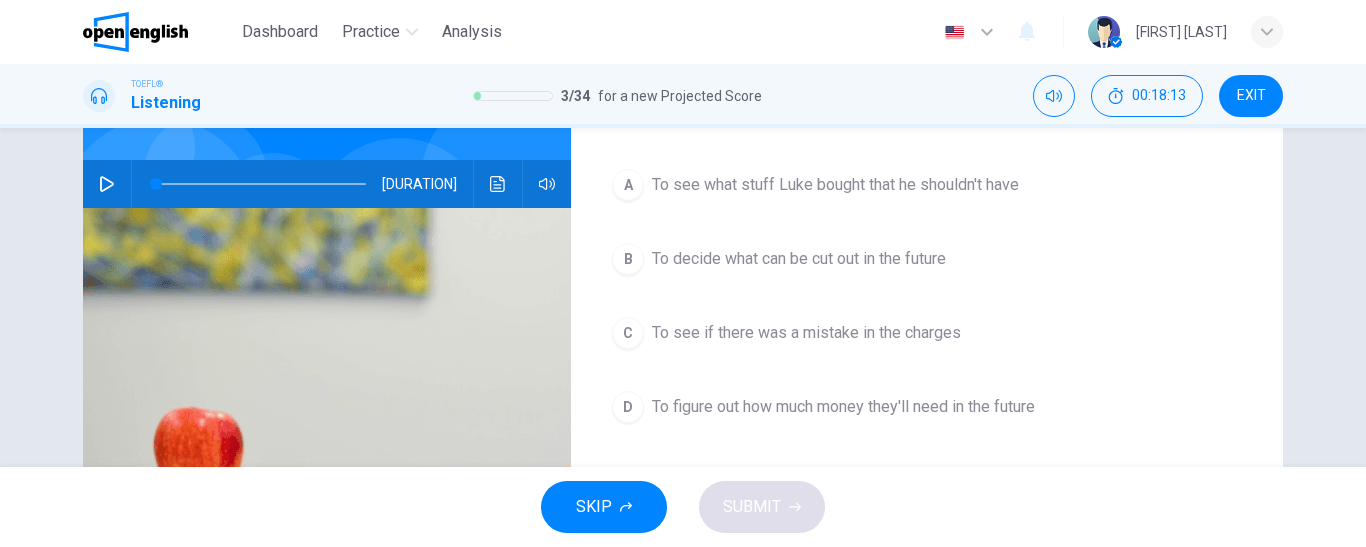 scroll, scrollTop: 200, scrollLeft: 0, axis: vertical 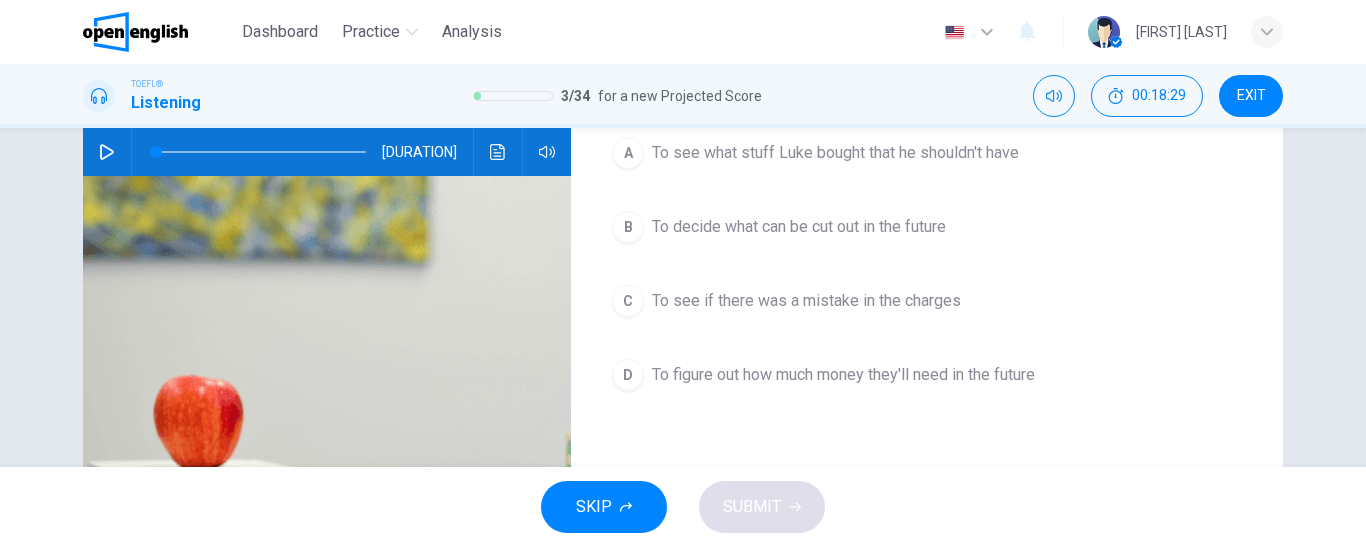 click on "D To figure out how much money they'll need in the future" at bounding box center [927, 375] 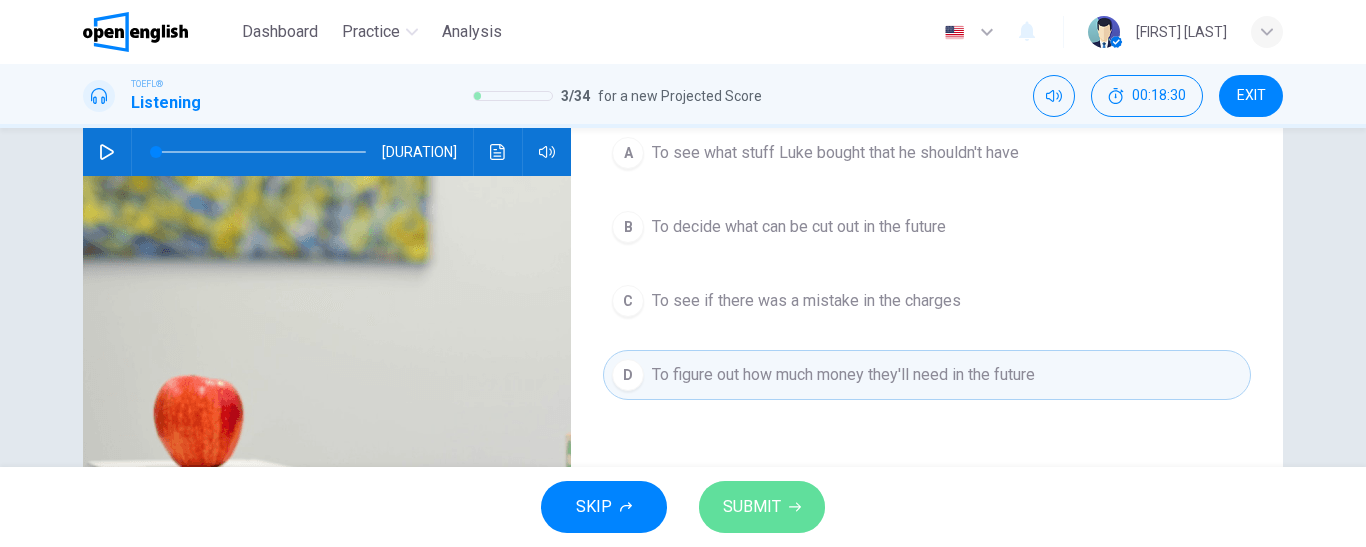 click on "SUBMIT" at bounding box center (762, 507) 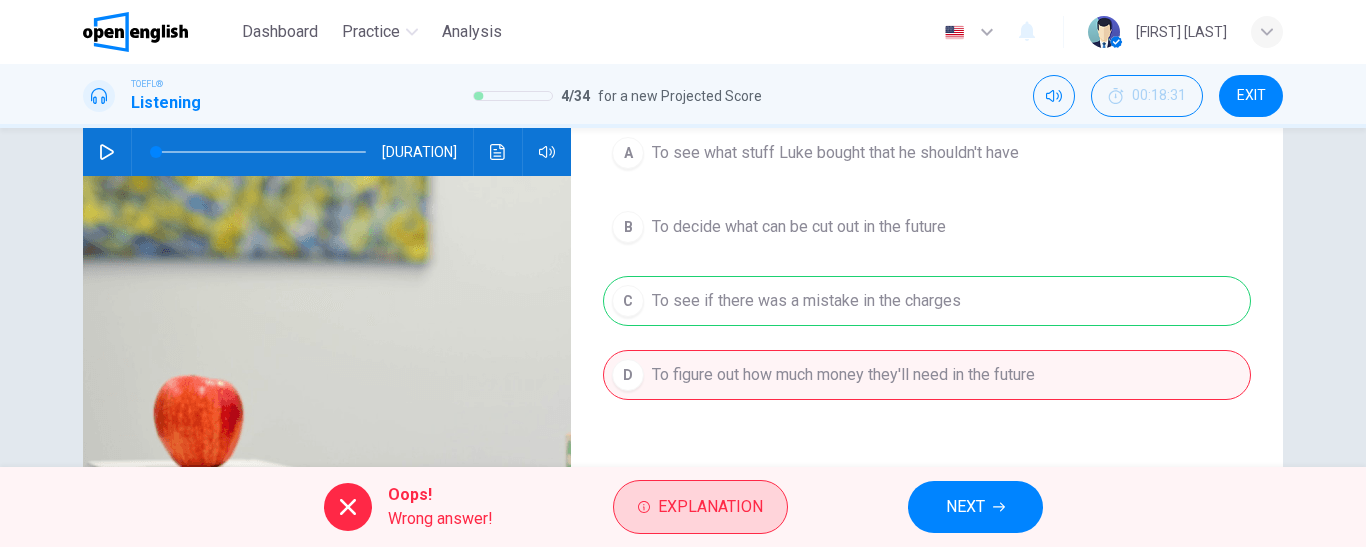 click on "Explanation" at bounding box center (700, 507) 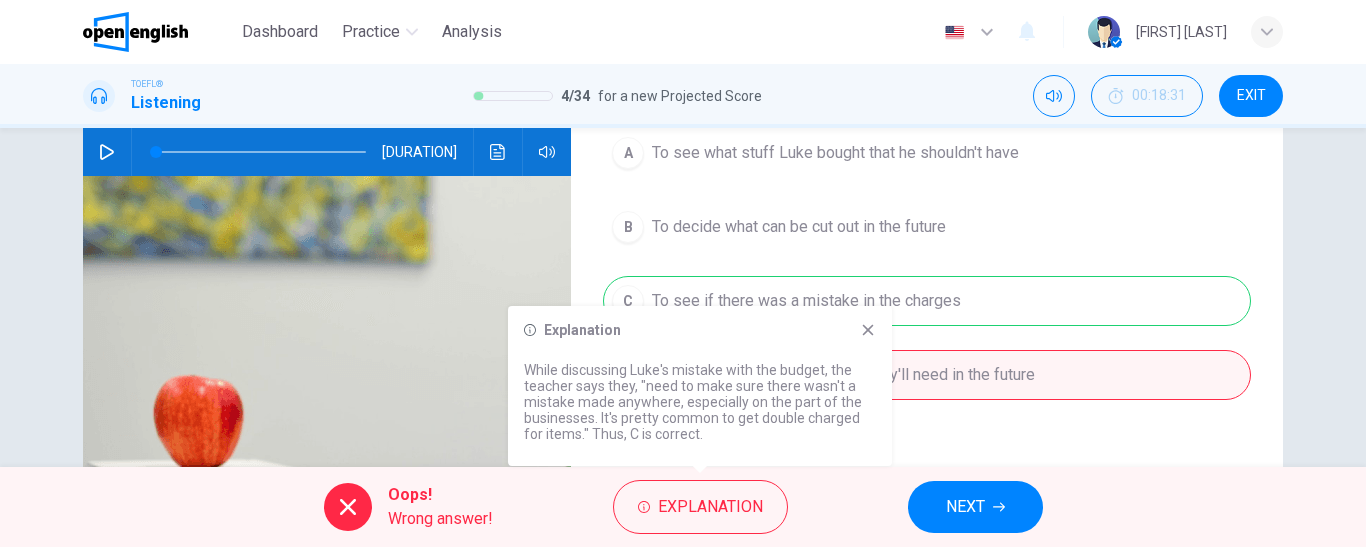click 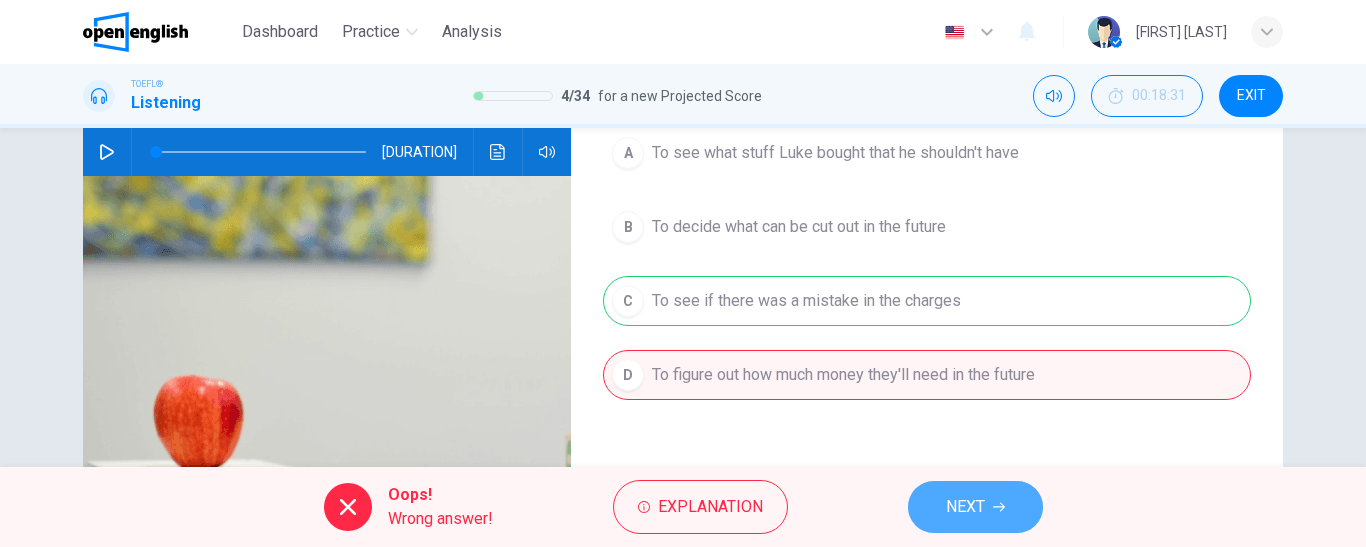 click on "NEXT" at bounding box center [975, 507] 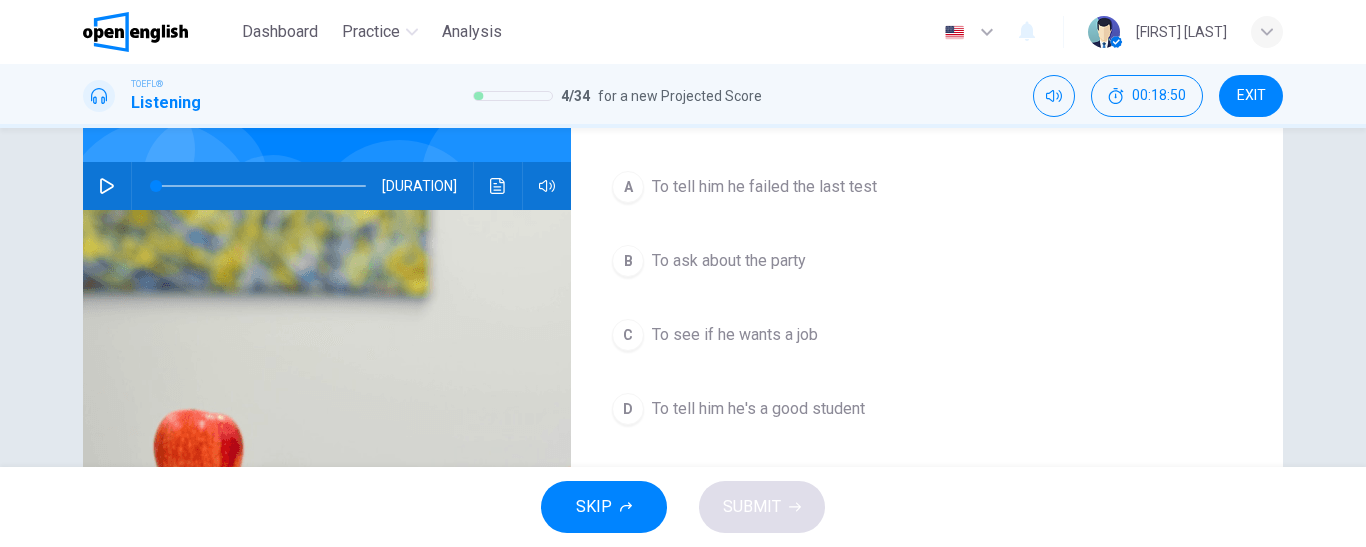 scroll, scrollTop: 200, scrollLeft: 0, axis: vertical 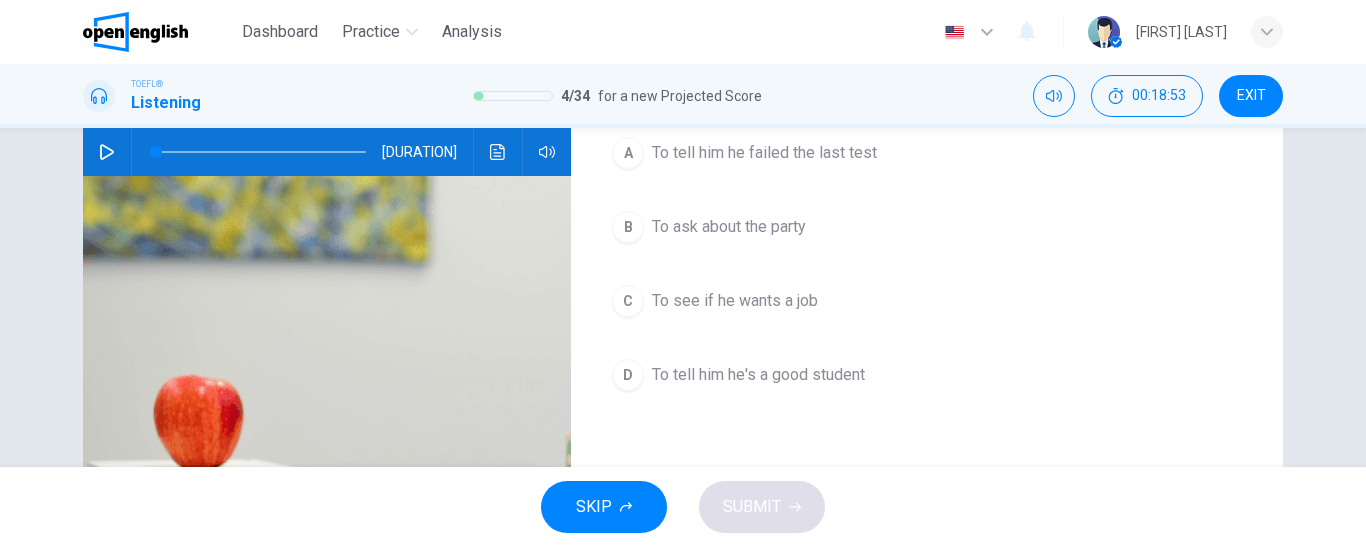 click on "To ask about the party" at bounding box center [729, 227] 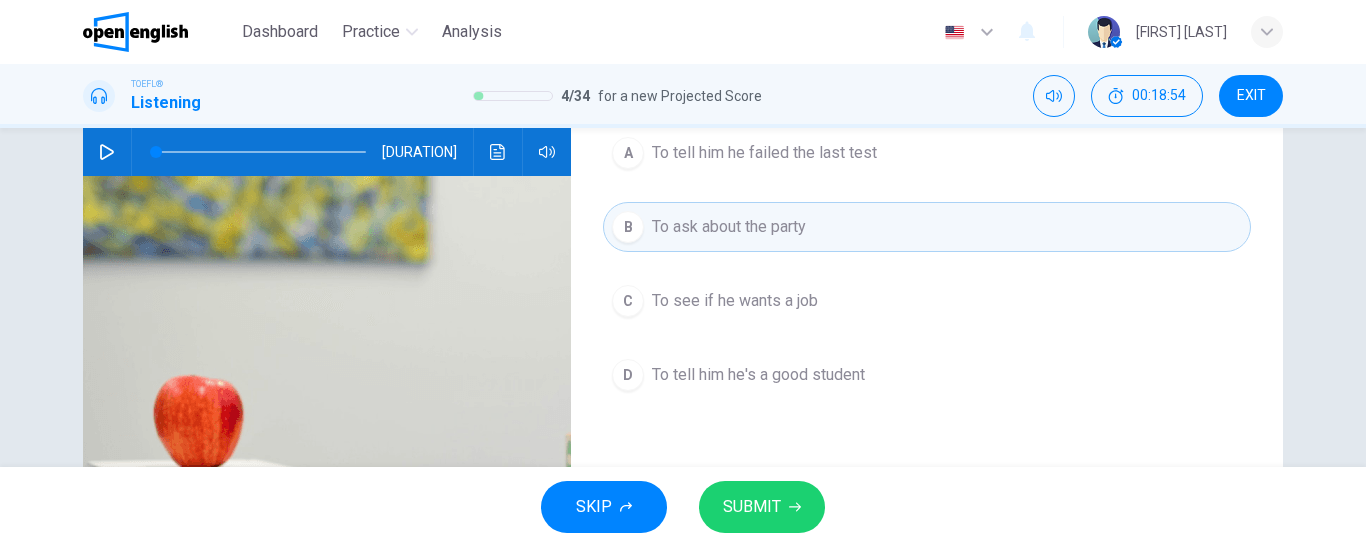 click on "SUBMIT" at bounding box center (752, 507) 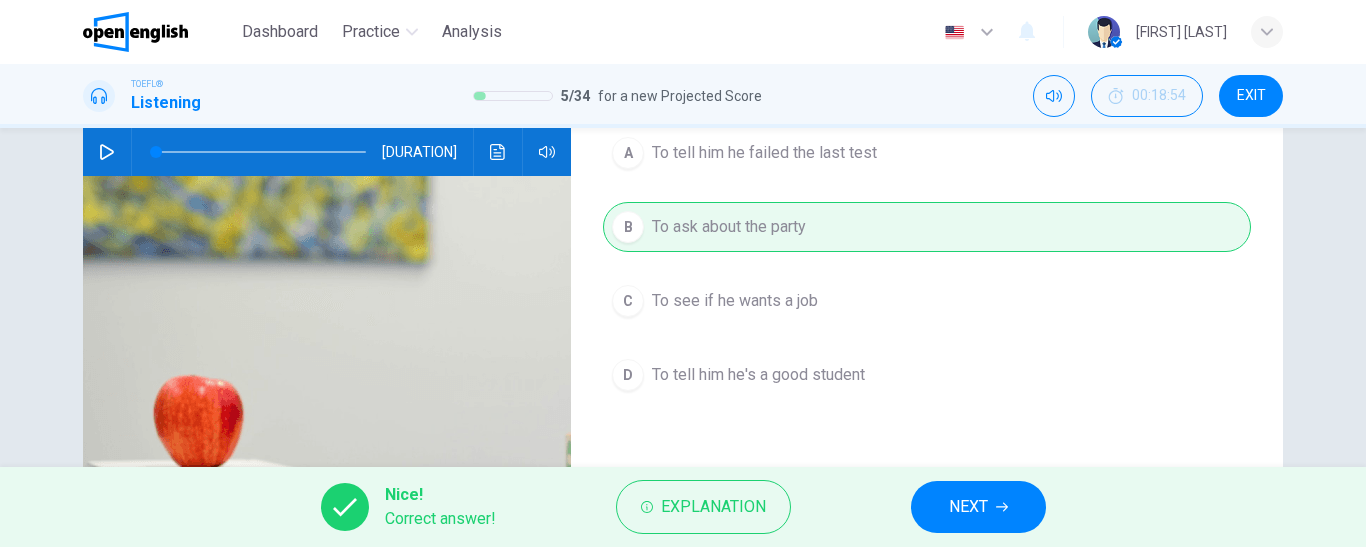 click on "NEXT" at bounding box center (968, 507) 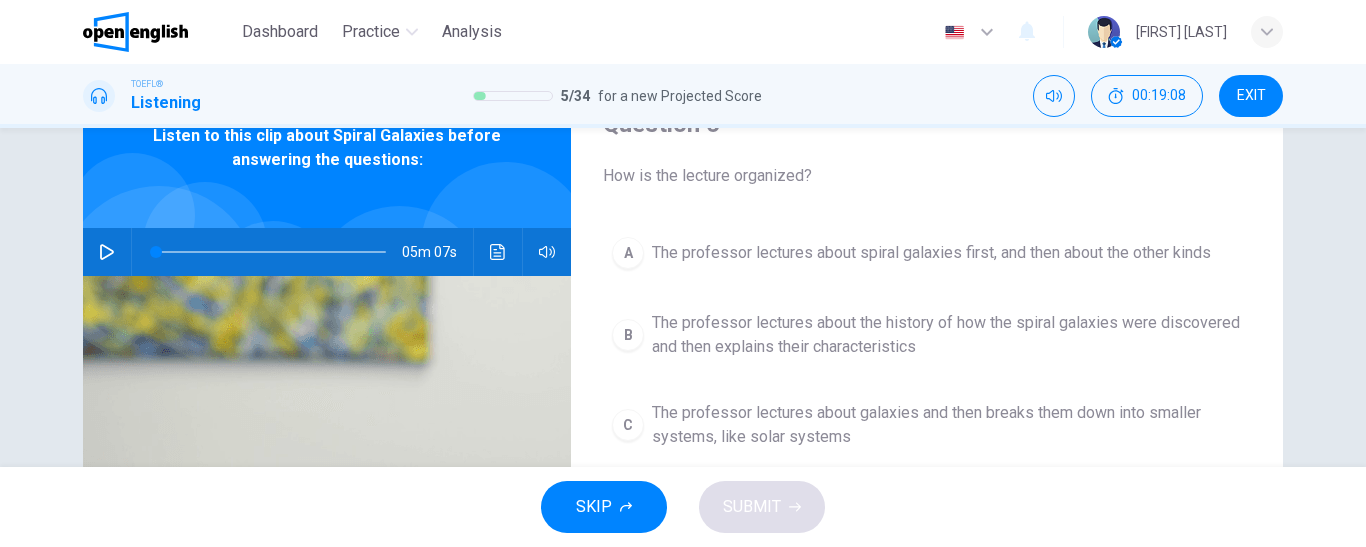scroll, scrollTop: 0, scrollLeft: 0, axis: both 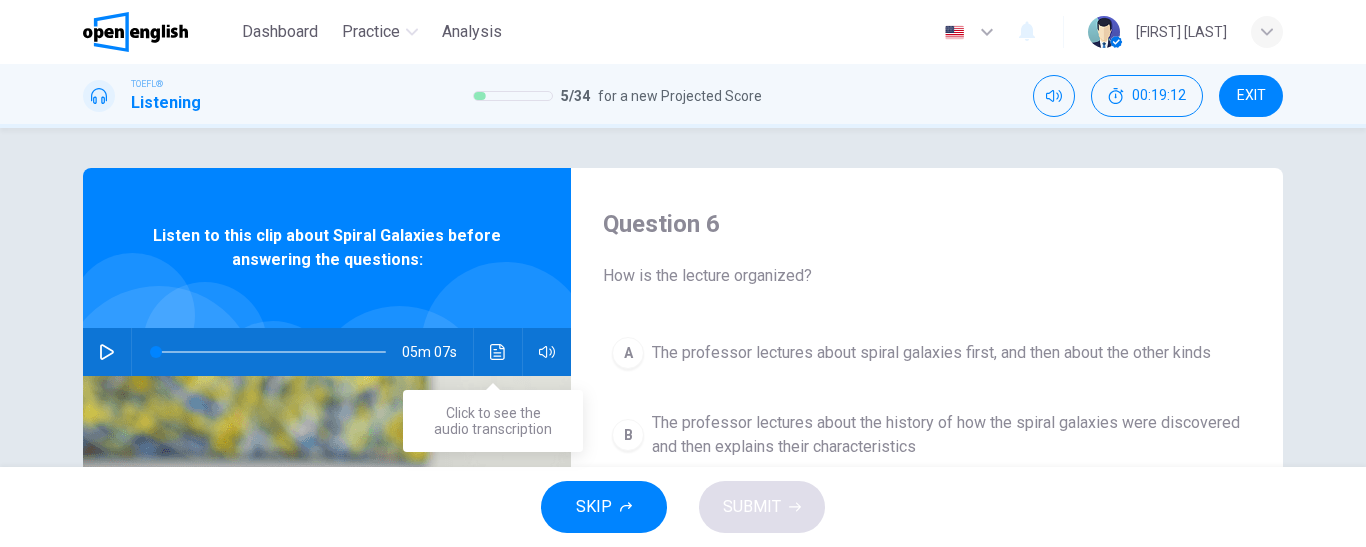click at bounding box center (498, 352) 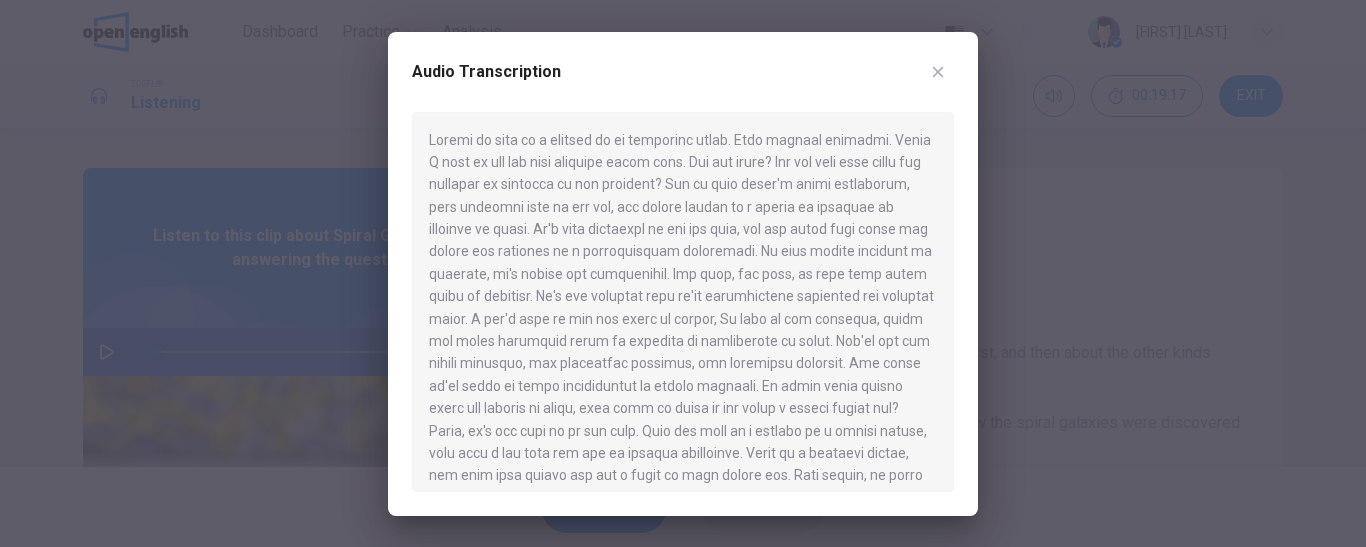 click at bounding box center (683, 273) 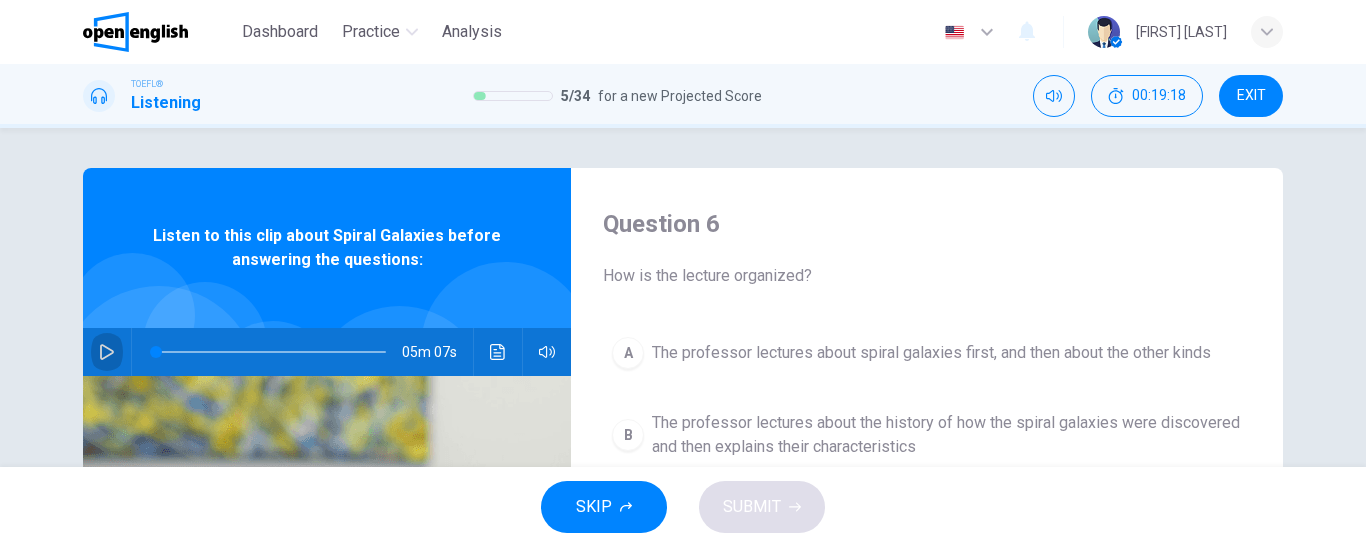 click 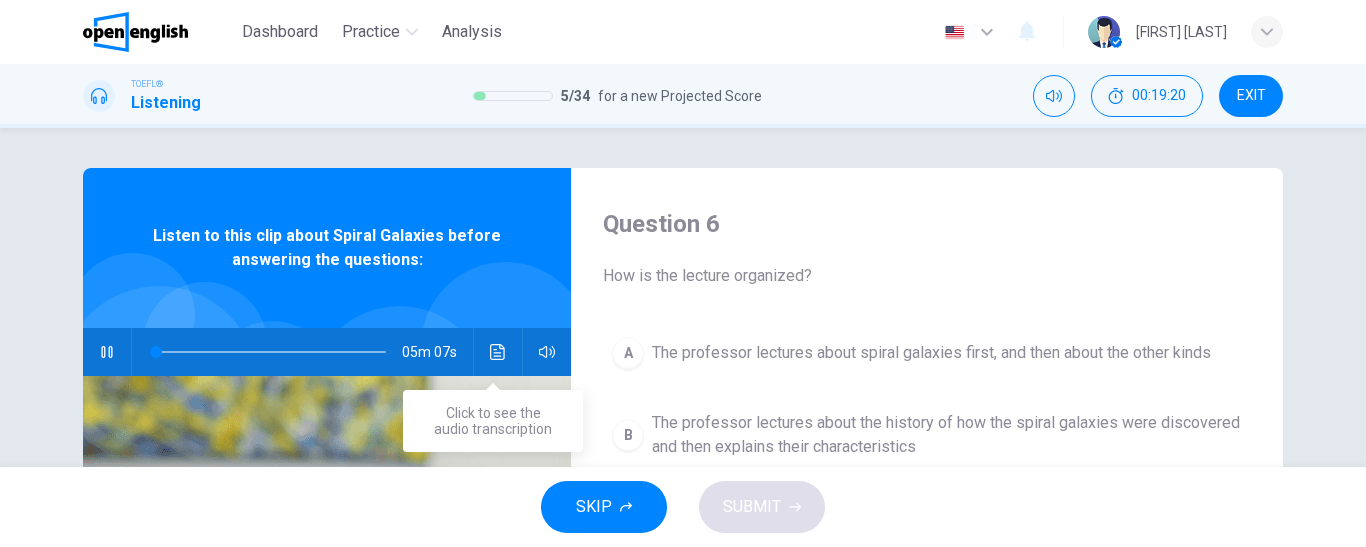 click 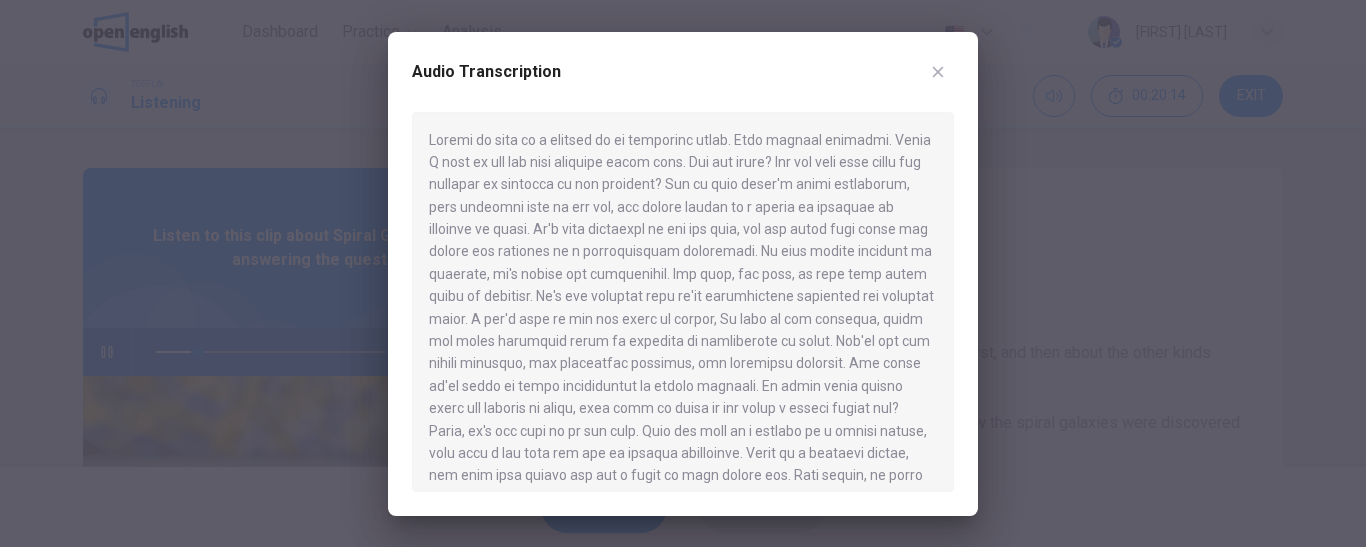 click at bounding box center [683, 273] 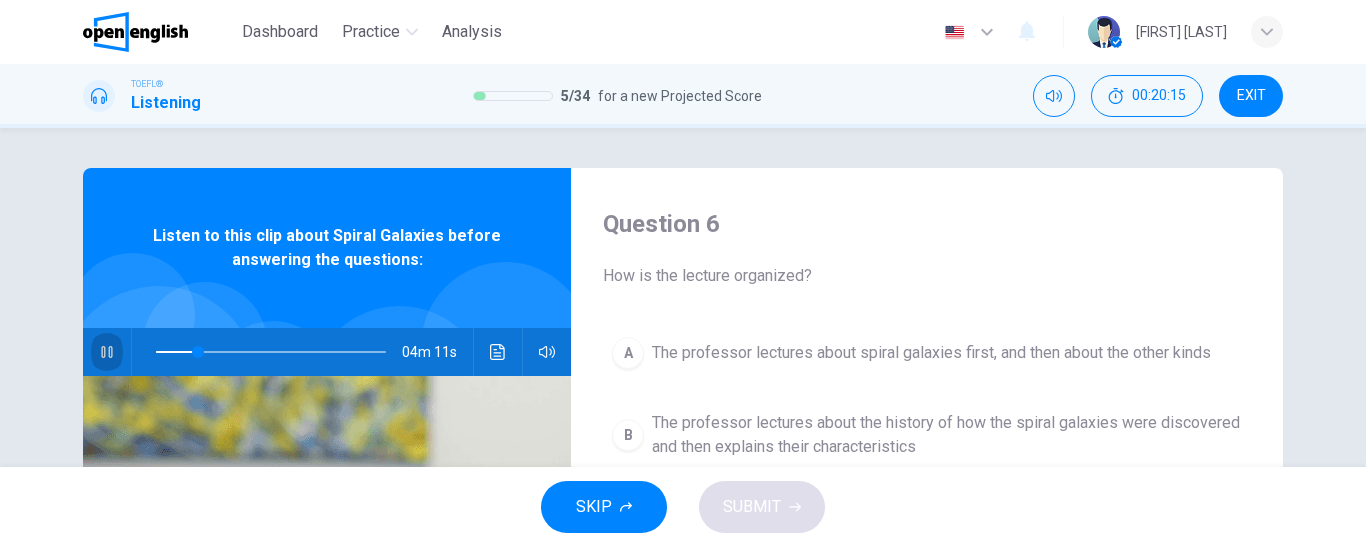 click 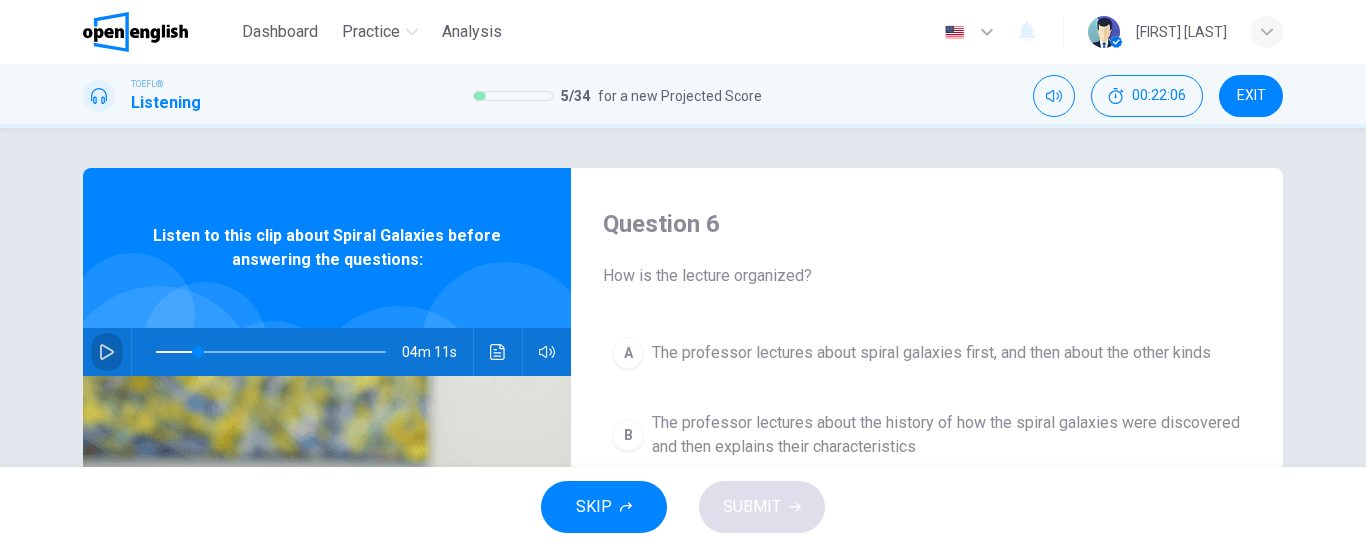 click 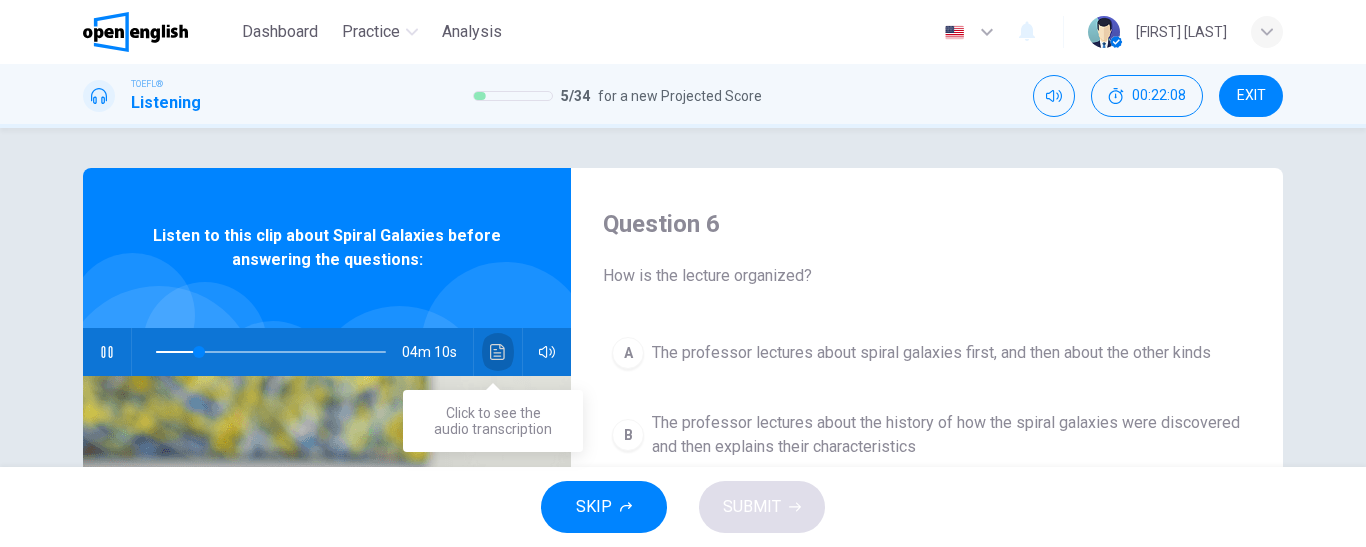 click at bounding box center (498, 352) 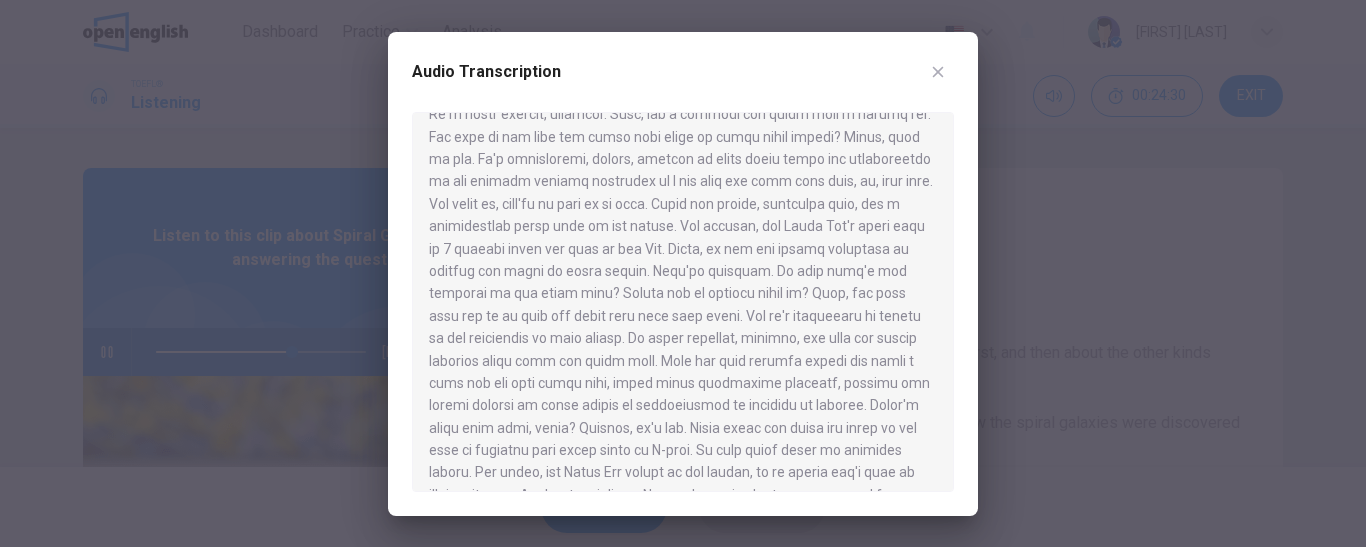 scroll, scrollTop: 700, scrollLeft: 0, axis: vertical 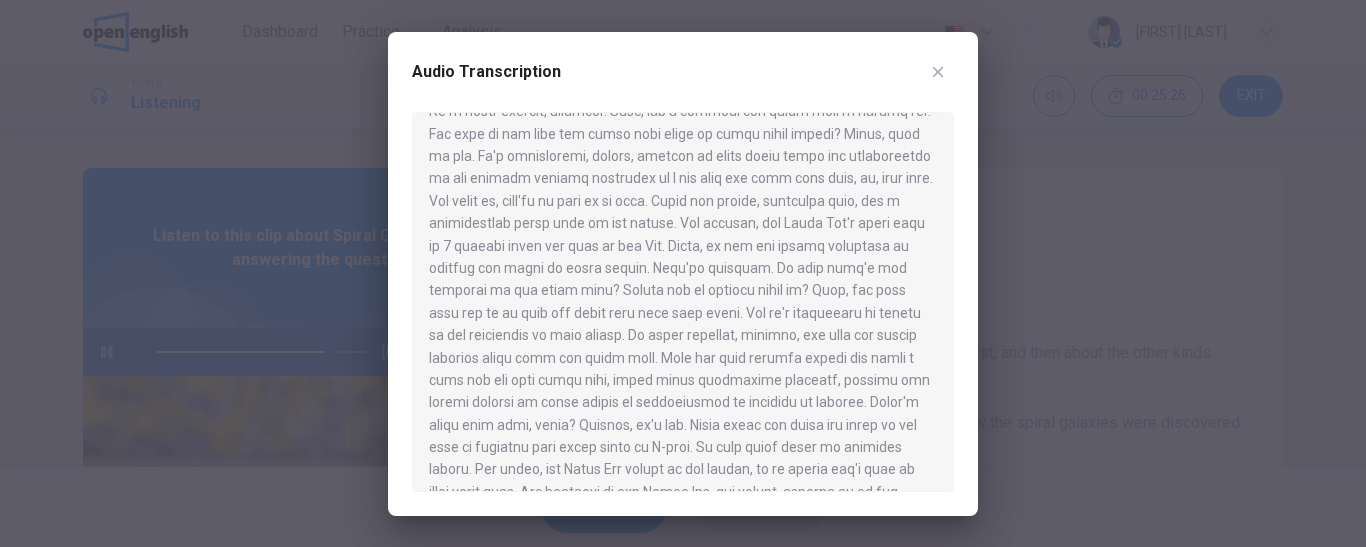 type on "**" 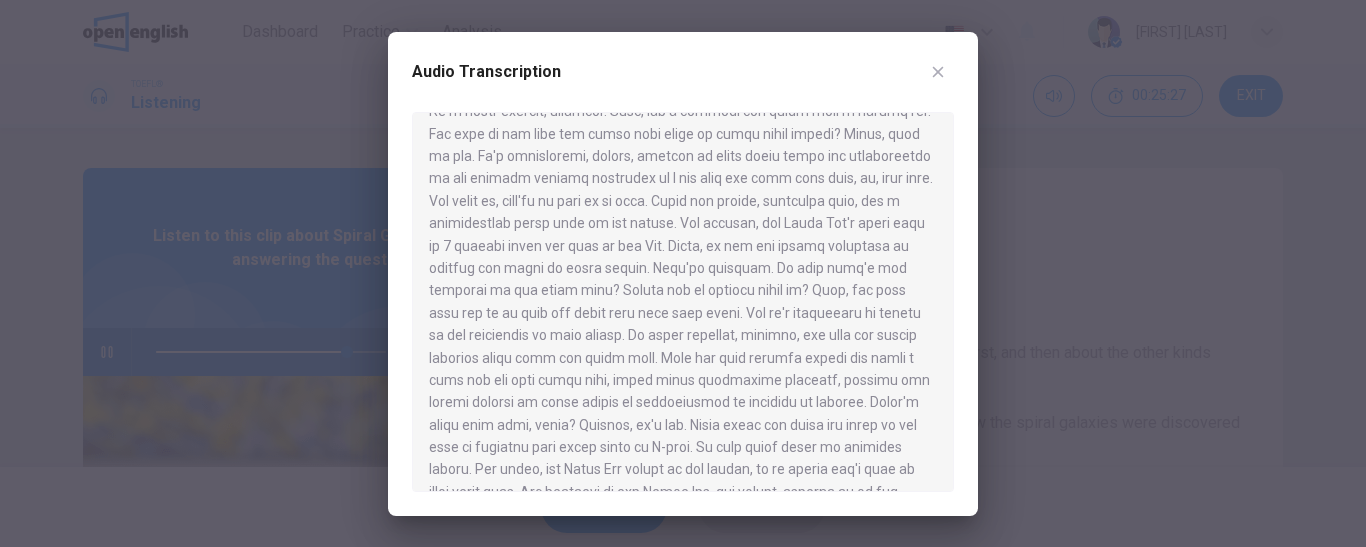 type 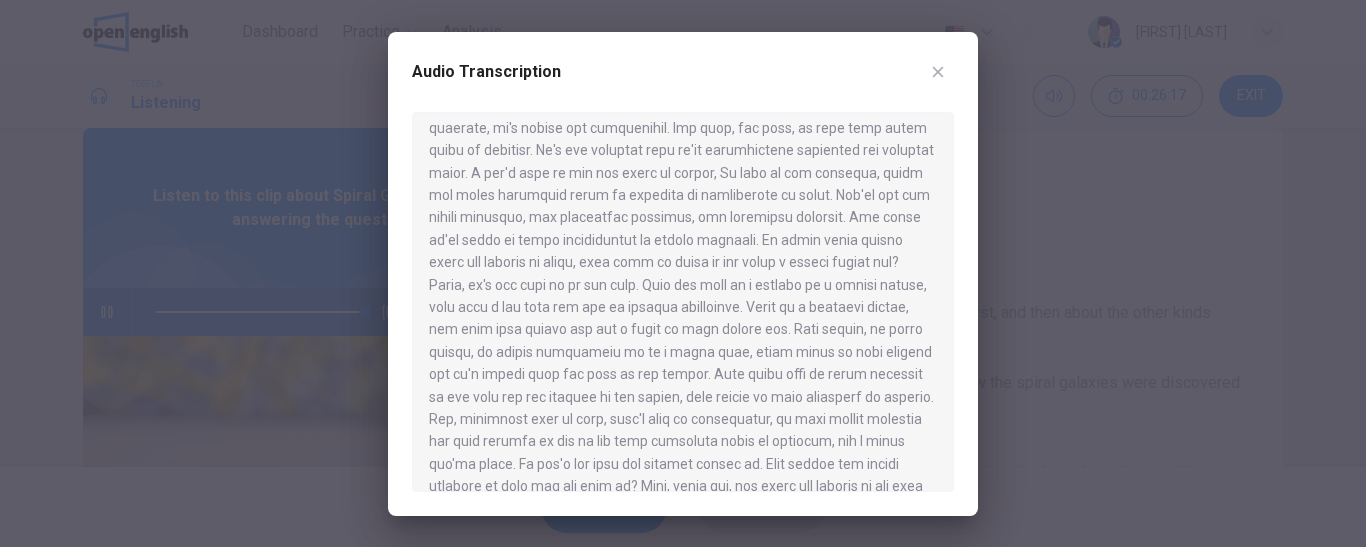 scroll, scrollTop: 0, scrollLeft: 0, axis: both 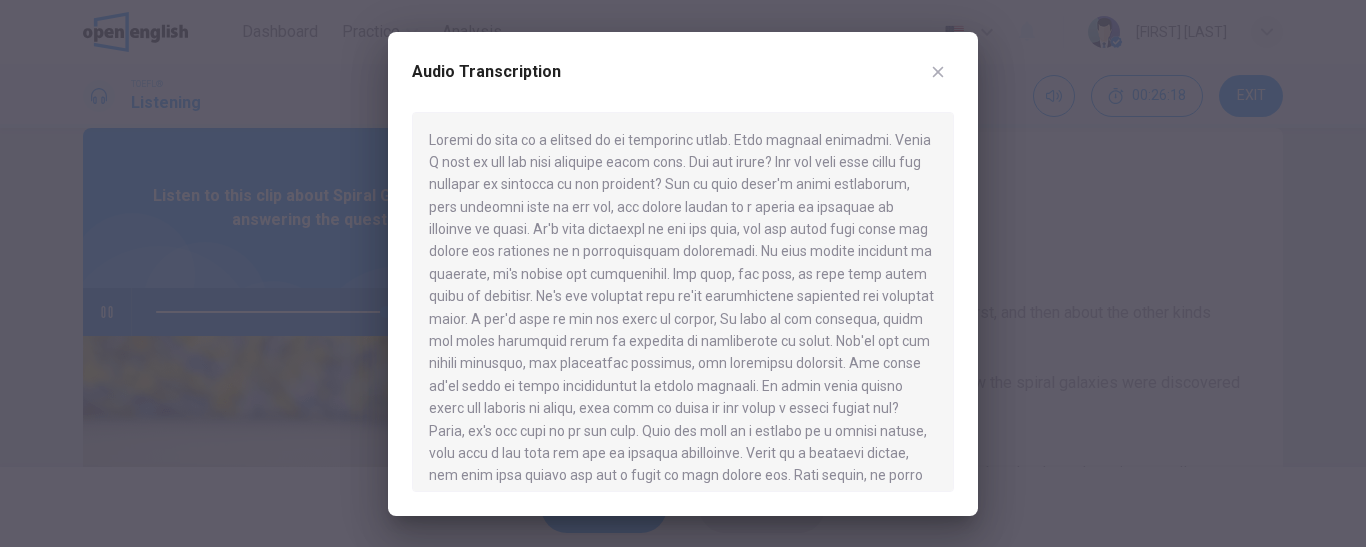 type on "*" 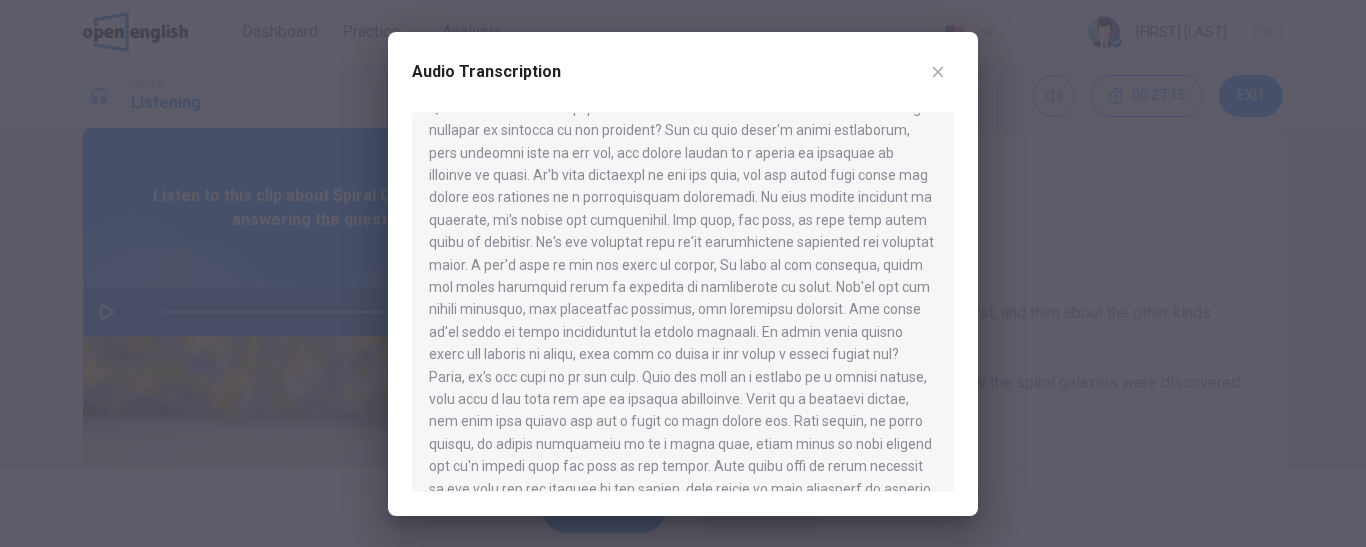 scroll, scrollTop: 100, scrollLeft: 0, axis: vertical 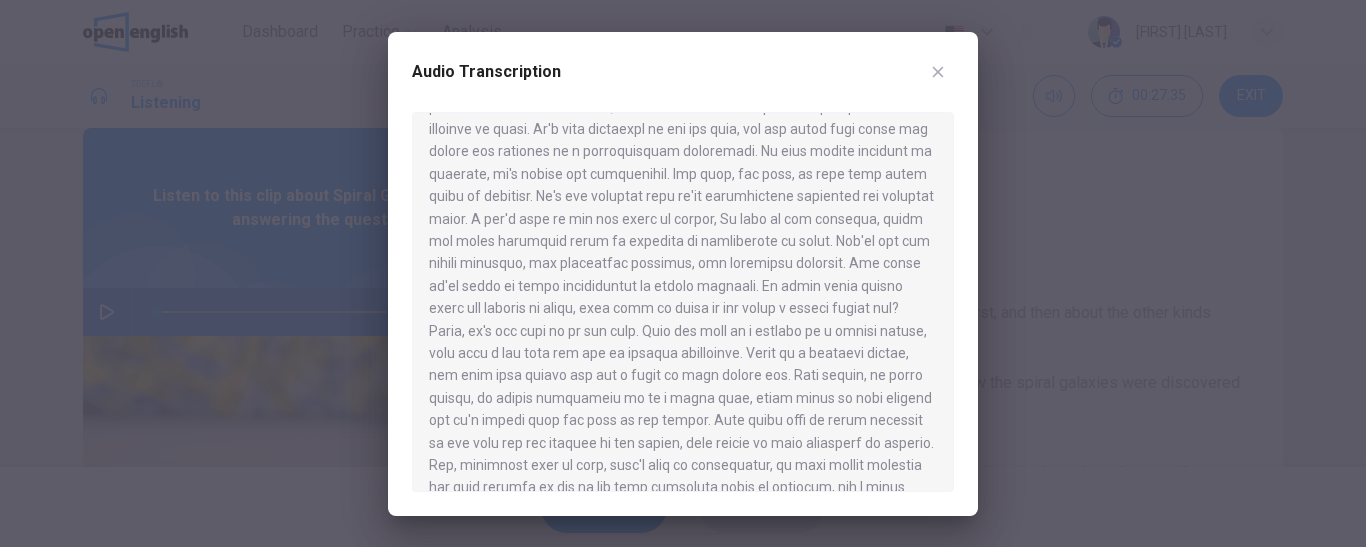 click 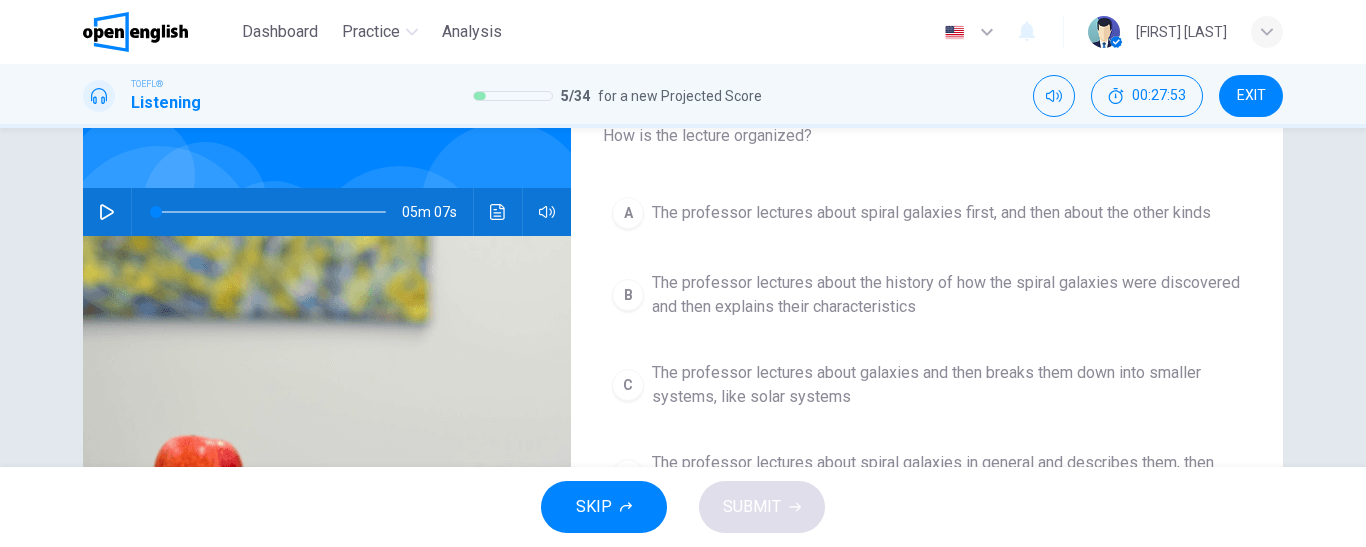 scroll, scrollTop: 240, scrollLeft: 0, axis: vertical 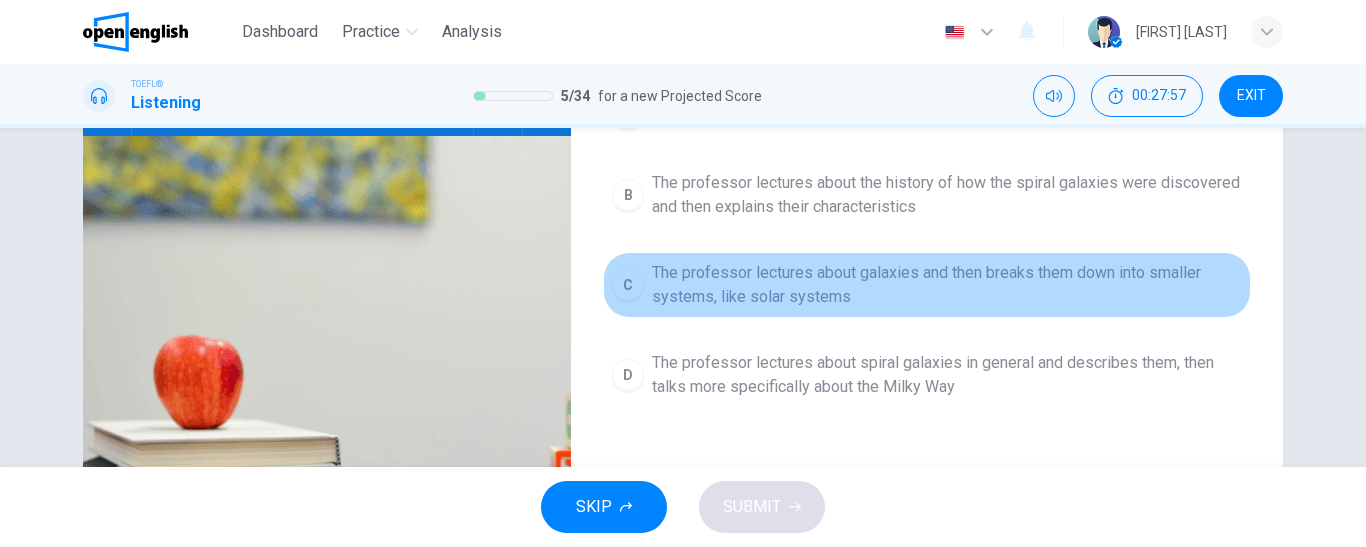 click on "The professor lectures about galaxies and then breaks them down into smaller systems, like solar systems" at bounding box center (947, 285) 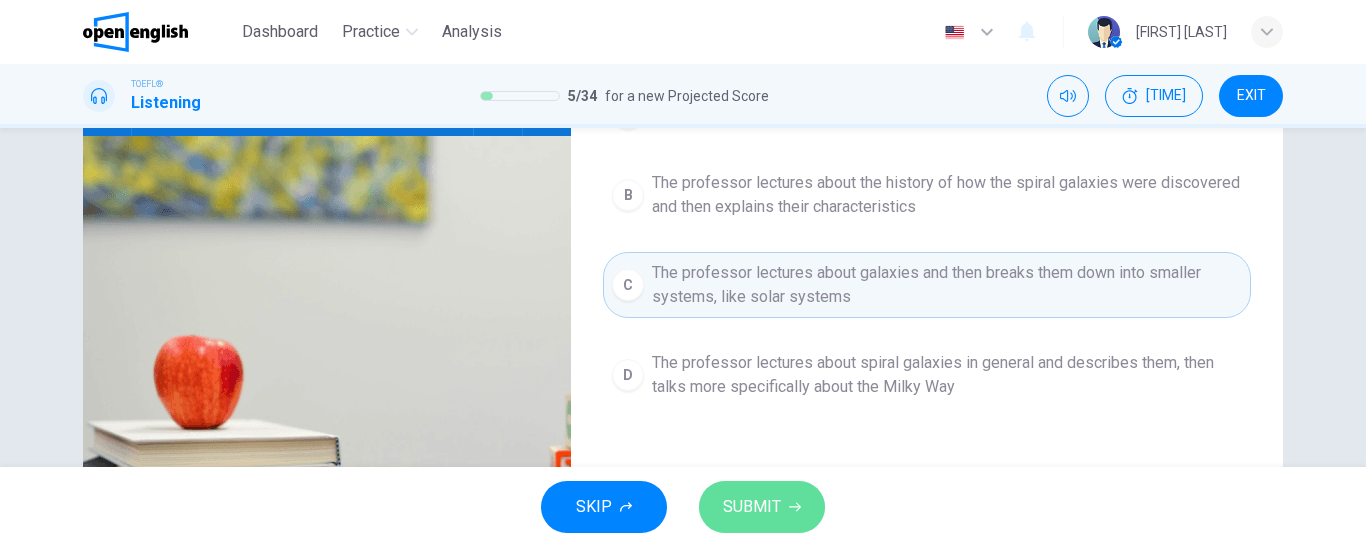click on "SUBMIT" at bounding box center (752, 507) 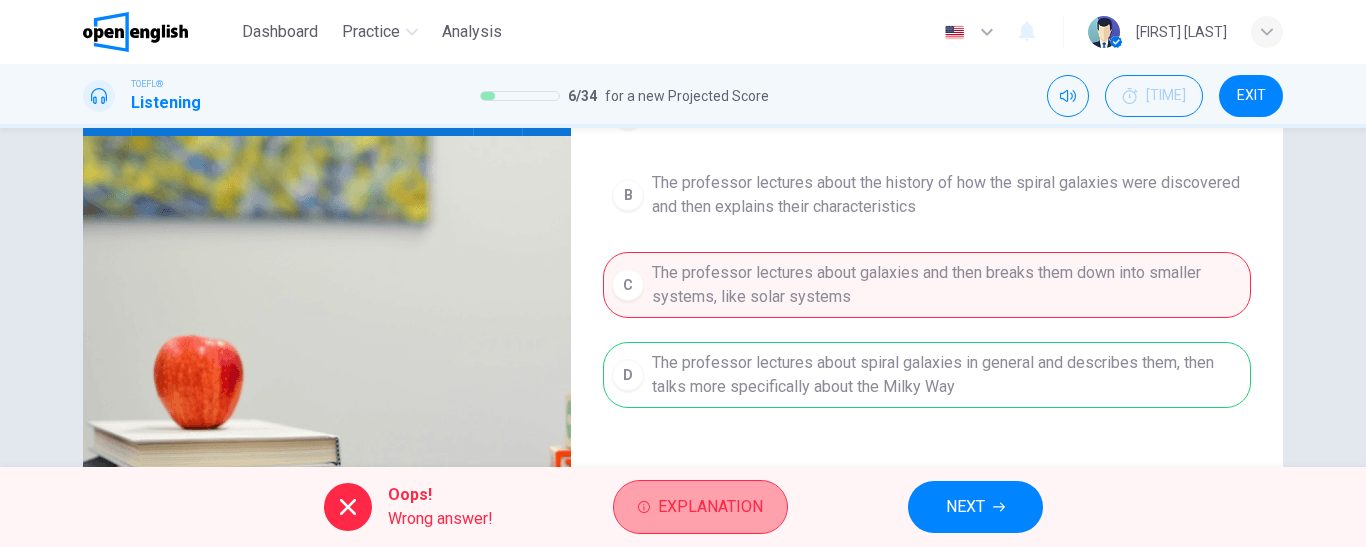 click on "Explanation" at bounding box center (710, 507) 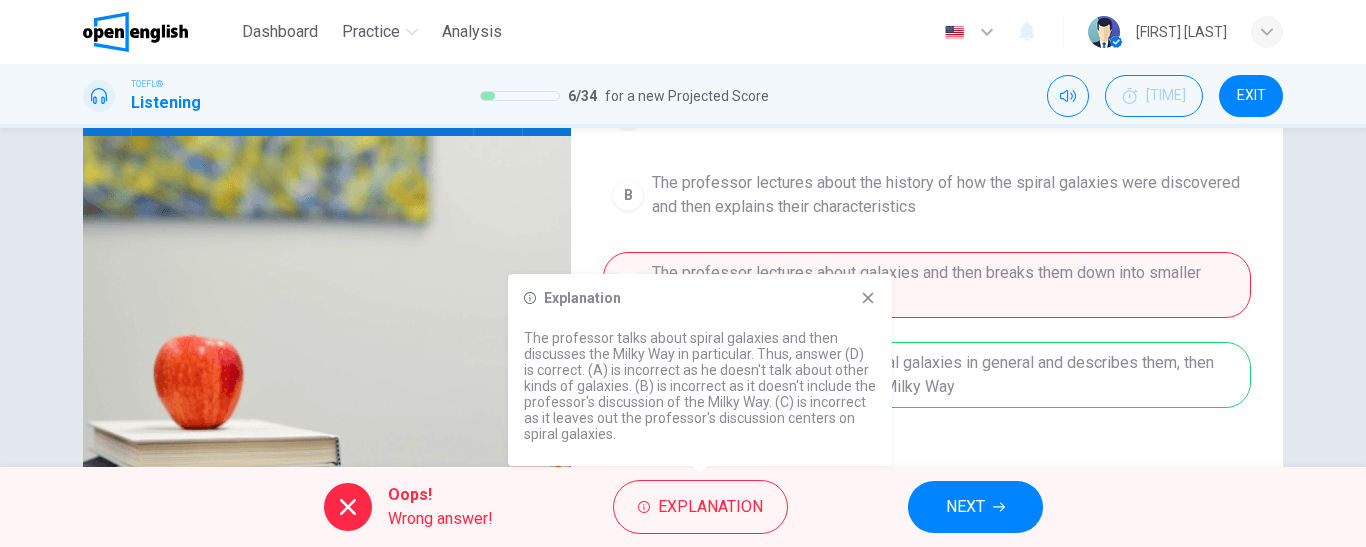 click 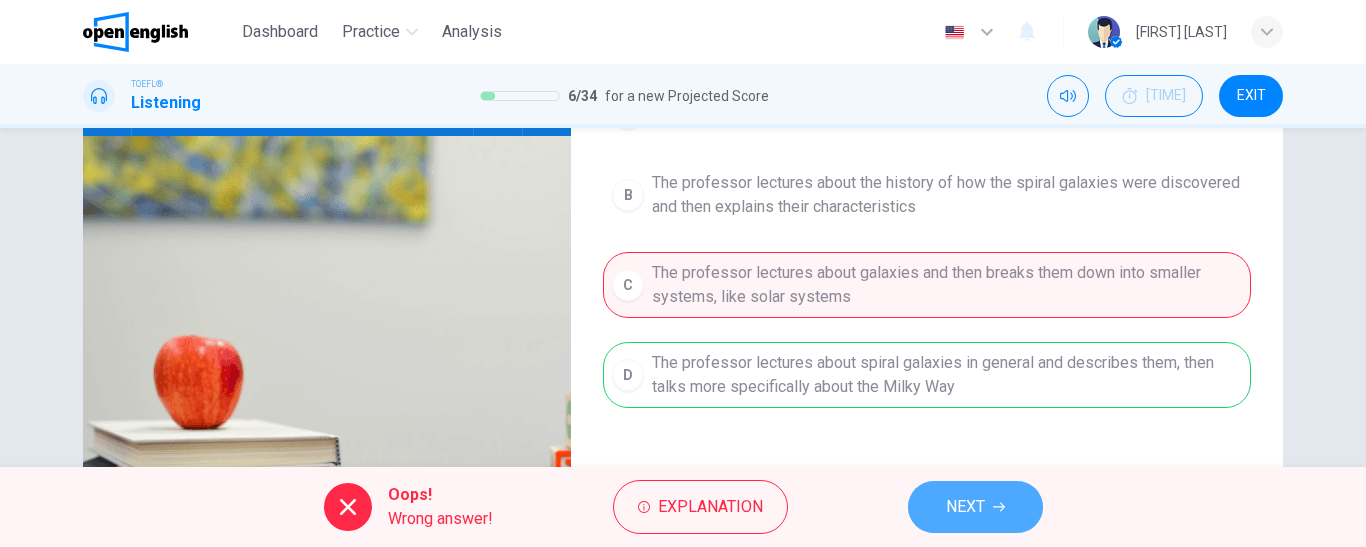 click on "NEXT" at bounding box center (975, 507) 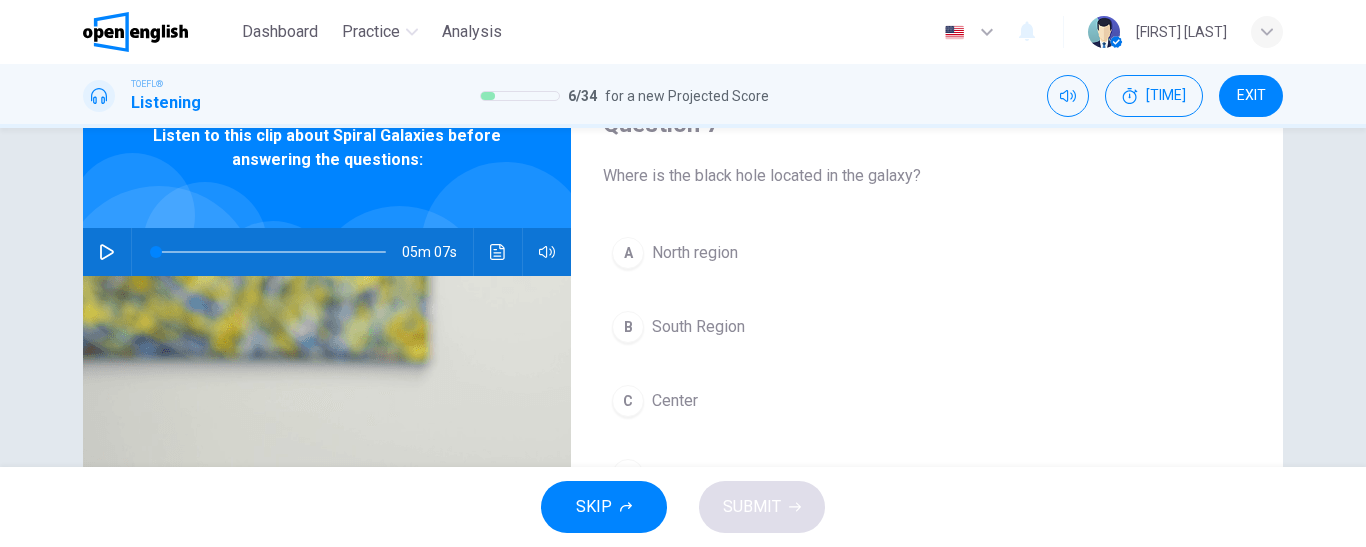scroll, scrollTop: 200, scrollLeft: 0, axis: vertical 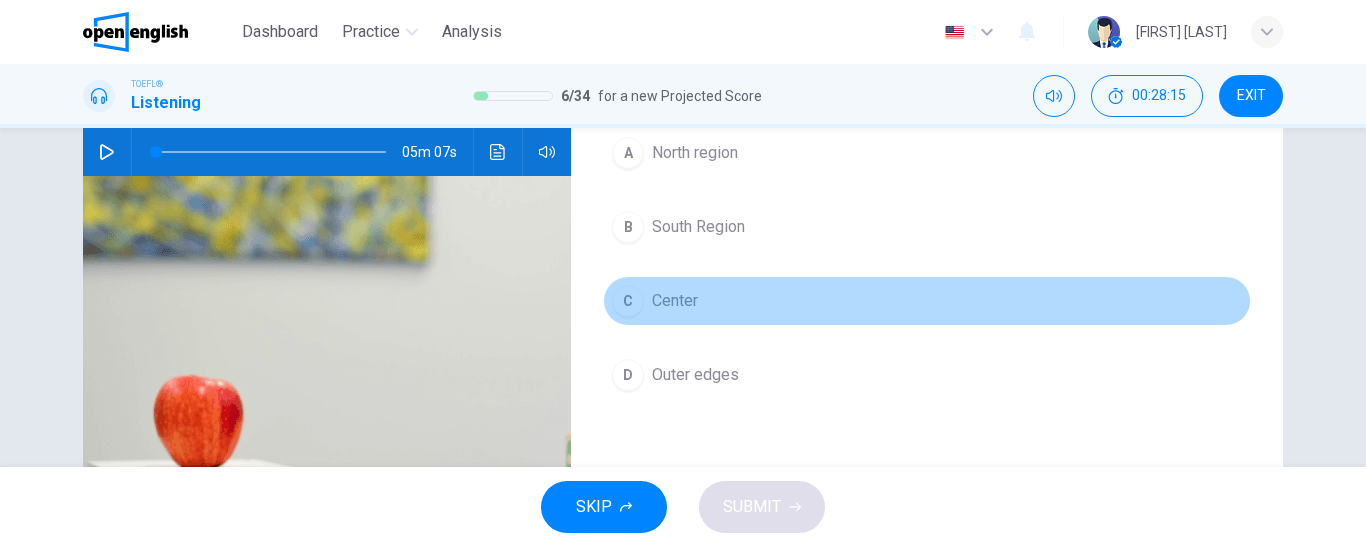 click on "C Center" at bounding box center [927, 301] 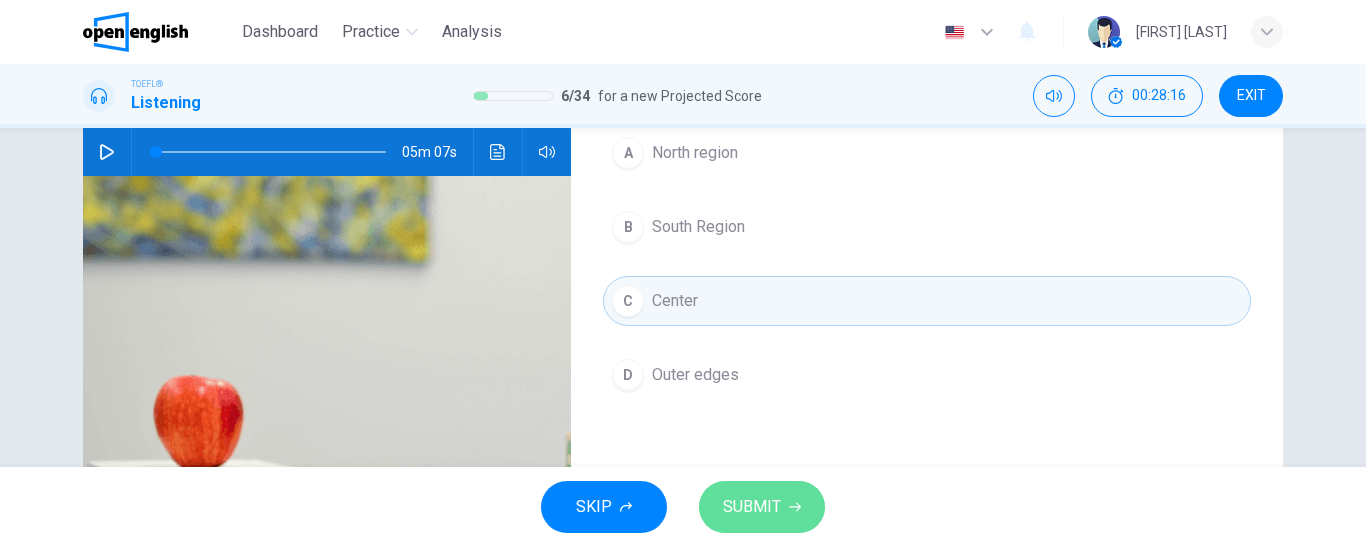 click on "SUBMIT" at bounding box center (752, 507) 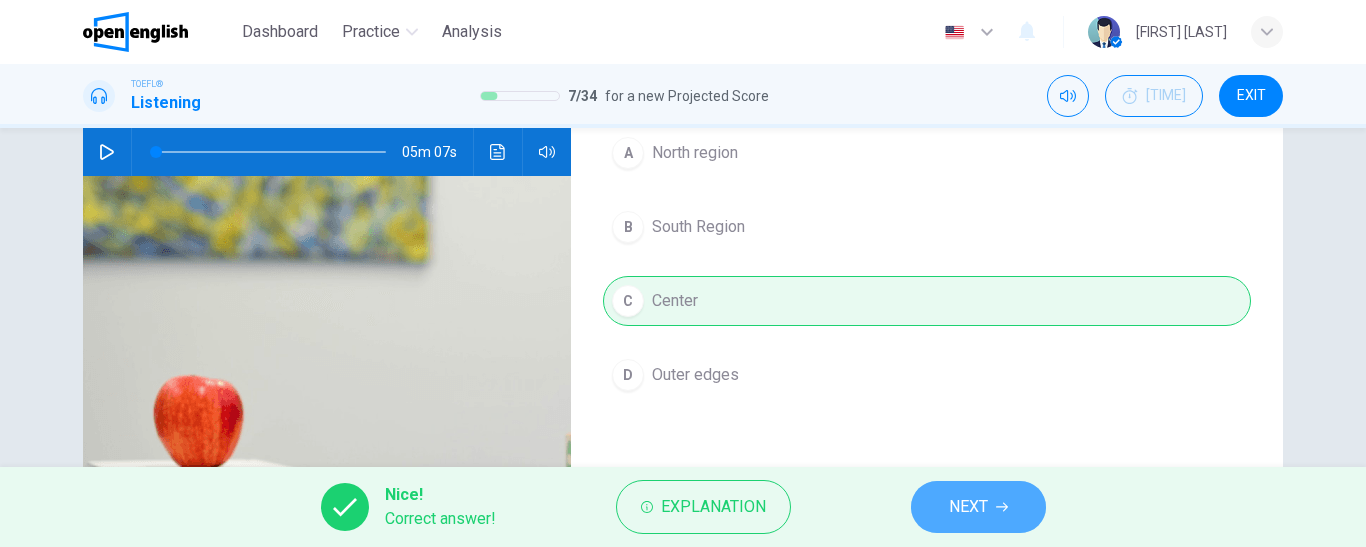 click on "NEXT" at bounding box center [978, 507] 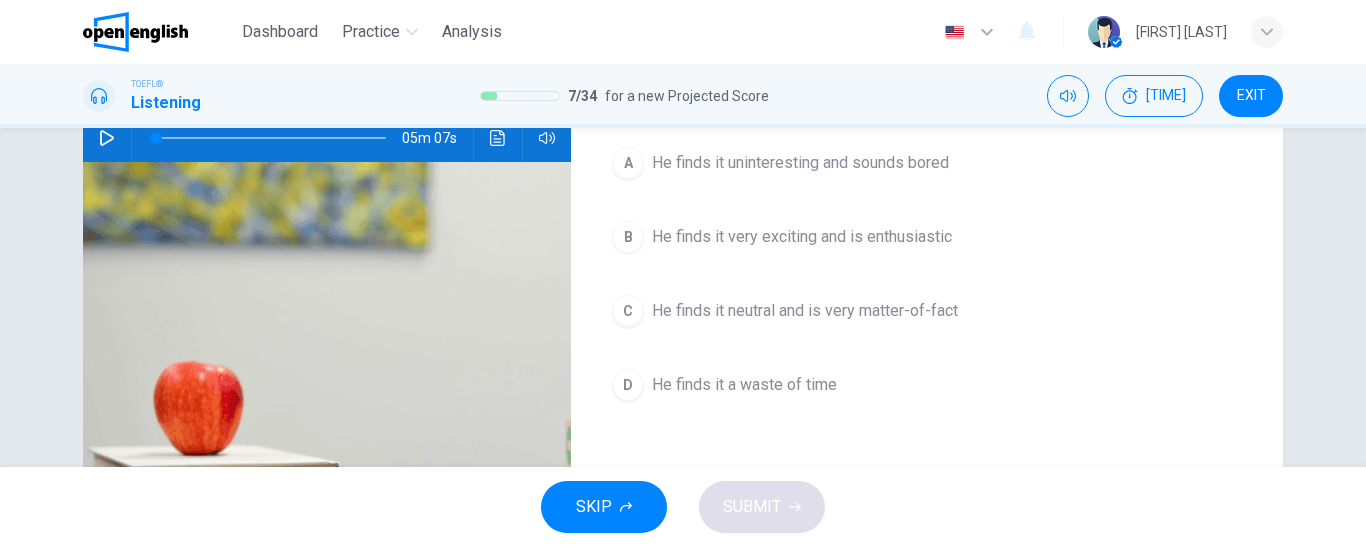 scroll, scrollTop: 224, scrollLeft: 0, axis: vertical 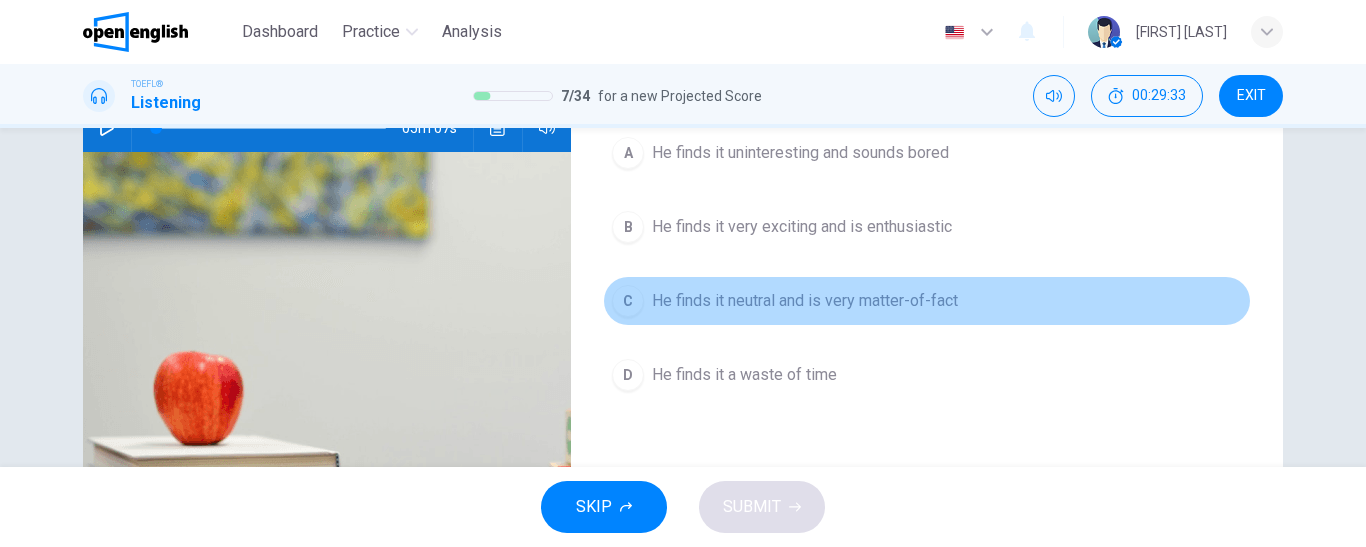 click on "He finds it neutral and is very matter-of-fact" at bounding box center [805, 301] 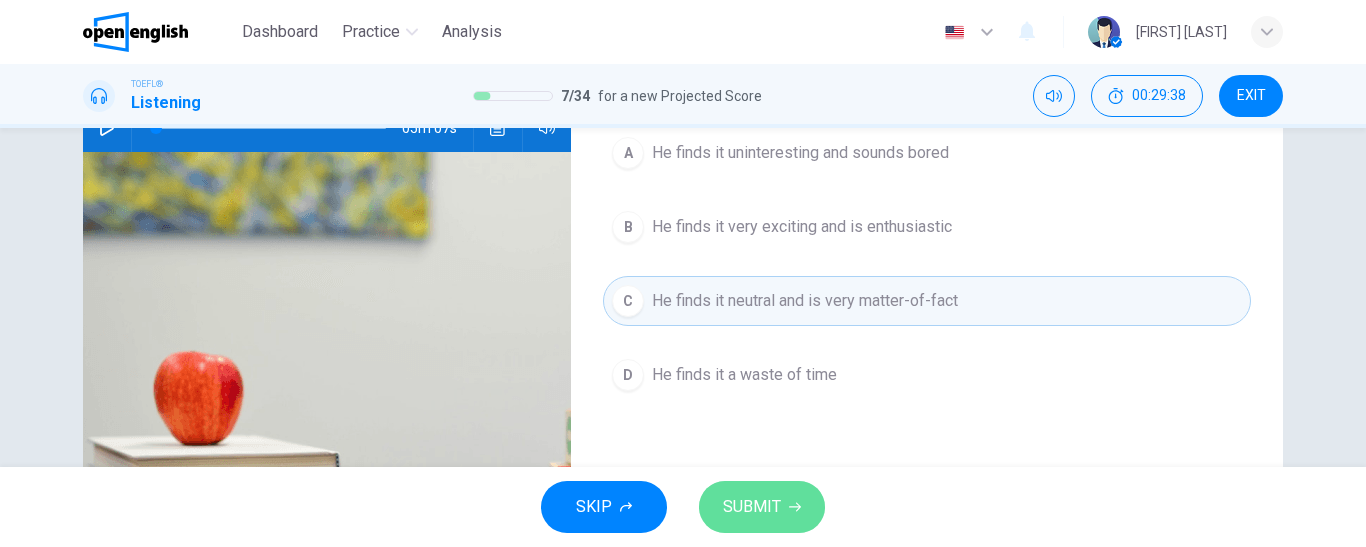 click on "SUBMIT" at bounding box center (752, 507) 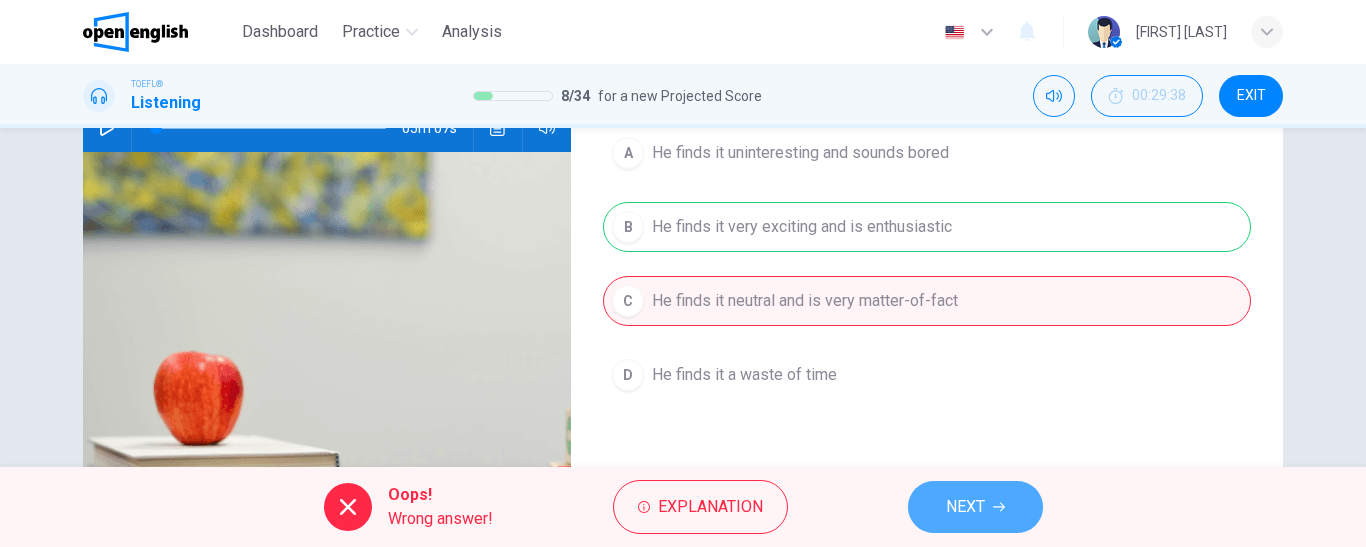 click on "NEXT" at bounding box center [965, 507] 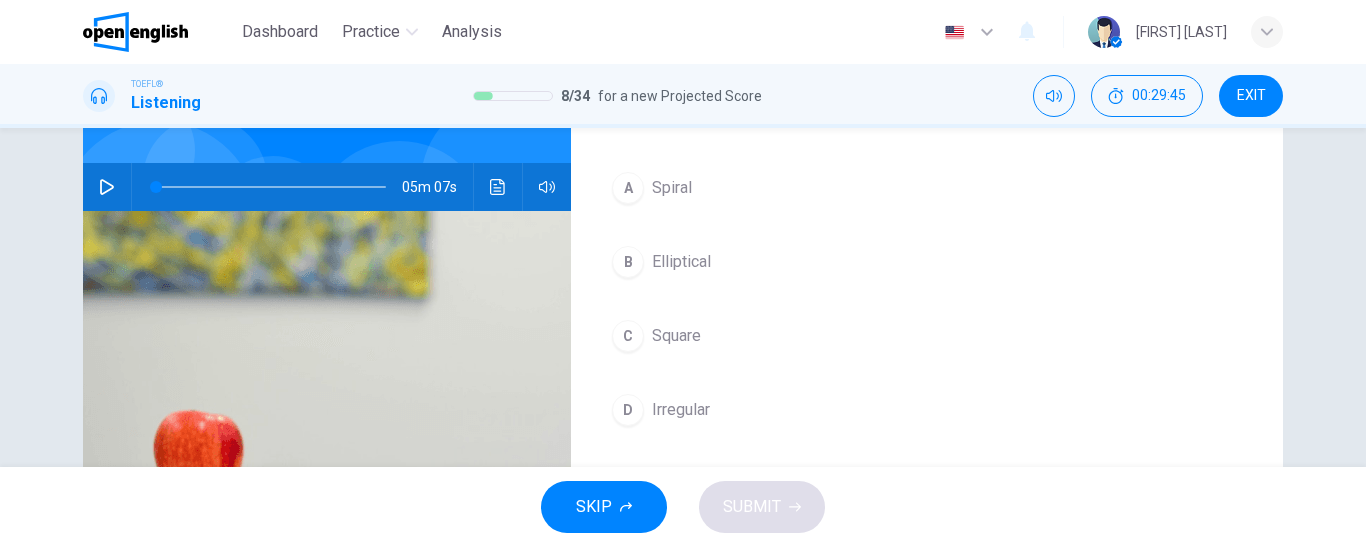 scroll, scrollTop: 200, scrollLeft: 0, axis: vertical 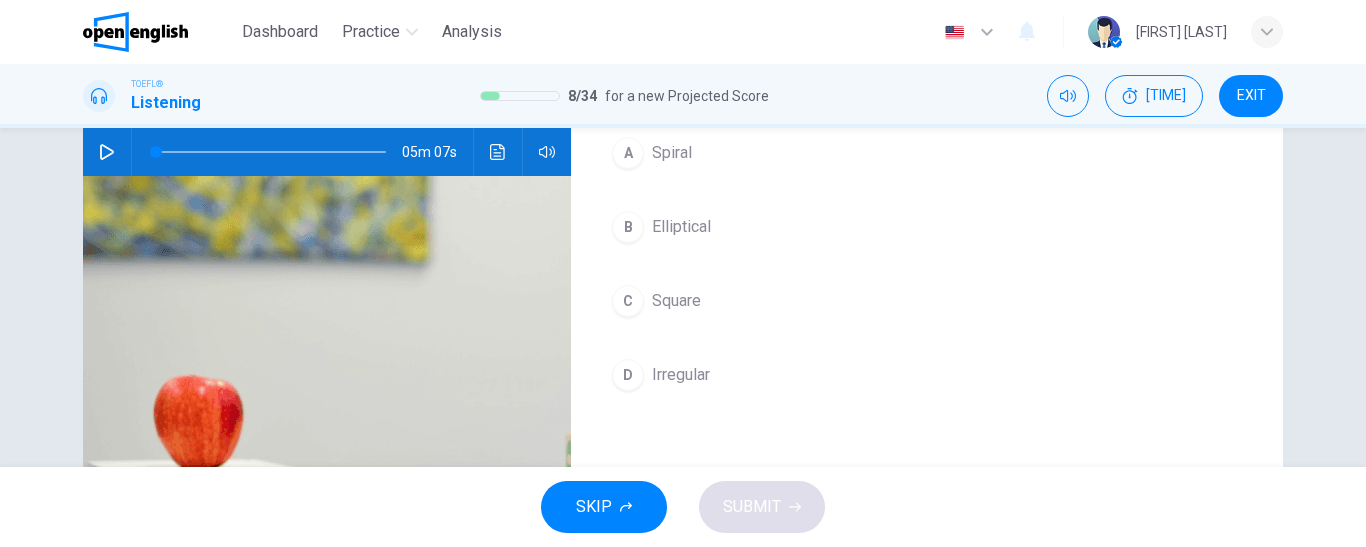 click on "Square" at bounding box center (676, 301) 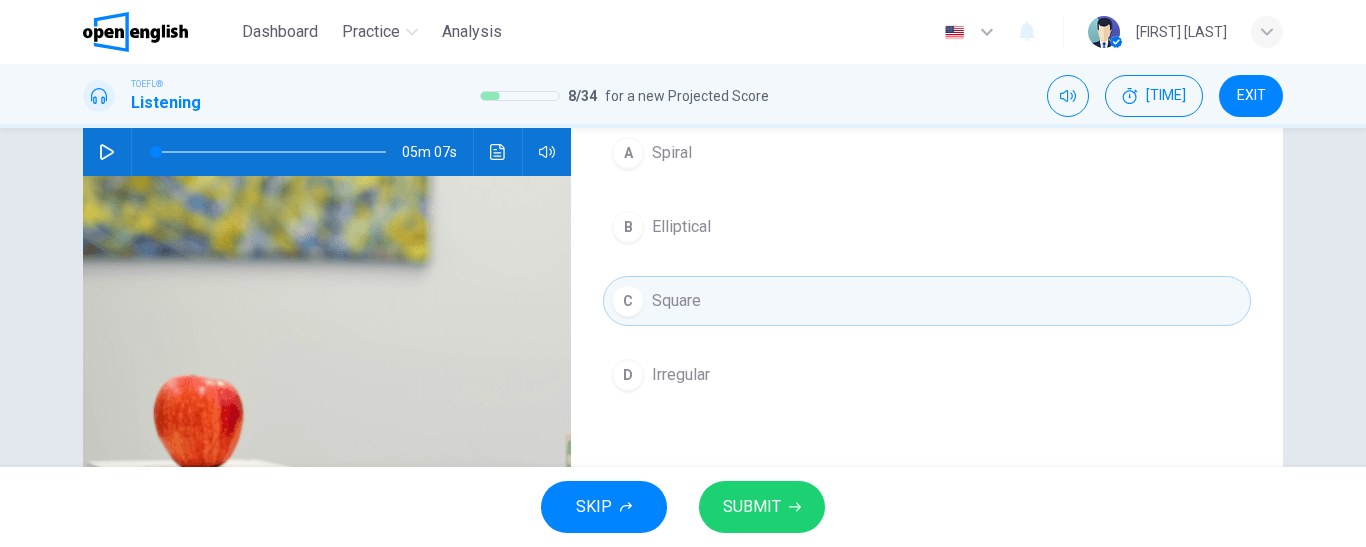 click on "SUBMIT" at bounding box center (752, 507) 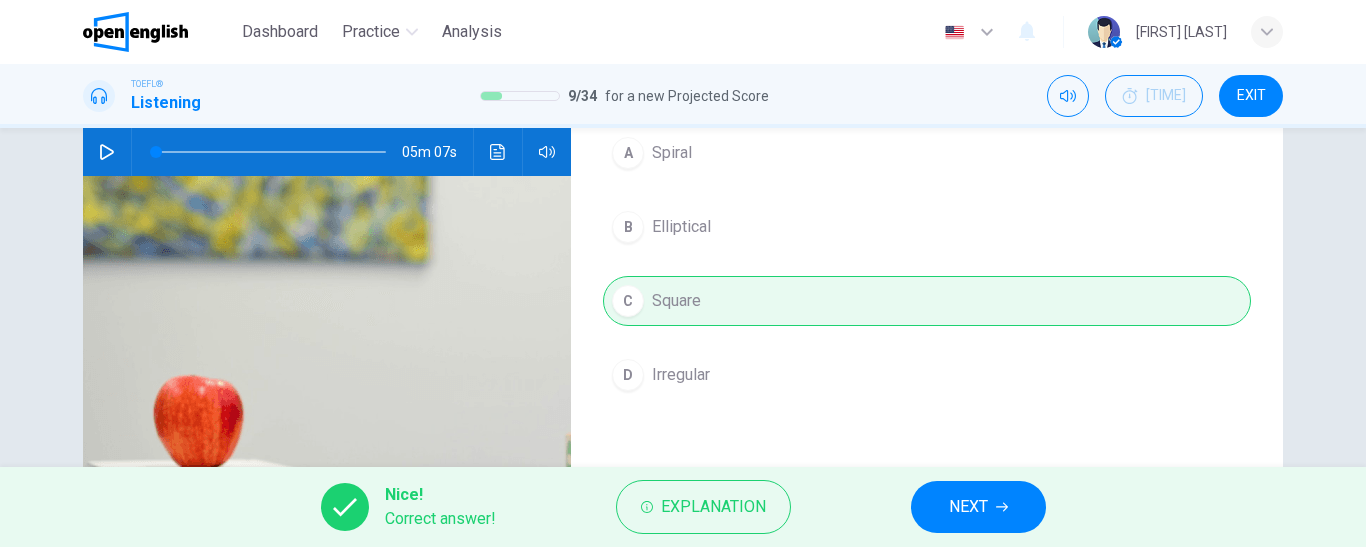 click on "NEXT" at bounding box center [968, 507] 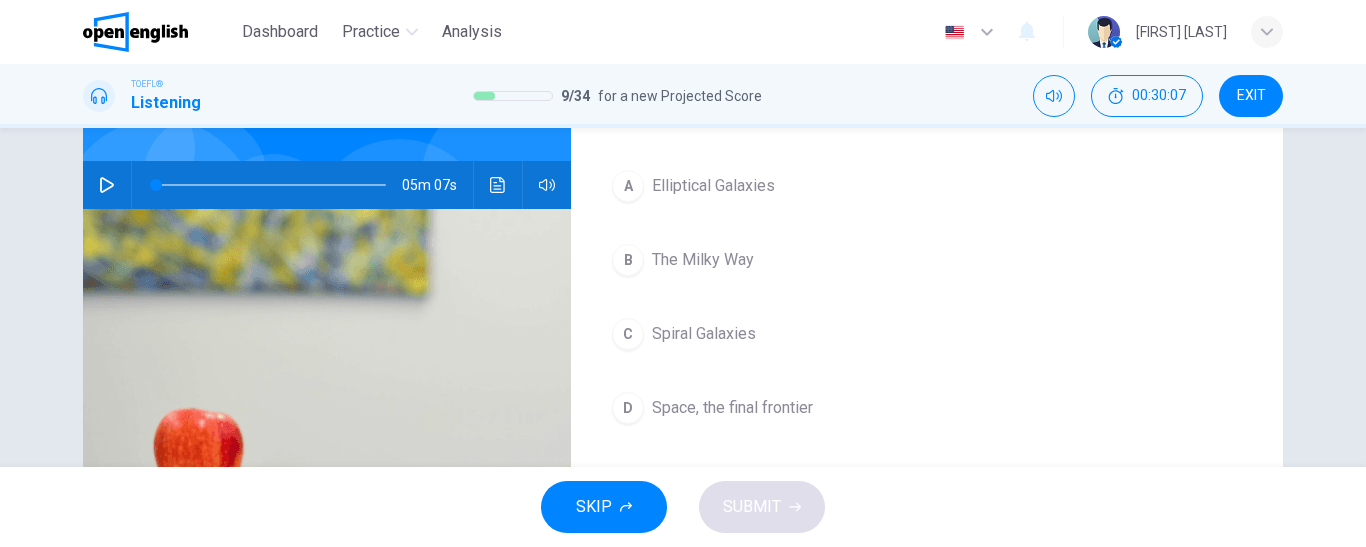 scroll, scrollTop: 200, scrollLeft: 0, axis: vertical 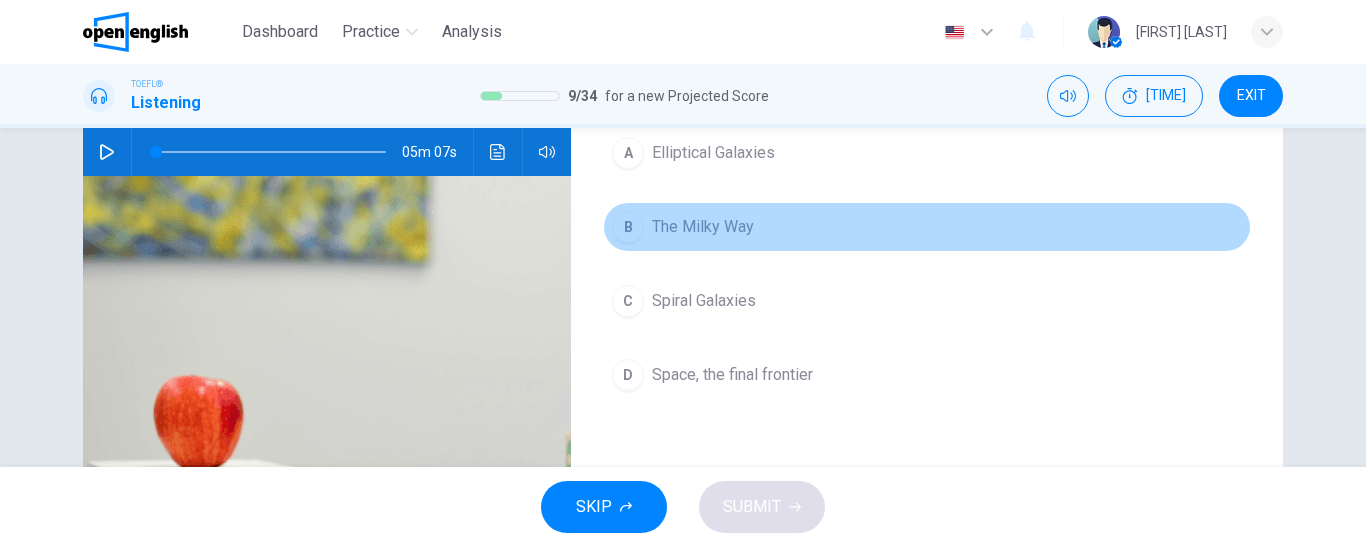 click on "The Milky Way" at bounding box center (703, 227) 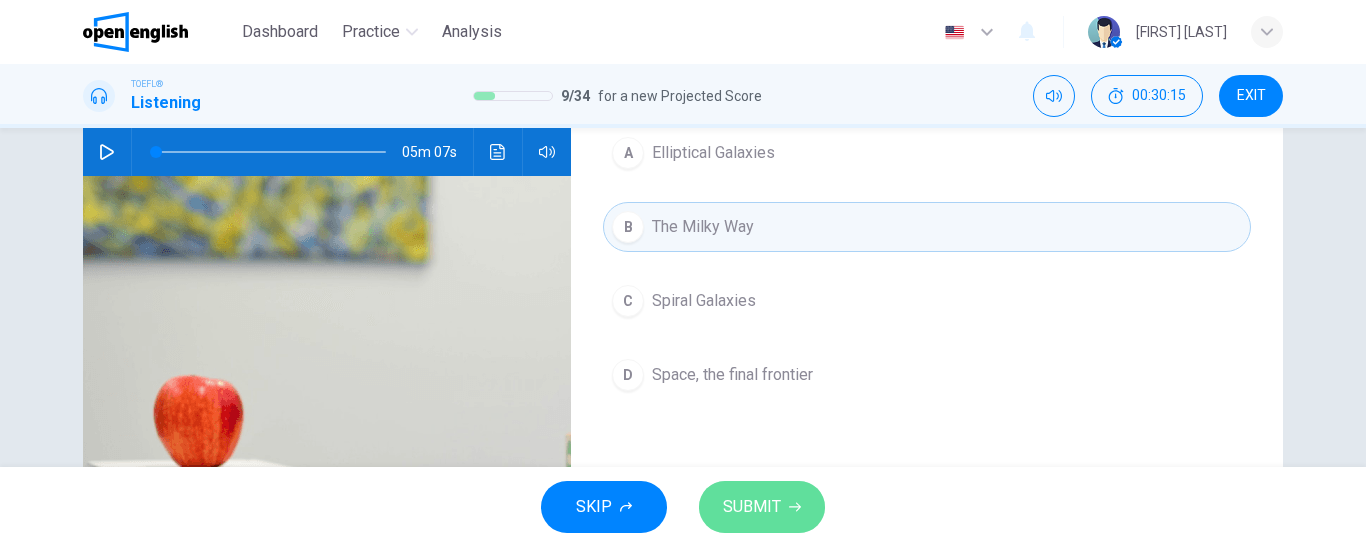 click on "SUBMIT" at bounding box center (762, 507) 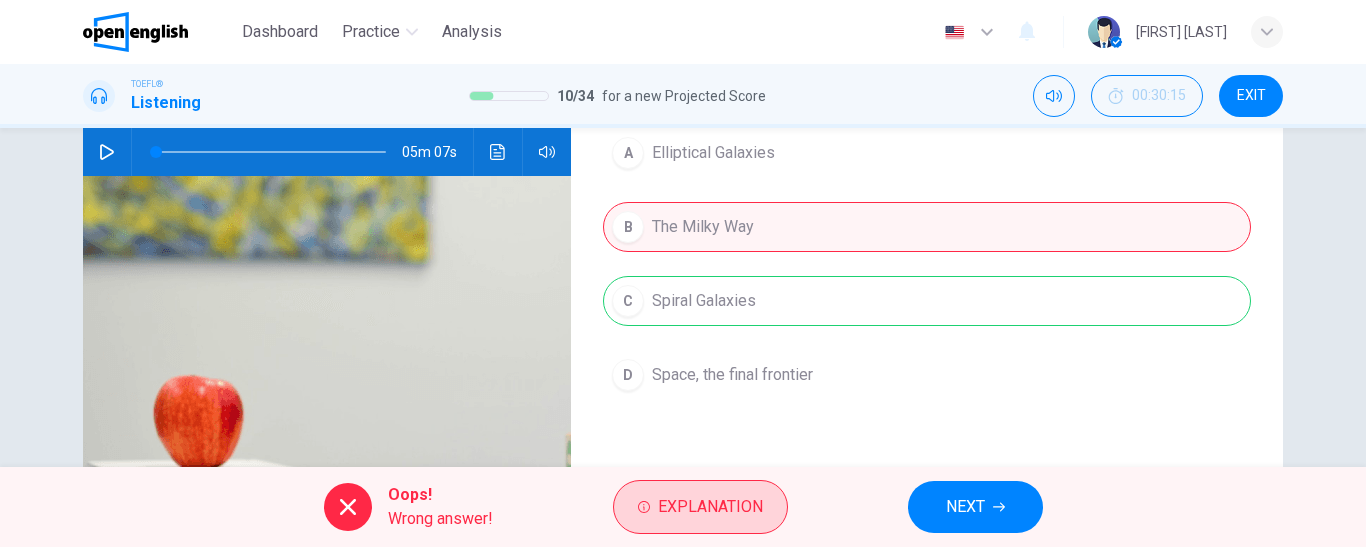 click on "Explanation" at bounding box center (700, 507) 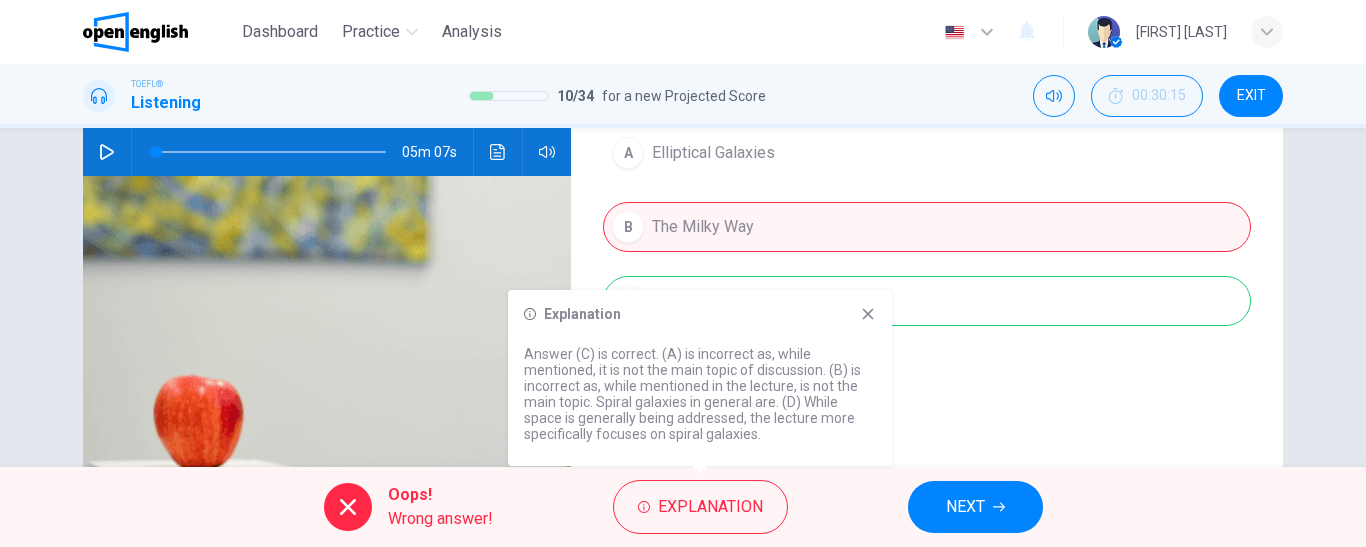 click 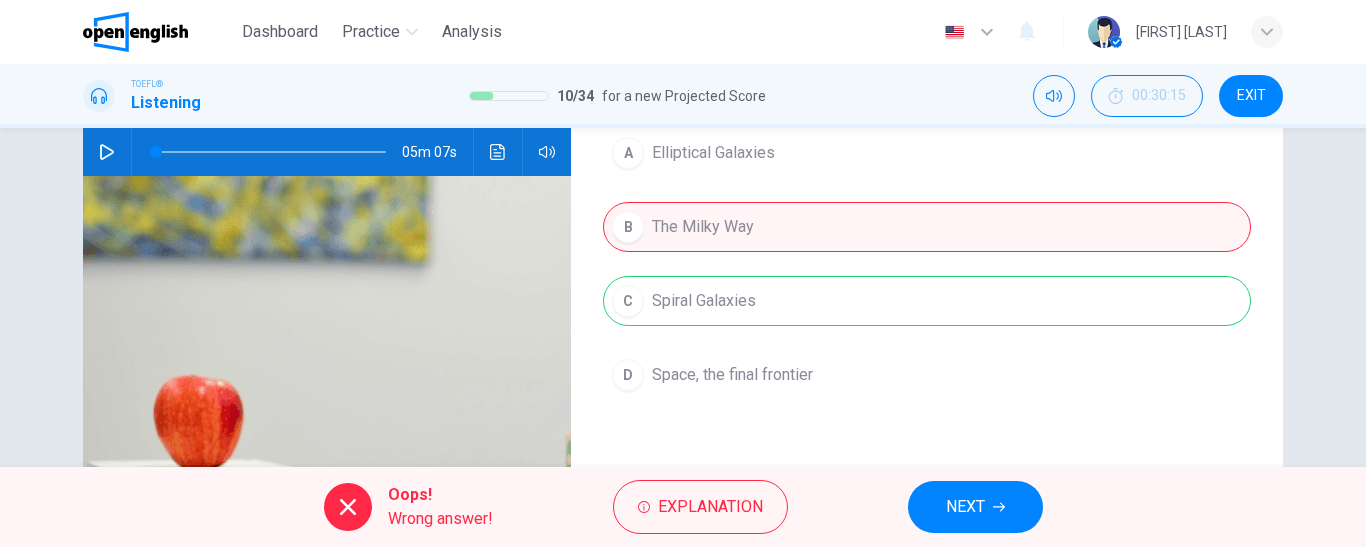 click on "NEXT" at bounding box center (975, 507) 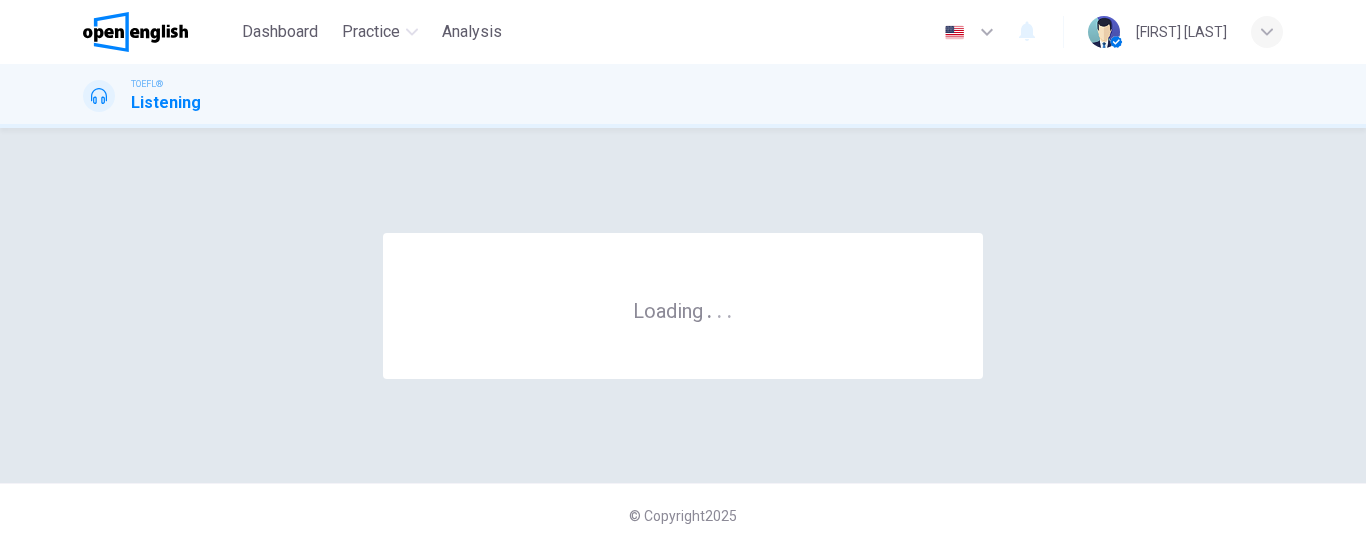 scroll, scrollTop: 0, scrollLeft: 0, axis: both 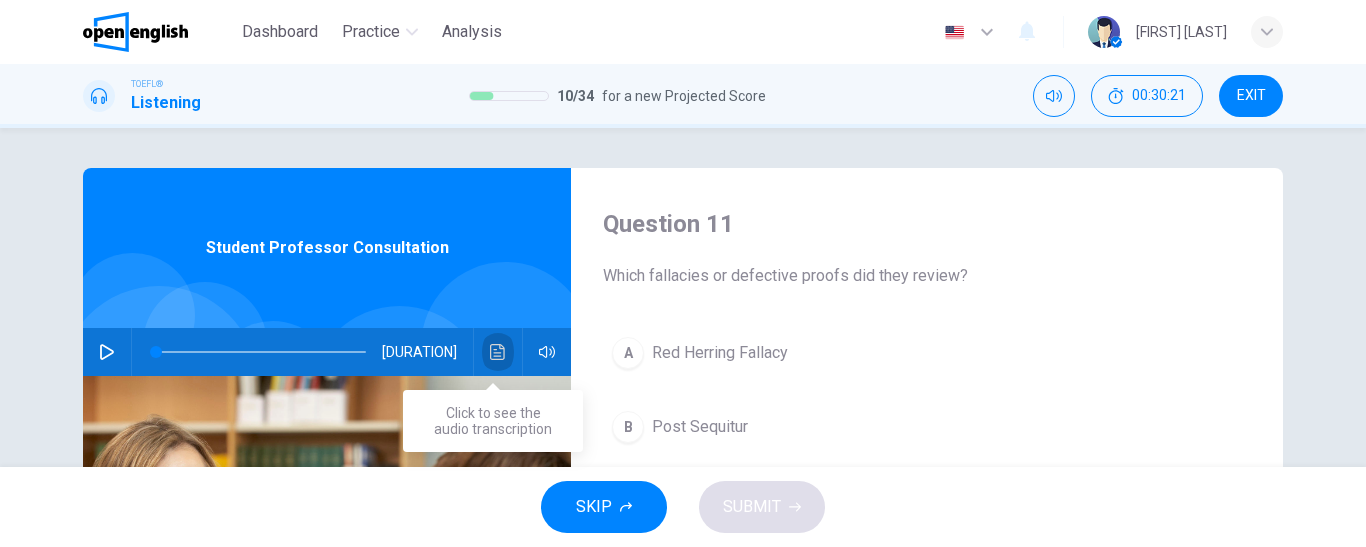click 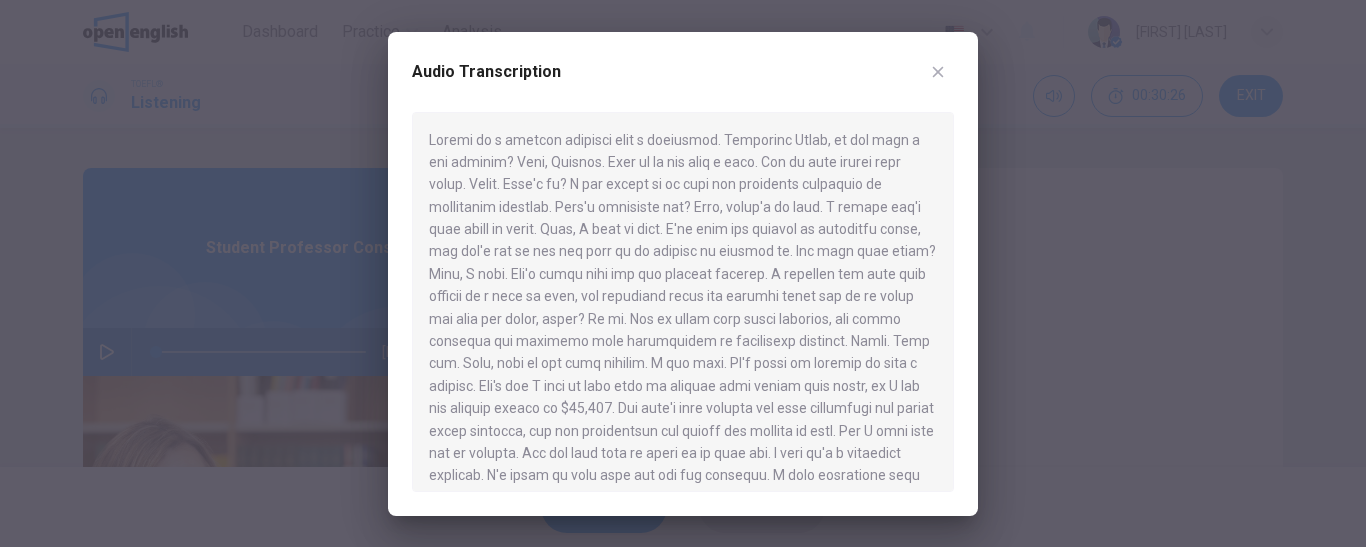 click at bounding box center [683, 273] 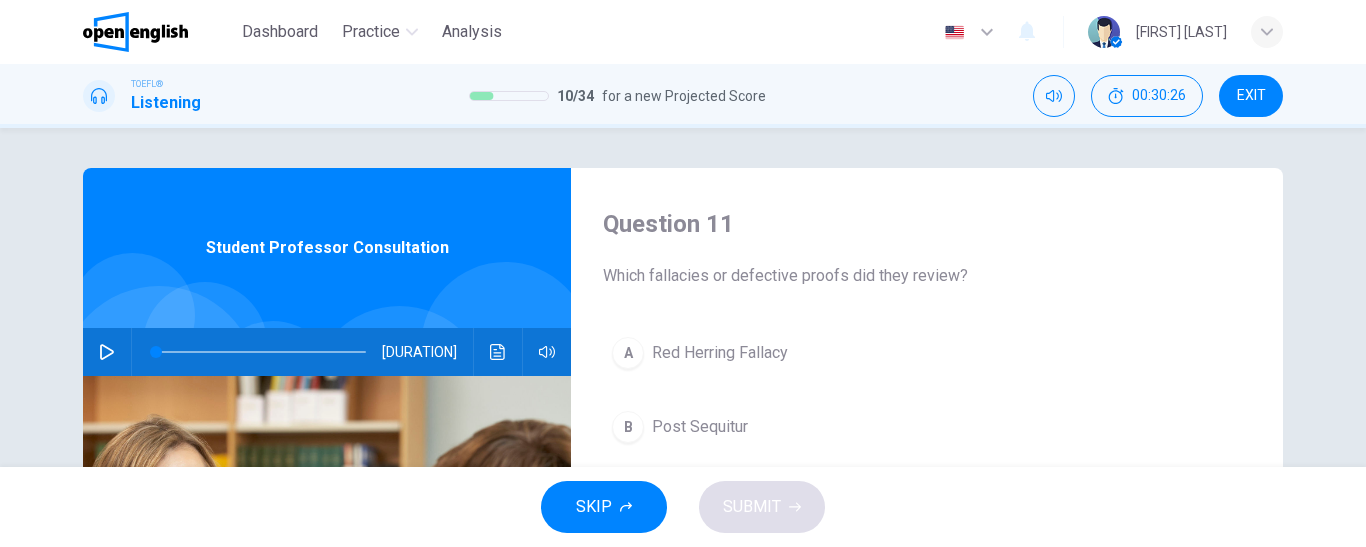 click 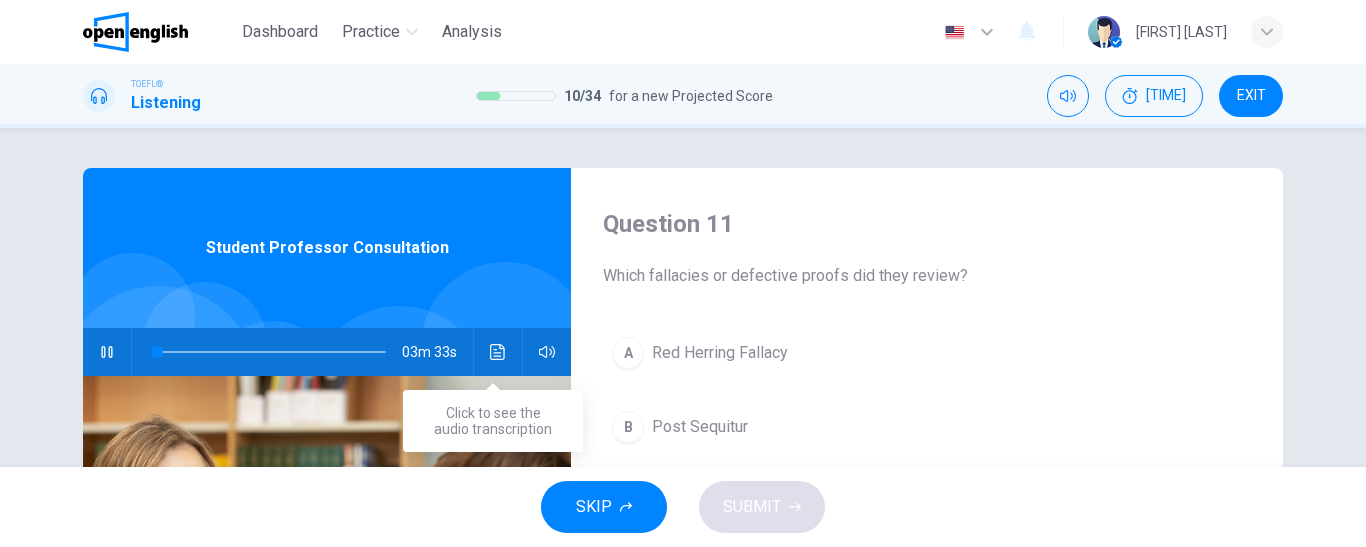 click 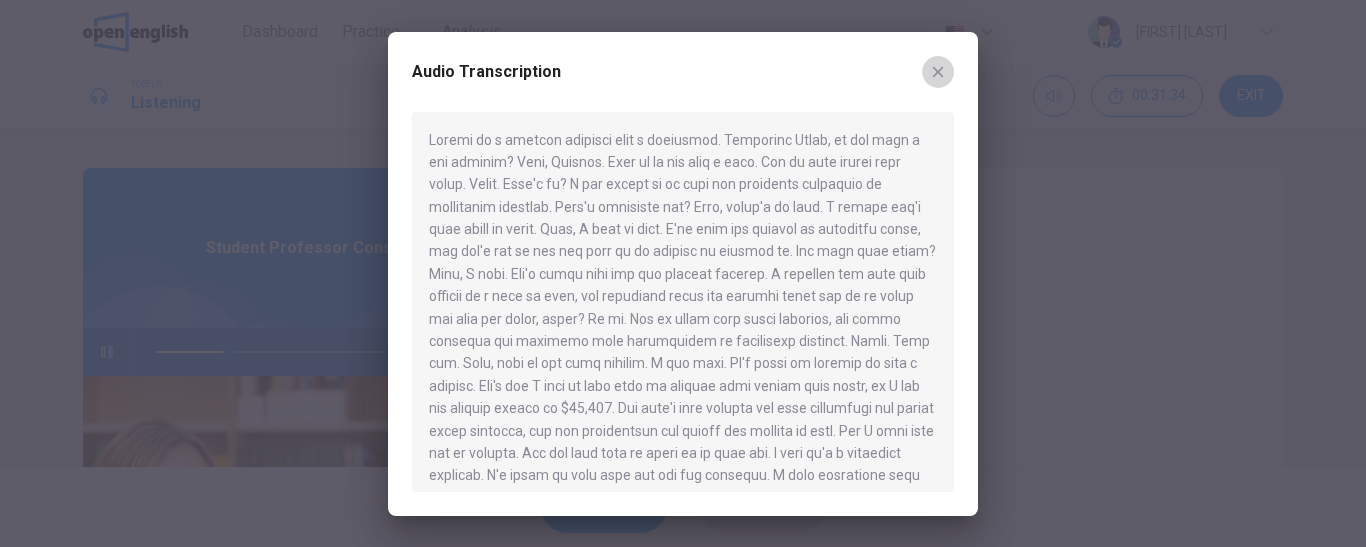 click 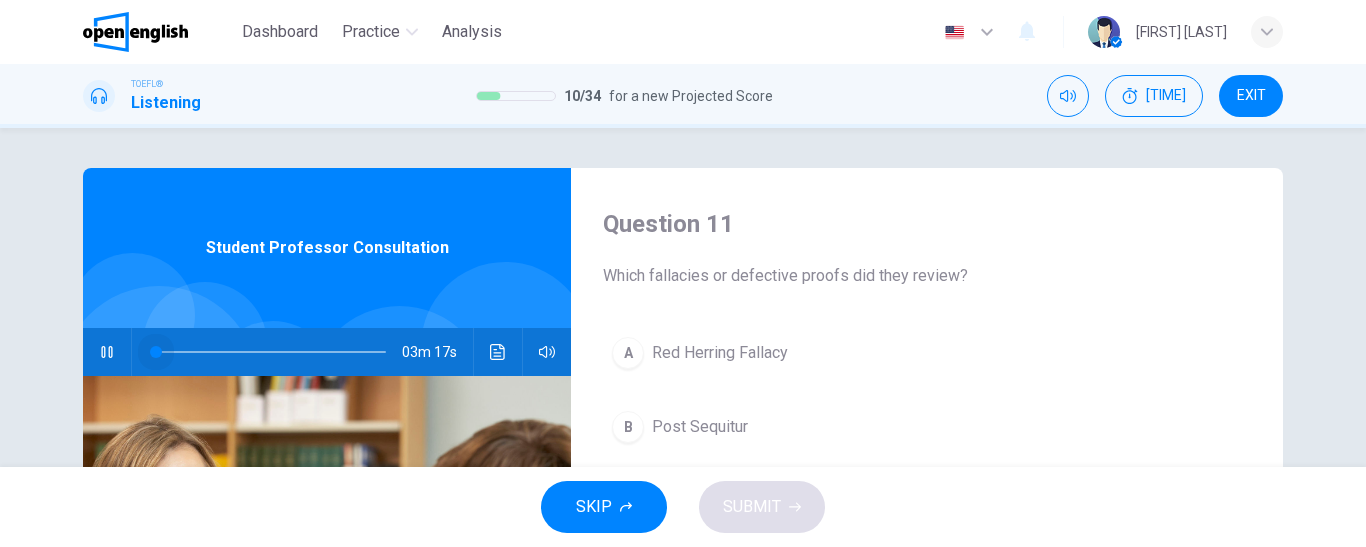 drag, startPoint x: 224, startPoint y: 347, endPoint x: 141, endPoint y: 352, distance: 83.15047 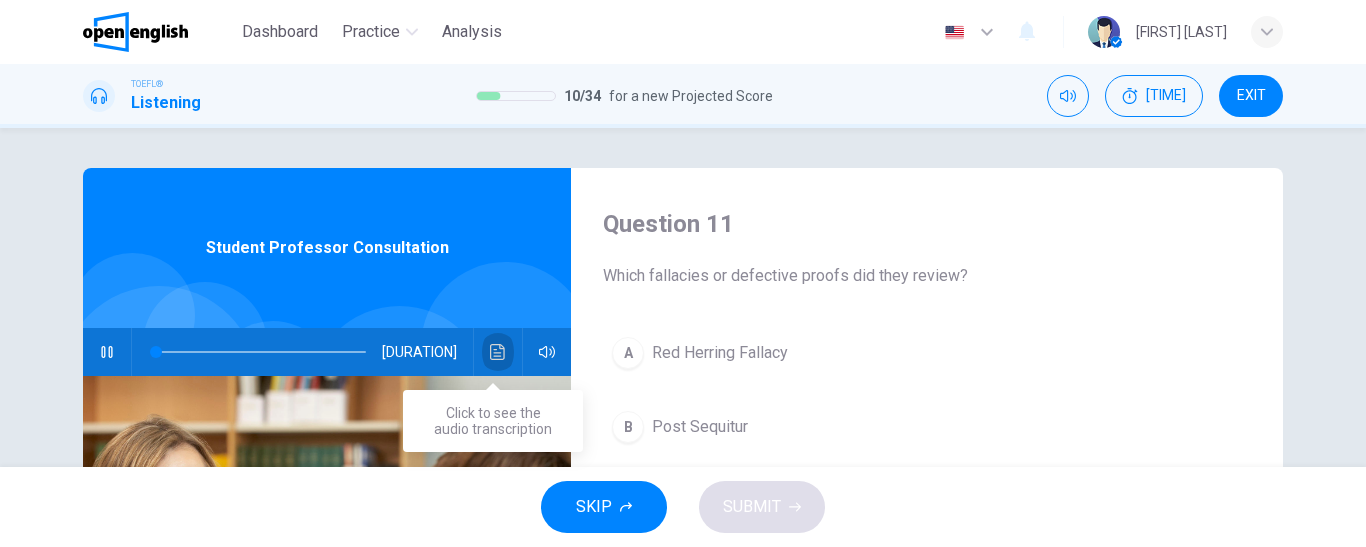 click 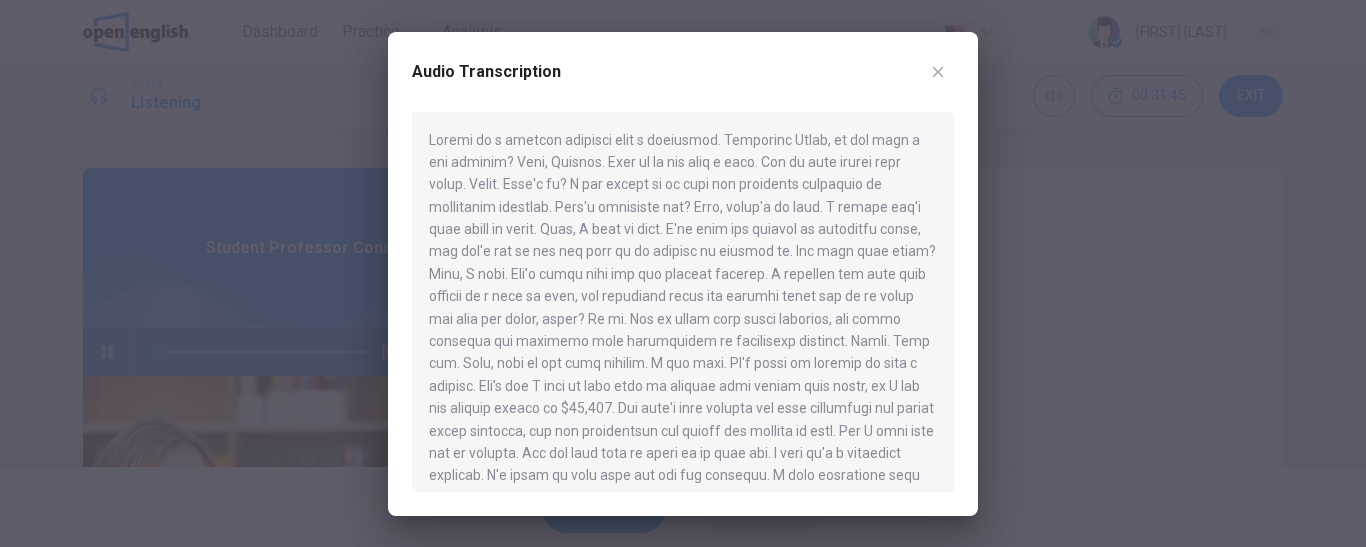 click at bounding box center (683, 302) 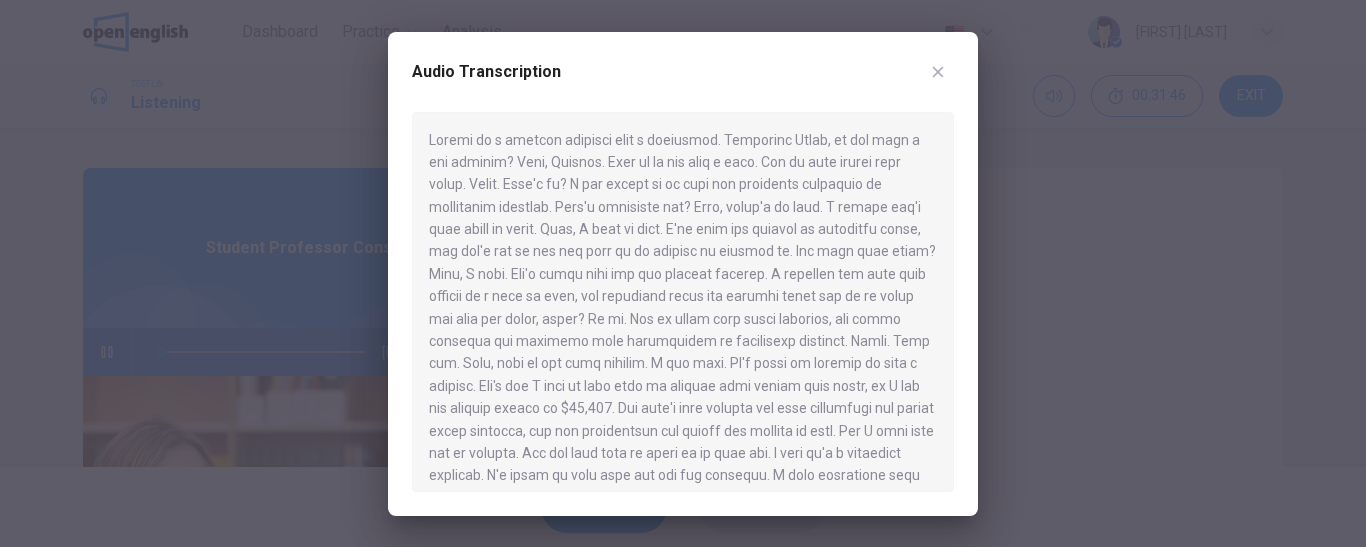 click at bounding box center (683, 273) 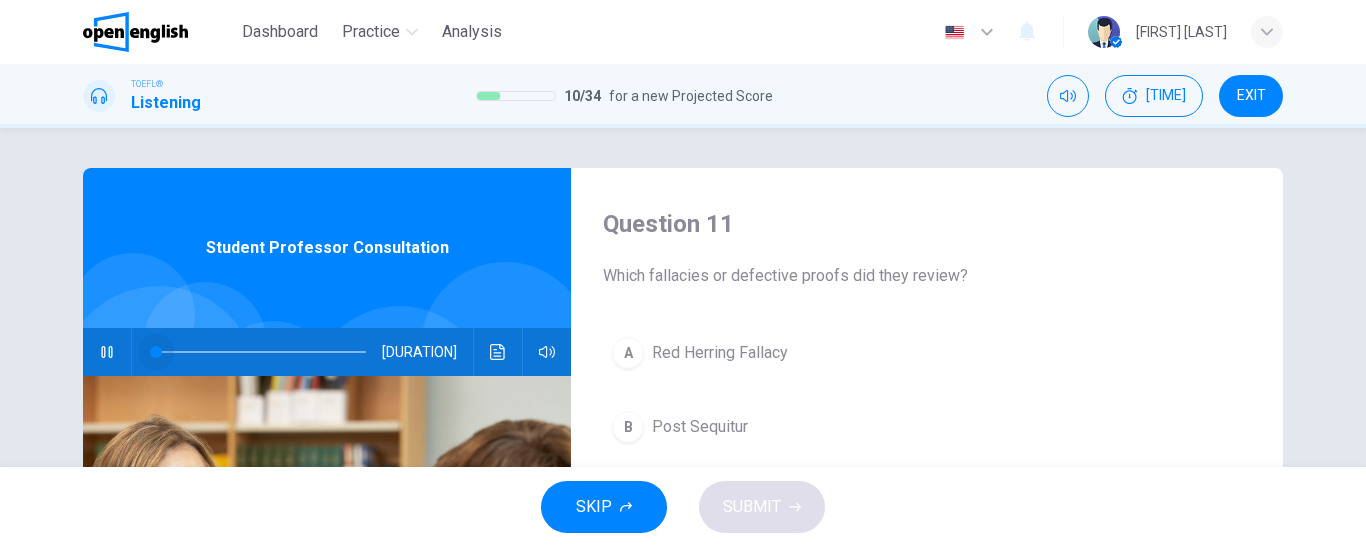 drag, startPoint x: 64, startPoint y: 336, endPoint x: 41, endPoint y: 335, distance: 23.021729 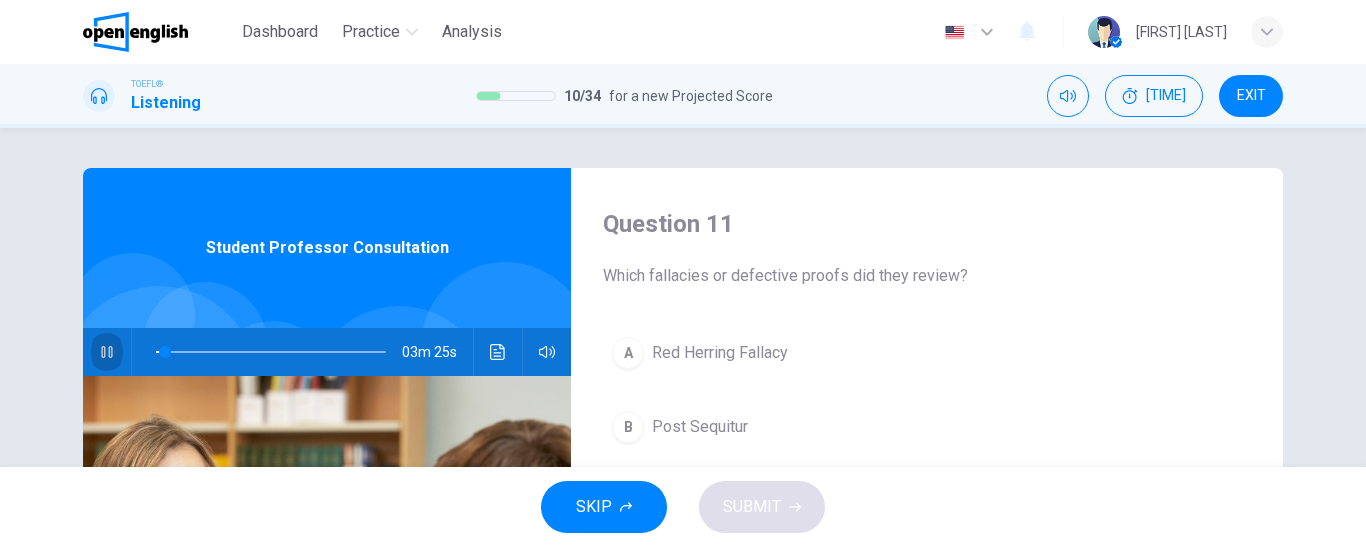 click 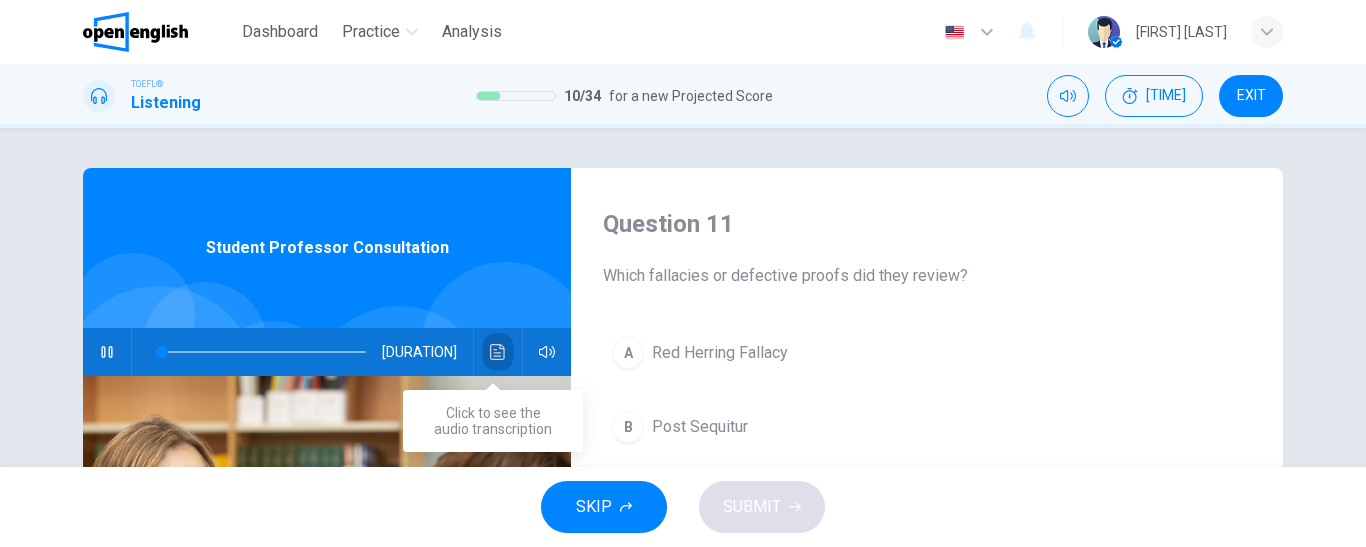 click 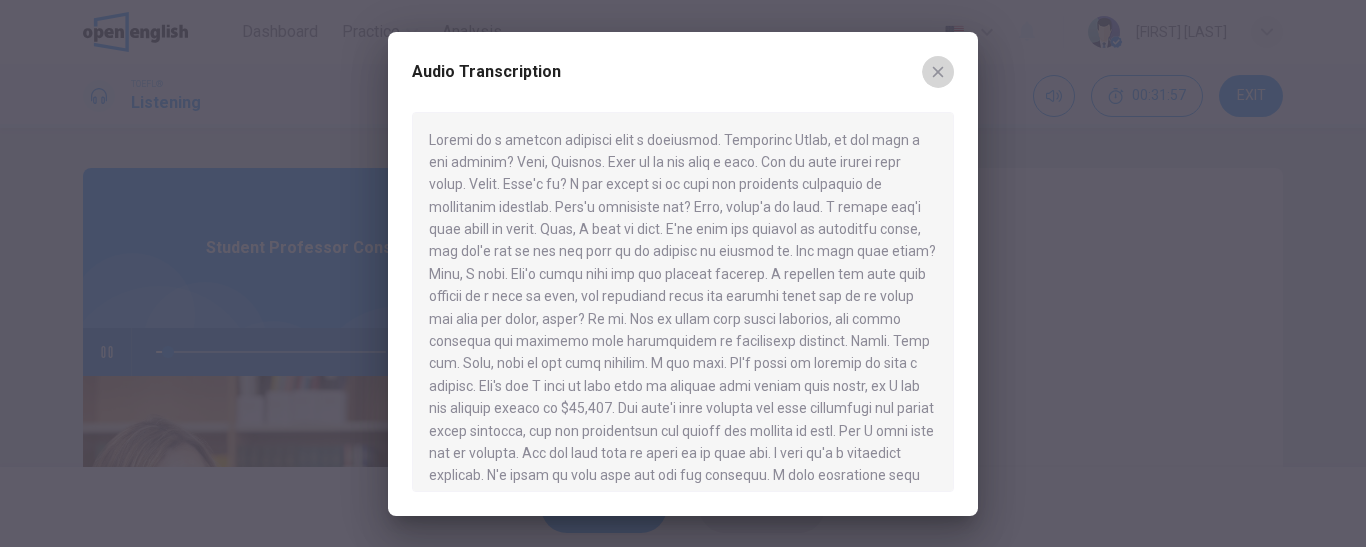 click at bounding box center (938, 72) 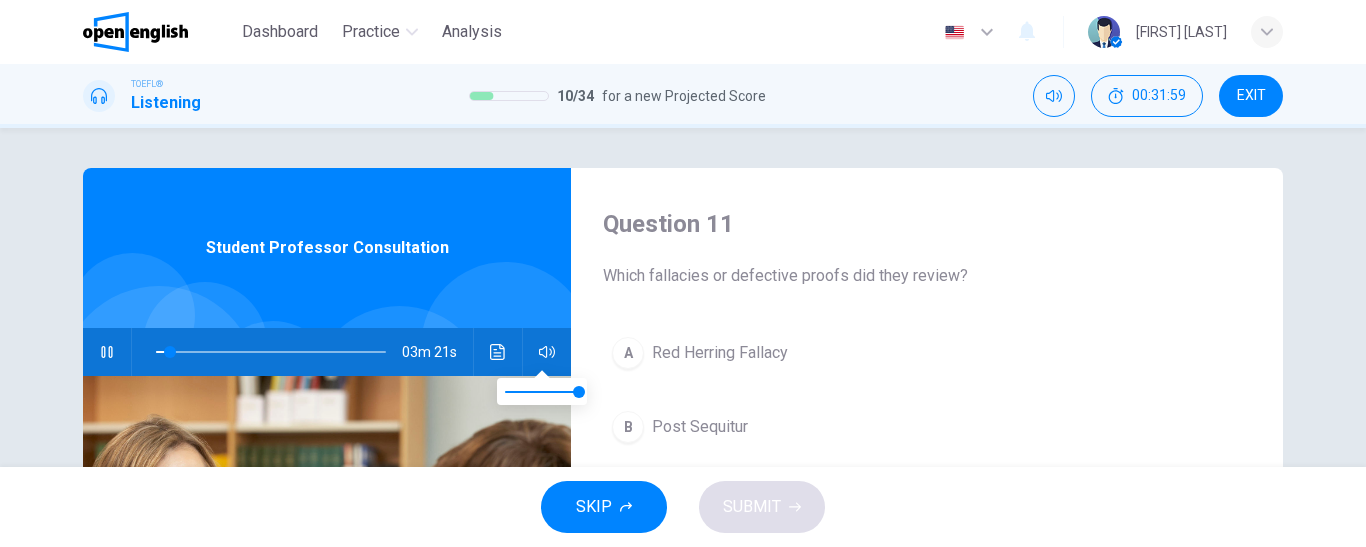 click 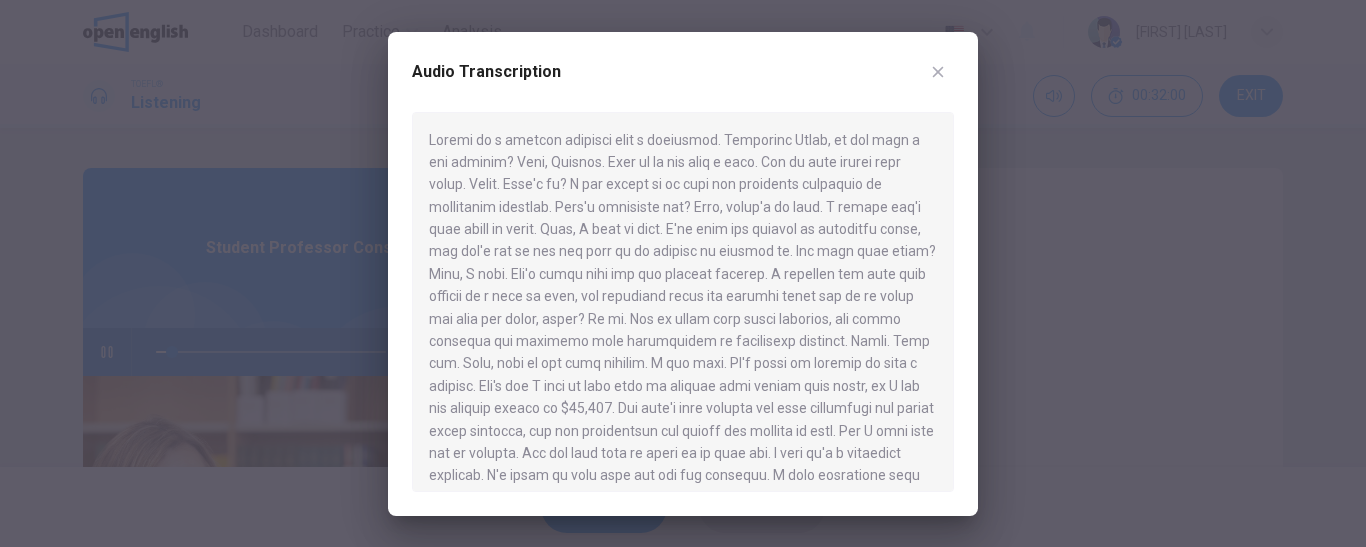 click 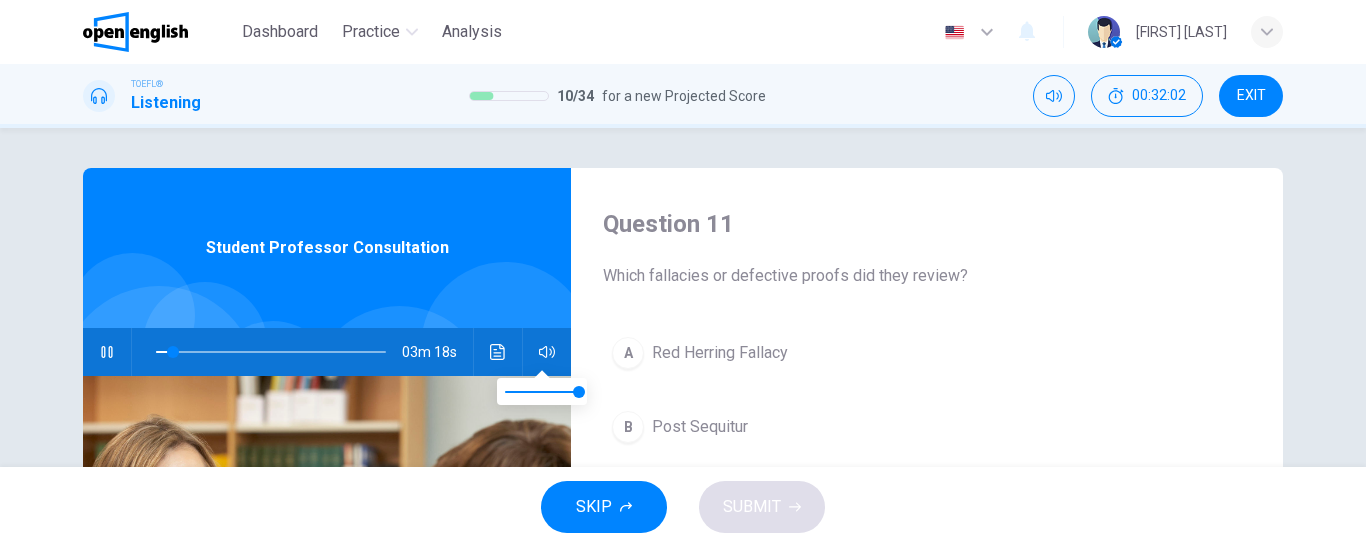 click 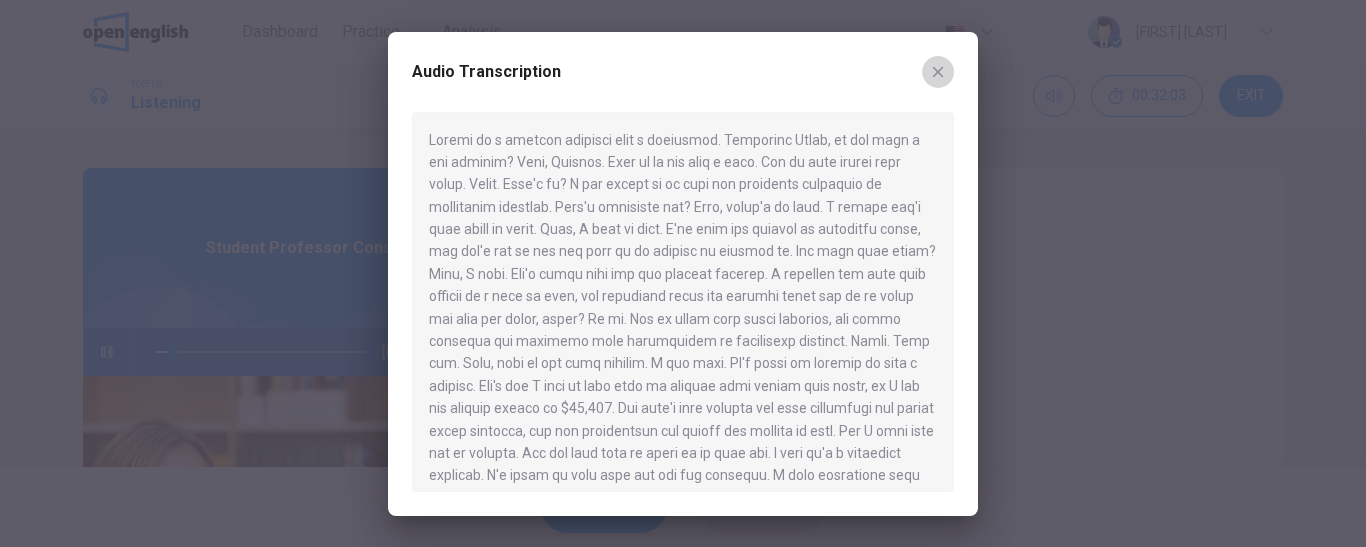 click 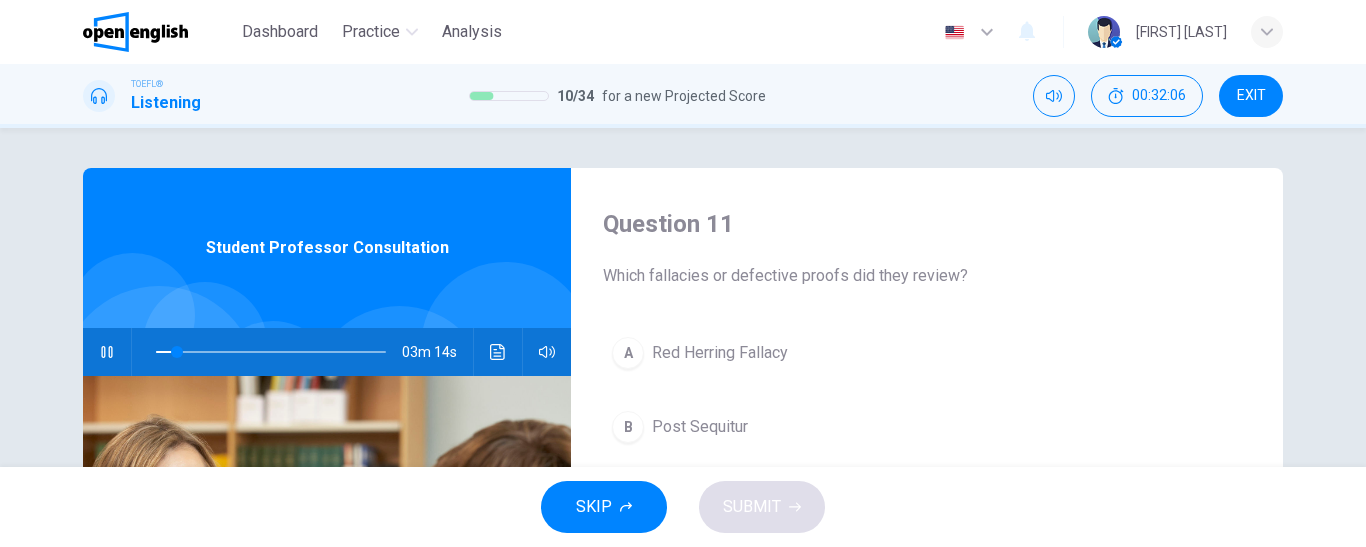 click 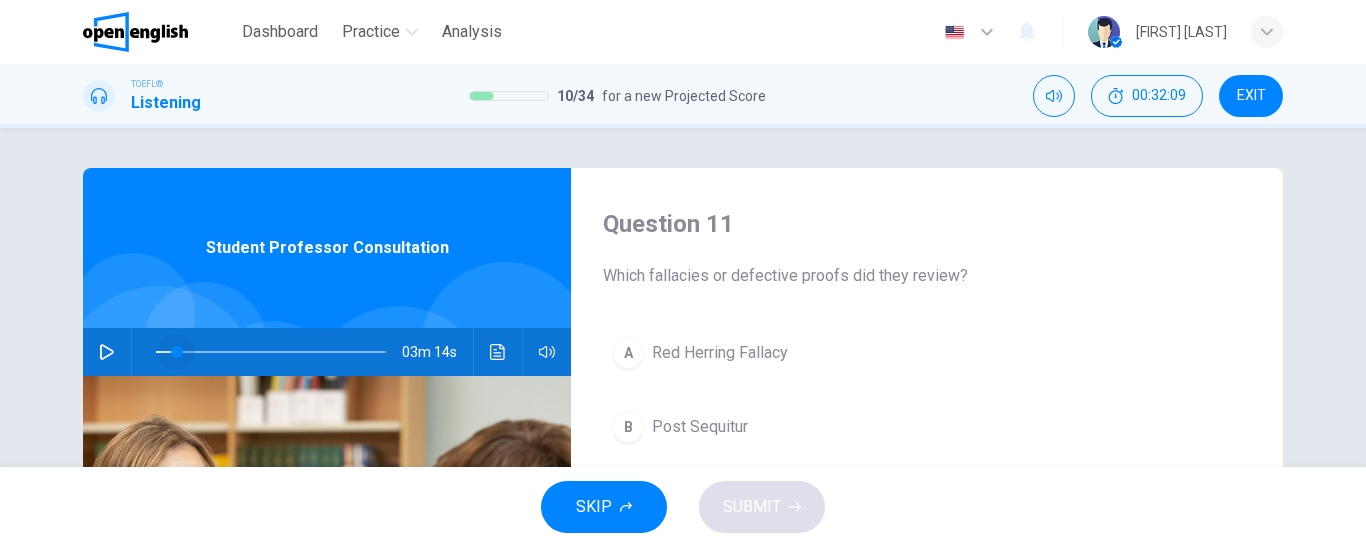 type on "*" 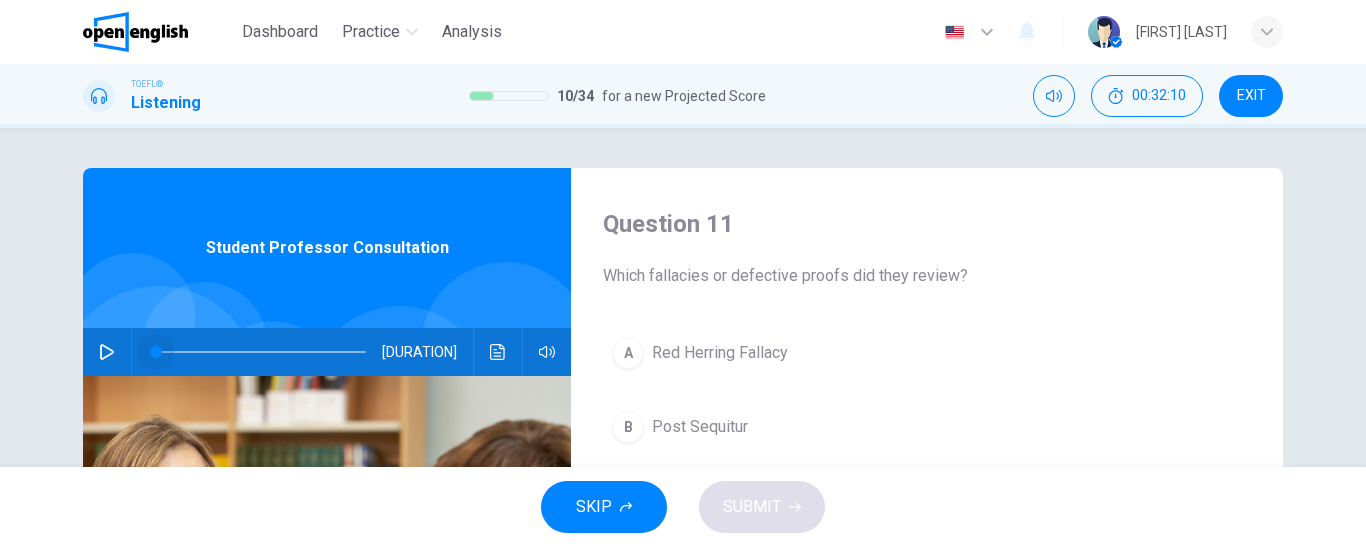 drag, startPoint x: 172, startPoint y: 345, endPoint x: 122, endPoint y: 345, distance: 50 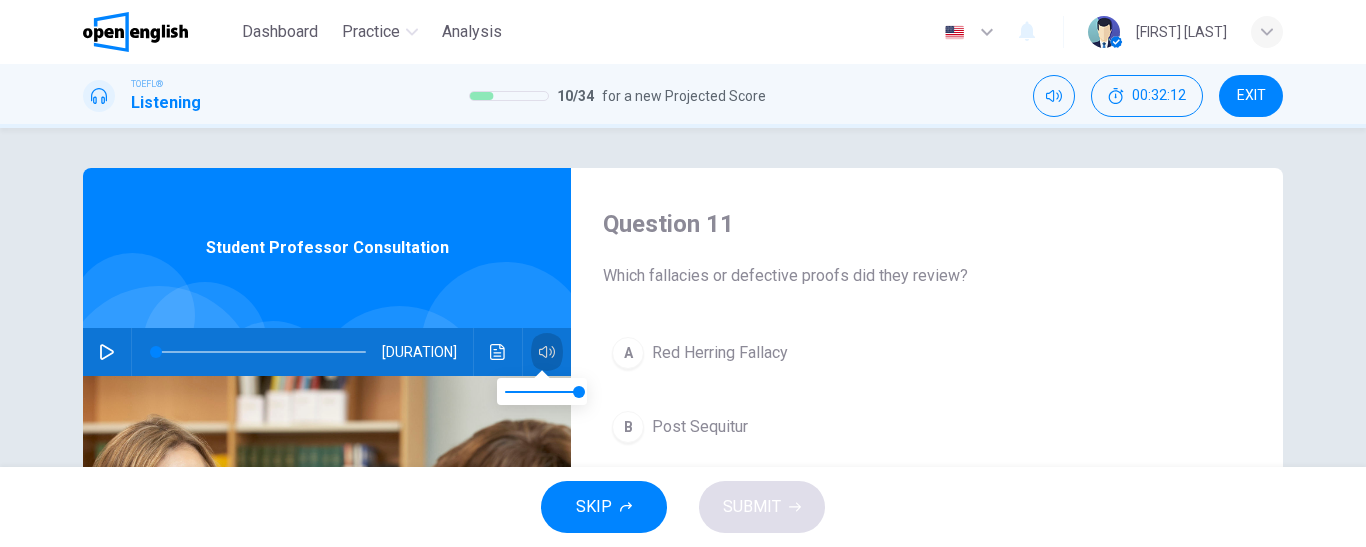 click 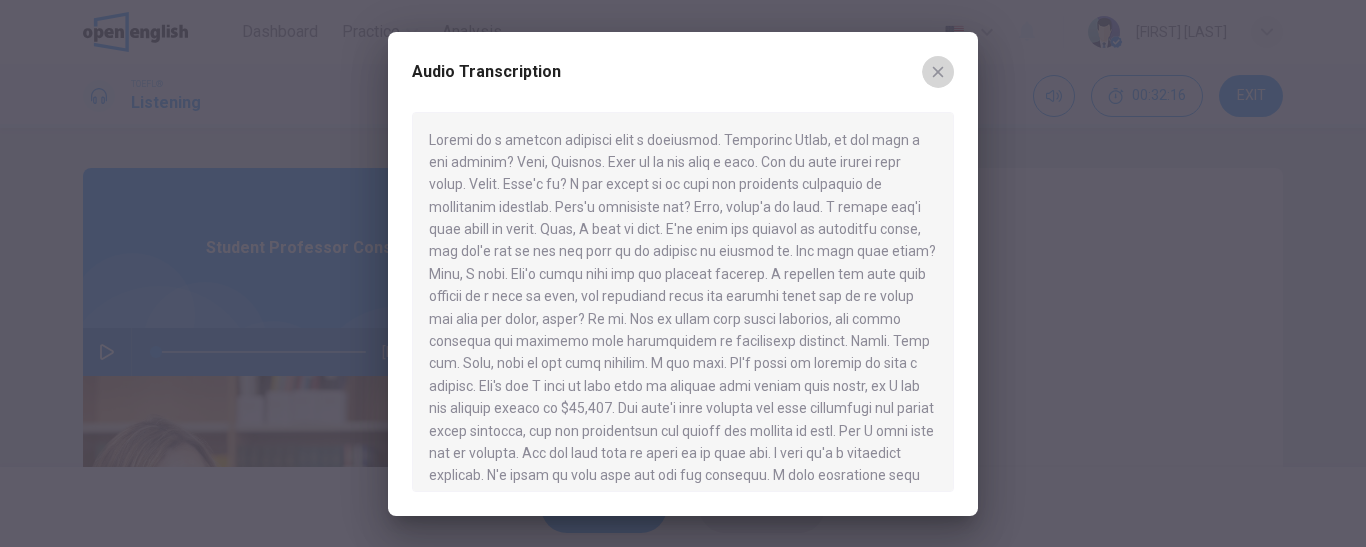 click at bounding box center (938, 72) 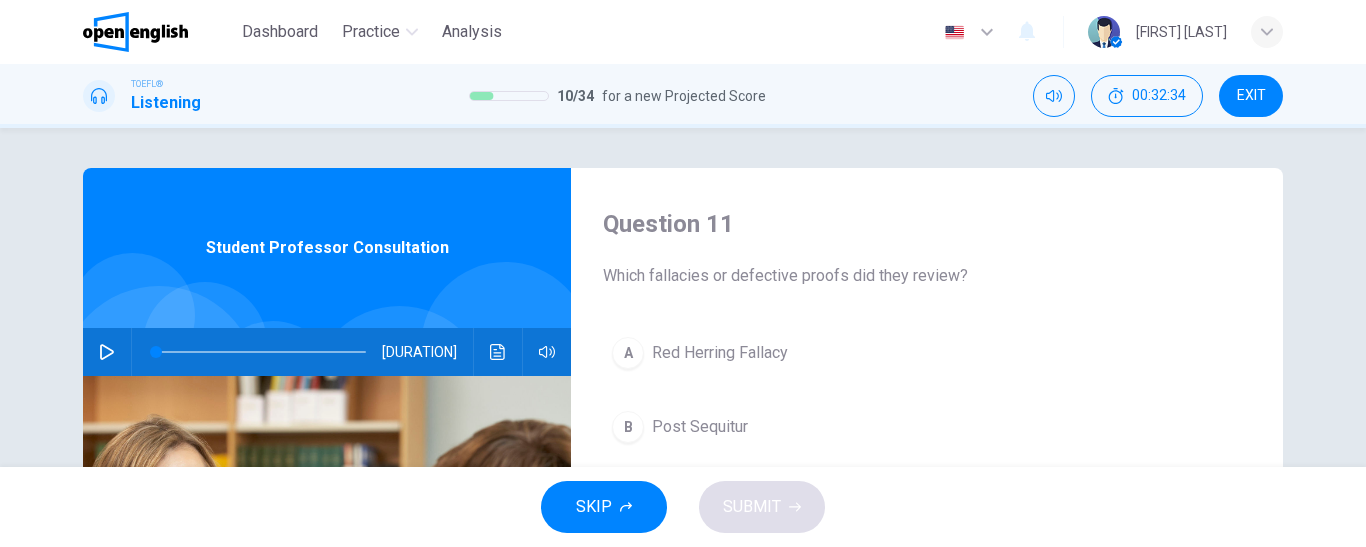 click 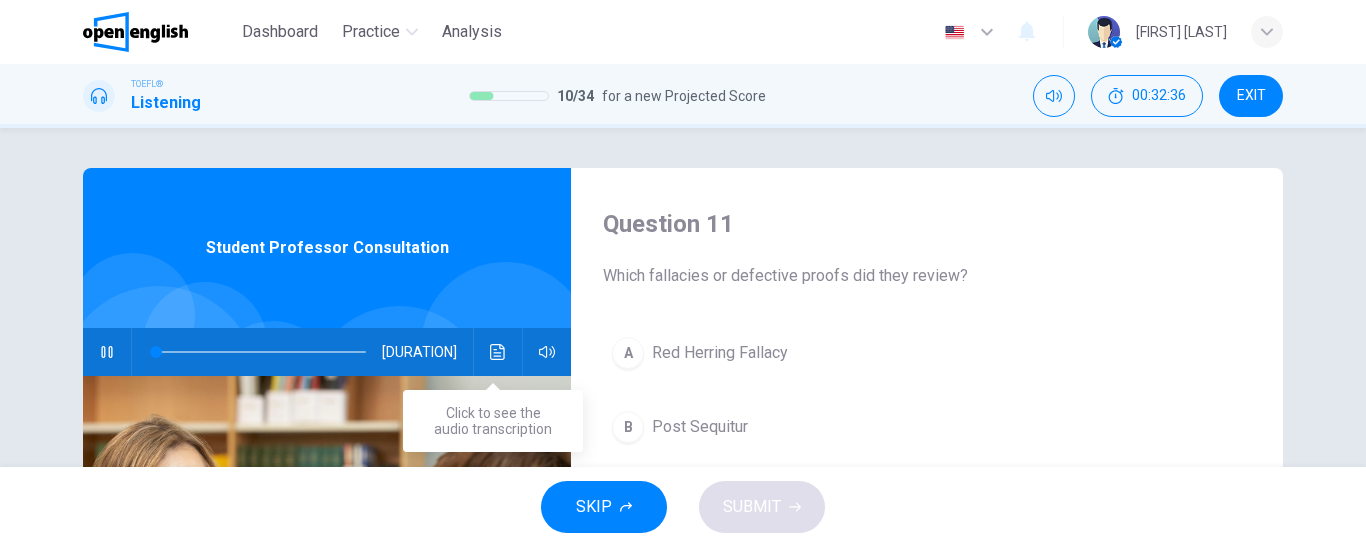 click 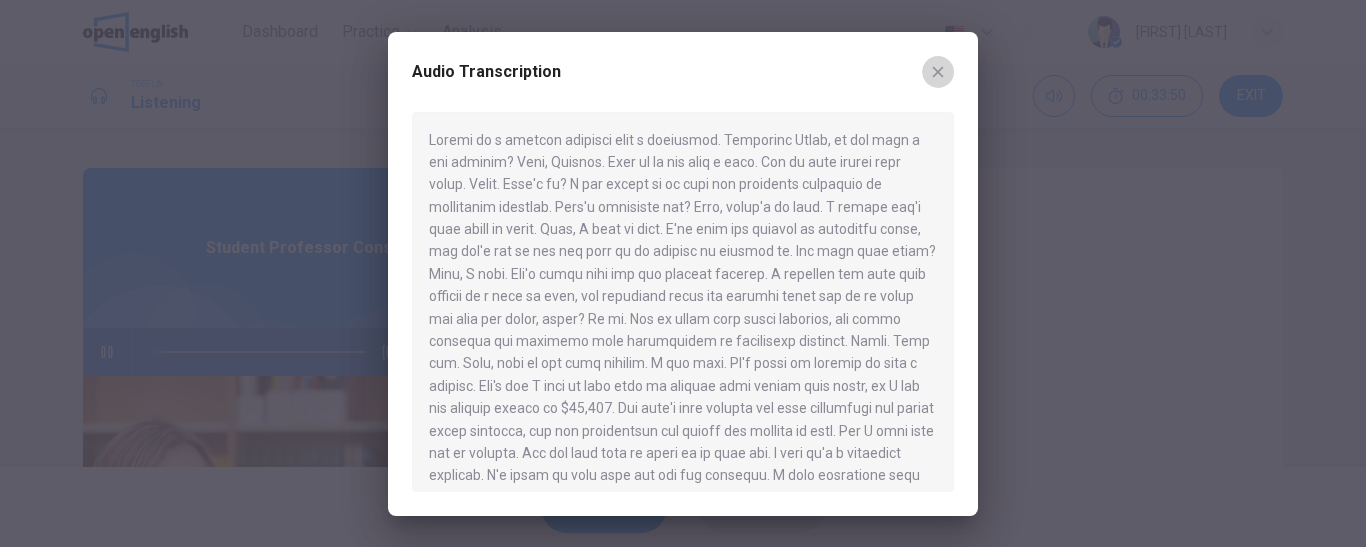 click 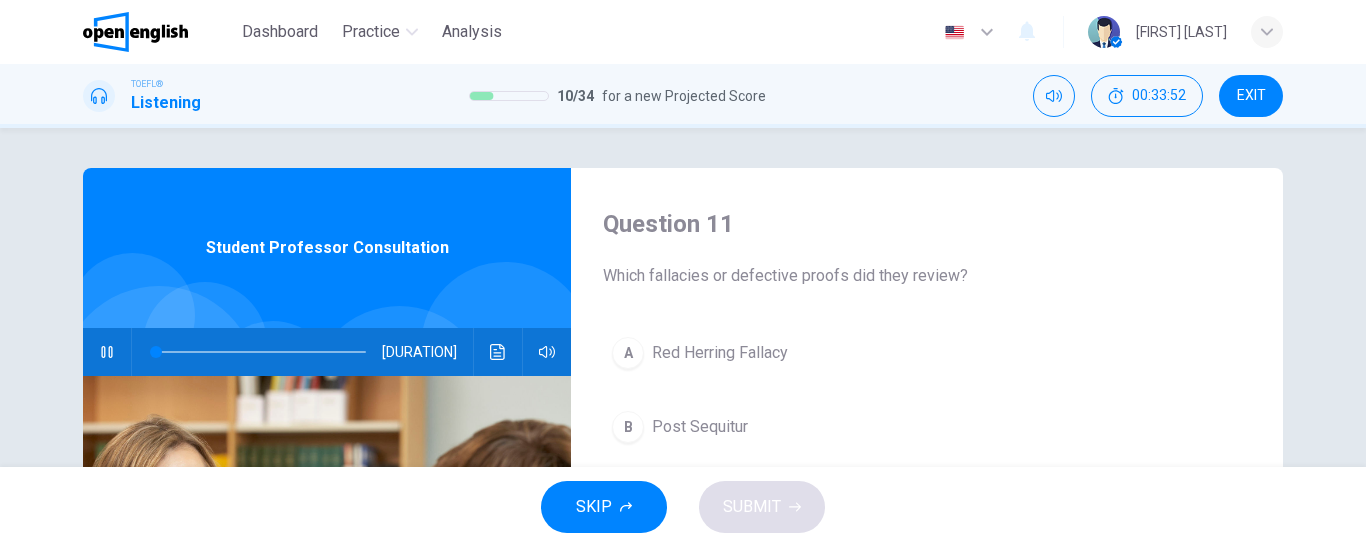 click 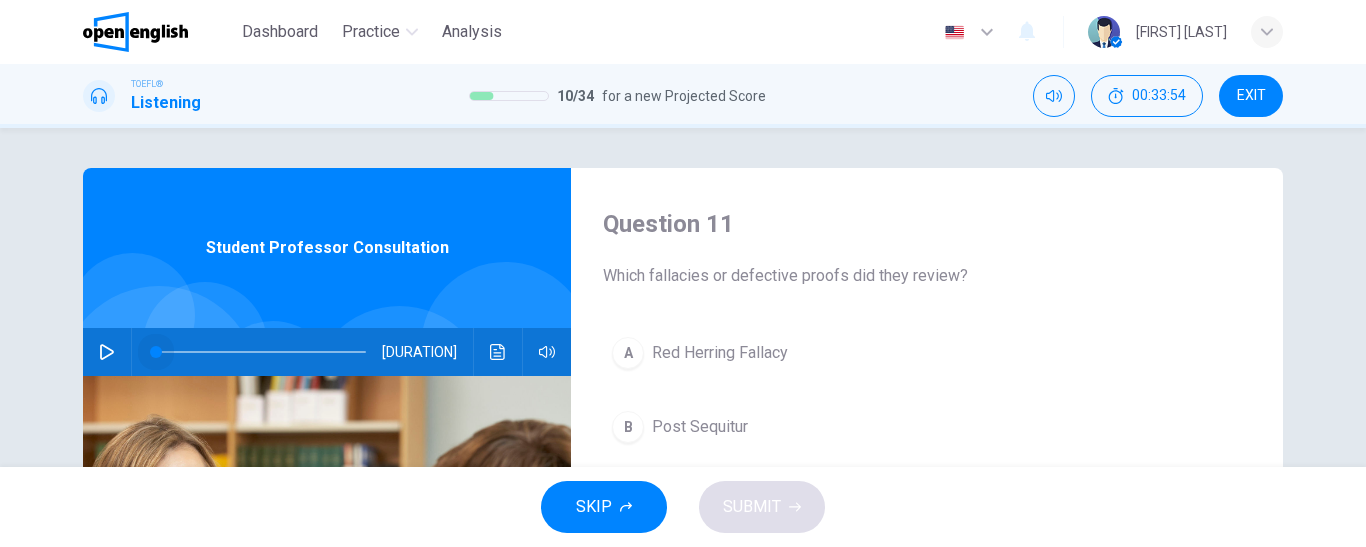 drag, startPoint x: 152, startPoint y: 350, endPoint x: 113, endPoint y: 351, distance: 39.012817 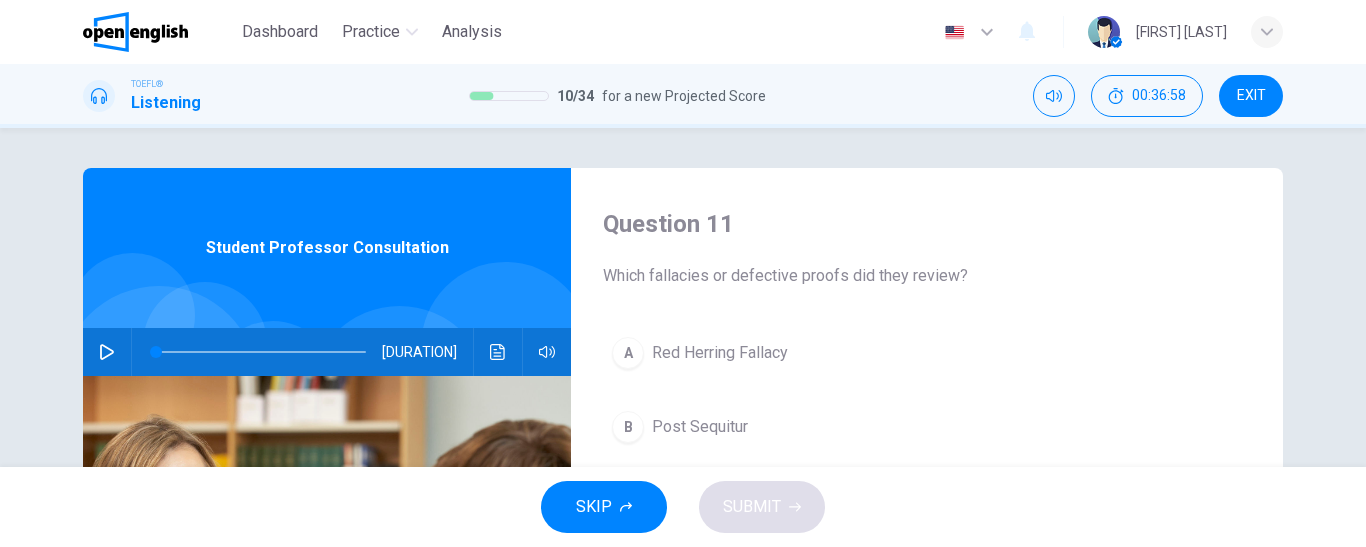scroll, scrollTop: 200, scrollLeft: 0, axis: vertical 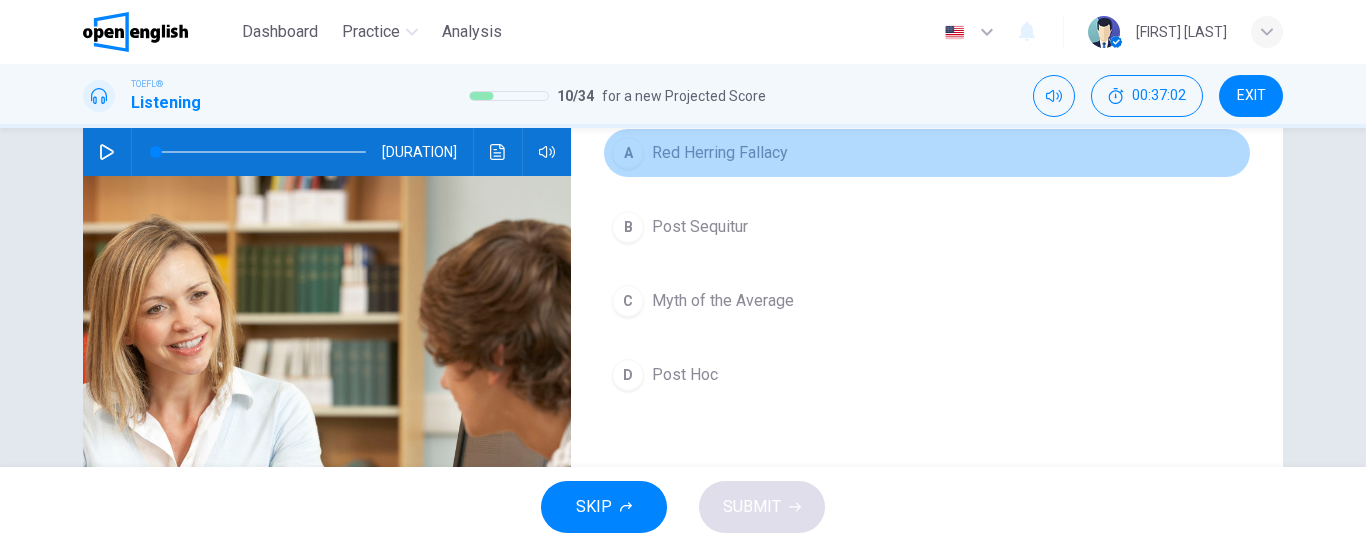 click on "Red Herring Fallacy" at bounding box center (720, 153) 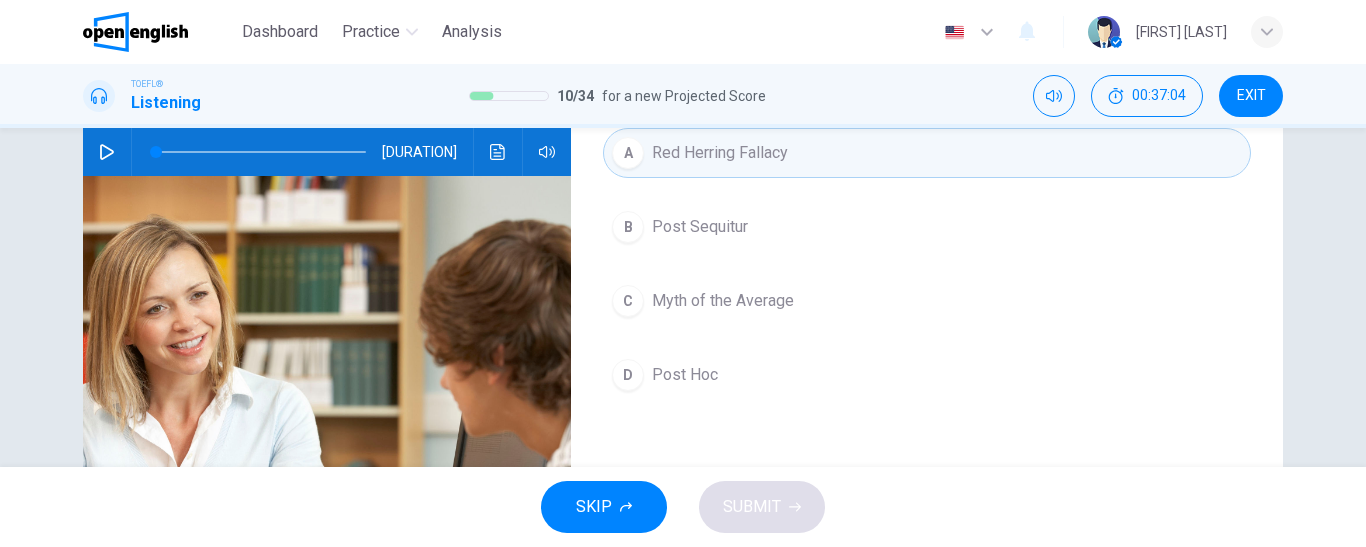 click on "A Red Herring Fallacy" at bounding box center (927, 153) 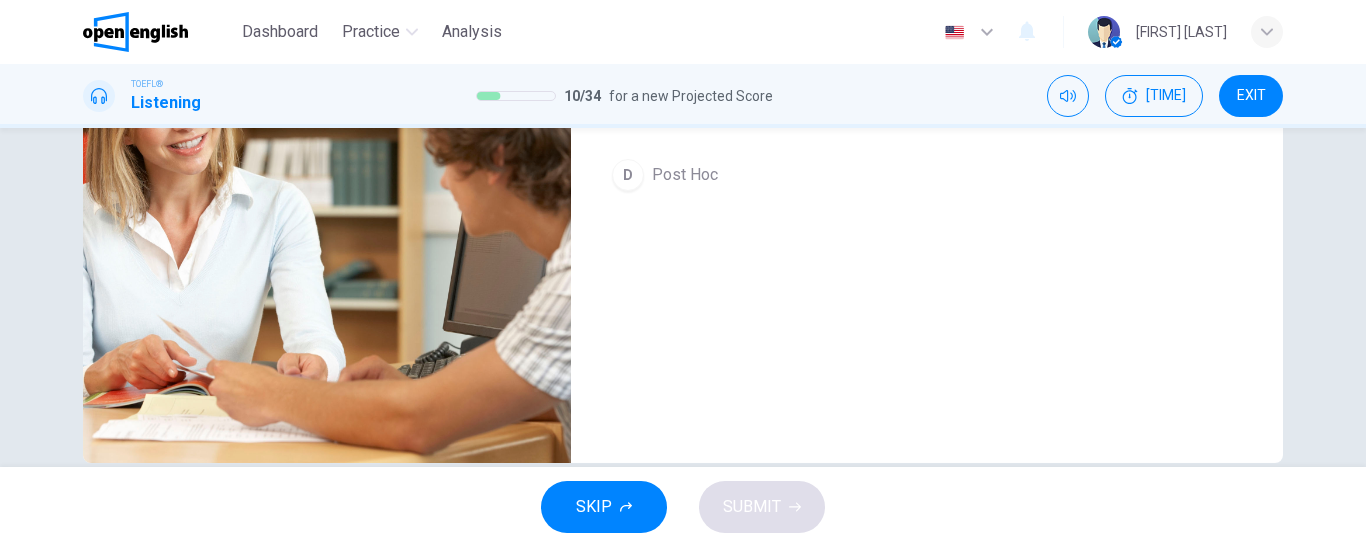 scroll, scrollTop: 100, scrollLeft: 0, axis: vertical 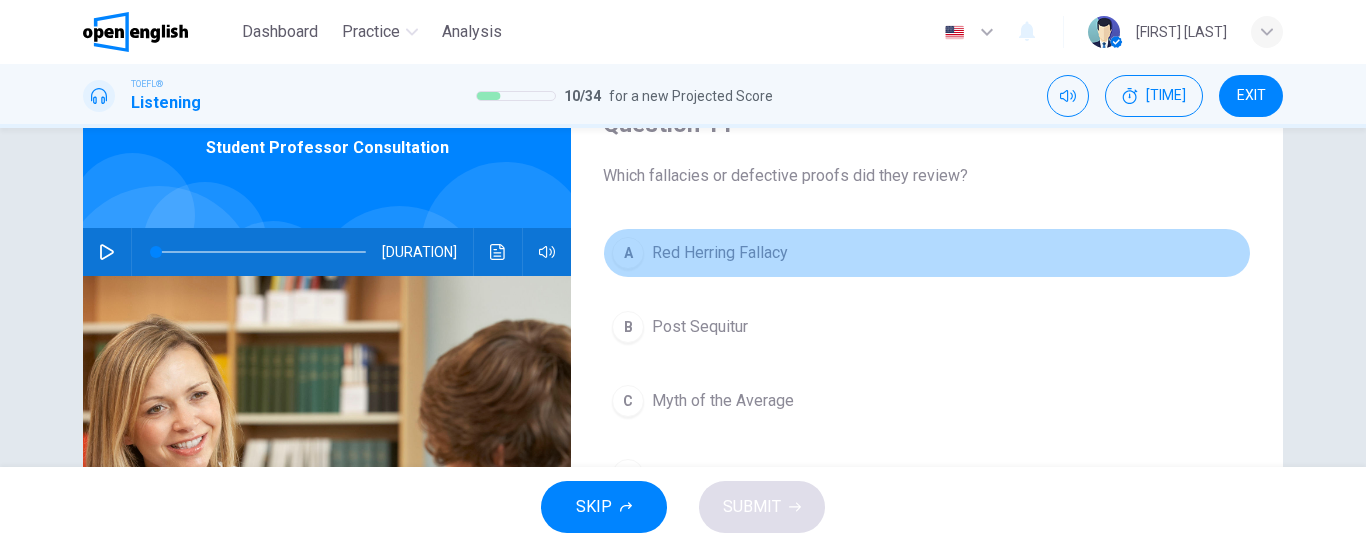 click on "Red Herring Fallacy" at bounding box center [720, 253] 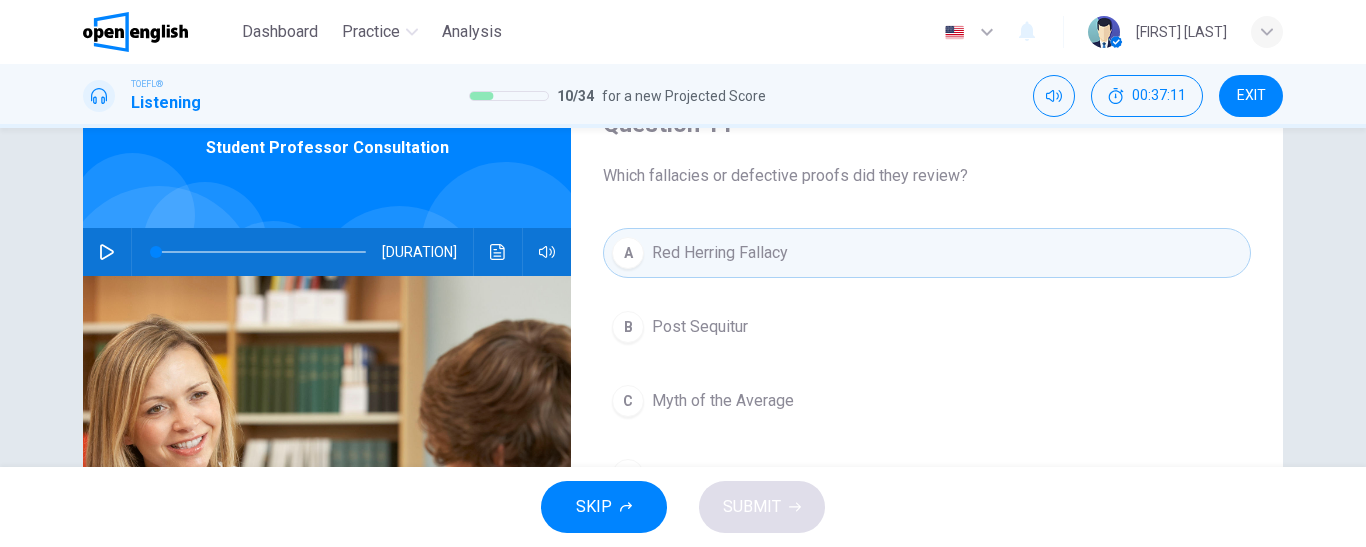 scroll, scrollTop: 300, scrollLeft: 0, axis: vertical 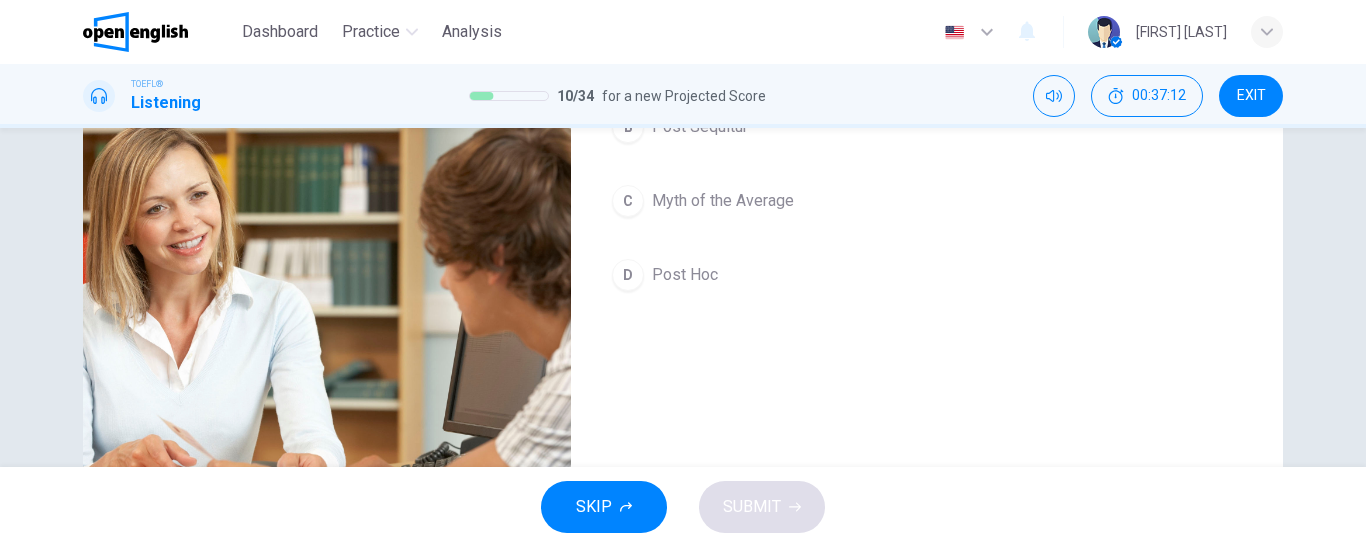 click on "Post Hoc" at bounding box center (685, 275) 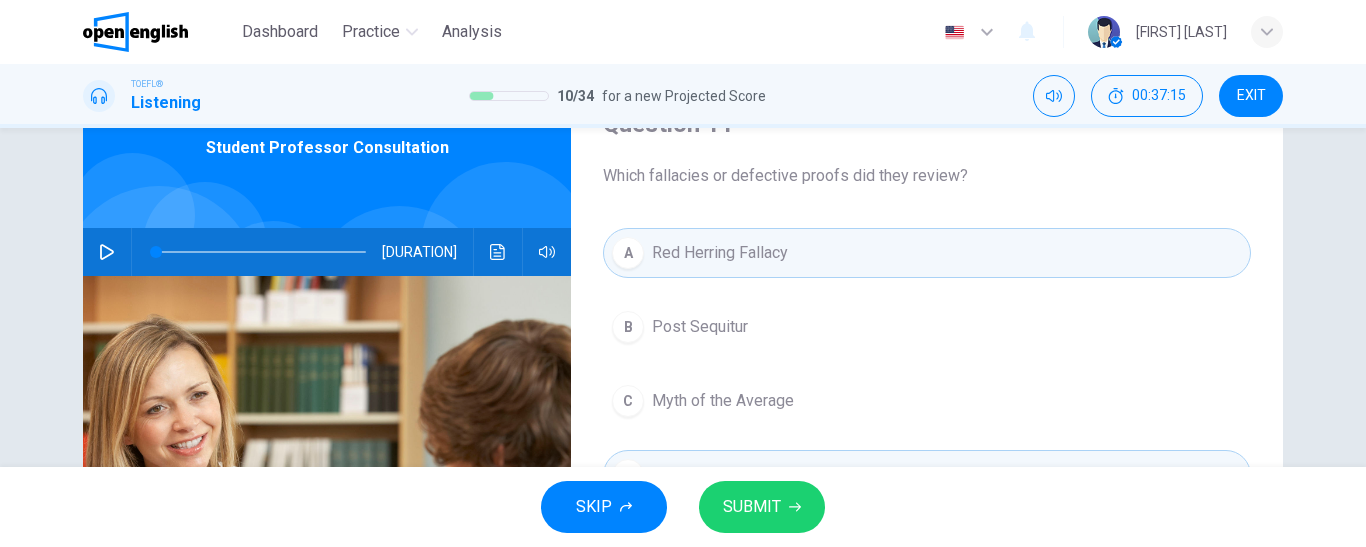 scroll, scrollTop: 200, scrollLeft: 0, axis: vertical 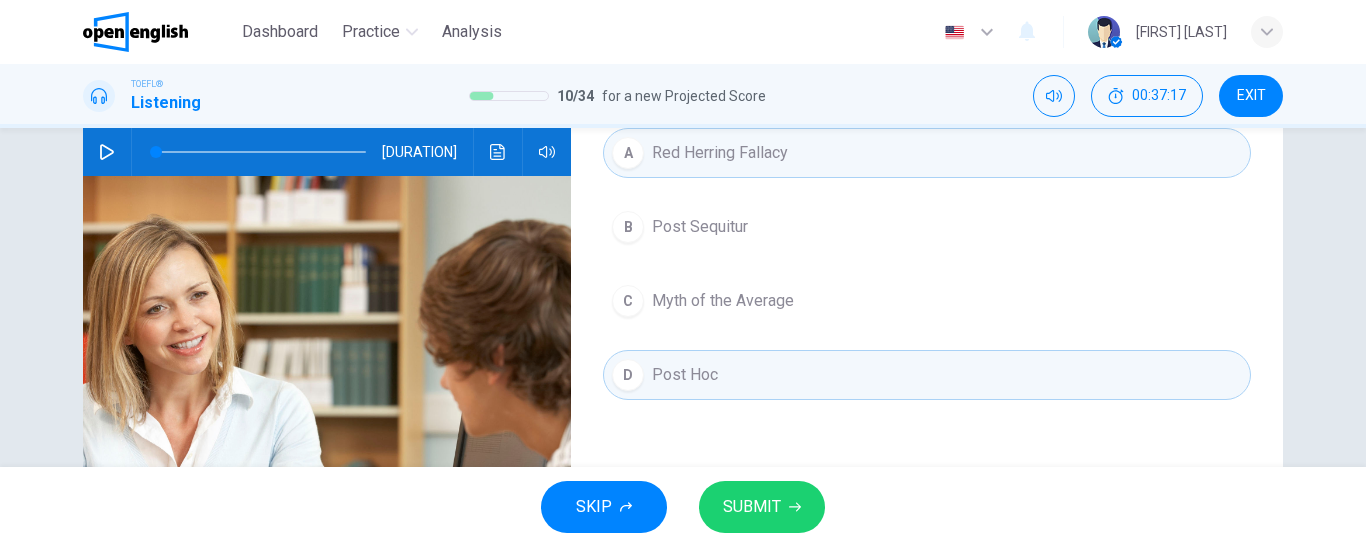click on "Myth of the Average" at bounding box center [723, 301] 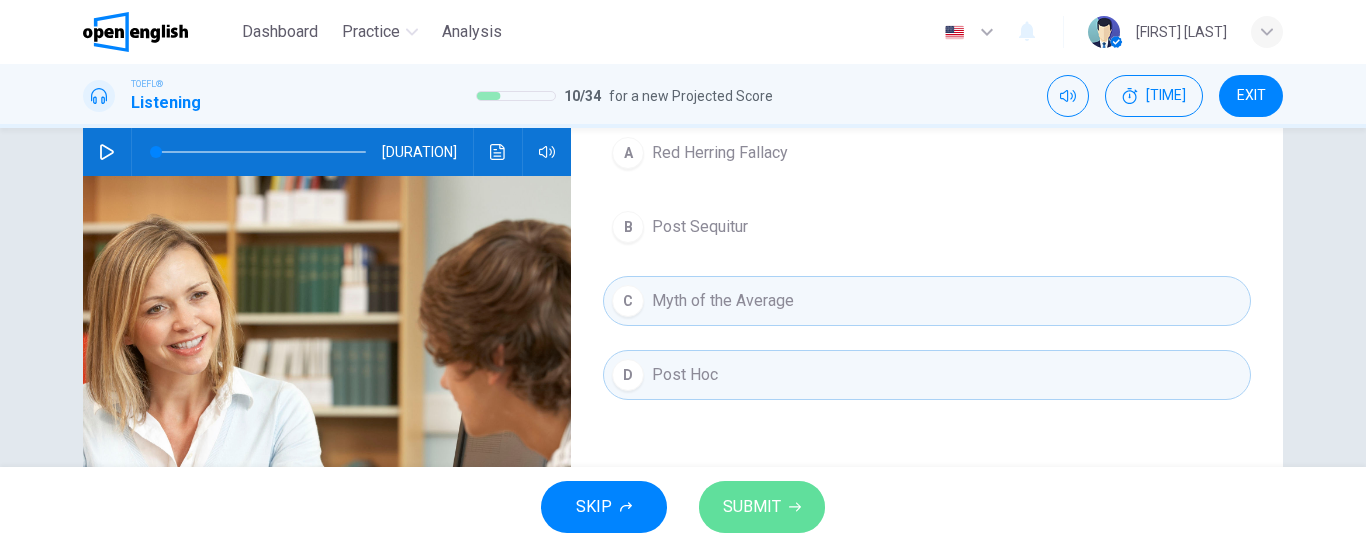 click on "SUBMIT" at bounding box center (752, 507) 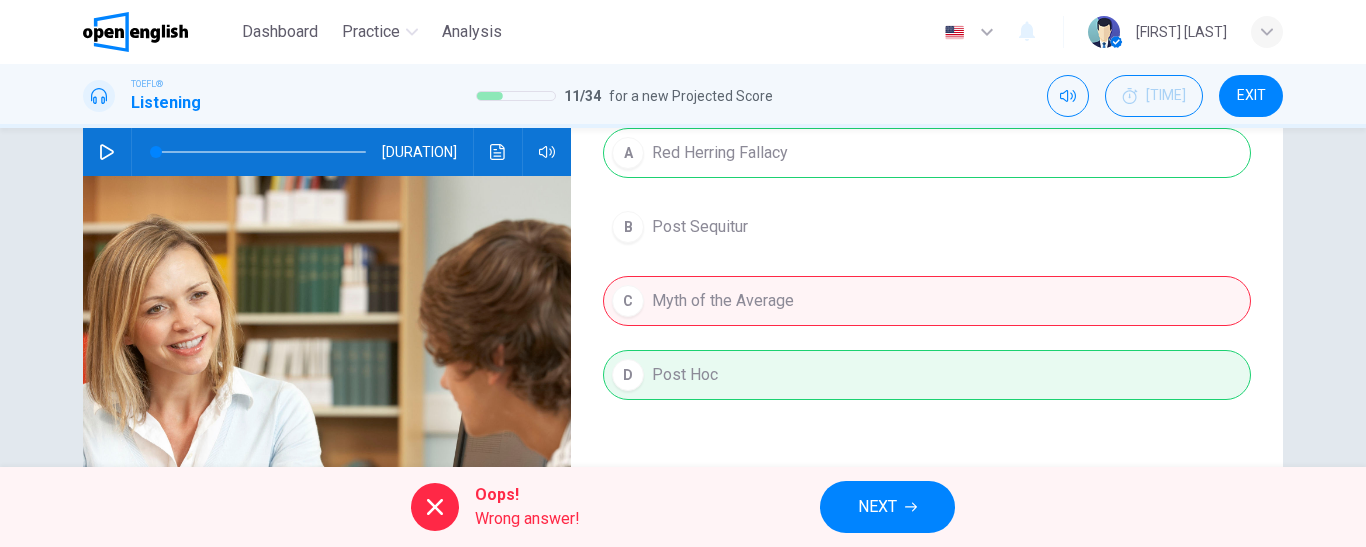click on "A Red Herring Fallacy B Post Sequitur C Myth of the Average D Post Hoc" at bounding box center (927, 284) 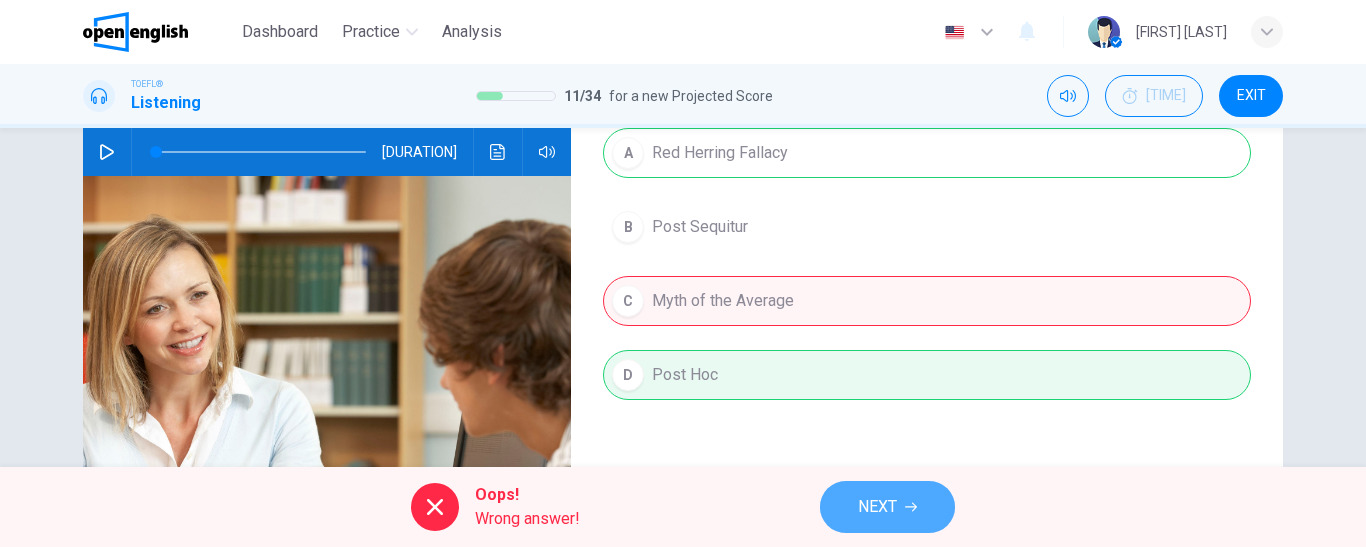 click on "NEXT" at bounding box center (877, 507) 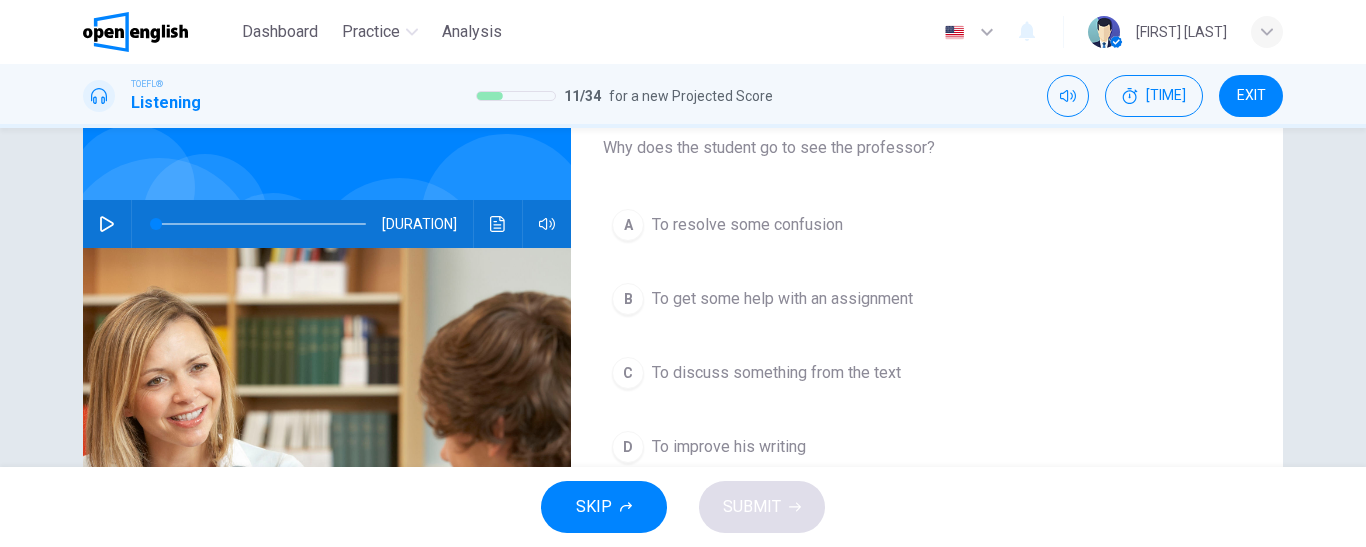 scroll, scrollTop: 0, scrollLeft: 0, axis: both 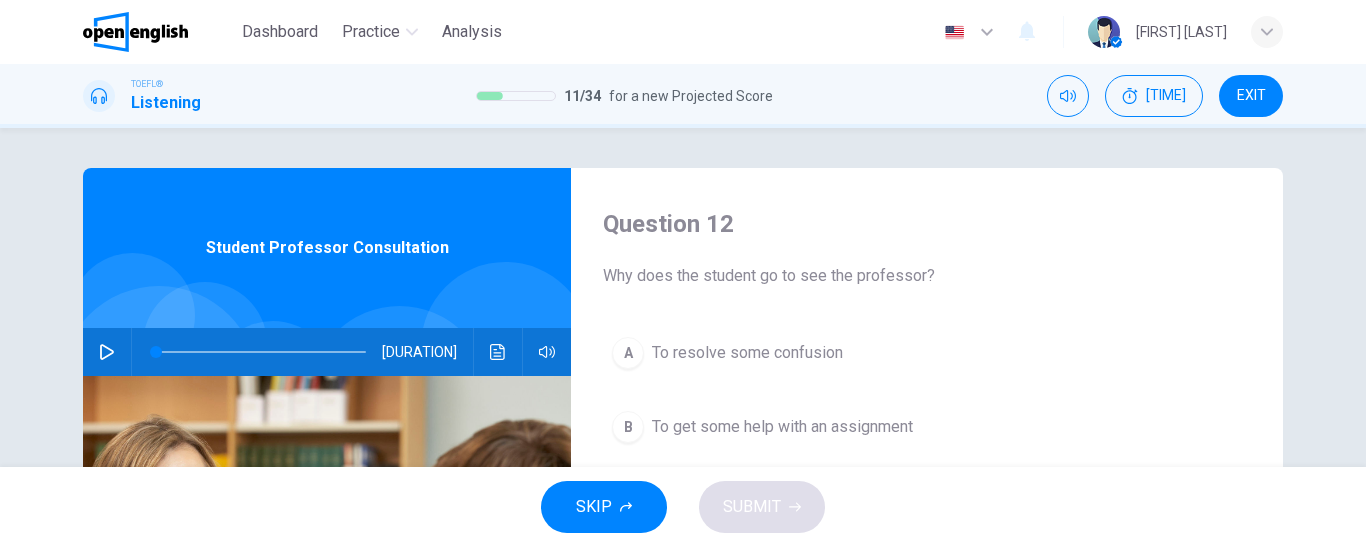 click on "To resolve some confusion" at bounding box center [747, 353] 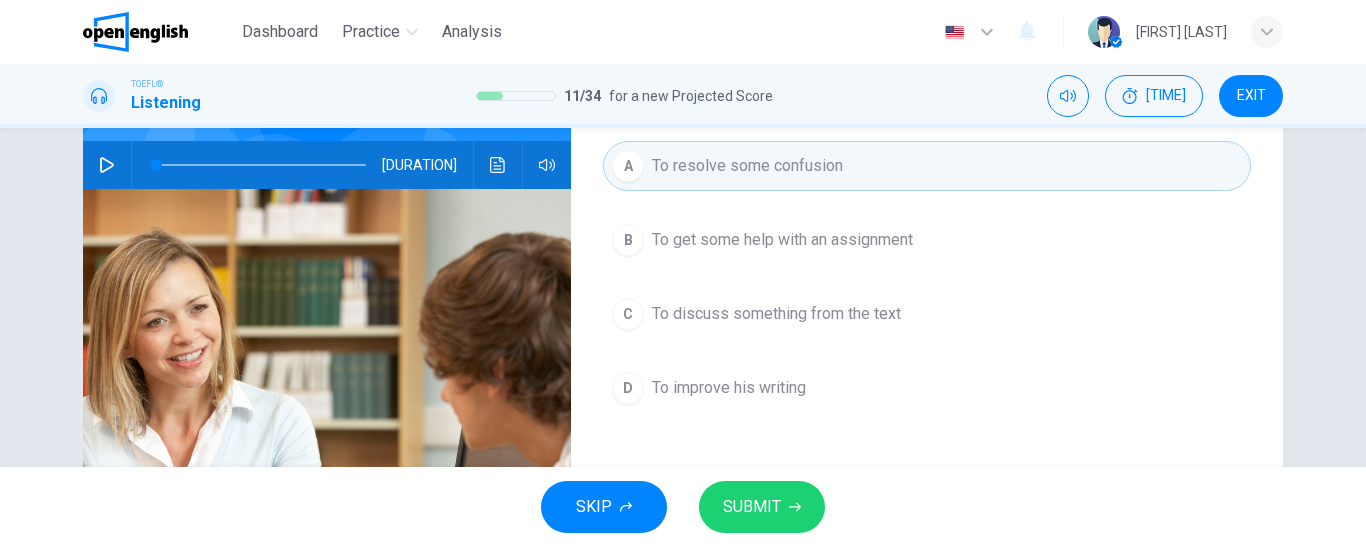 scroll, scrollTop: 200, scrollLeft: 0, axis: vertical 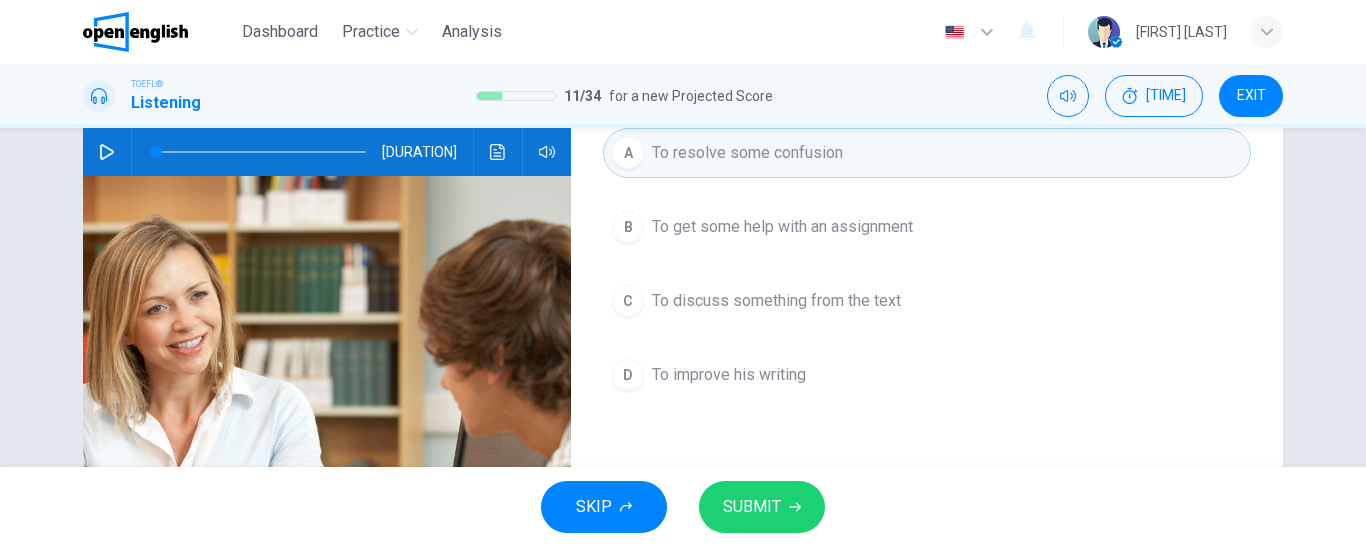 click on "SUBMIT" at bounding box center (752, 507) 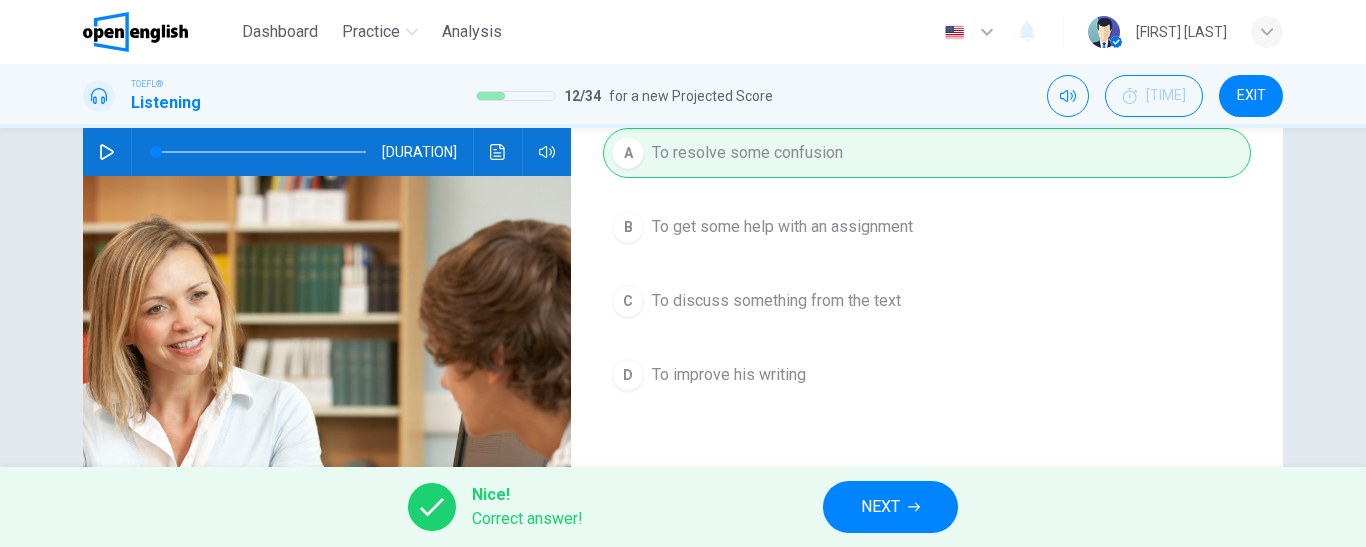 click on "NEXT" at bounding box center (880, 507) 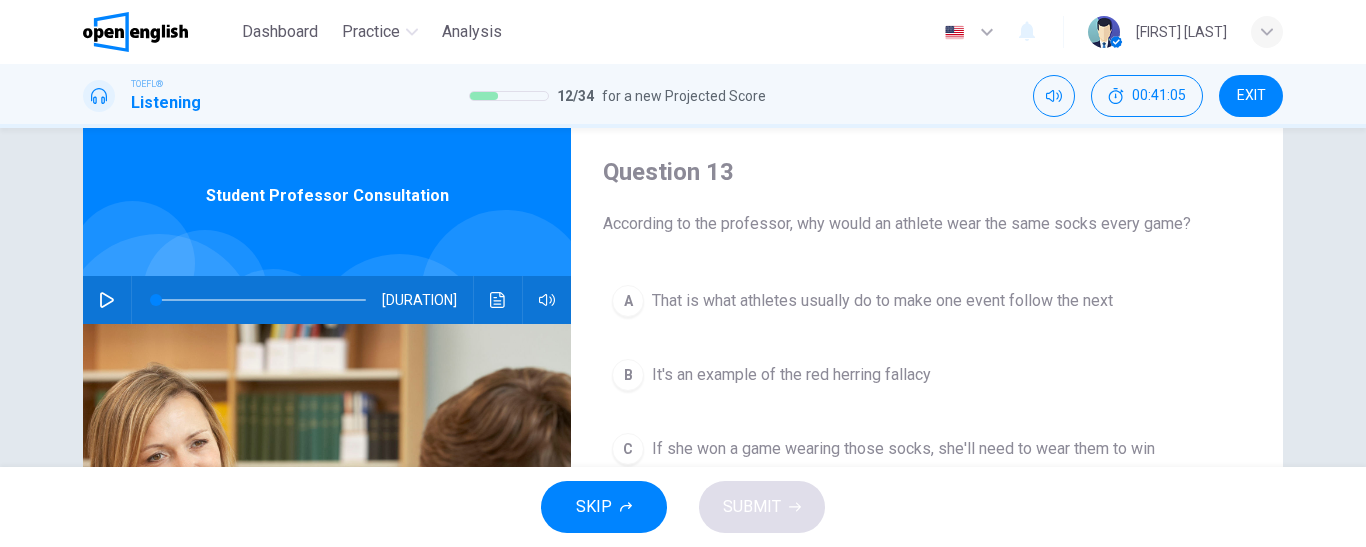scroll, scrollTop: 100, scrollLeft: 0, axis: vertical 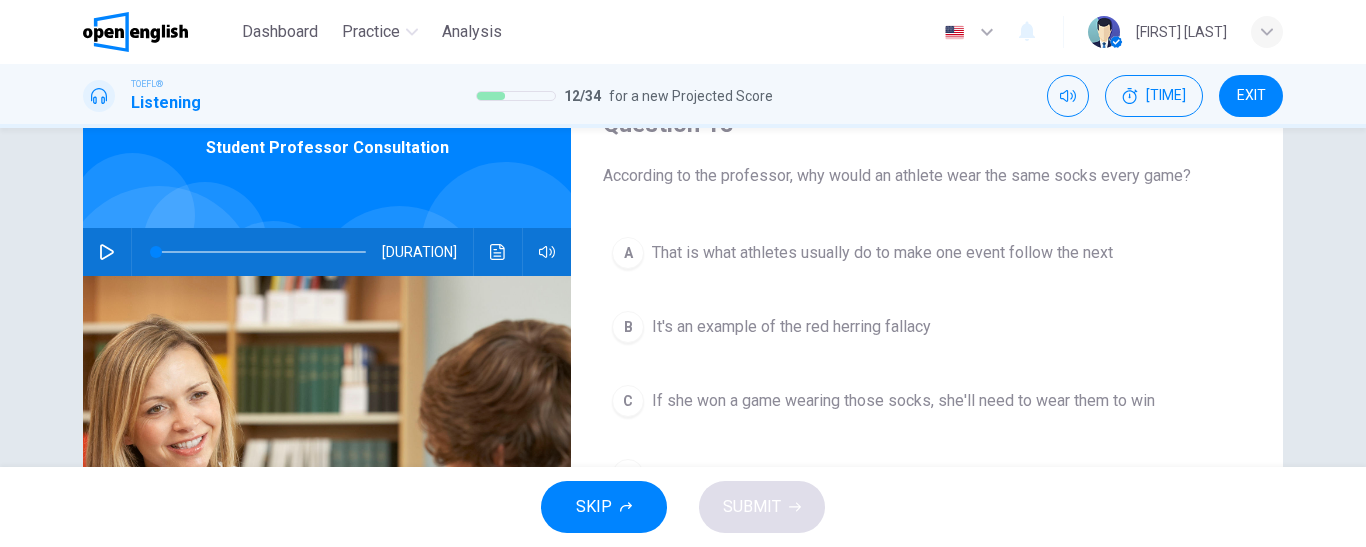 click on "It's an example of the red herring fallacy" at bounding box center [791, 327] 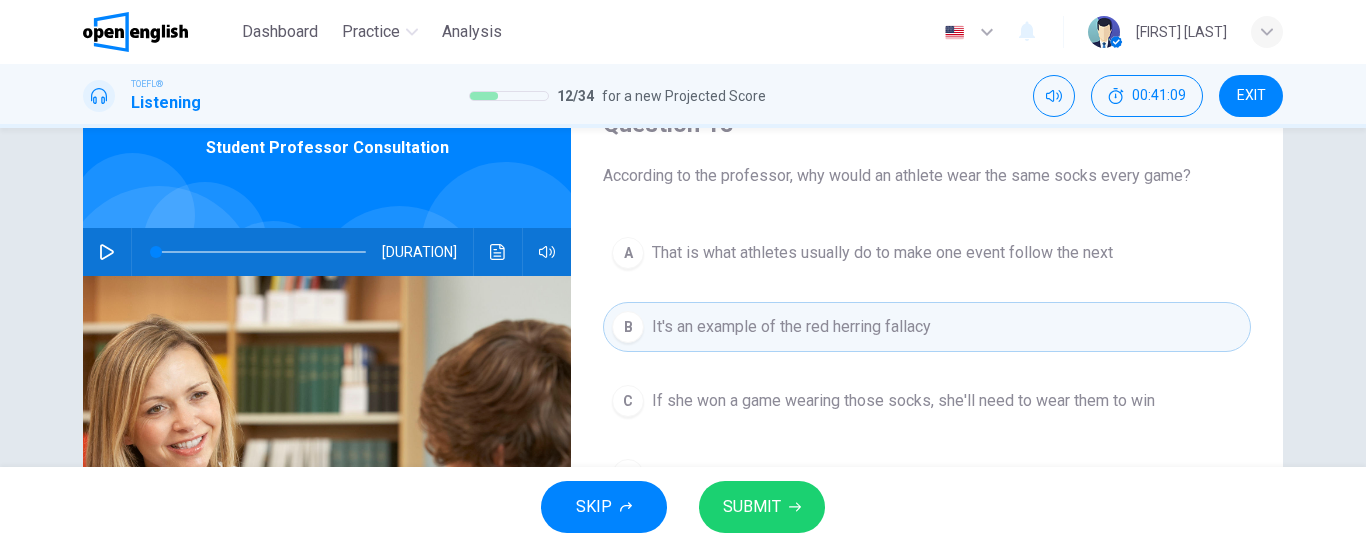 click on "SUBMIT" at bounding box center [752, 507] 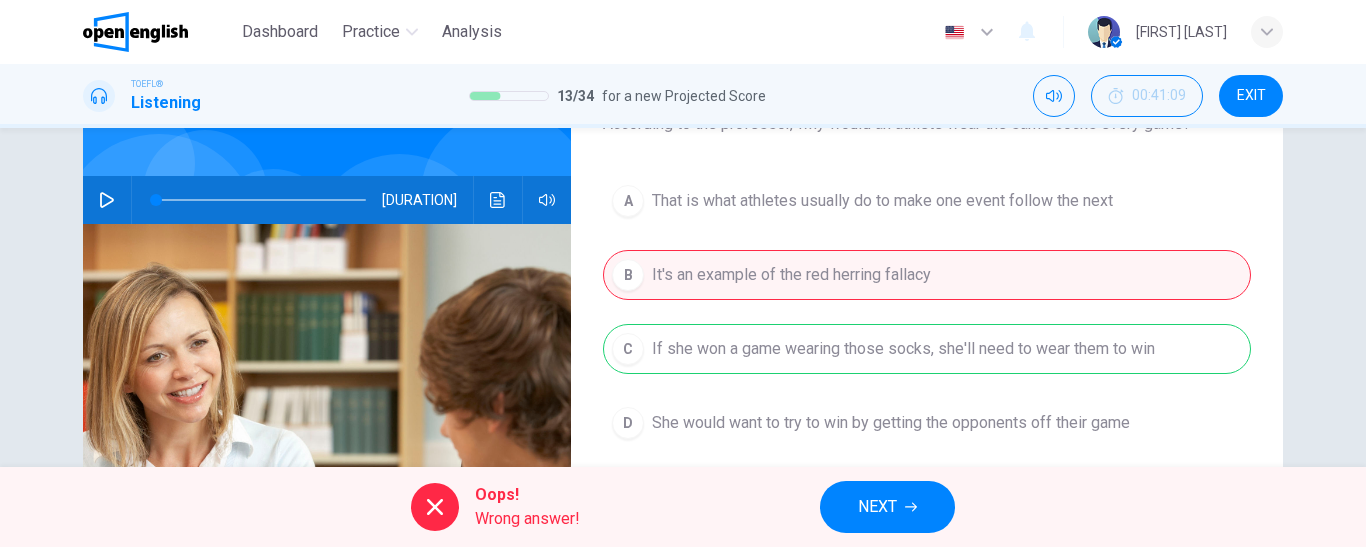 scroll, scrollTop: 200, scrollLeft: 0, axis: vertical 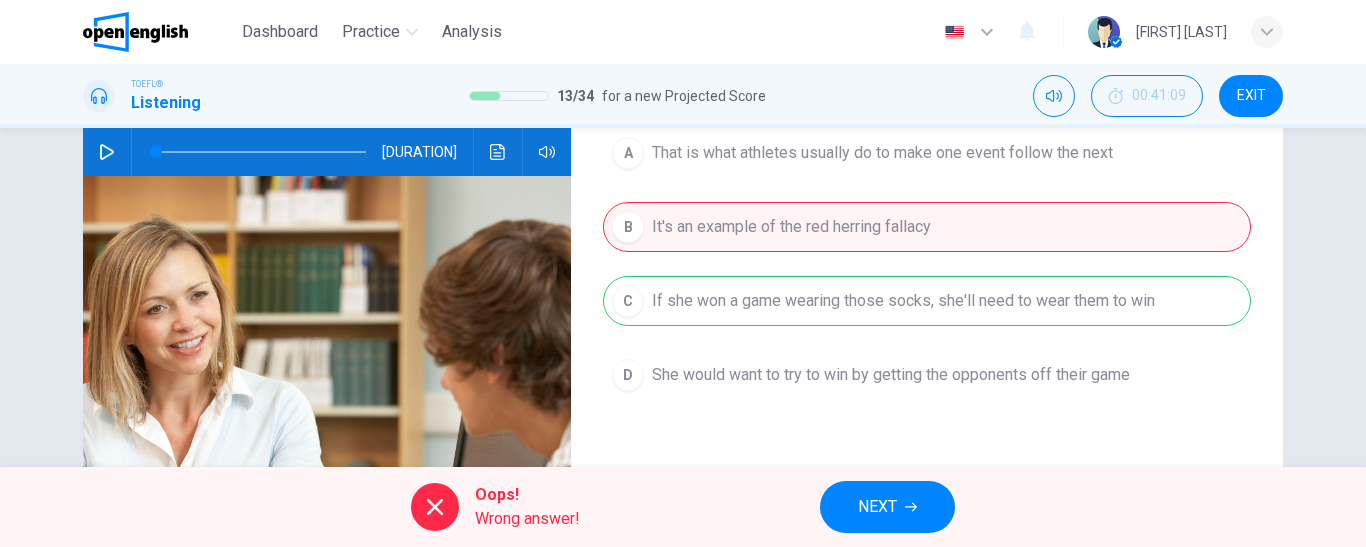 drag, startPoint x: 920, startPoint y: 489, endPoint x: 955, endPoint y: 475, distance: 37.696156 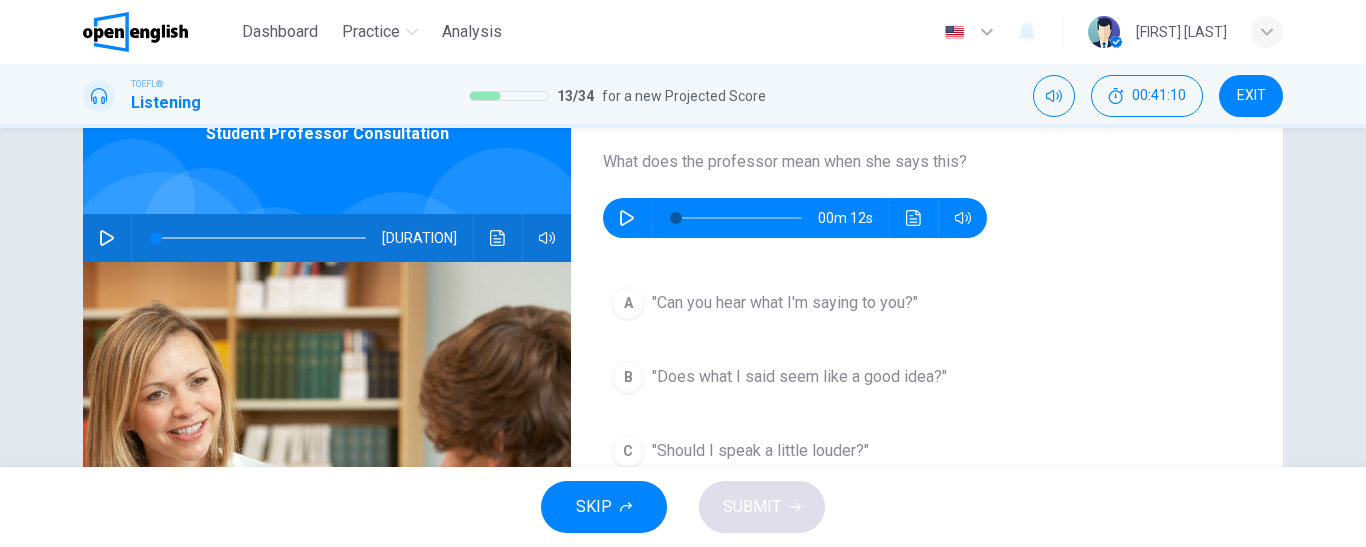 scroll, scrollTop: 0, scrollLeft: 0, axis: both 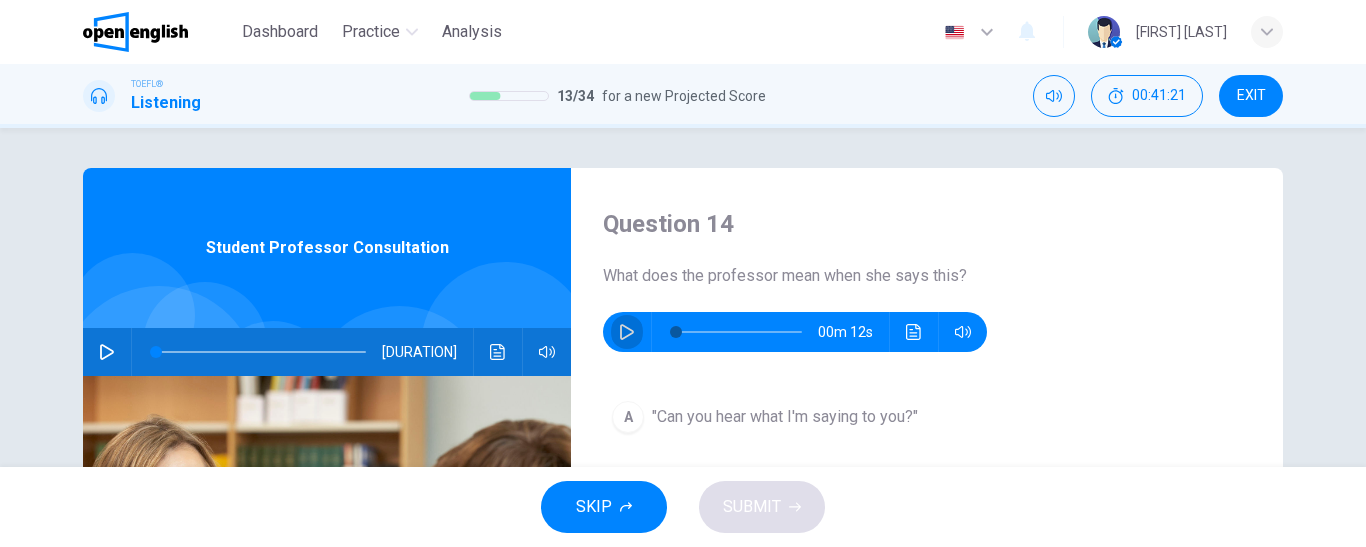 click at bounding box center [627, 332] 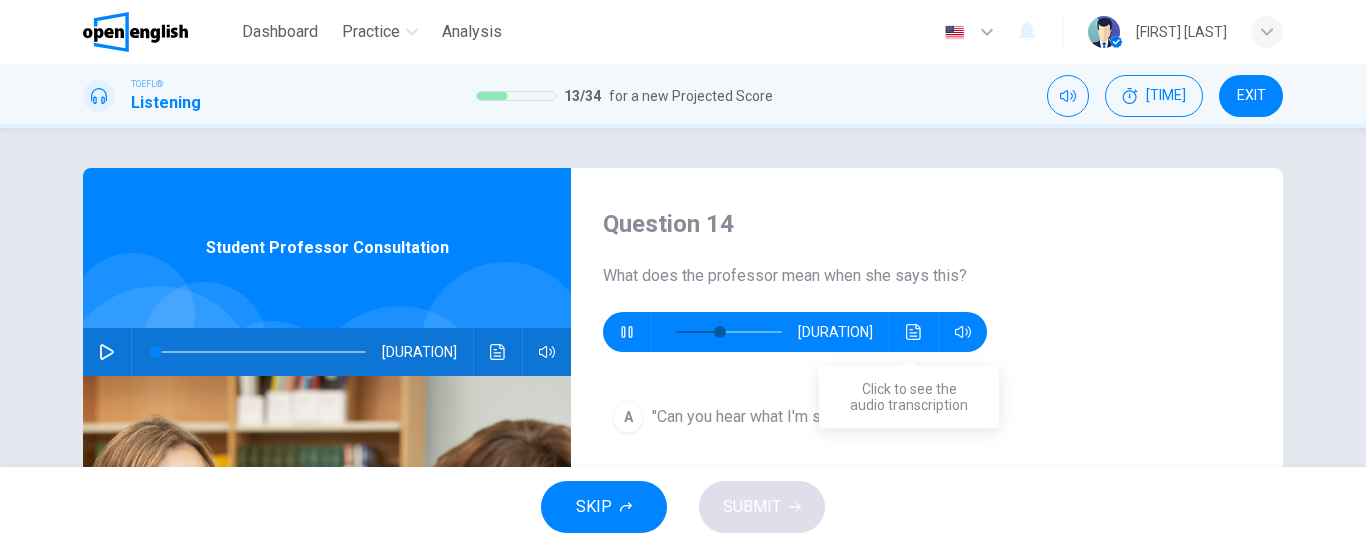 click 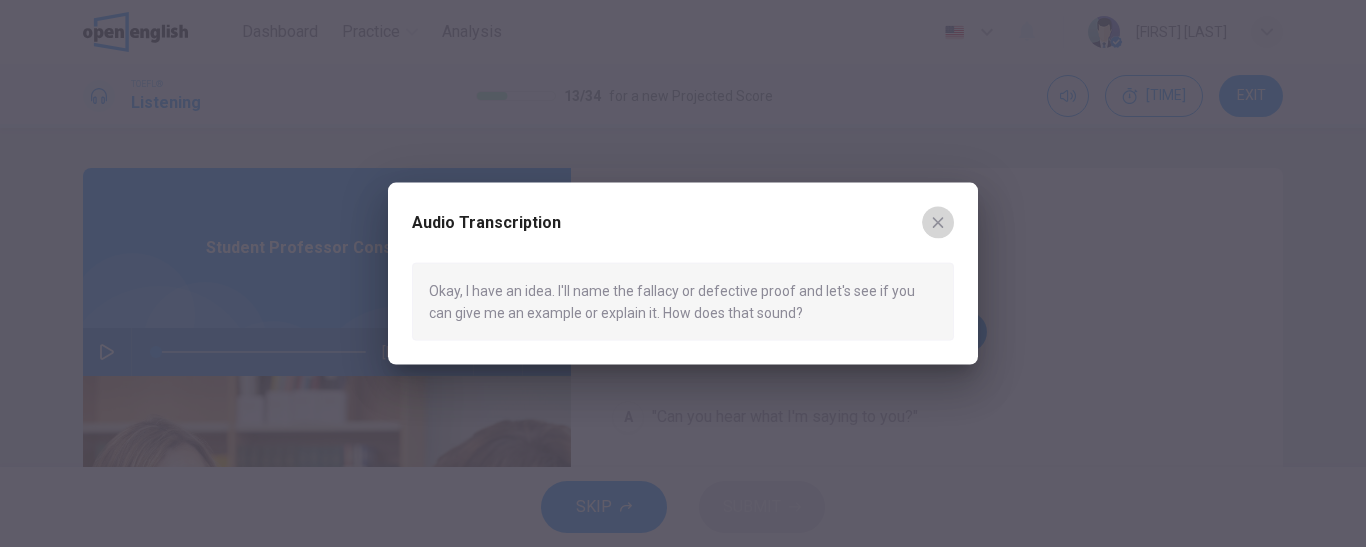 click 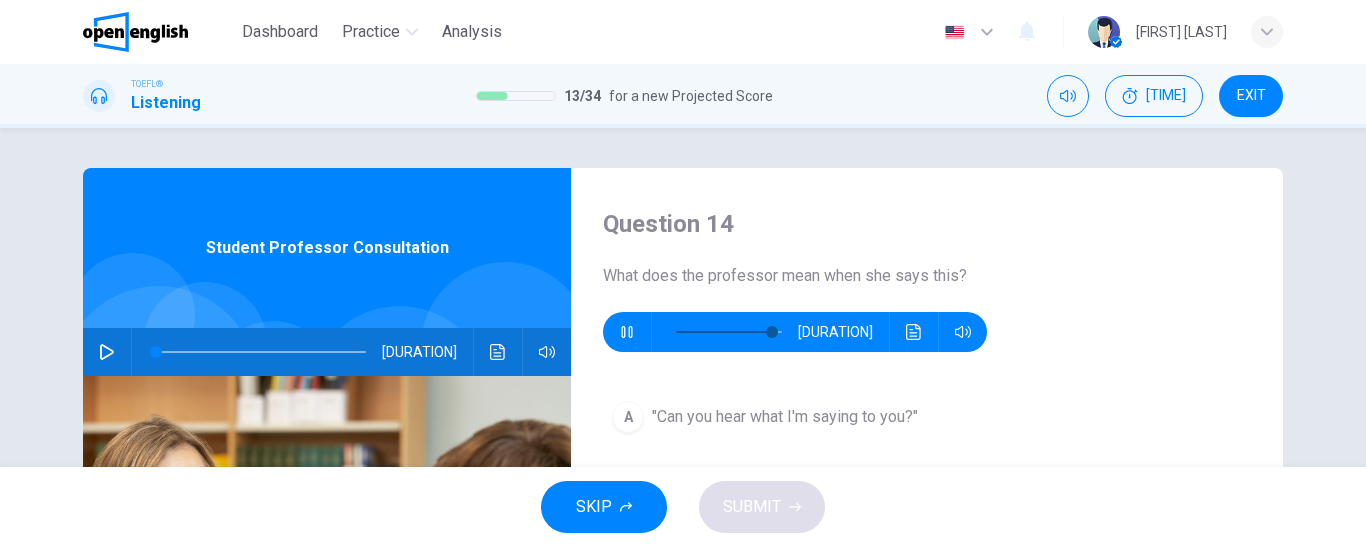 type on "*" 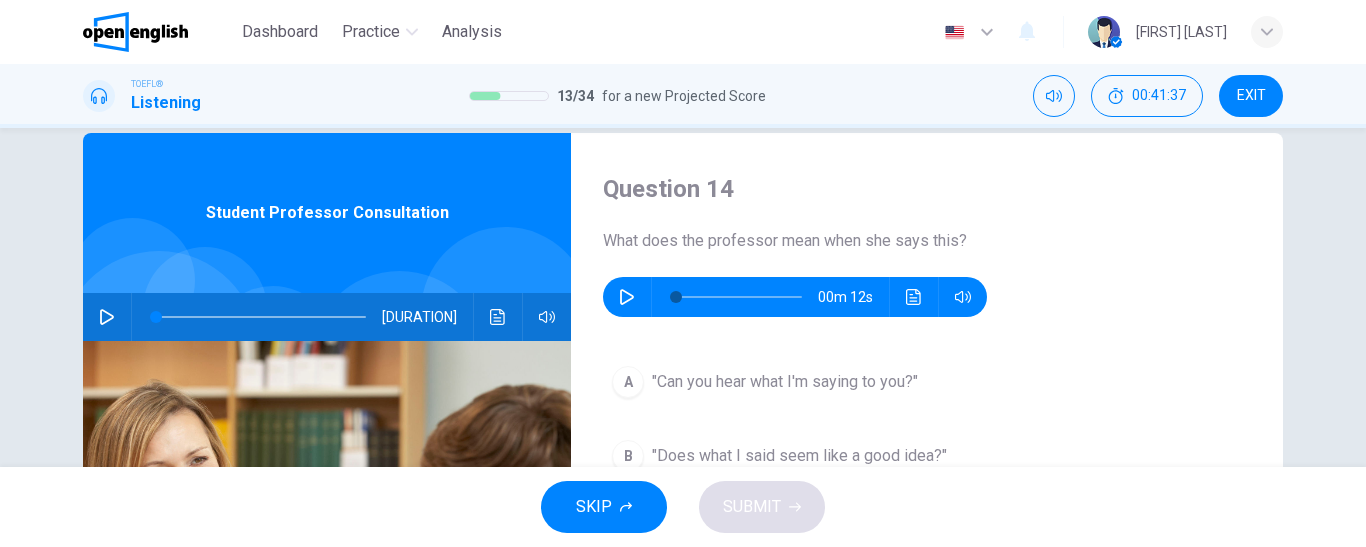 scroll, scrollTop: 0, scrollLeft: 0, axis: both 